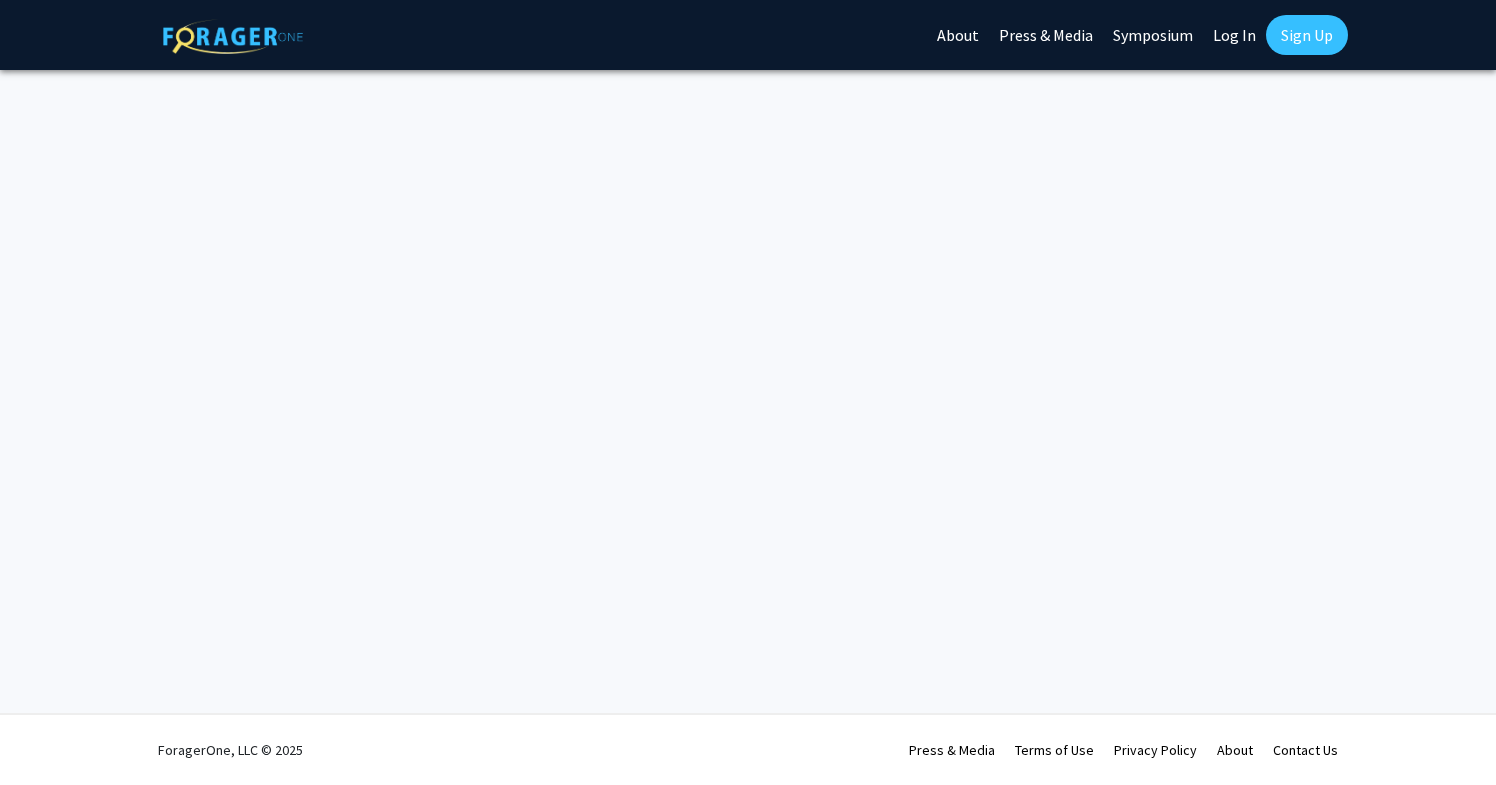 scroll, scrollTop: 0, scrollLeft: 0, axis: both 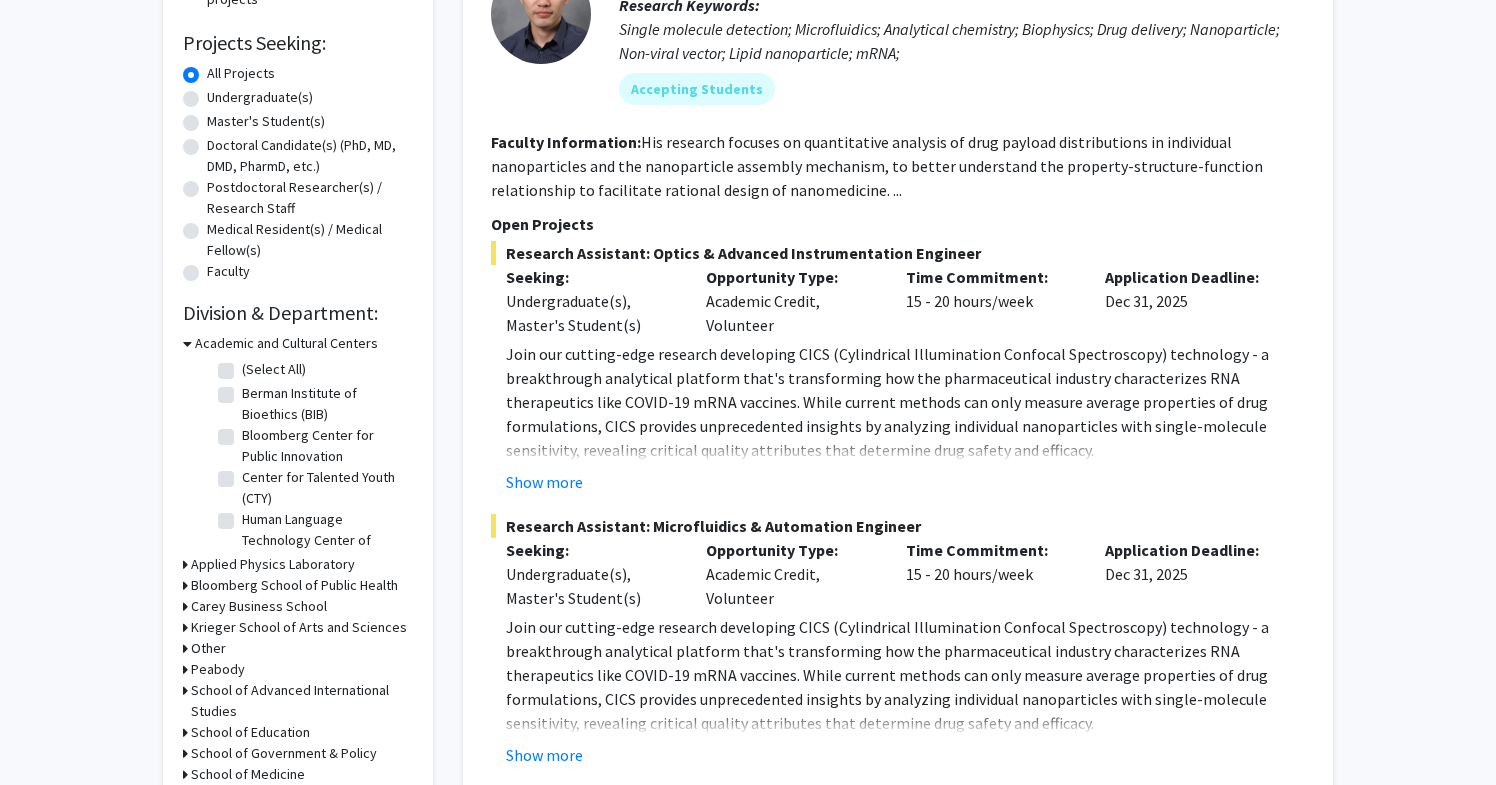 click on "Berman Institute of Bioethics (BIB)" 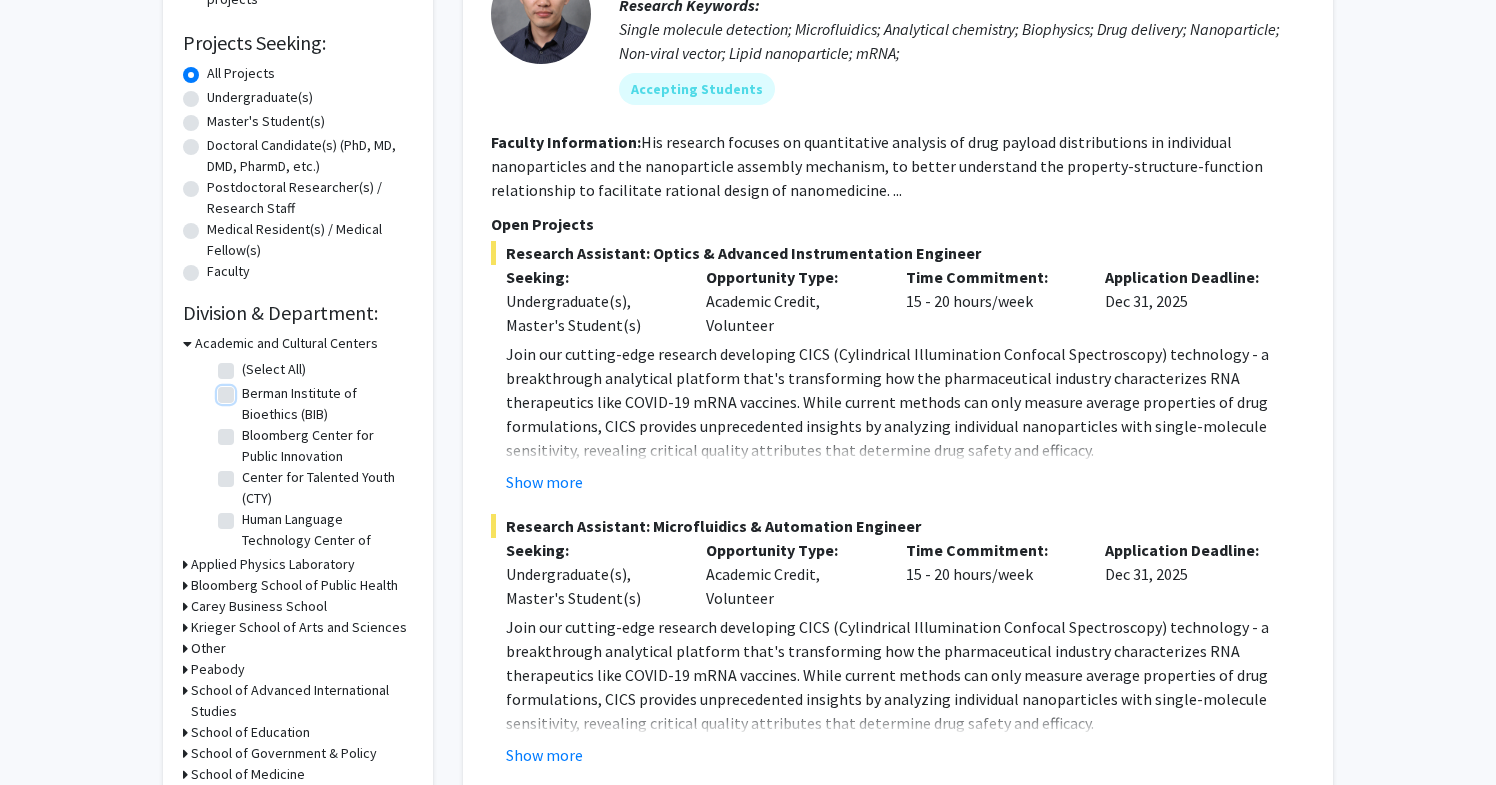 click on "Berman Institute of Bioethics (BIB)" at bounding box center (248, 389) 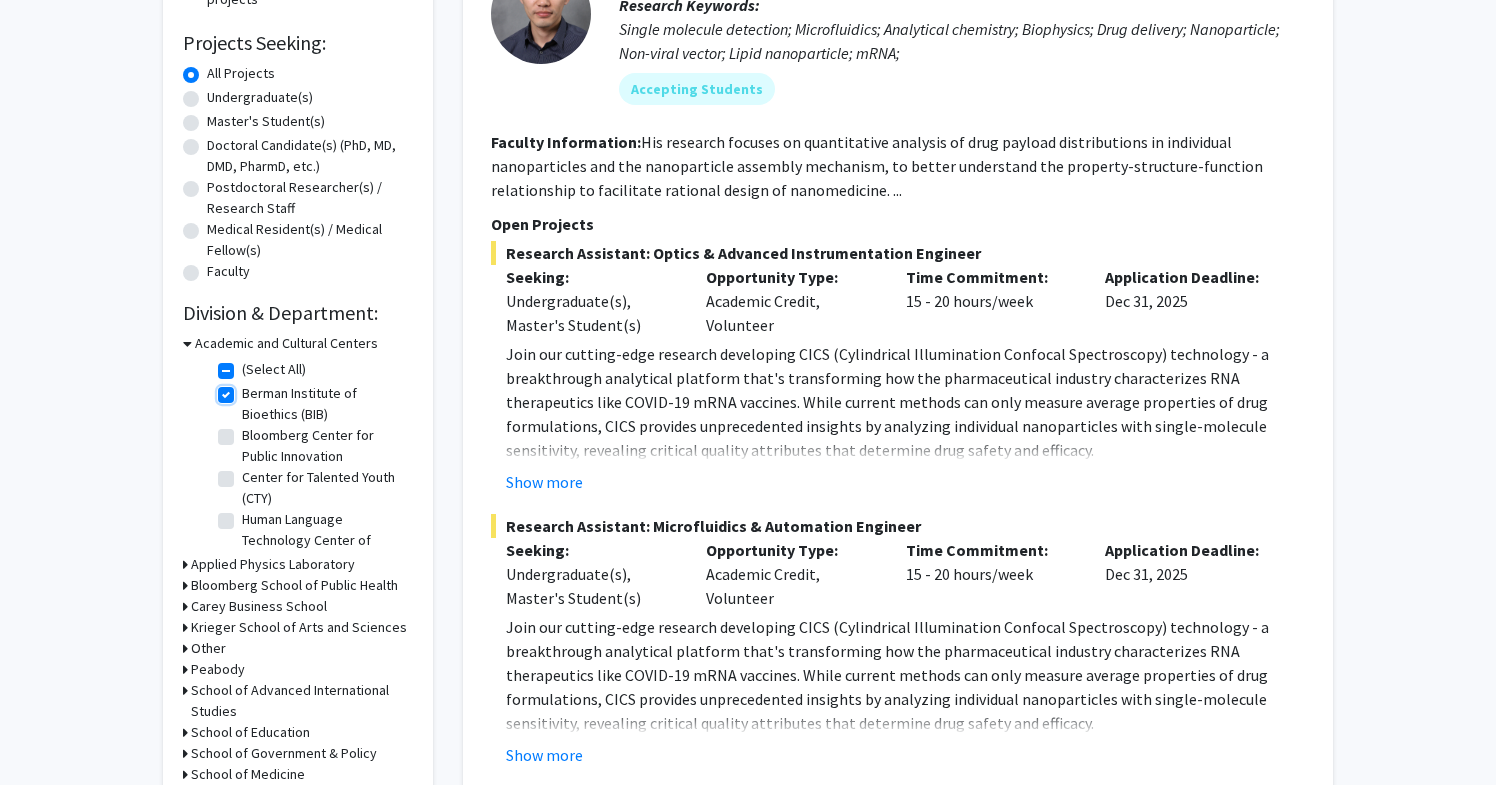 checkbox on "true" 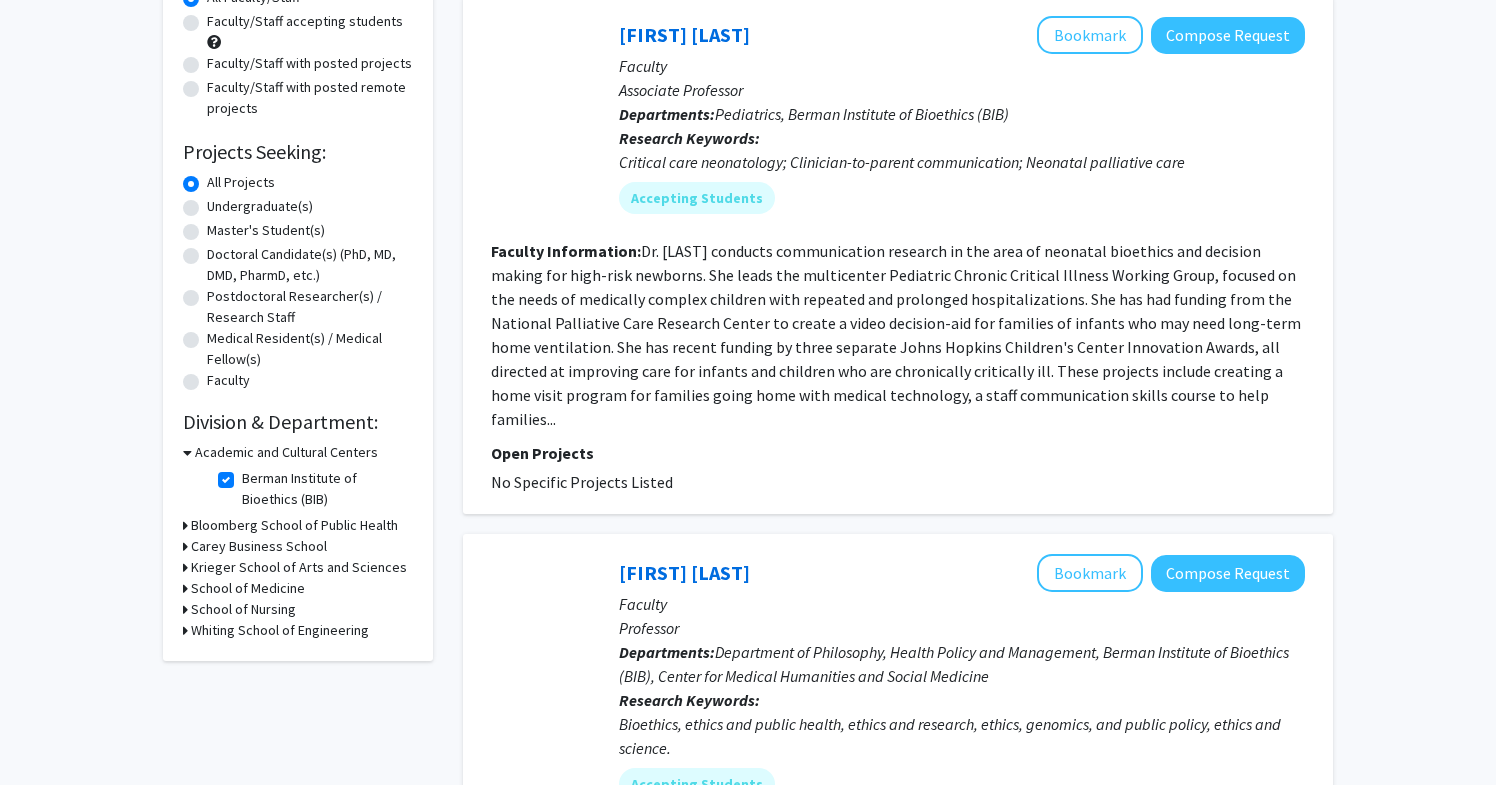 scroll, scrollTop: 208, scrollLeft: 0, axis: vertical 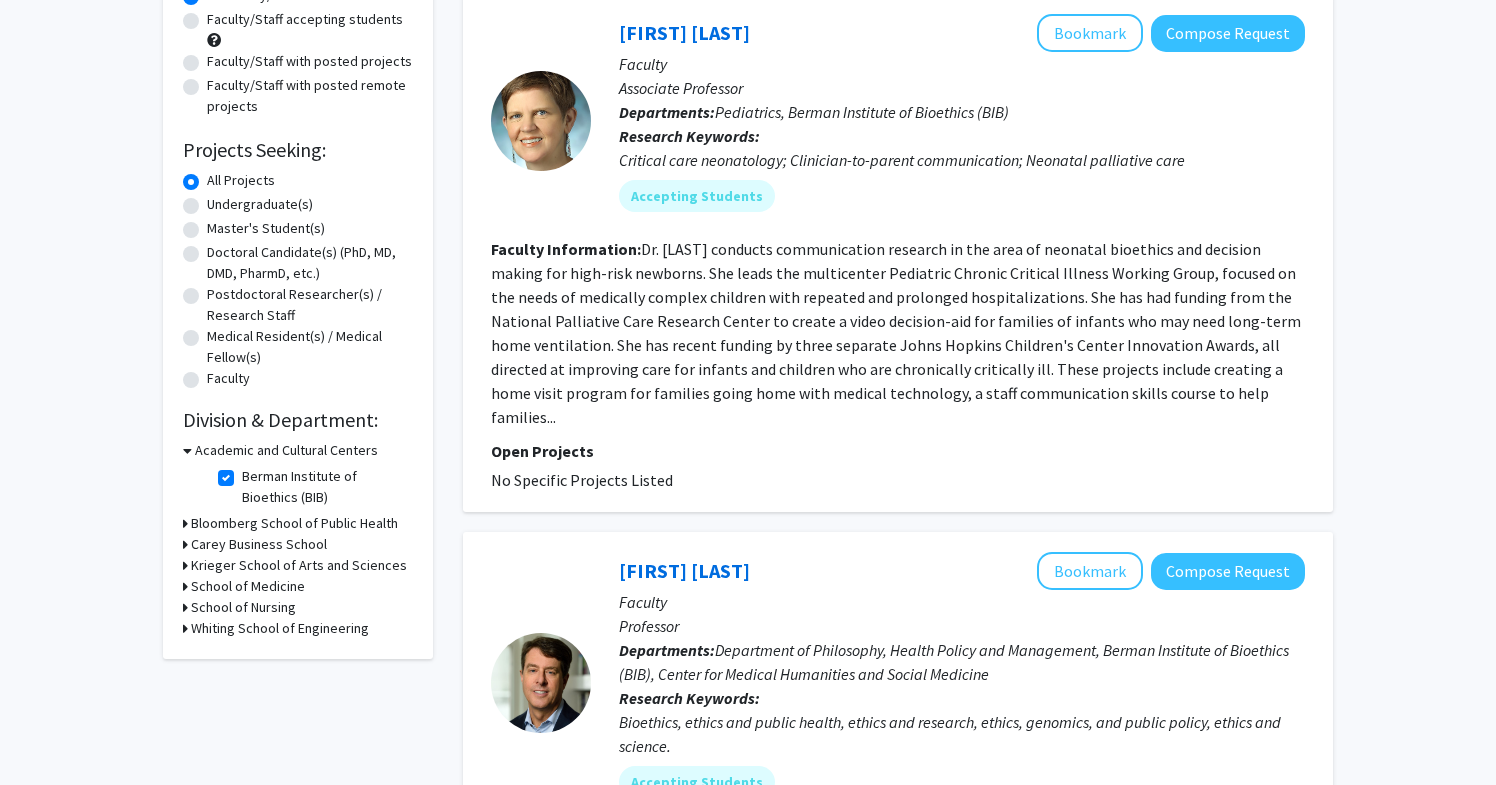 click on "Bloomberg School of Public Health" at bounding box center [294, 523] 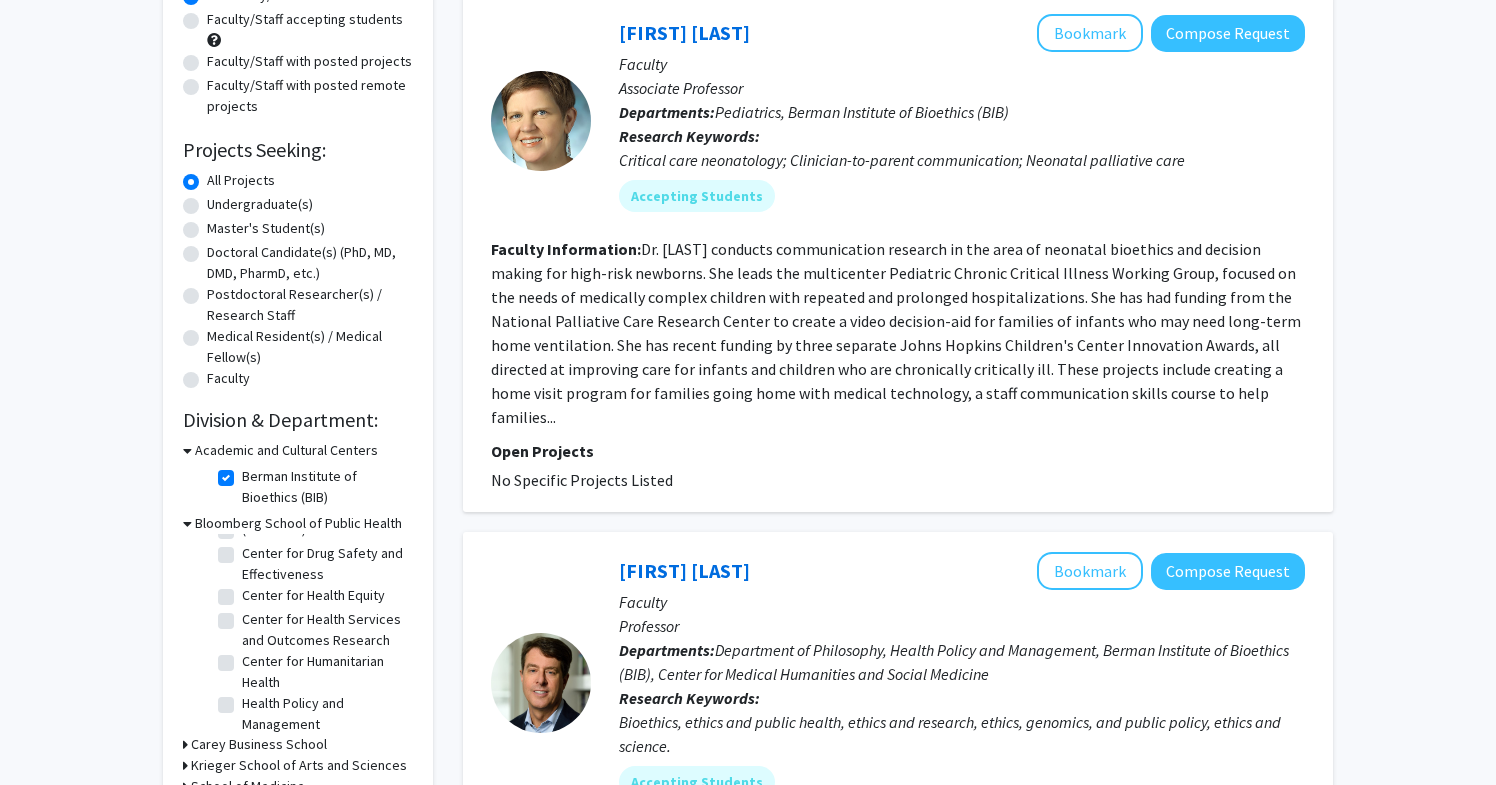 scroll, scrollTop: 0, scrollLeft: 0, axis: both 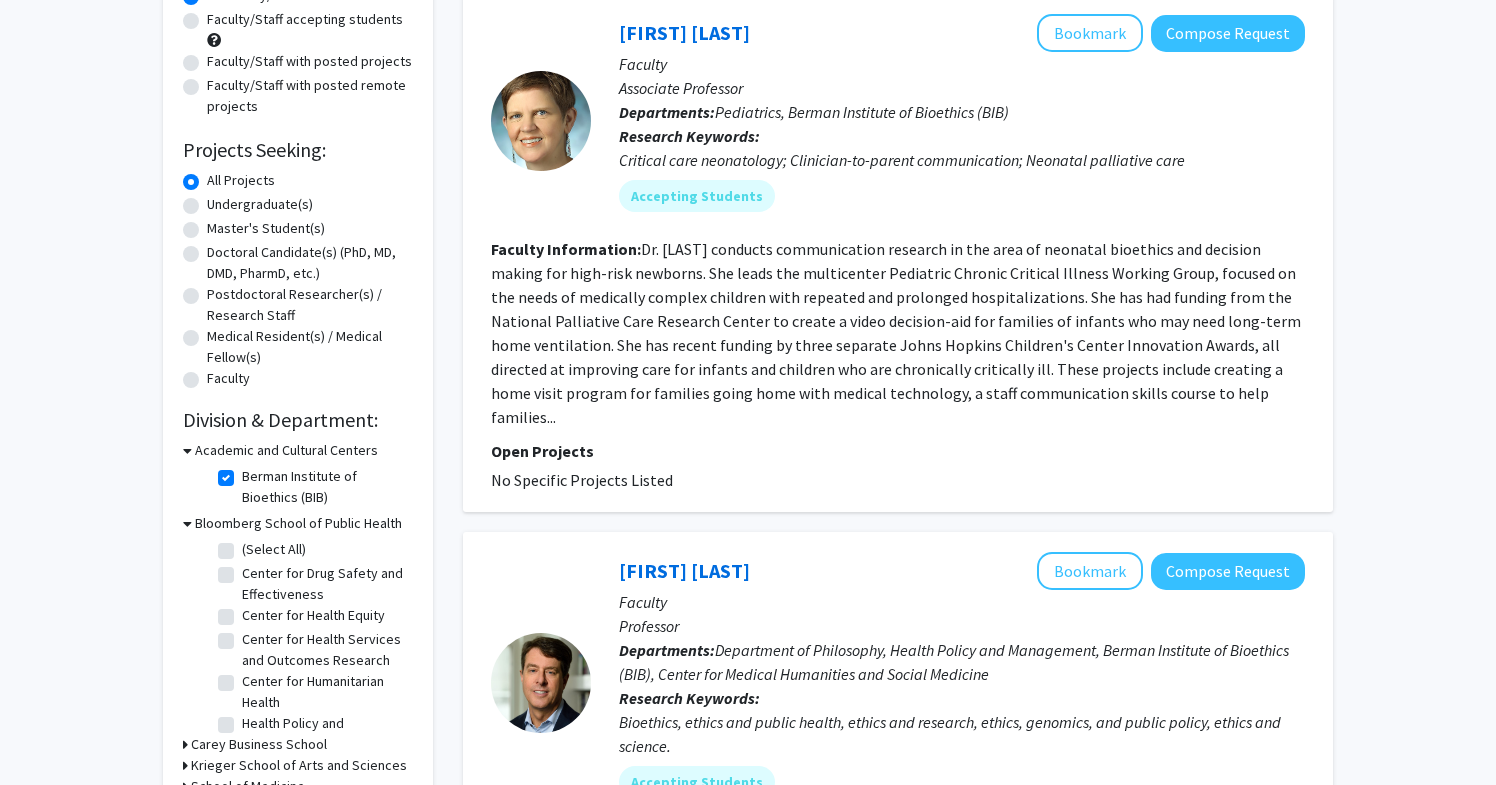 click on "Center for Health Equity" 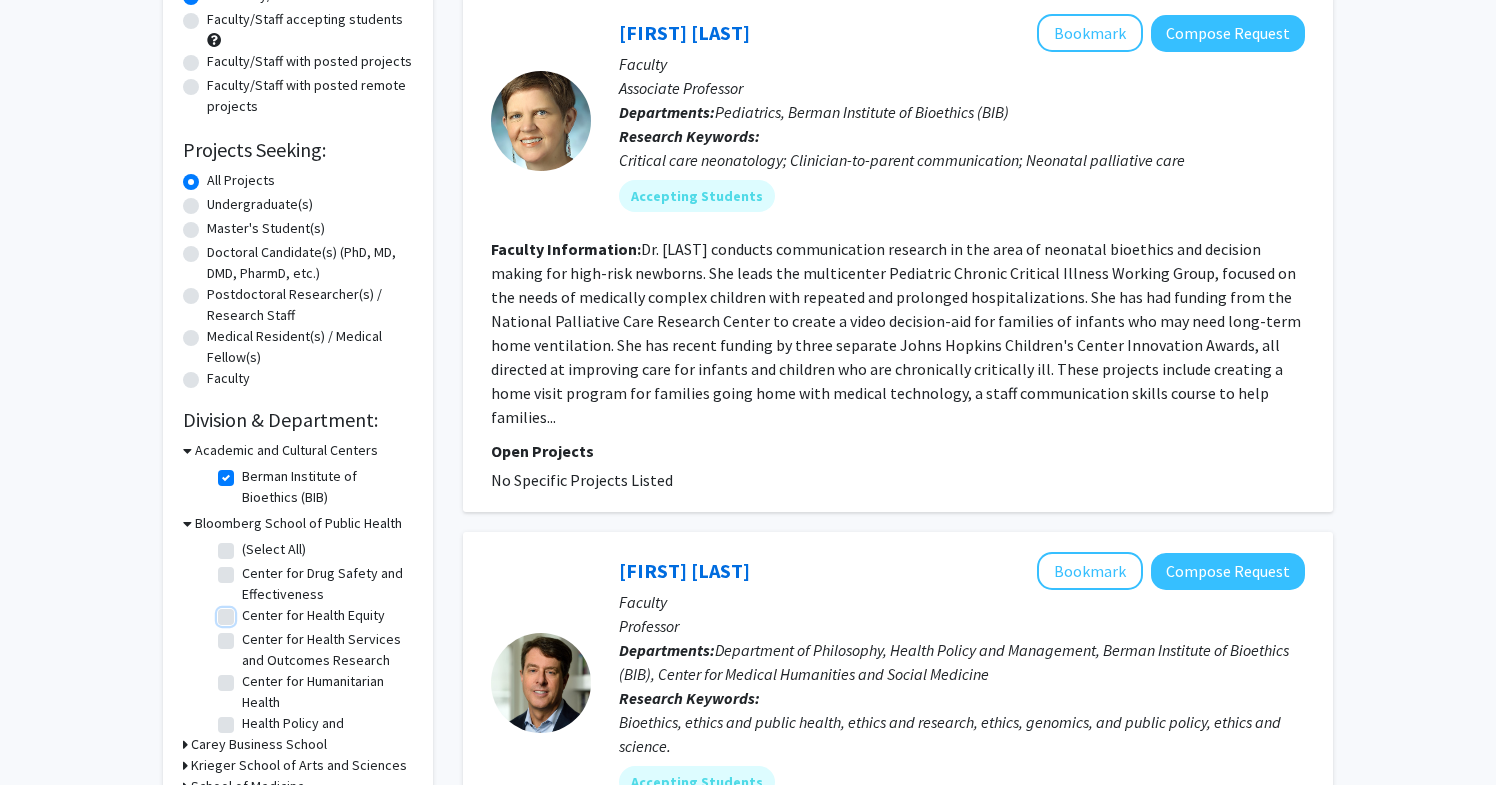 click on "Center for Health Equity" at bounding box center (248, 611) 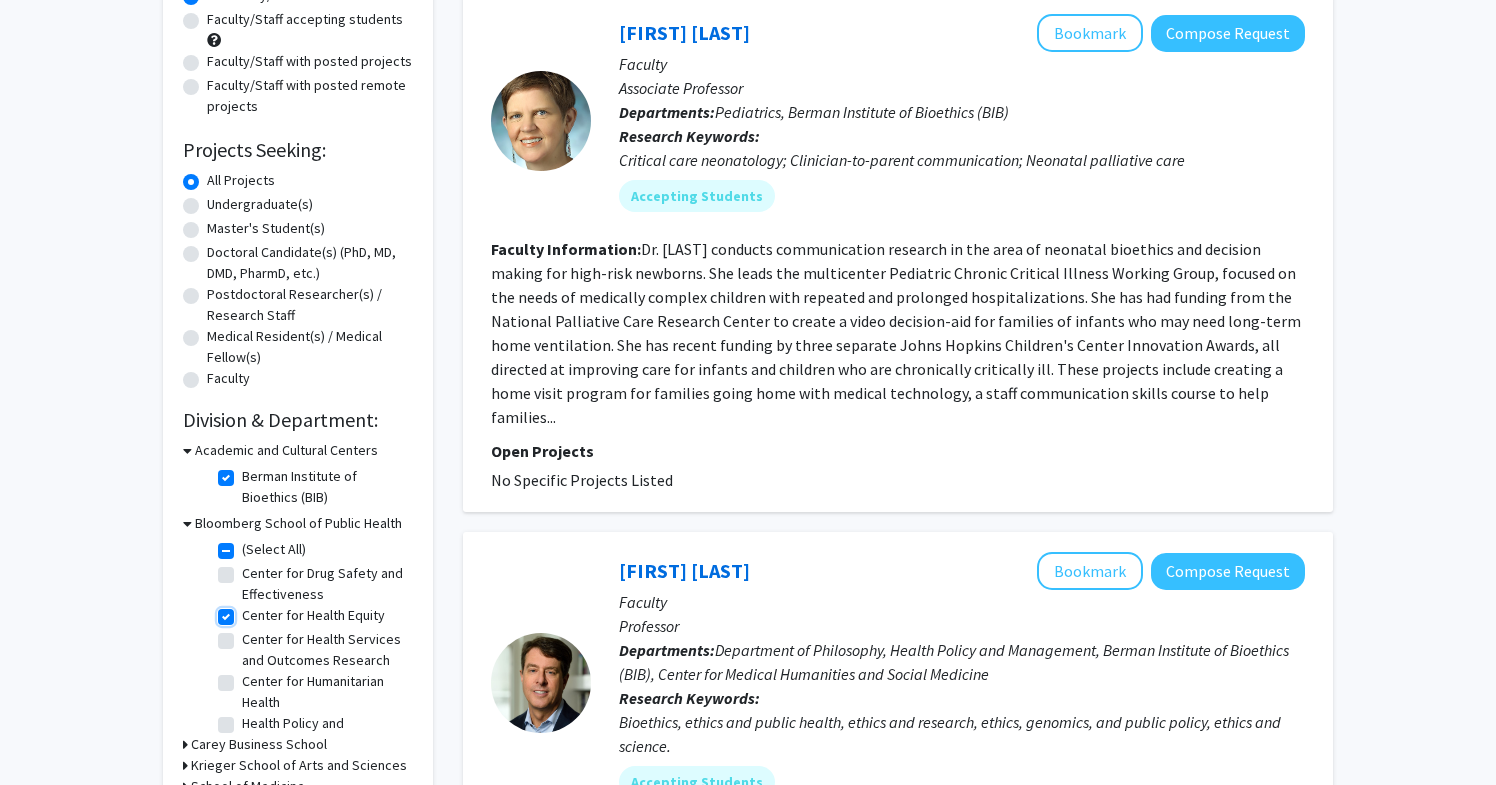 checkbox on "true" 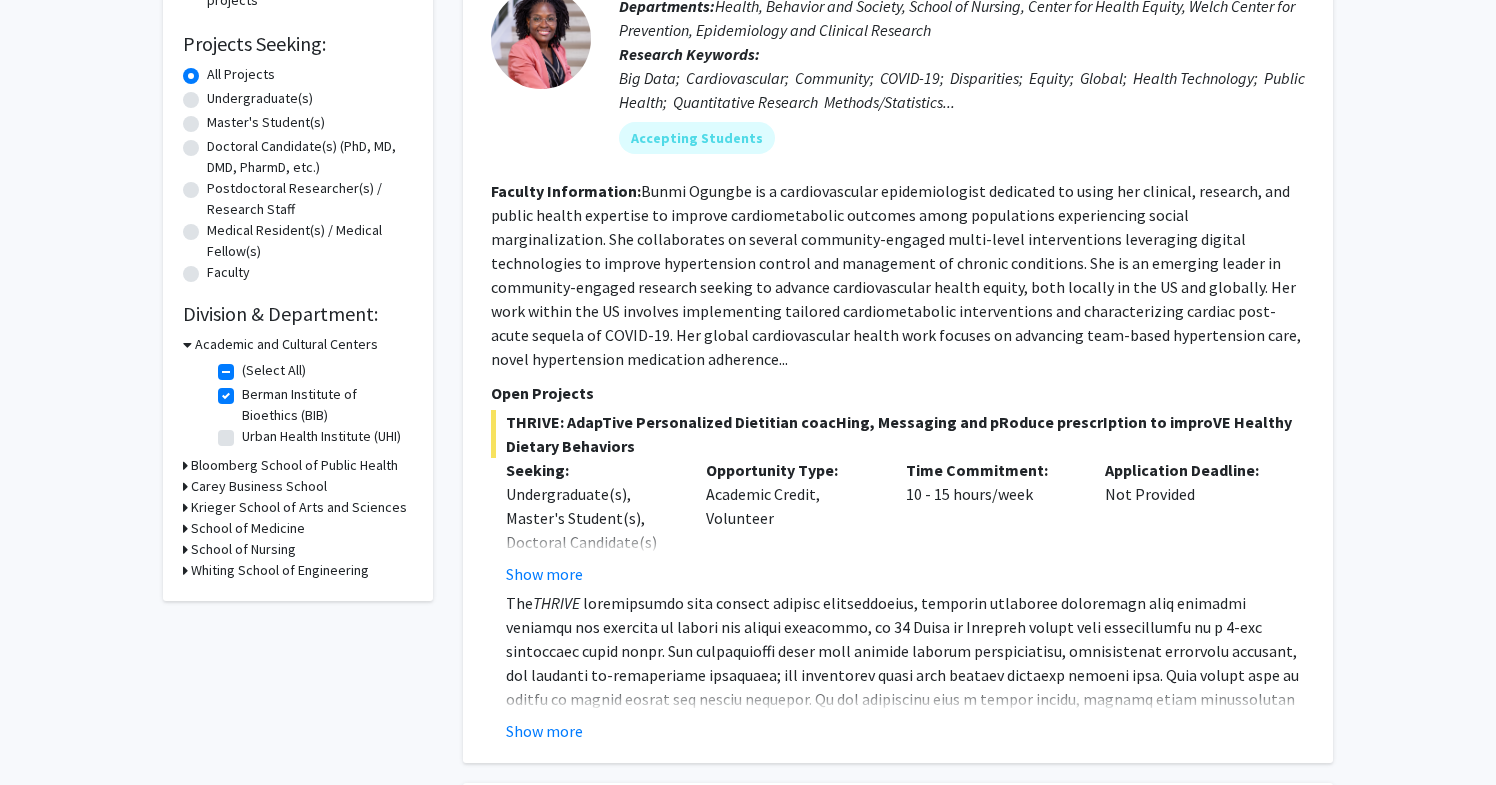 scroll, scrollTop: 297, scrollLeft: 0, axis: vertical 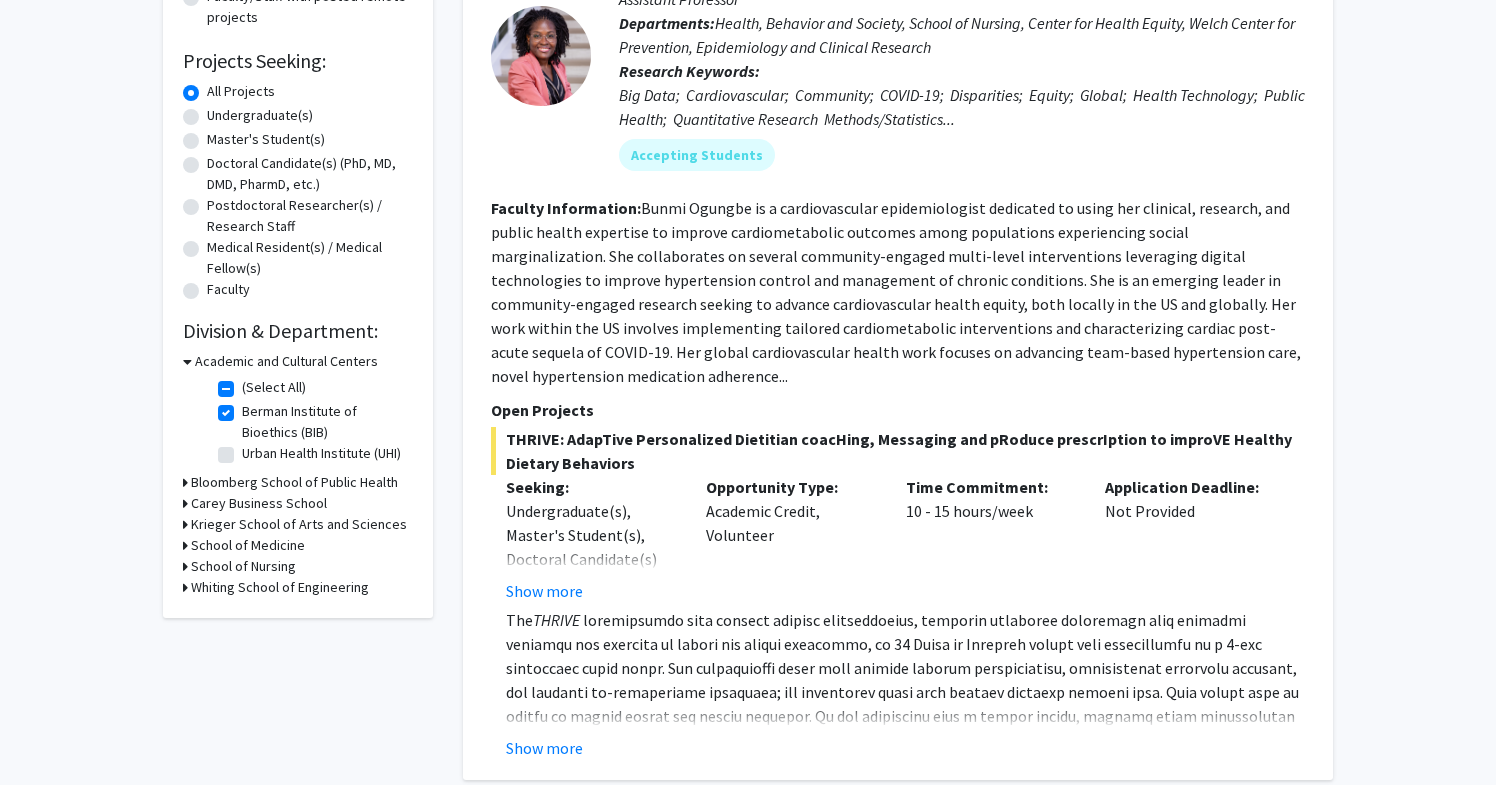 click on "Bloomberg School of Public Health" at bounding box center [294, 482] 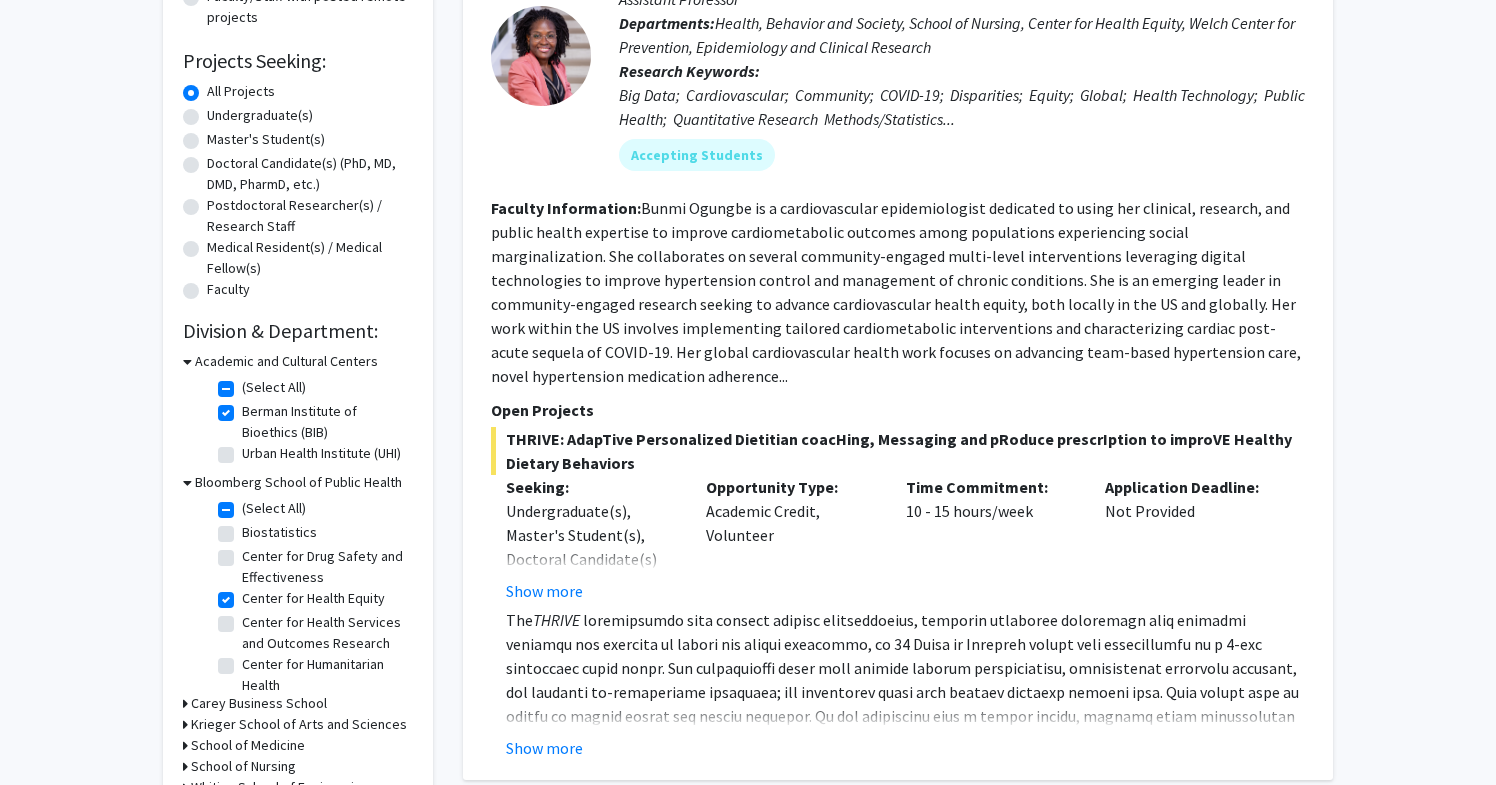 click on "Berman Institute of Bioethics (BIB)" 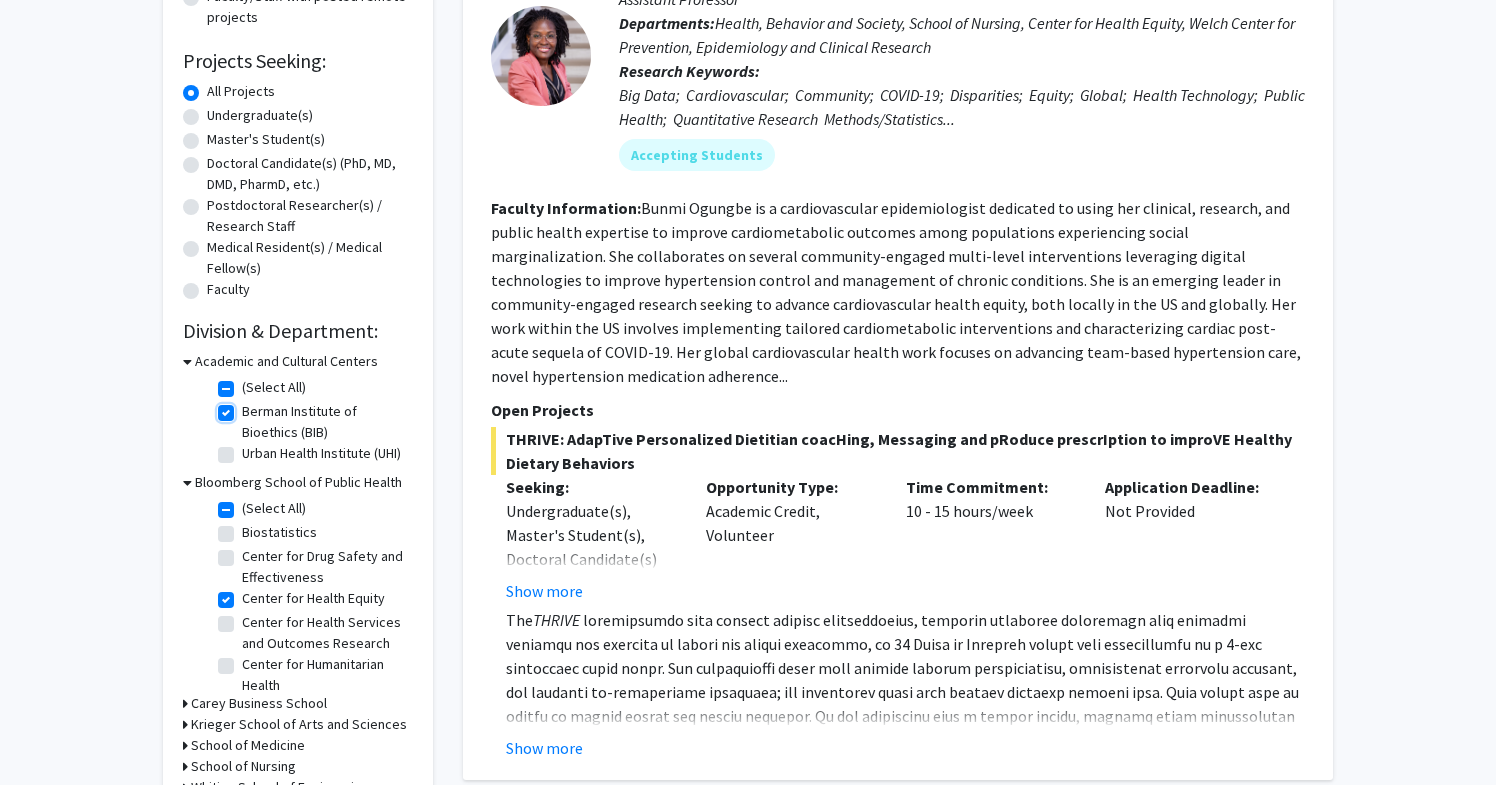 click on "Berman Institute of Bioethics (BIB)" at bounding box center [248, 407] 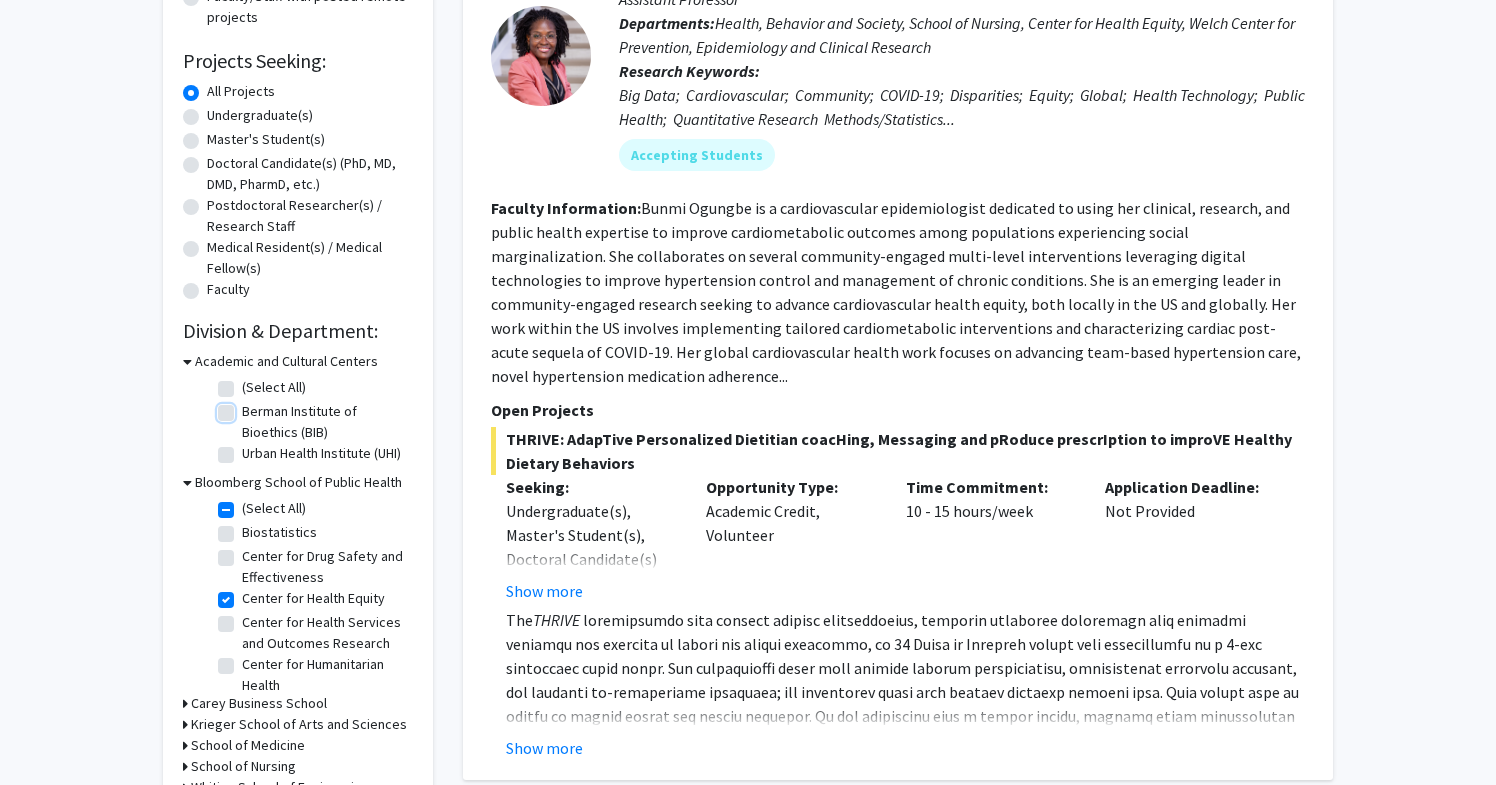 checkbox on "false" 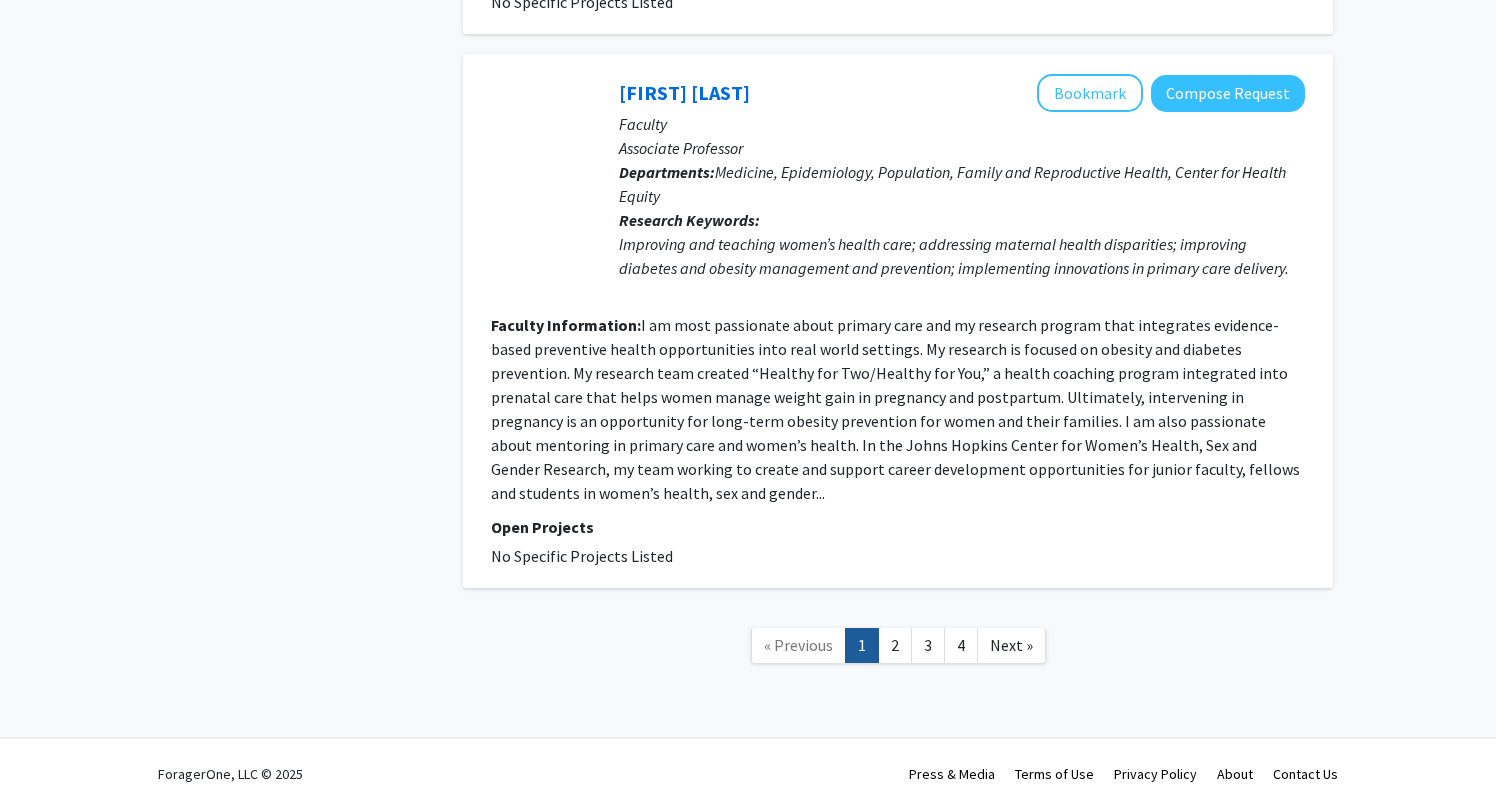 scroll, scrollTop: 5027, scrollLeft: 0, axis: vertical 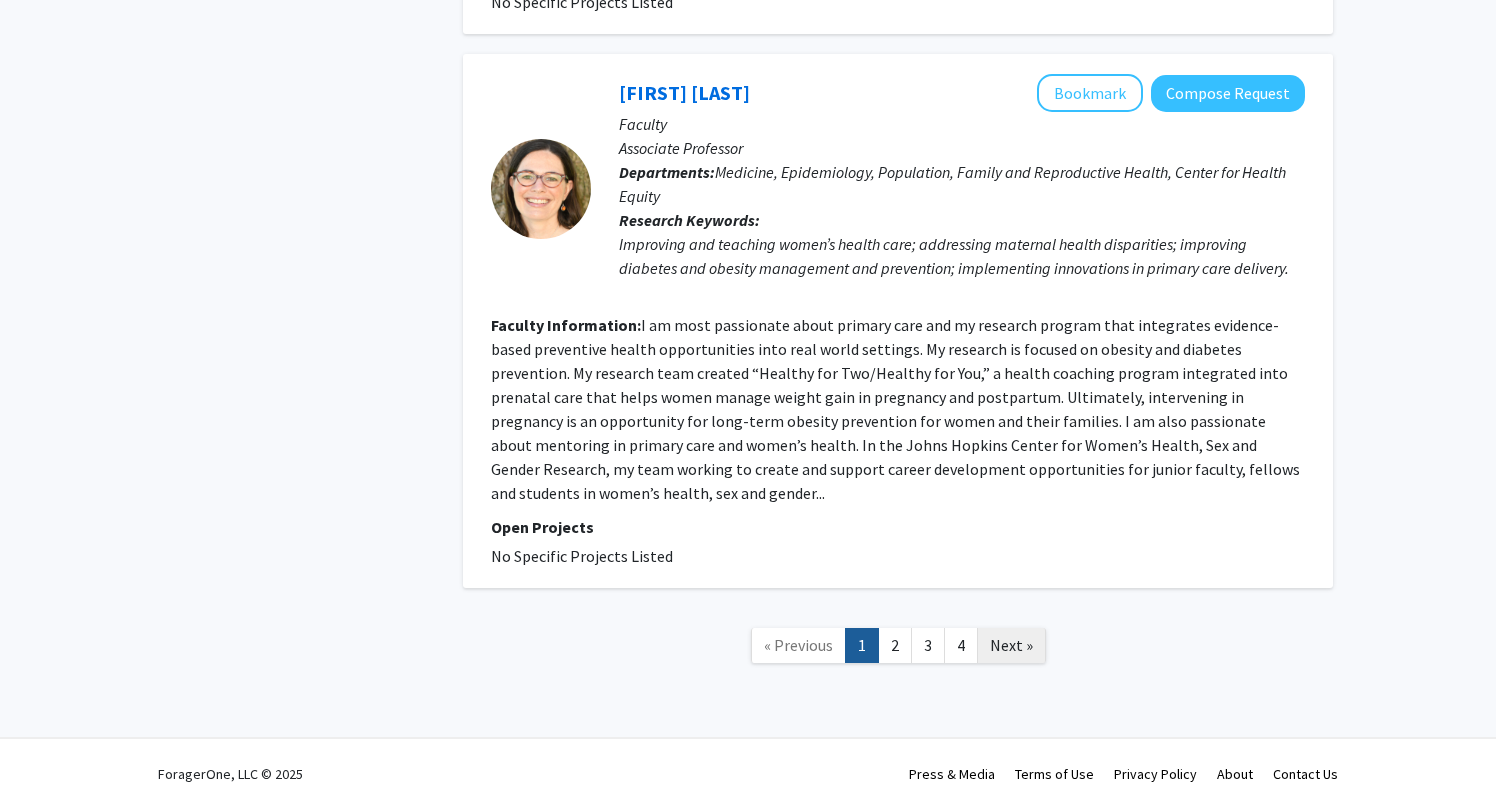 click on "Next »" 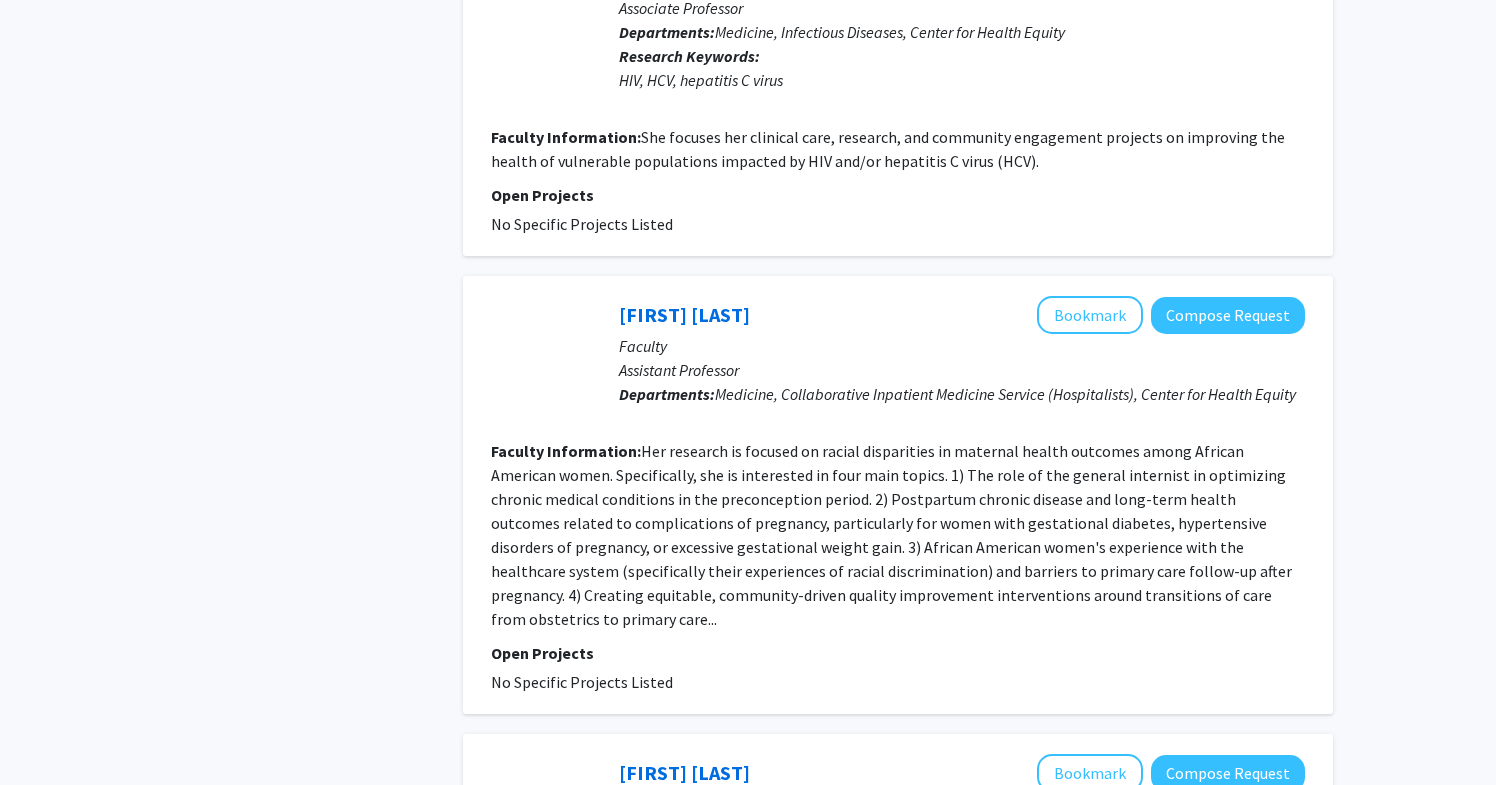 scroll, scrollTop: 1240, scrollLeft: 0, axis: vertical 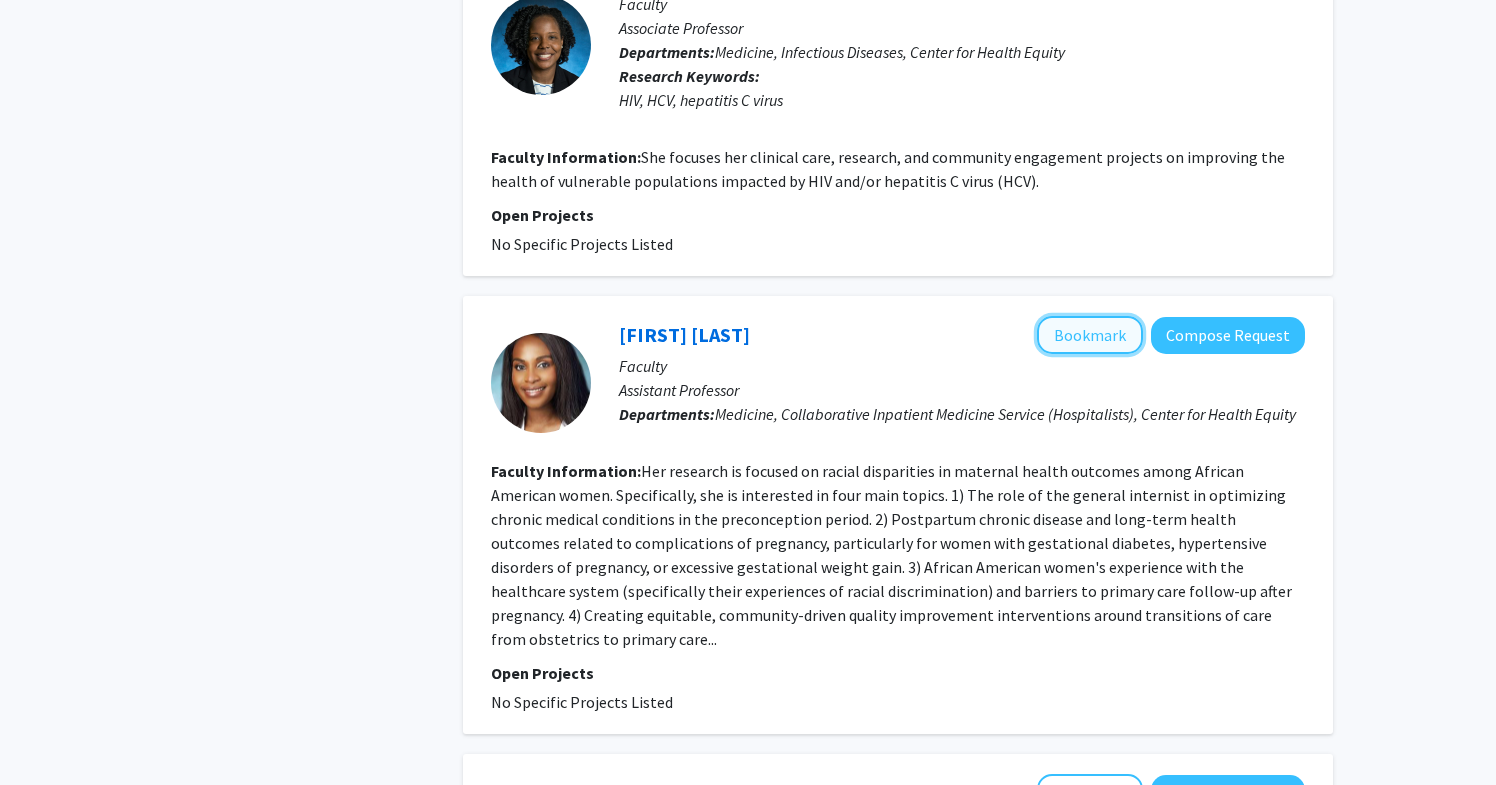 click on "Bookmark" 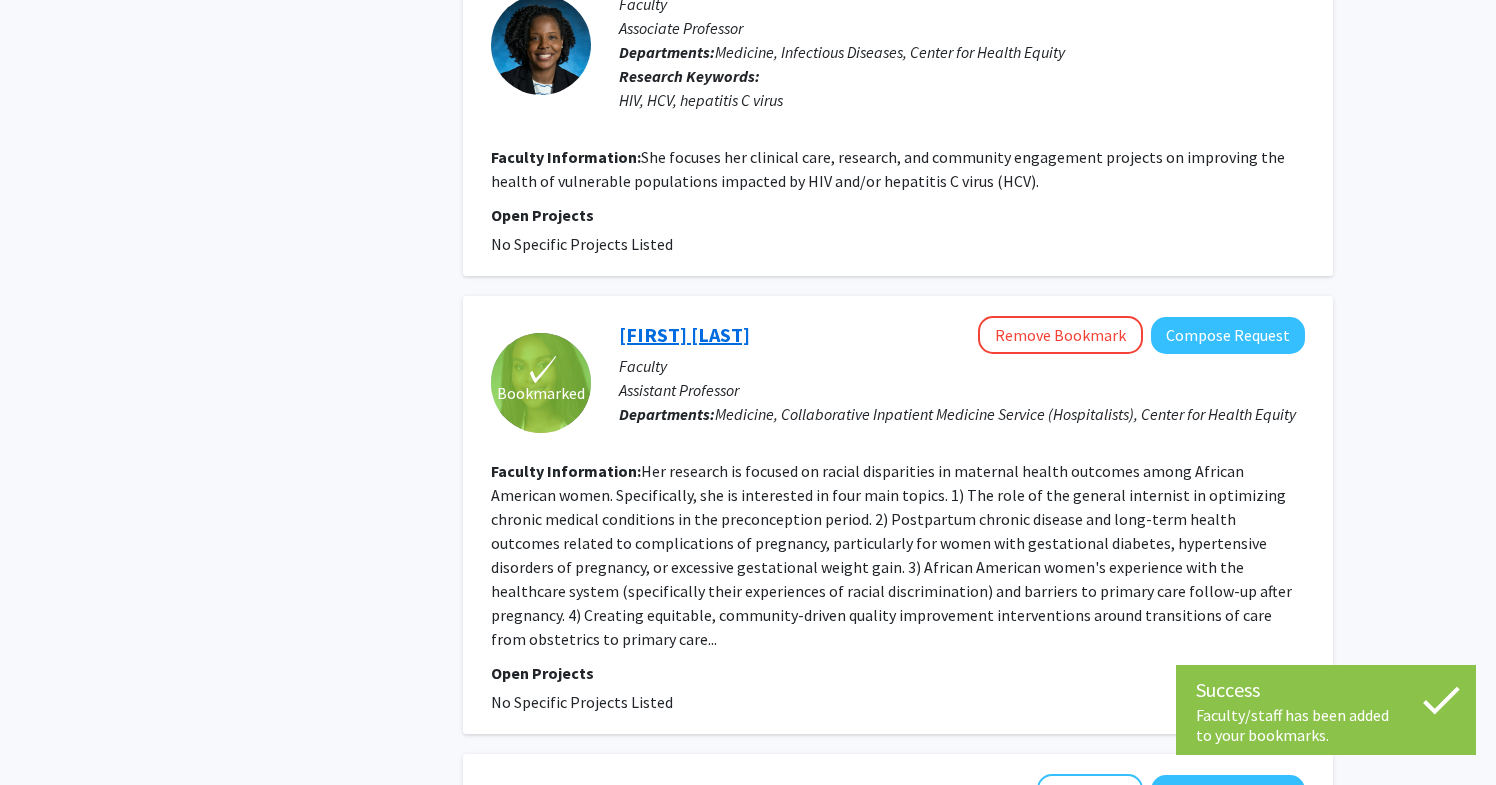 click on "[FIRST] [LAST]" 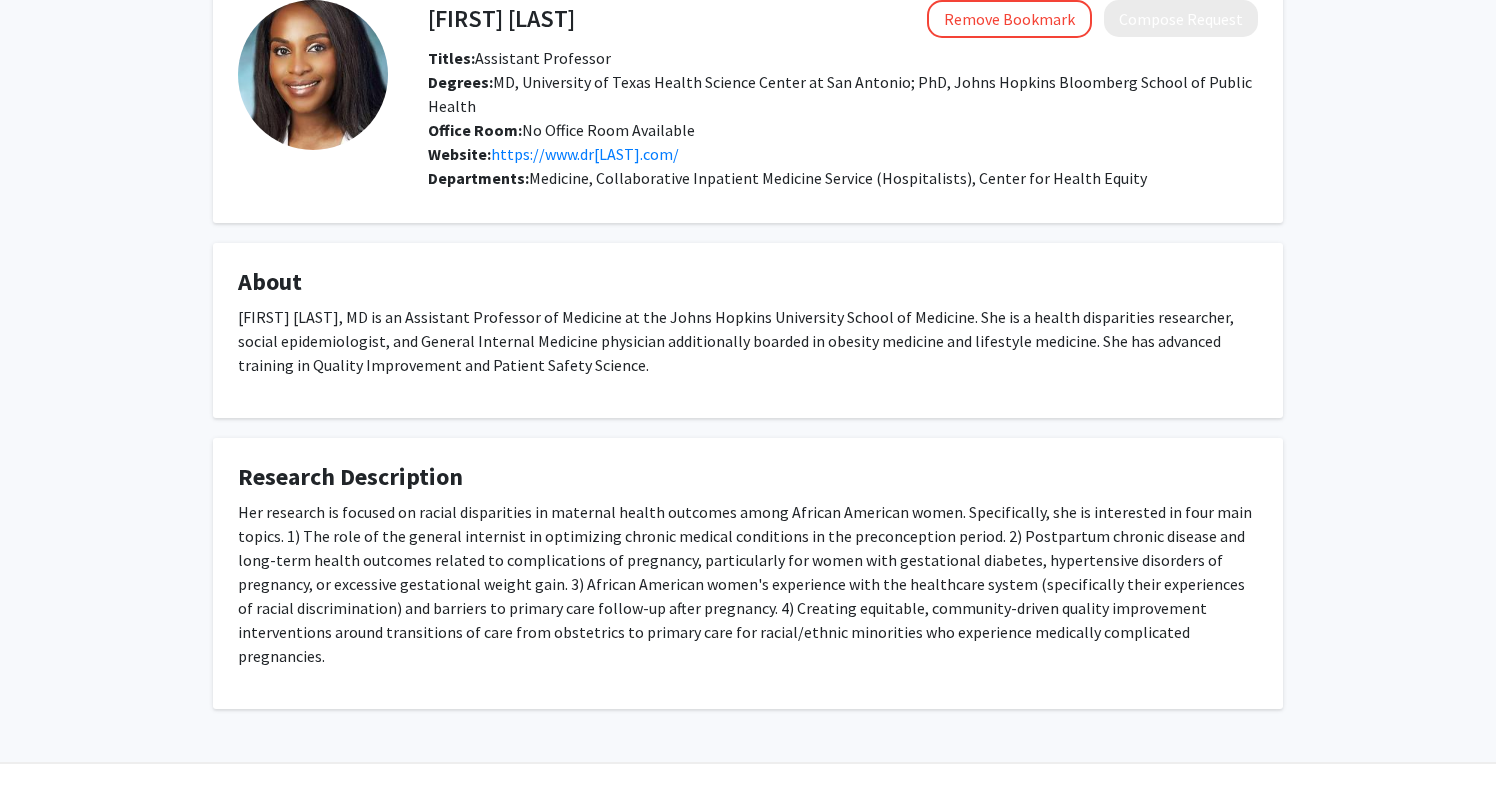 scroll, scrollTop: 136, scrollLeft: 0, axis: vertical 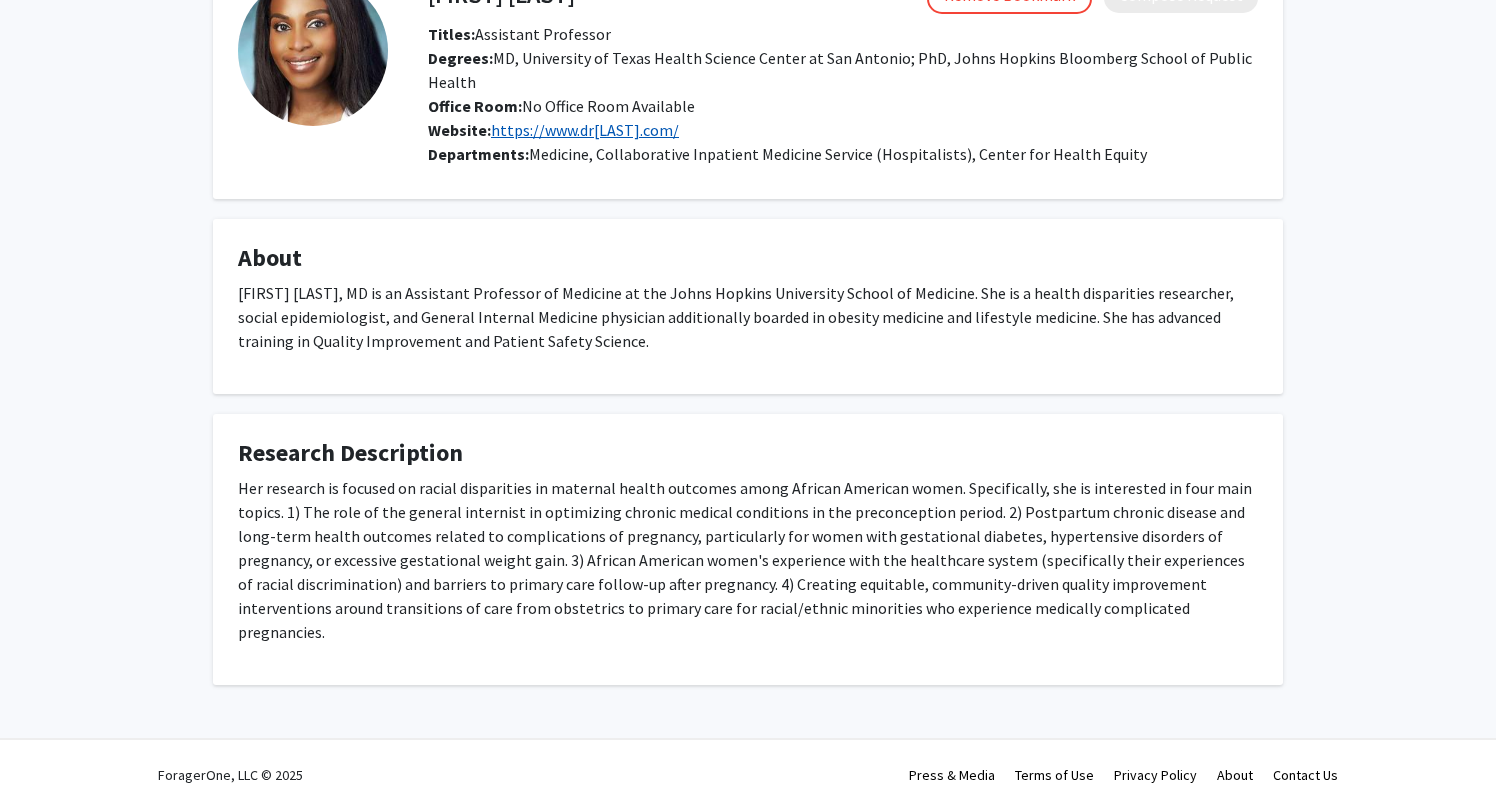 click on "https://www.drchellemd.com/" 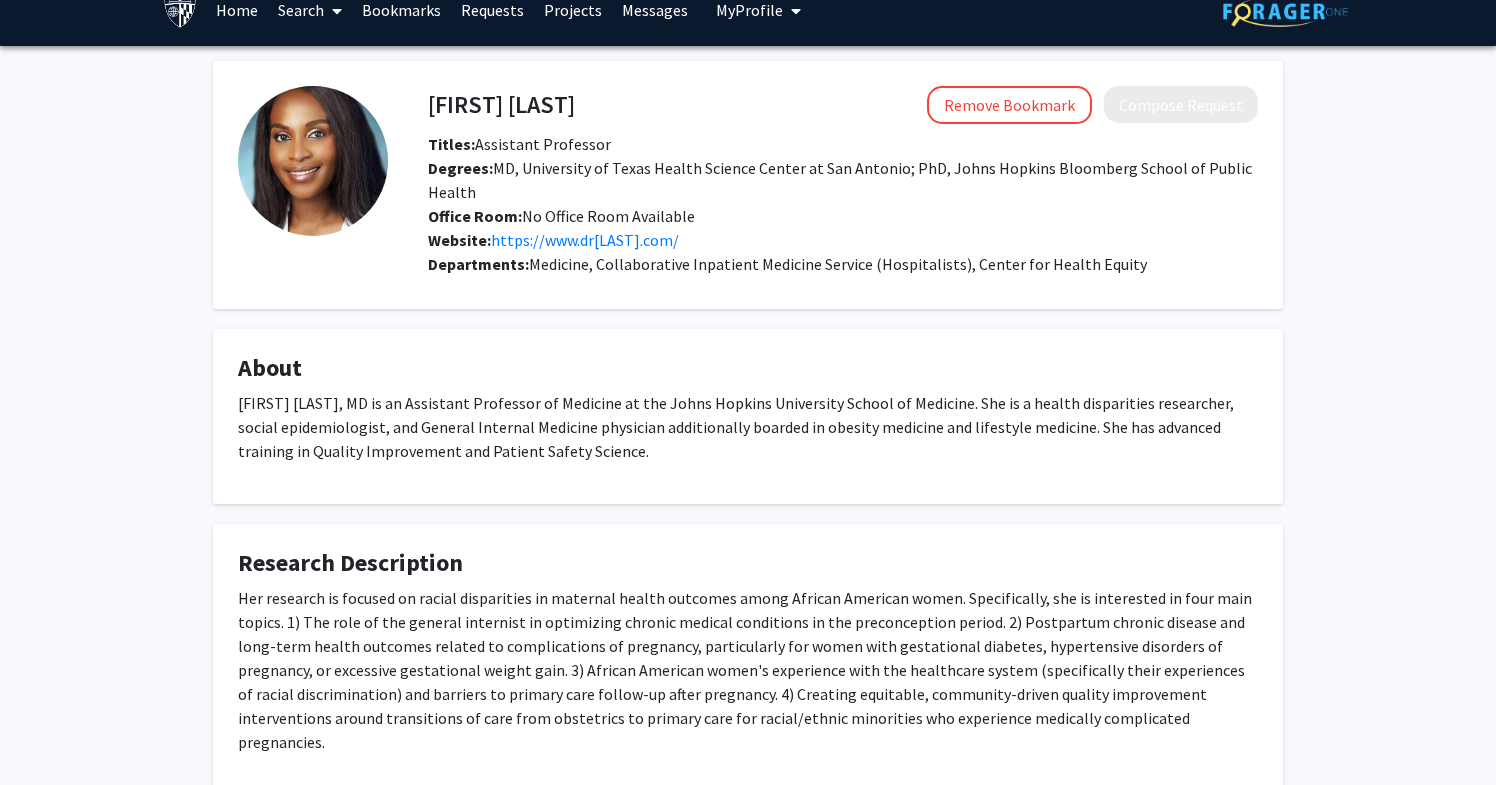 scroll, scrollTop: 0, scrollLeft: 0, axis: both 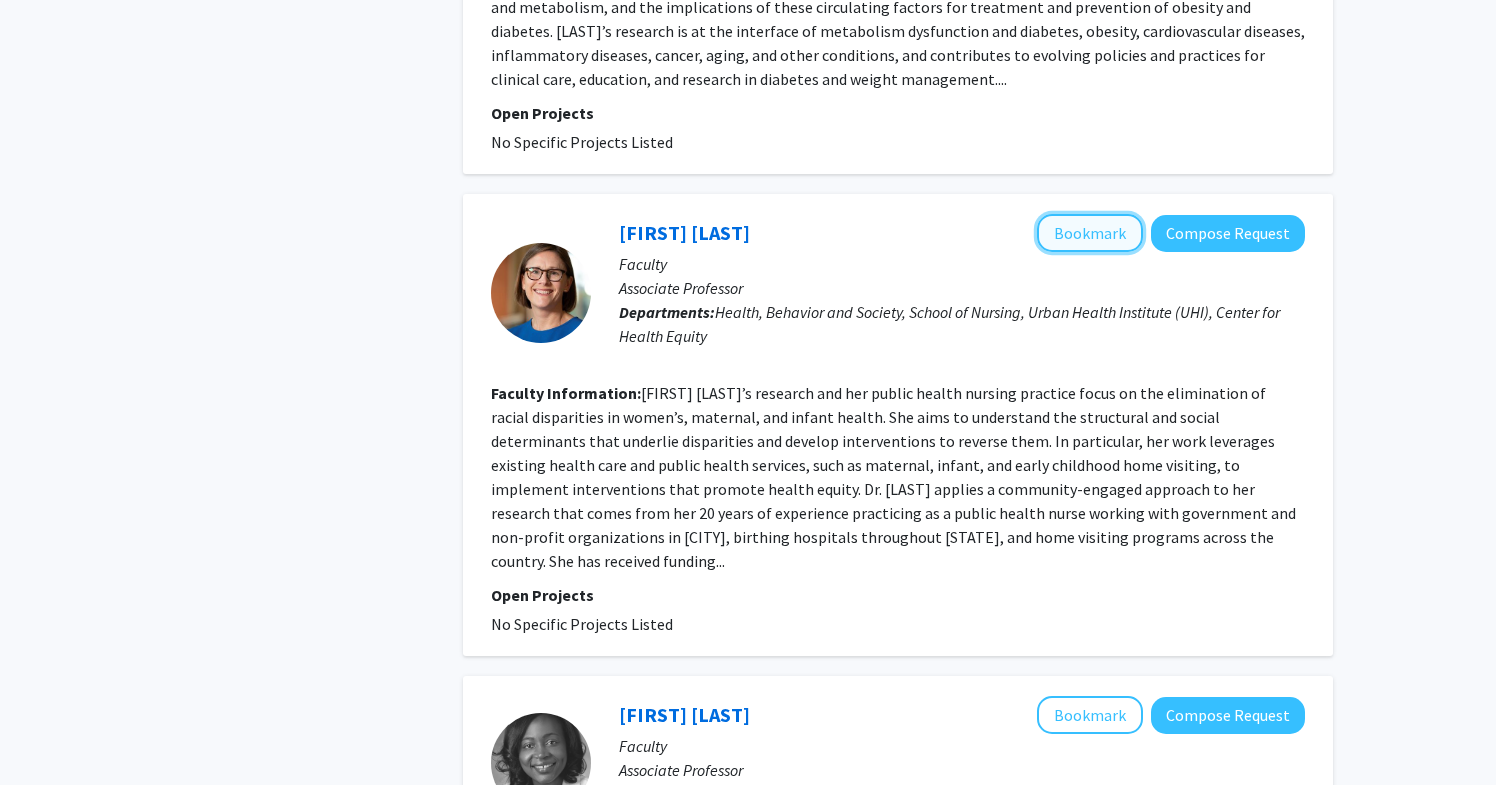 click on "Bookmark" 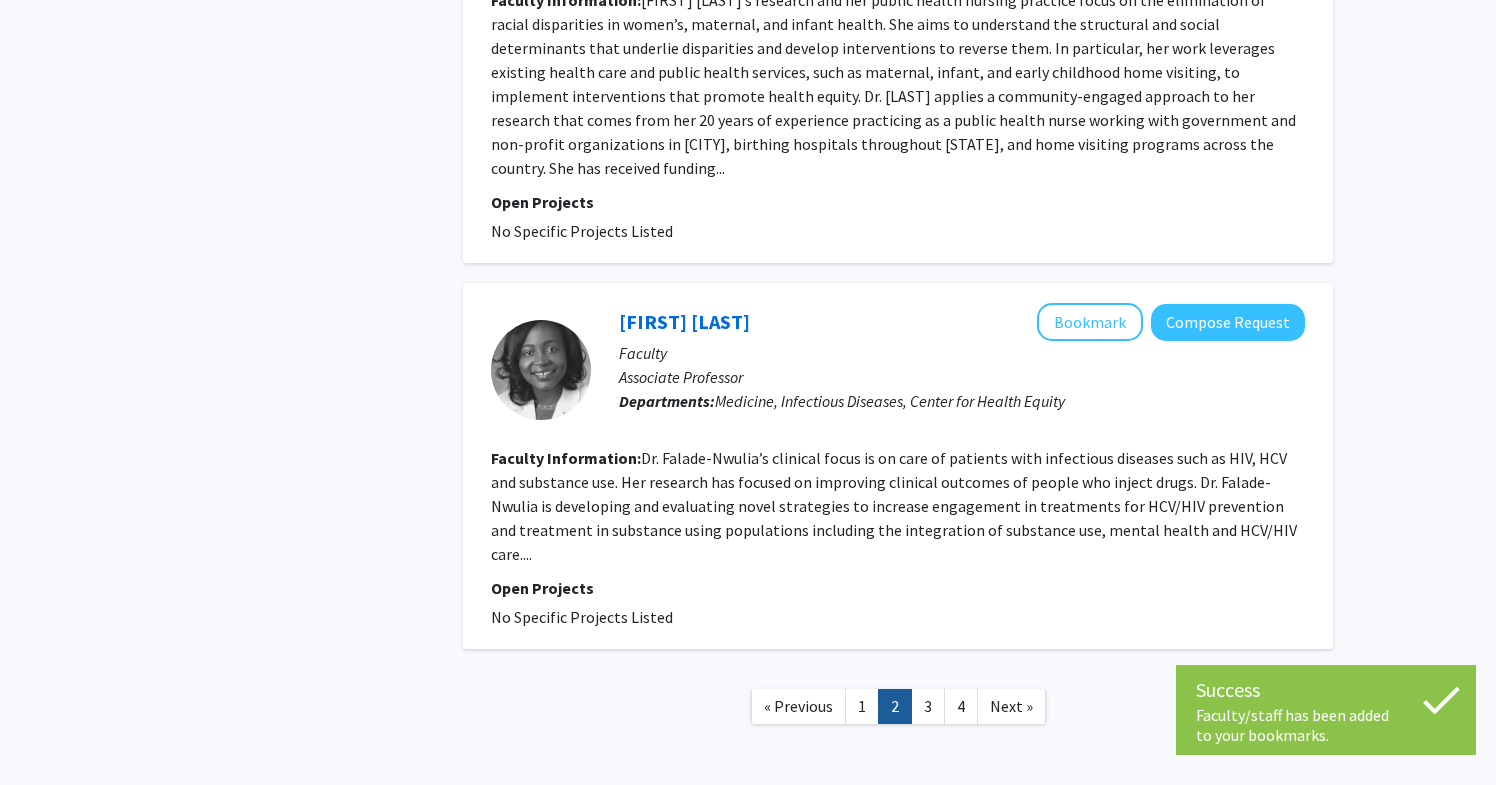 scroll, scrollTop: 4087, scrollLeft: 0, axis: vertical 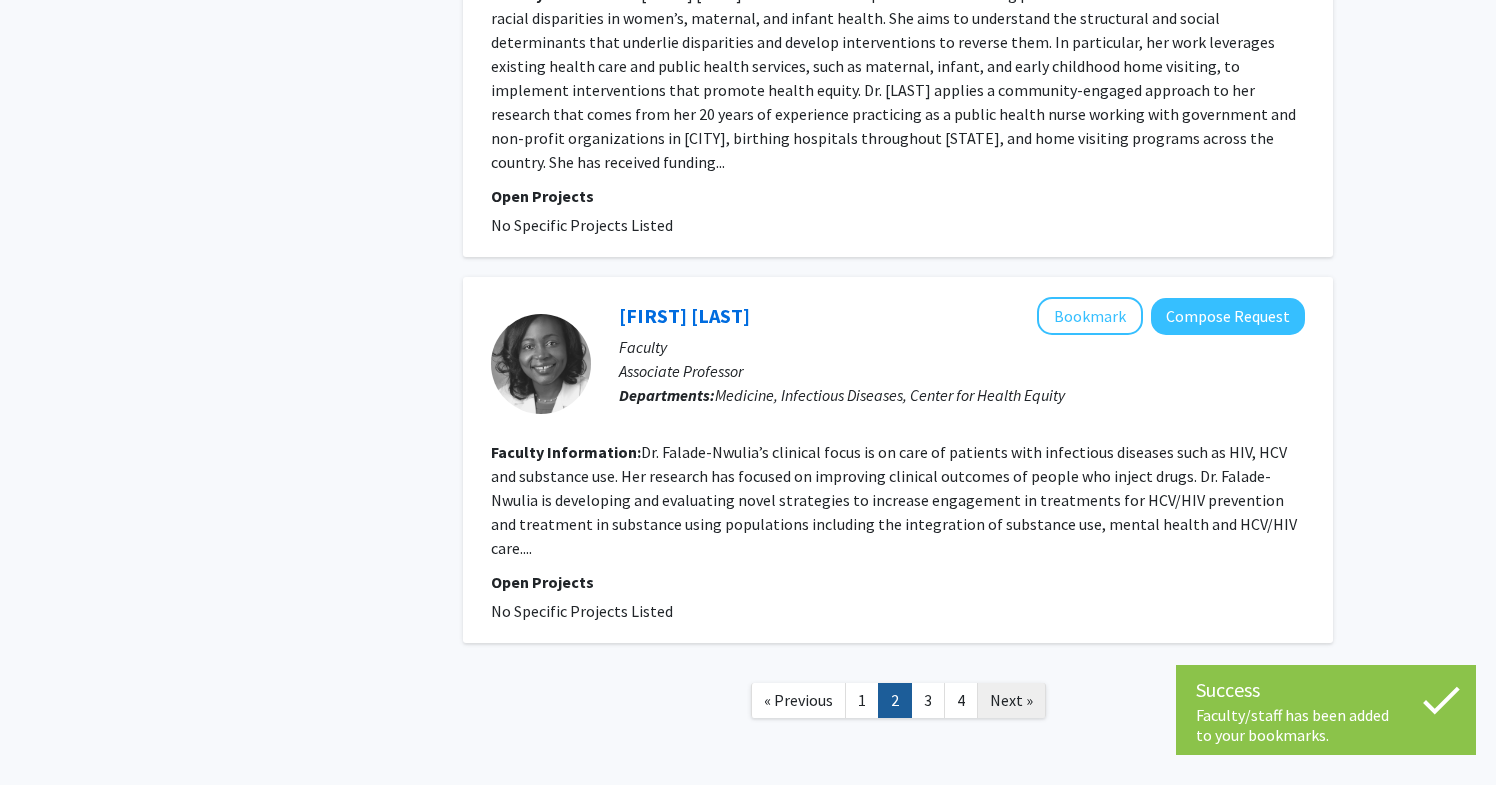 click on "Next »" 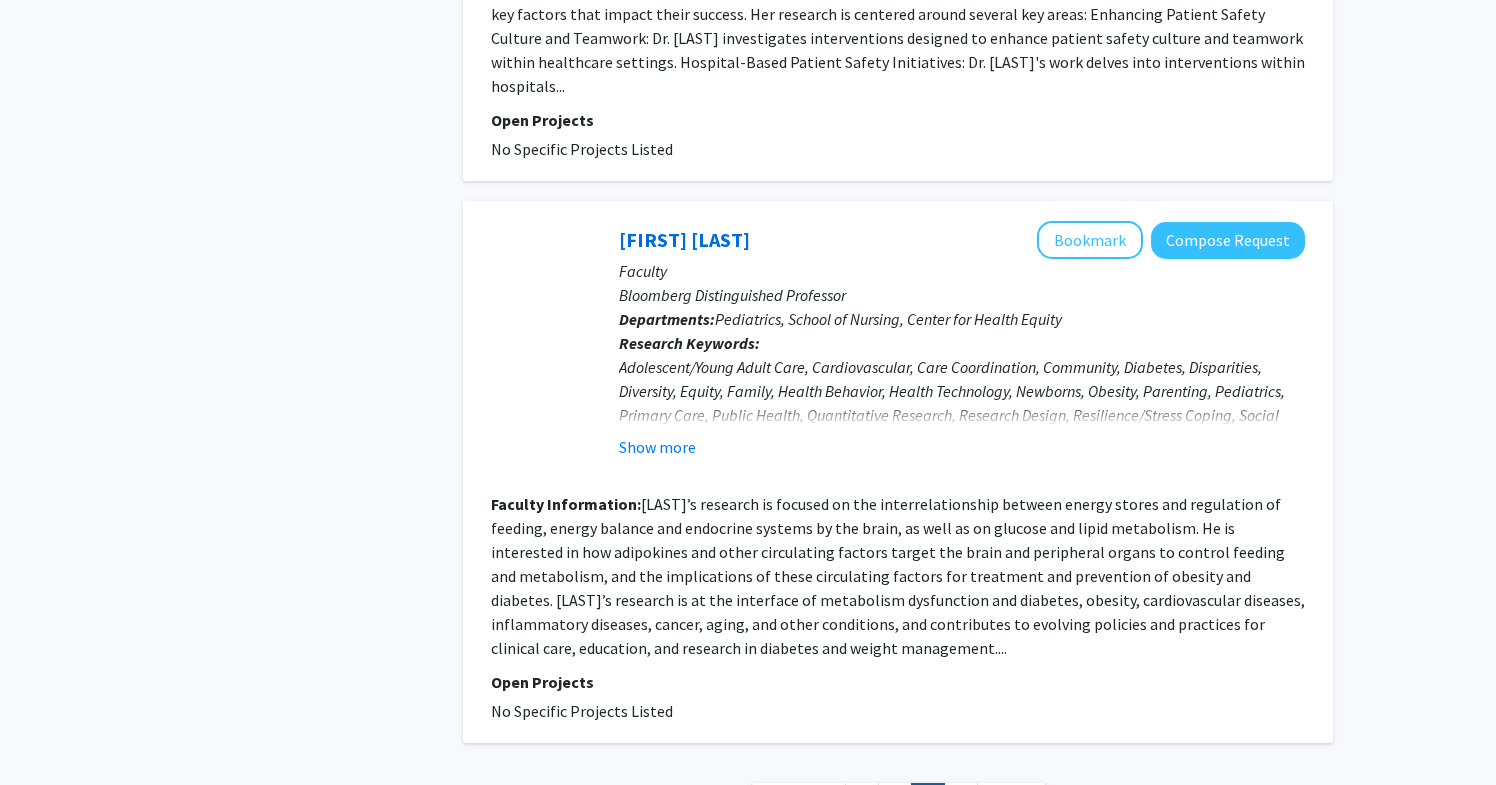 scroll, scrollTop: 4694, scrollLeft: 0, axis: vertical 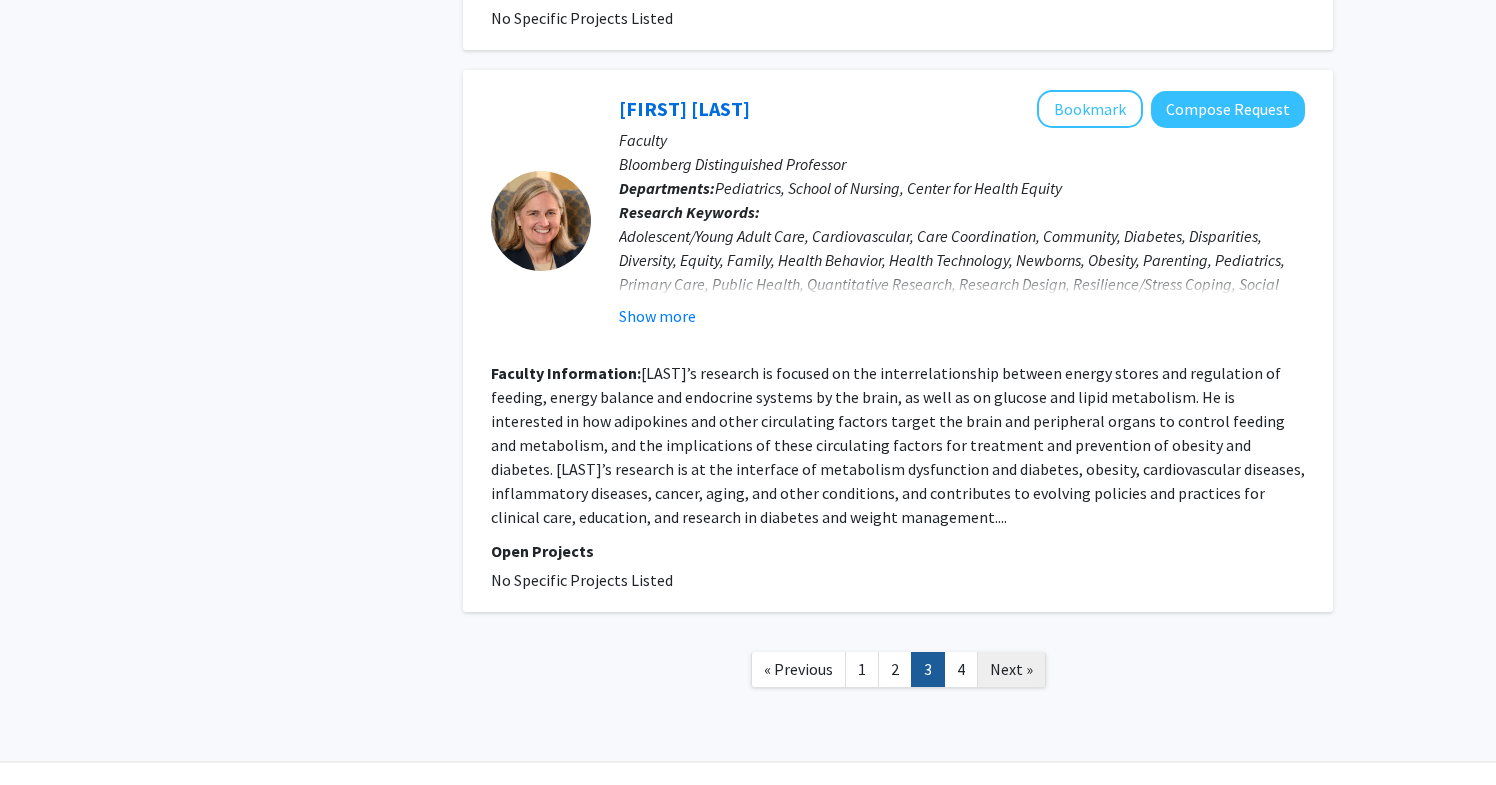 click on "Next »" 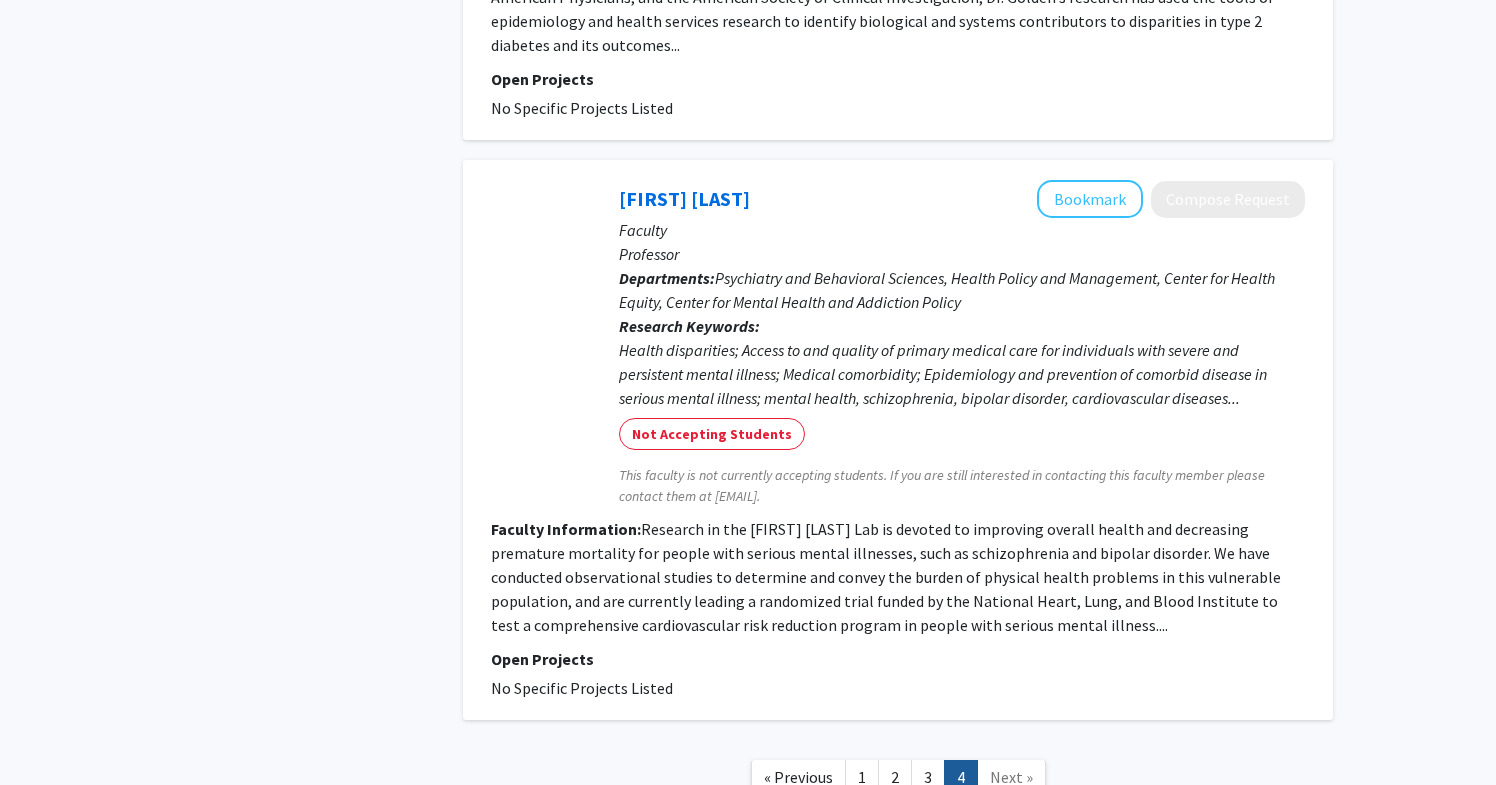 scroll, scrollTop: 2422, scrollLeft: 0, axis: vertical 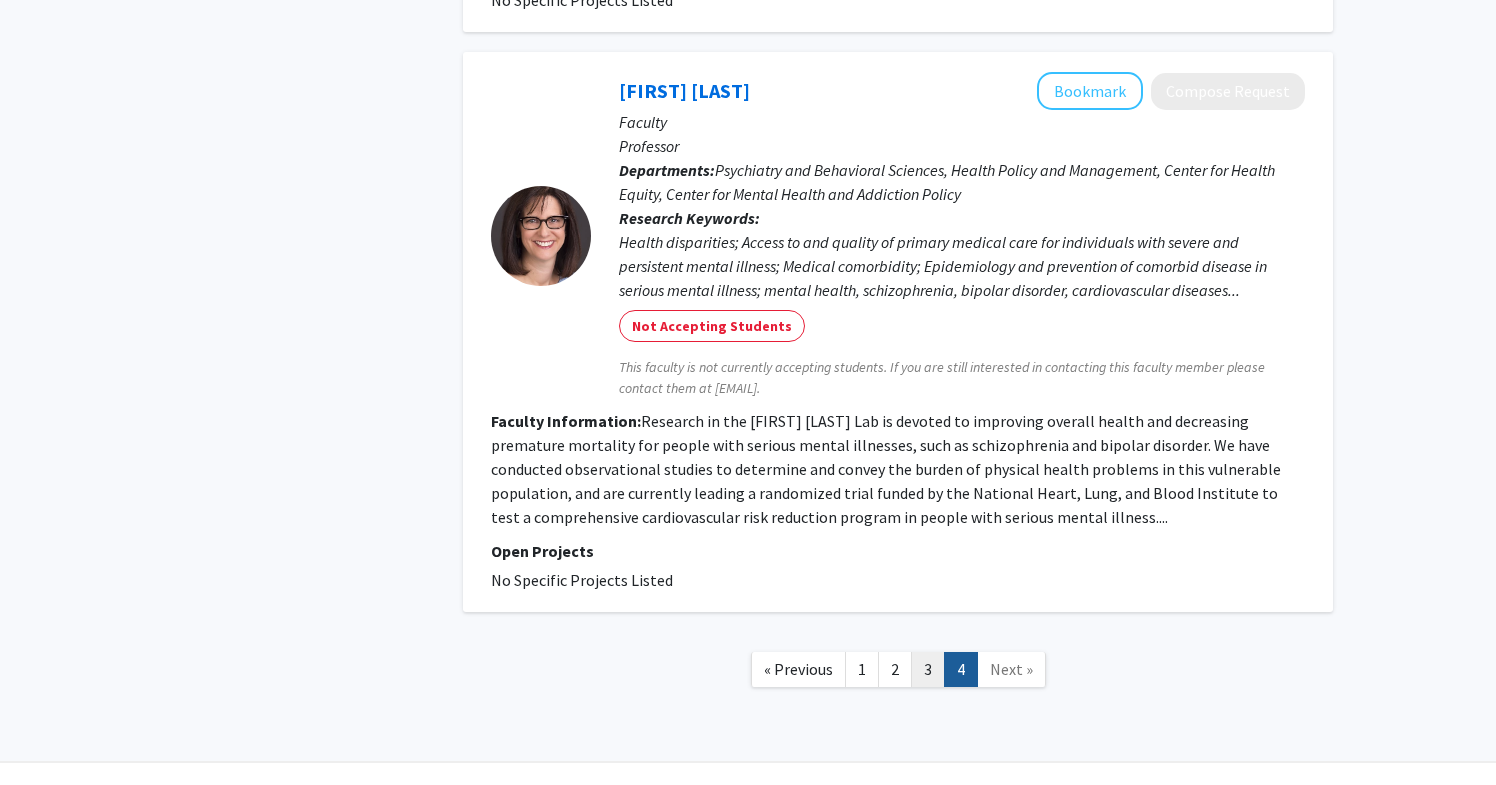 click on "3" 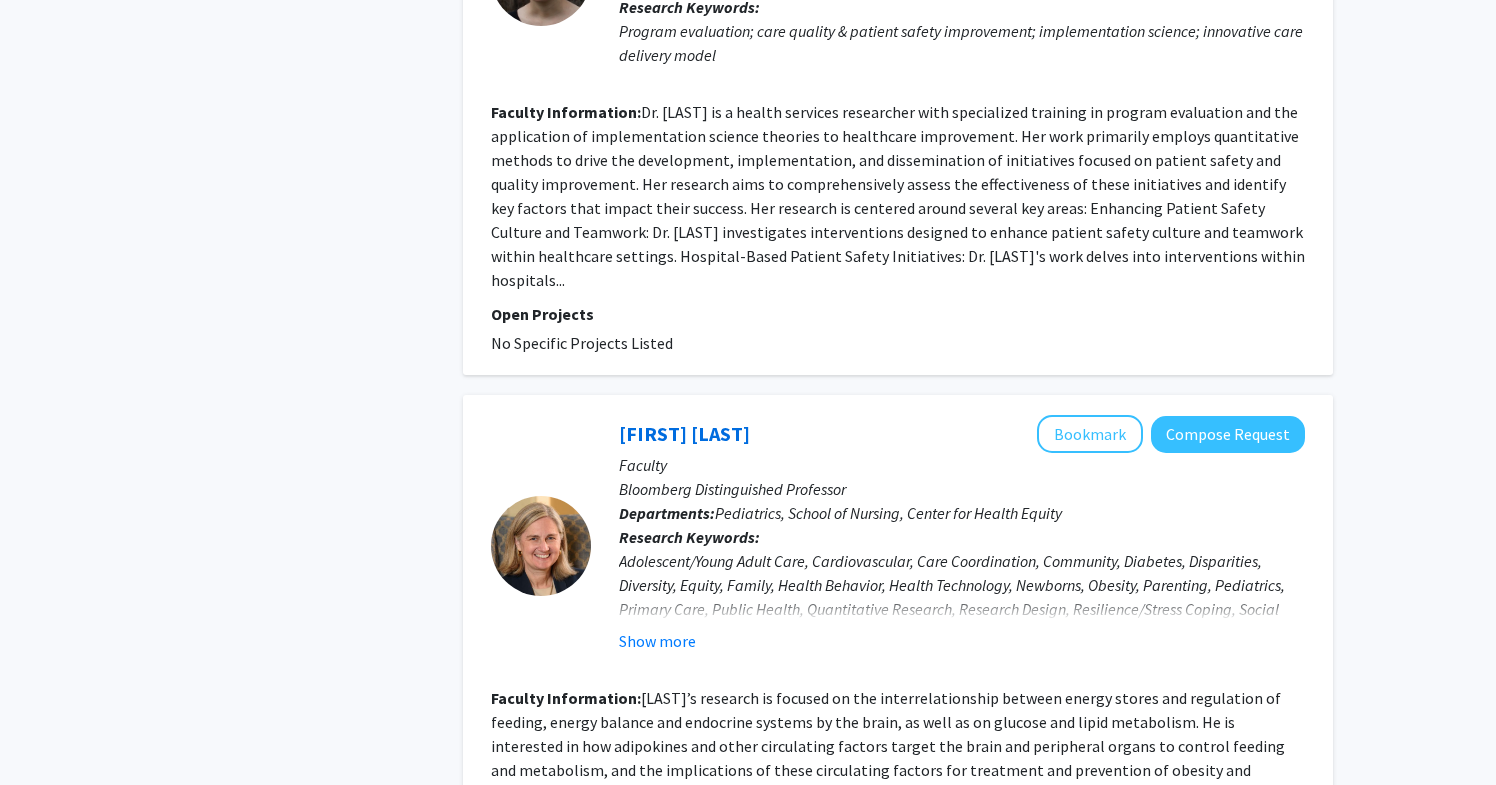 scroll, scrollTop: 4694, scrollLeft: 0, axis: vertical 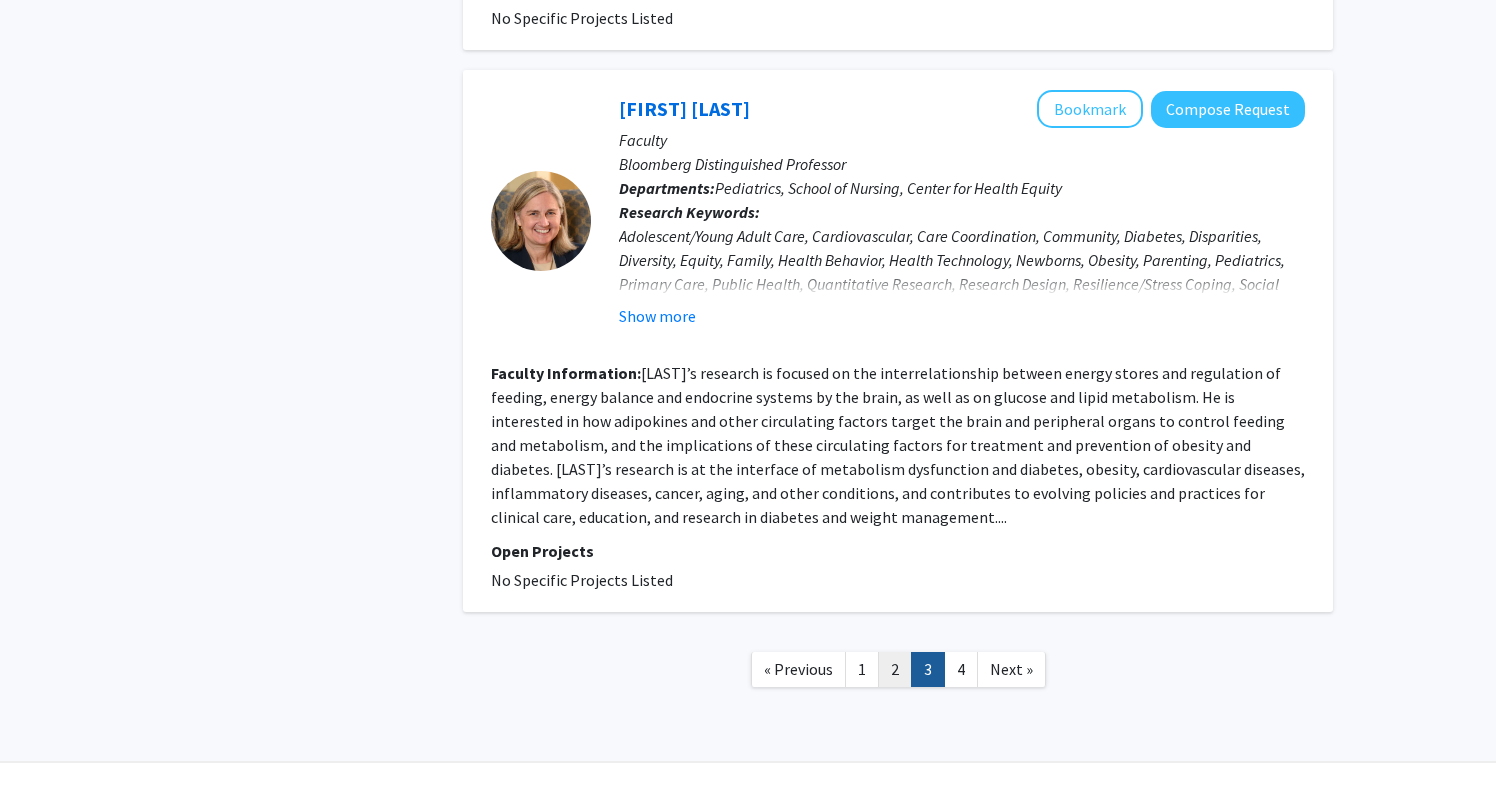 click on "2" 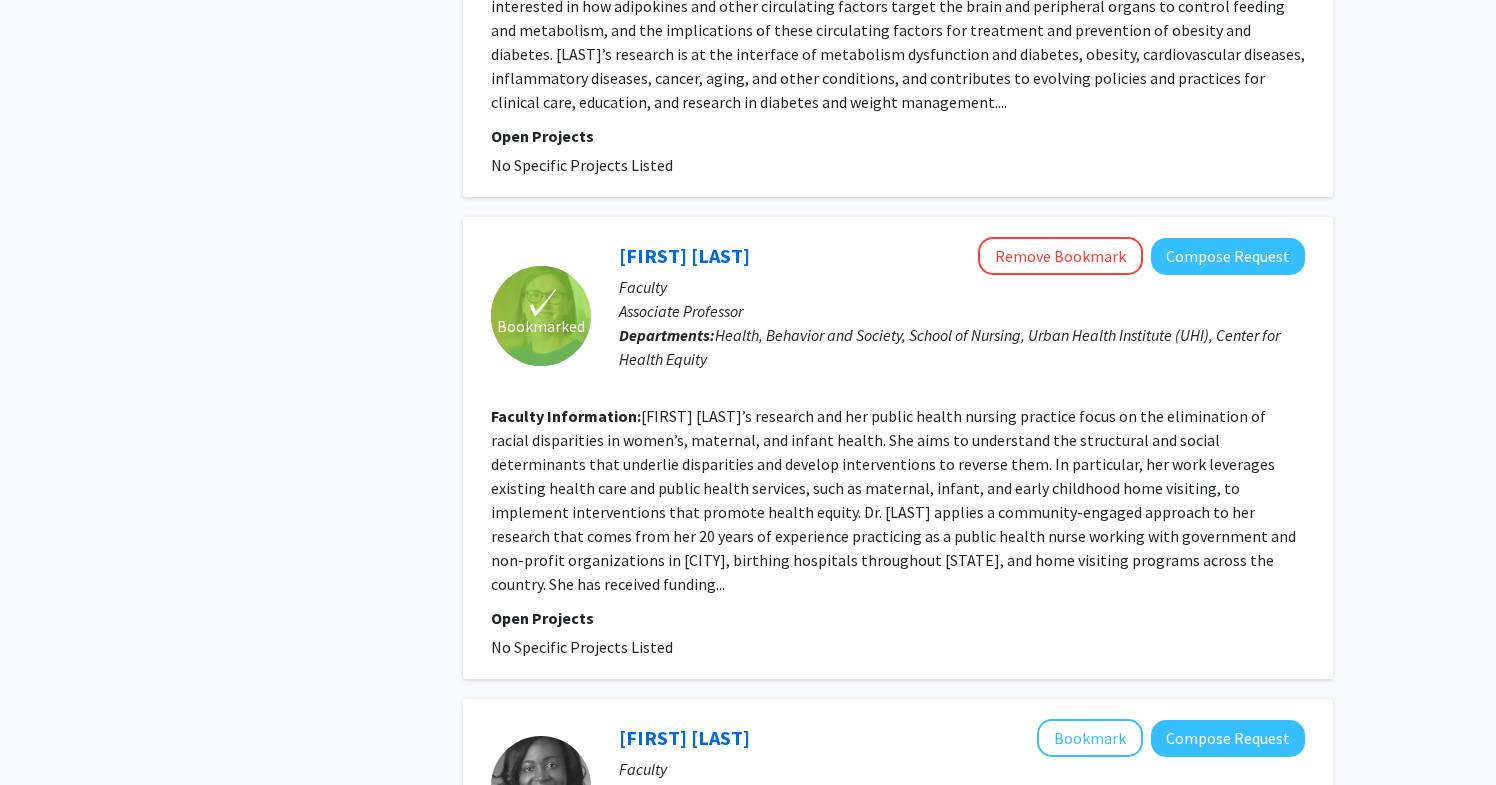 scroll, scrollTop: 3646, scrollLeft: 0, axis: vertical 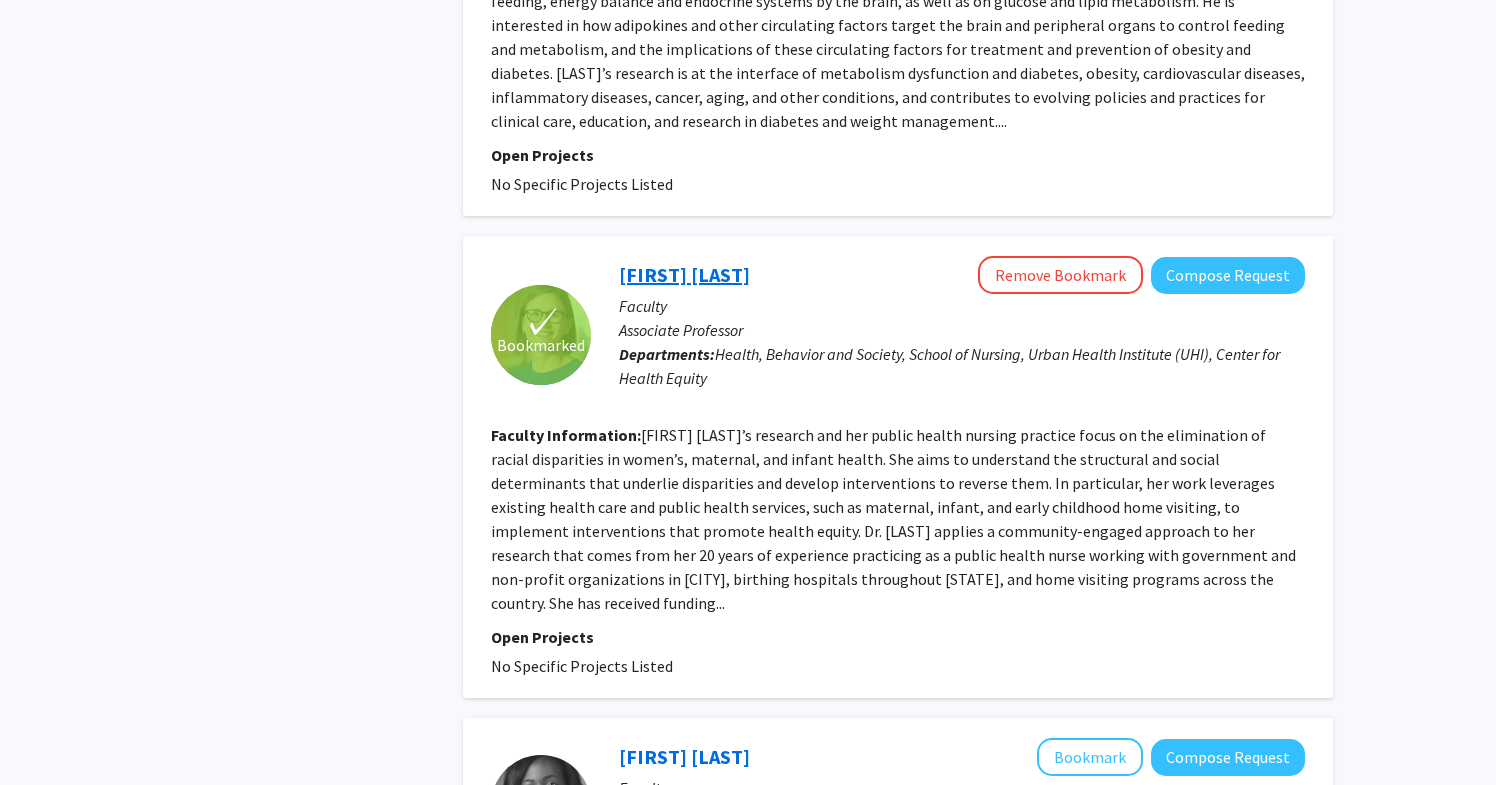 click on "[FIRST] [LAST]" 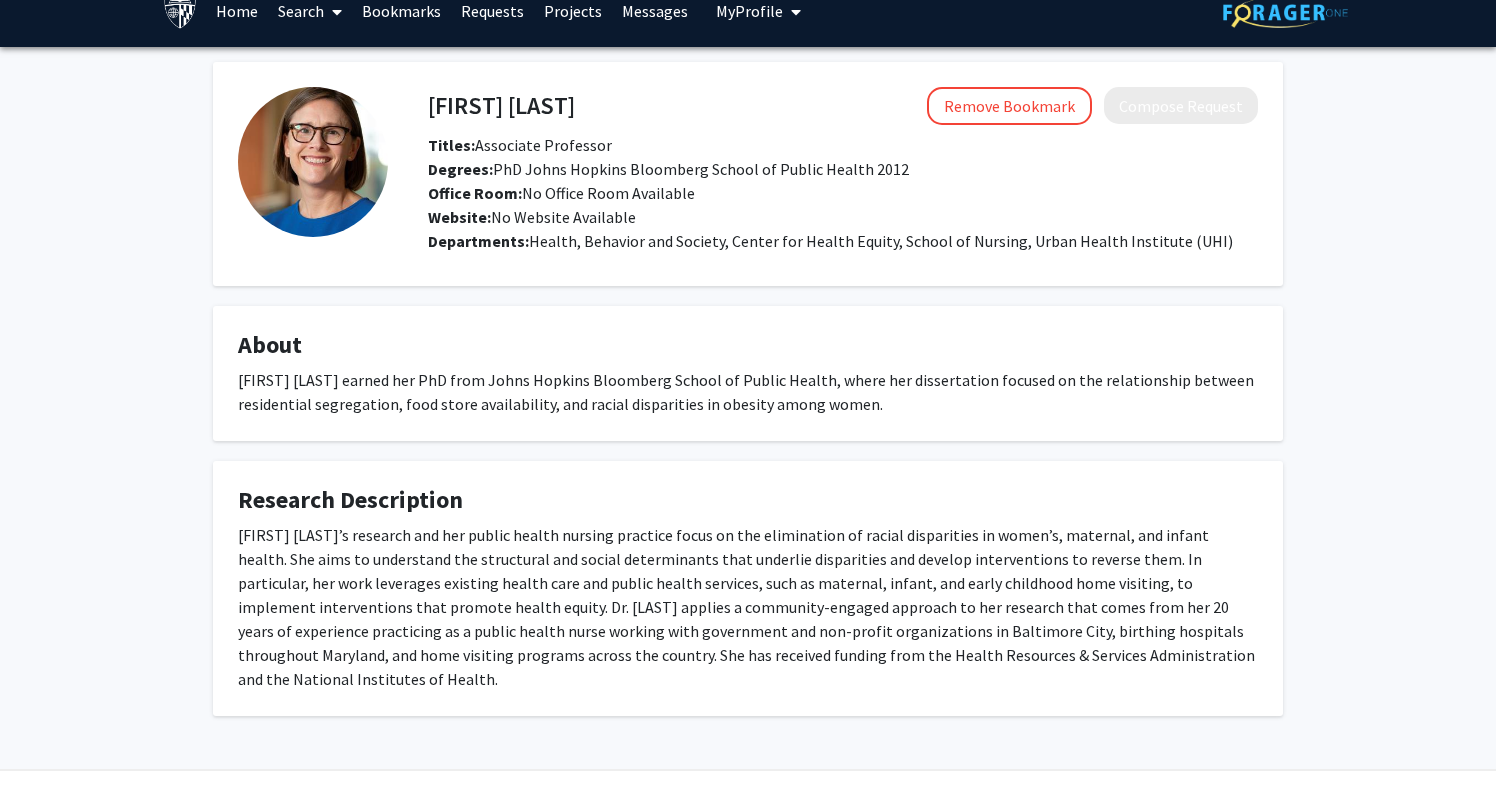 scroll, scrollTop: 0, scrollLeft: 0, axis: both 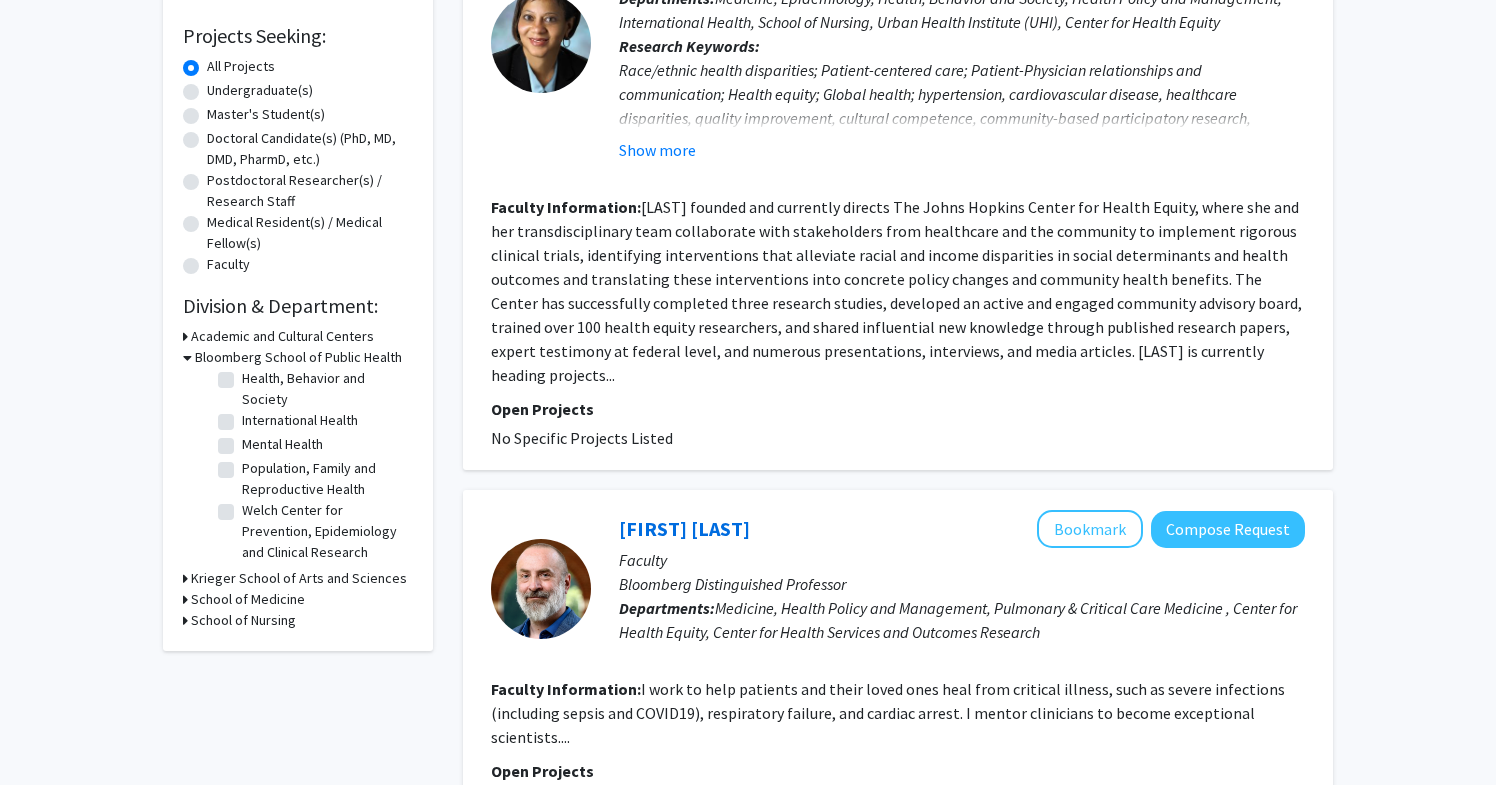 click on "Population, Family and Reproductive Health" 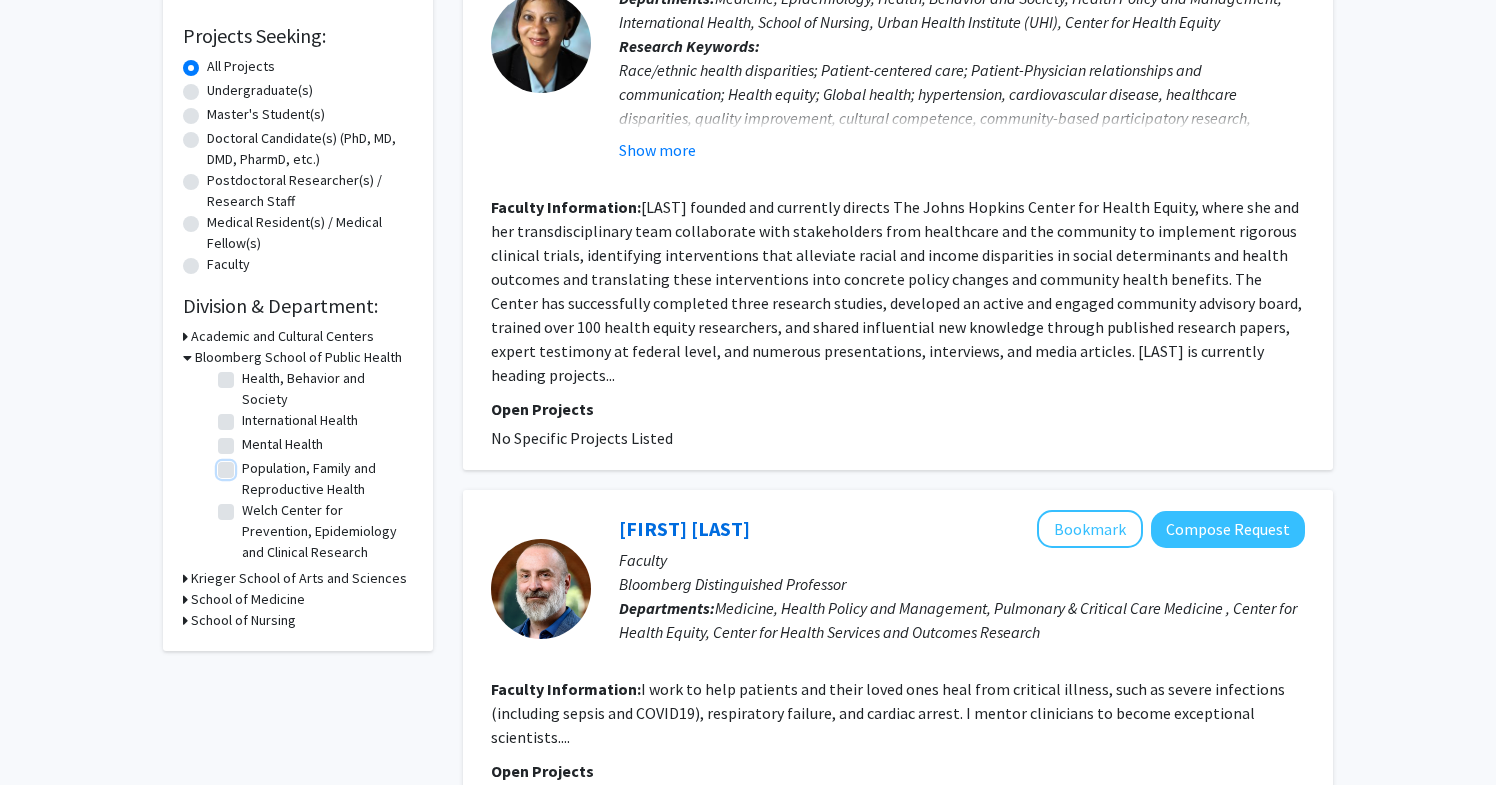 click on "Population, Family and Reproductive Health" at bounding box center (248, 464) 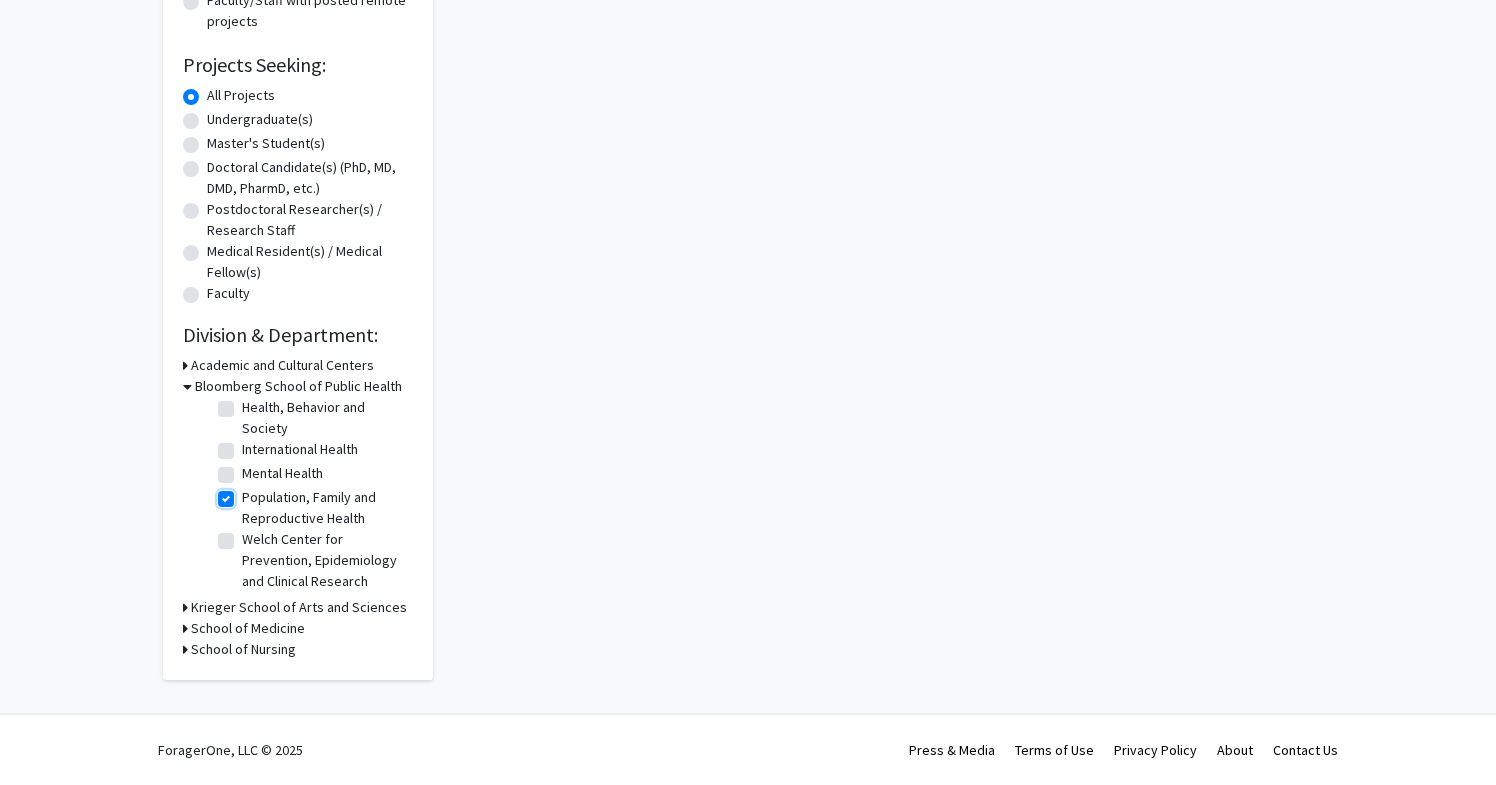 scroll, scrollTop: 0, scrollLeft: 0, axis: both 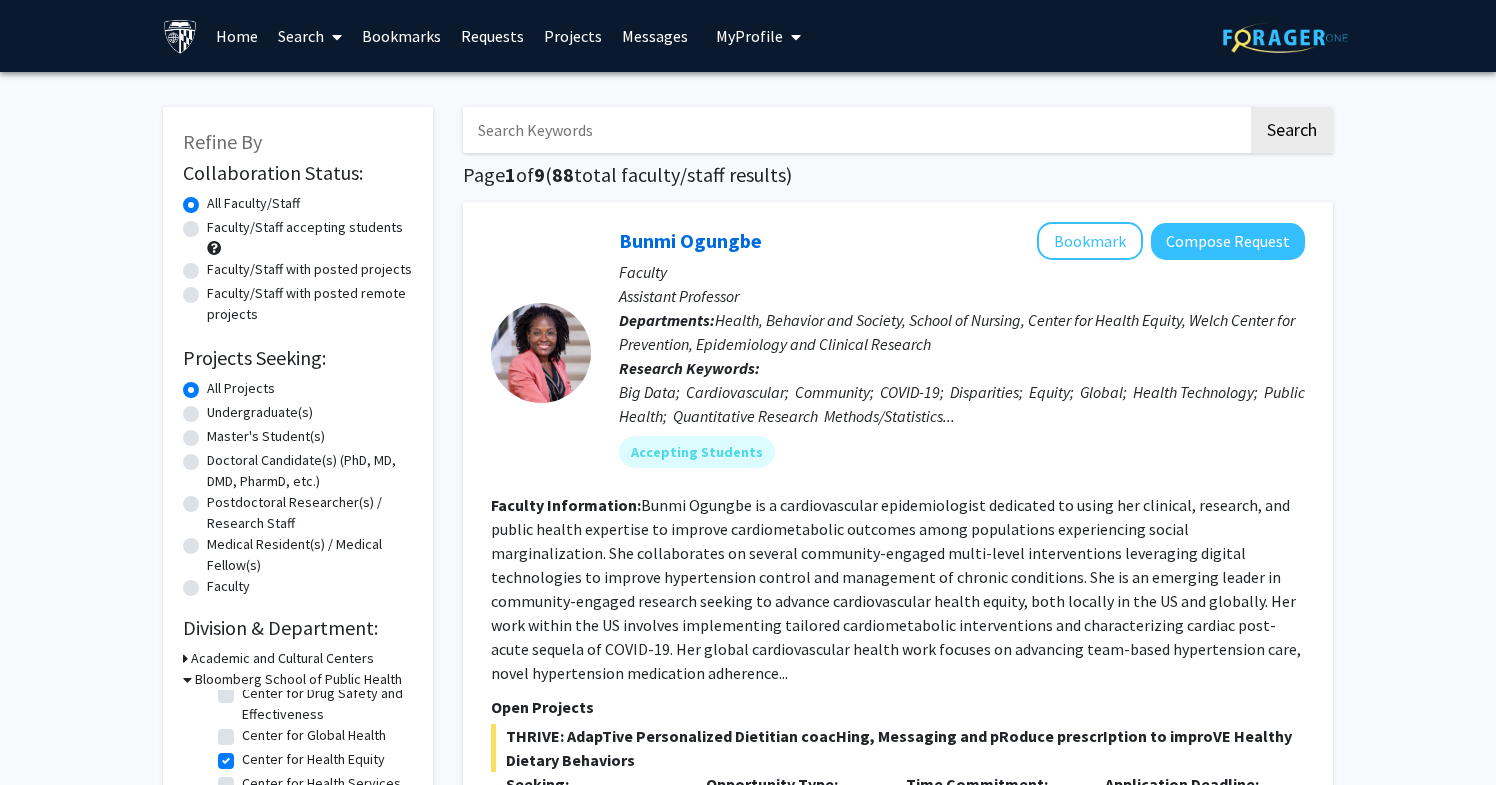 click on "Center for Health Equity" 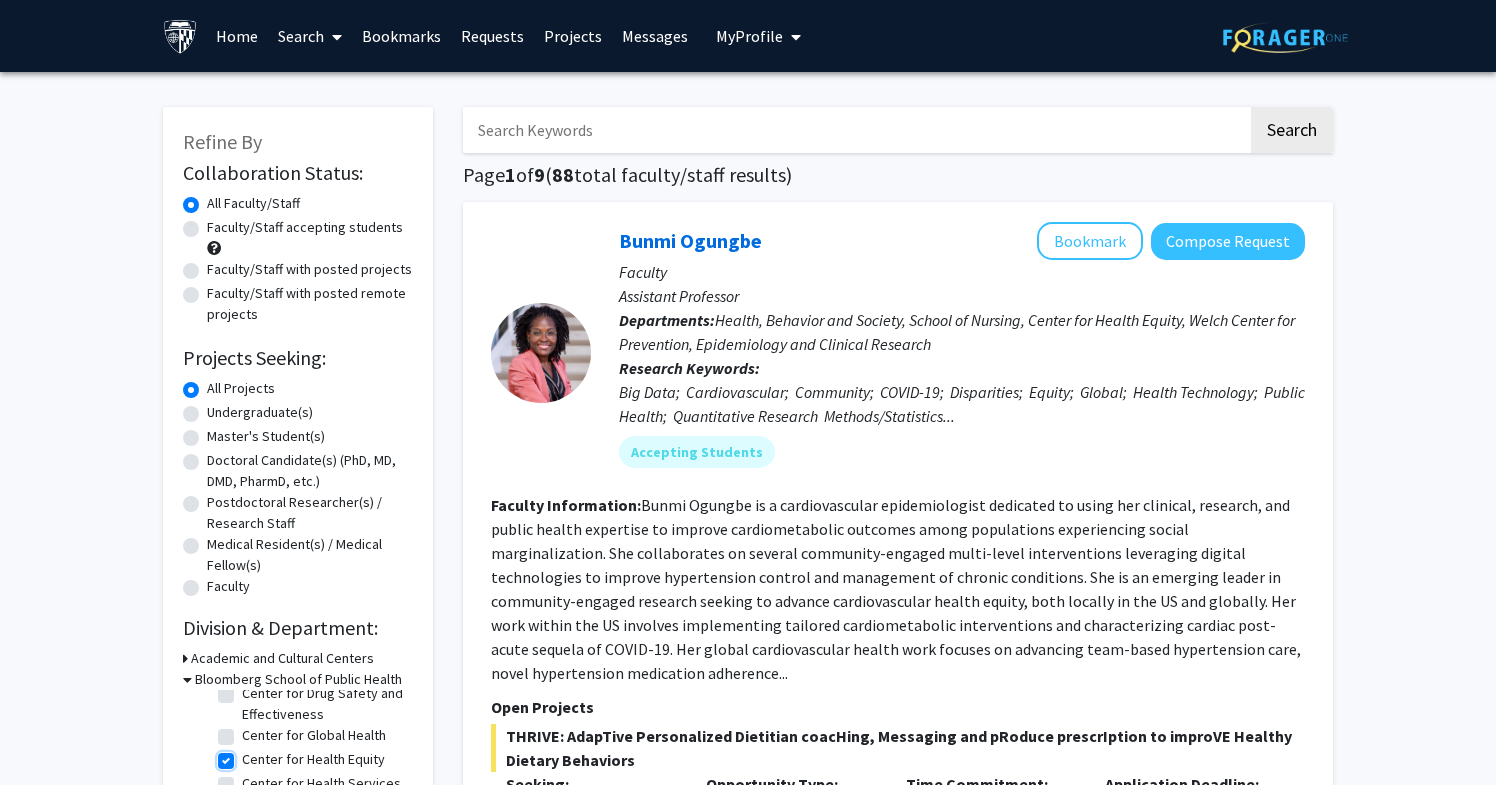 click on "Center for Health Equity" at bounding box center [248, 755] 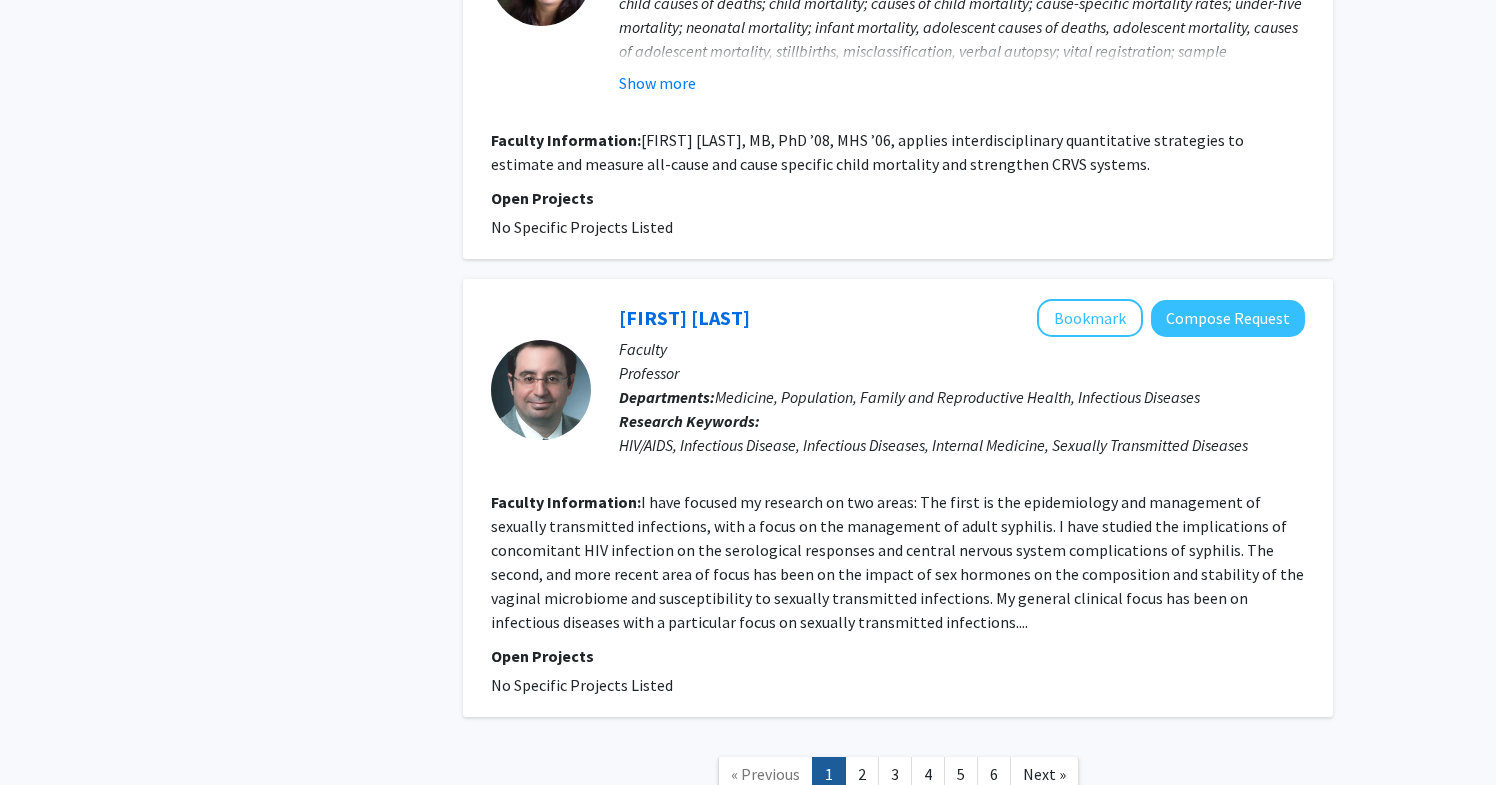 scroll, scrollTop: 4616, scrollLeft: 0, axis: vertical 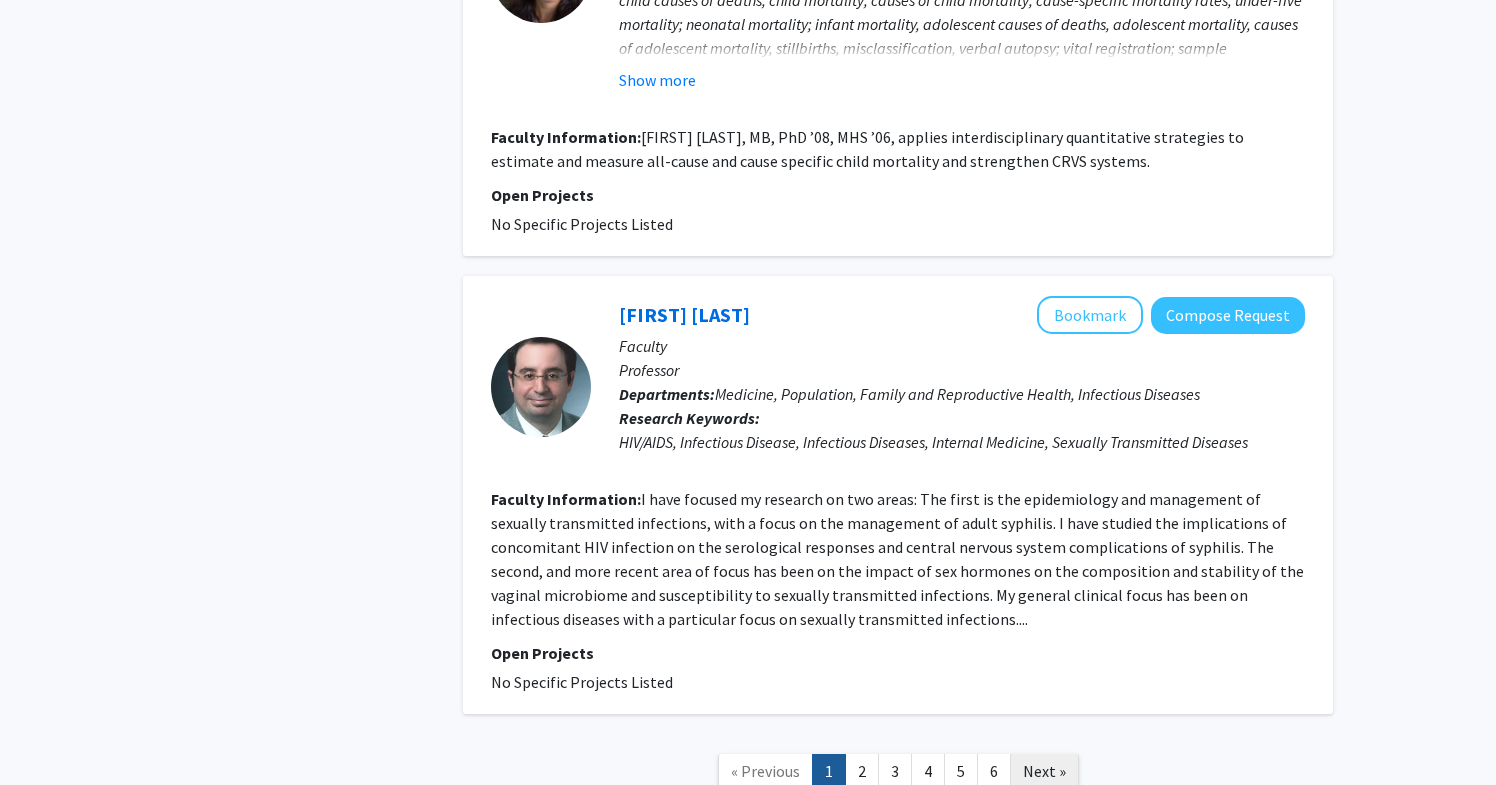 click on "Next »" 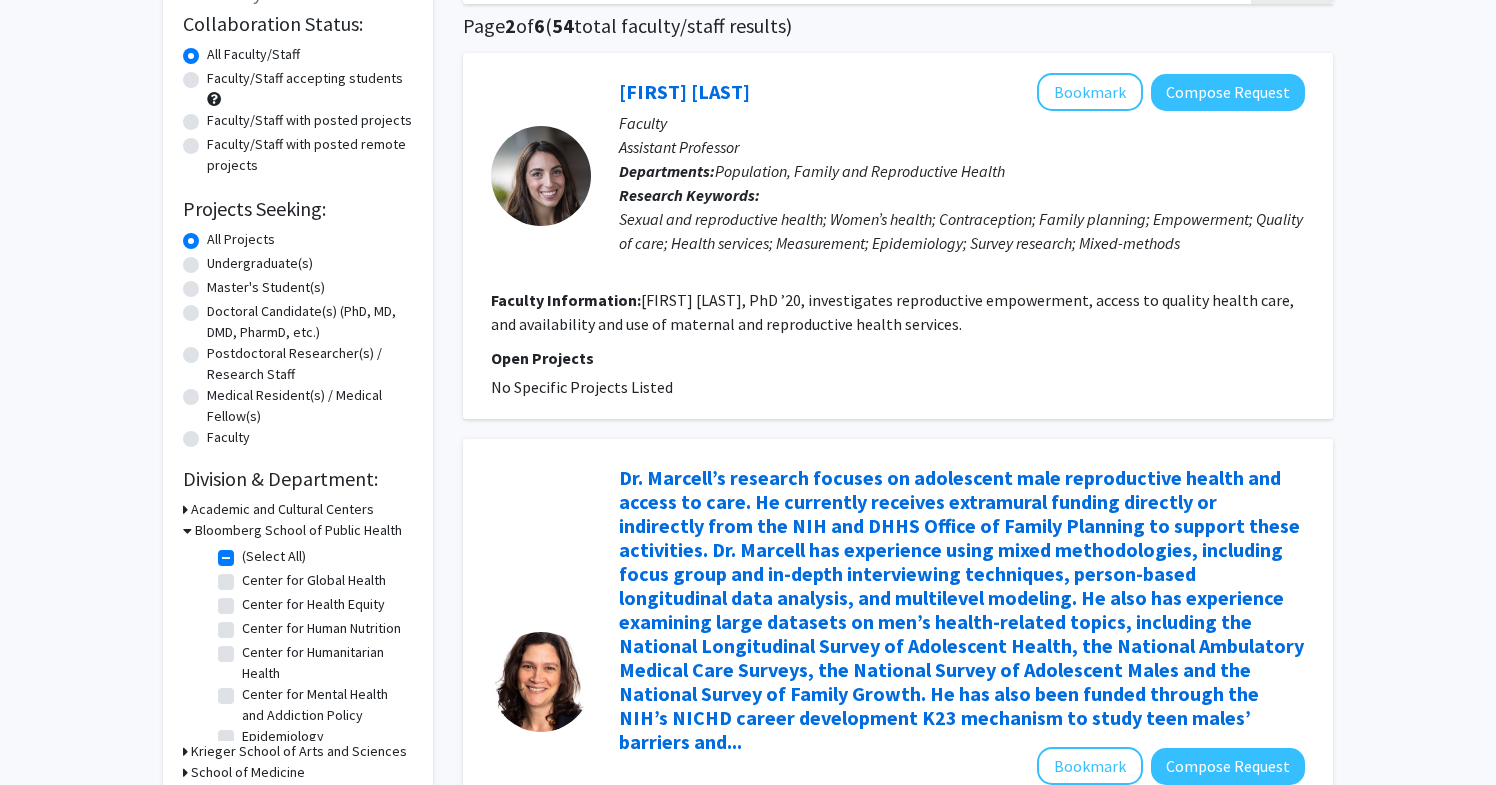 scroll, scrollTop: 143, scrollLeft: 0, axis: vertical 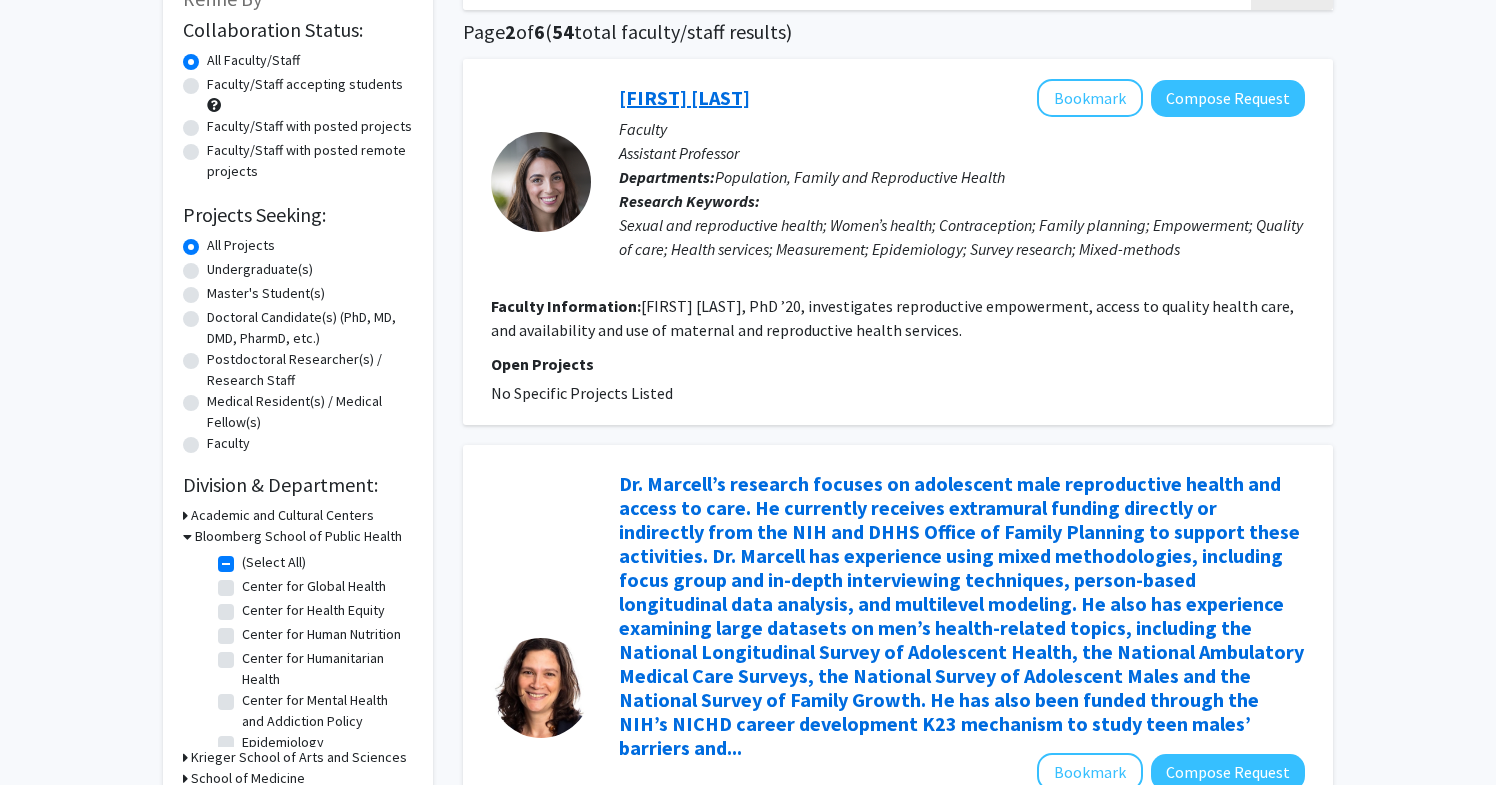 click on "Celia Karp" 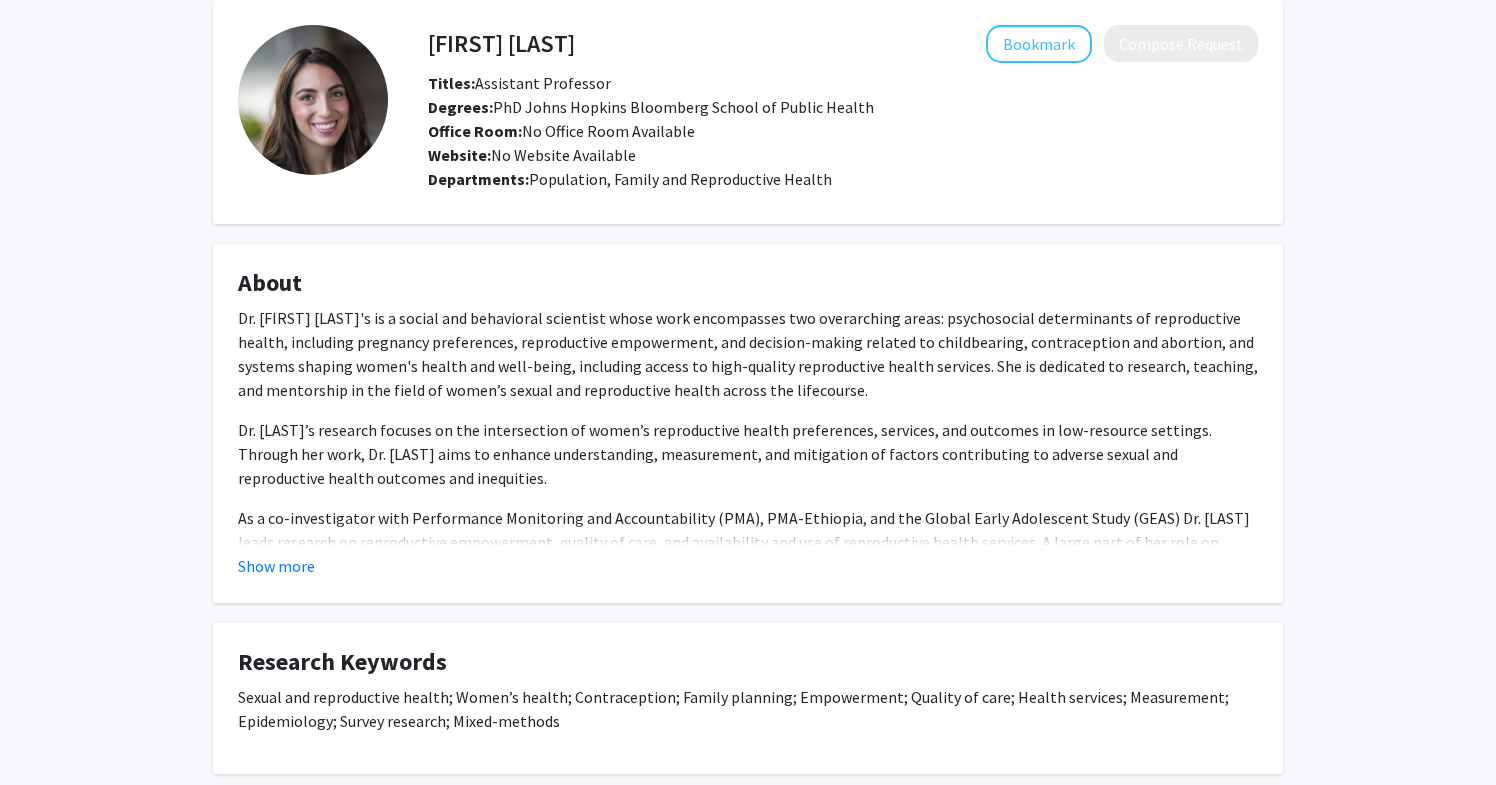scroll, scrollTop: 88, scrollLeft: 0, axis: vertical 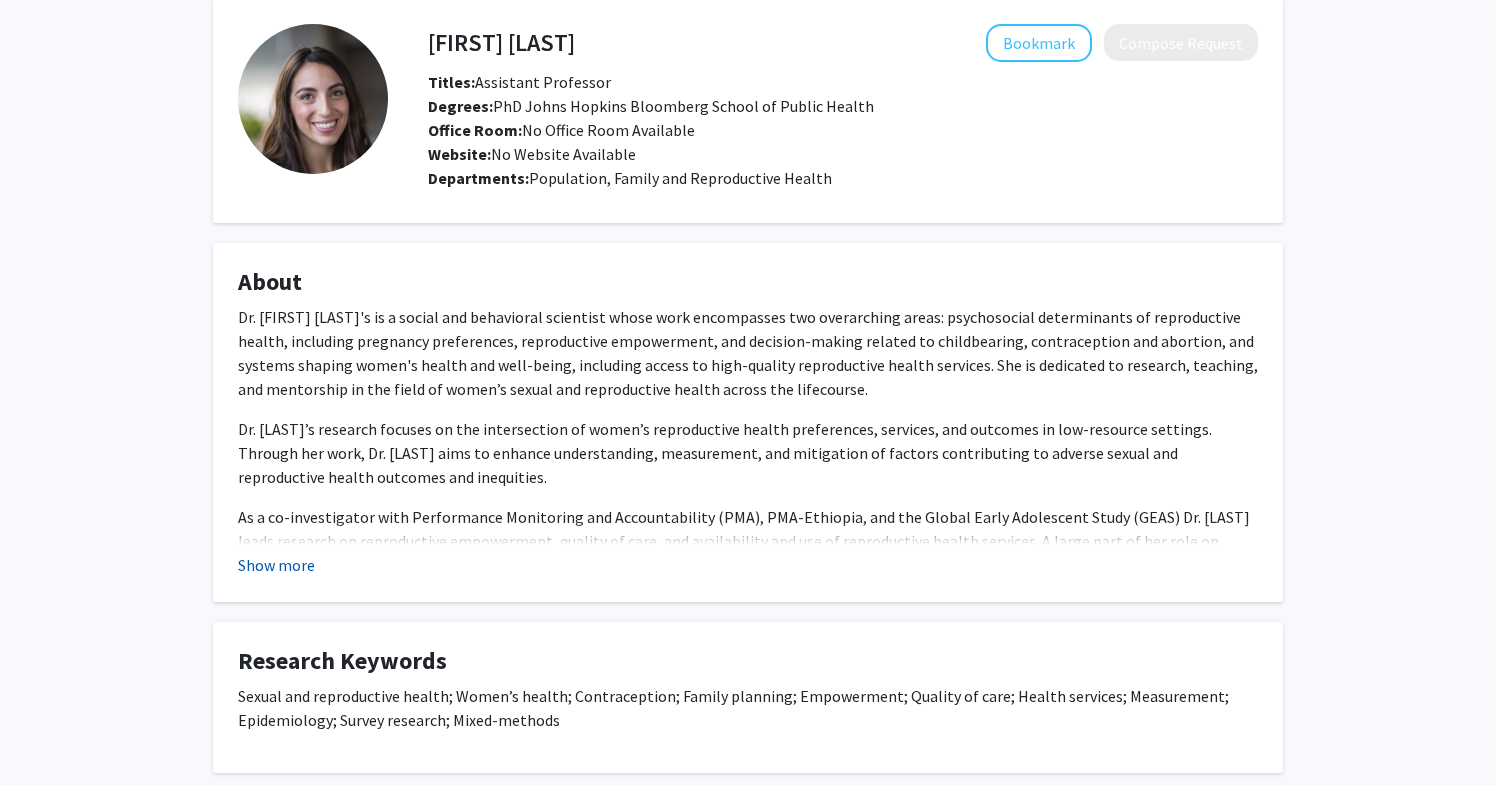click on "Show more" 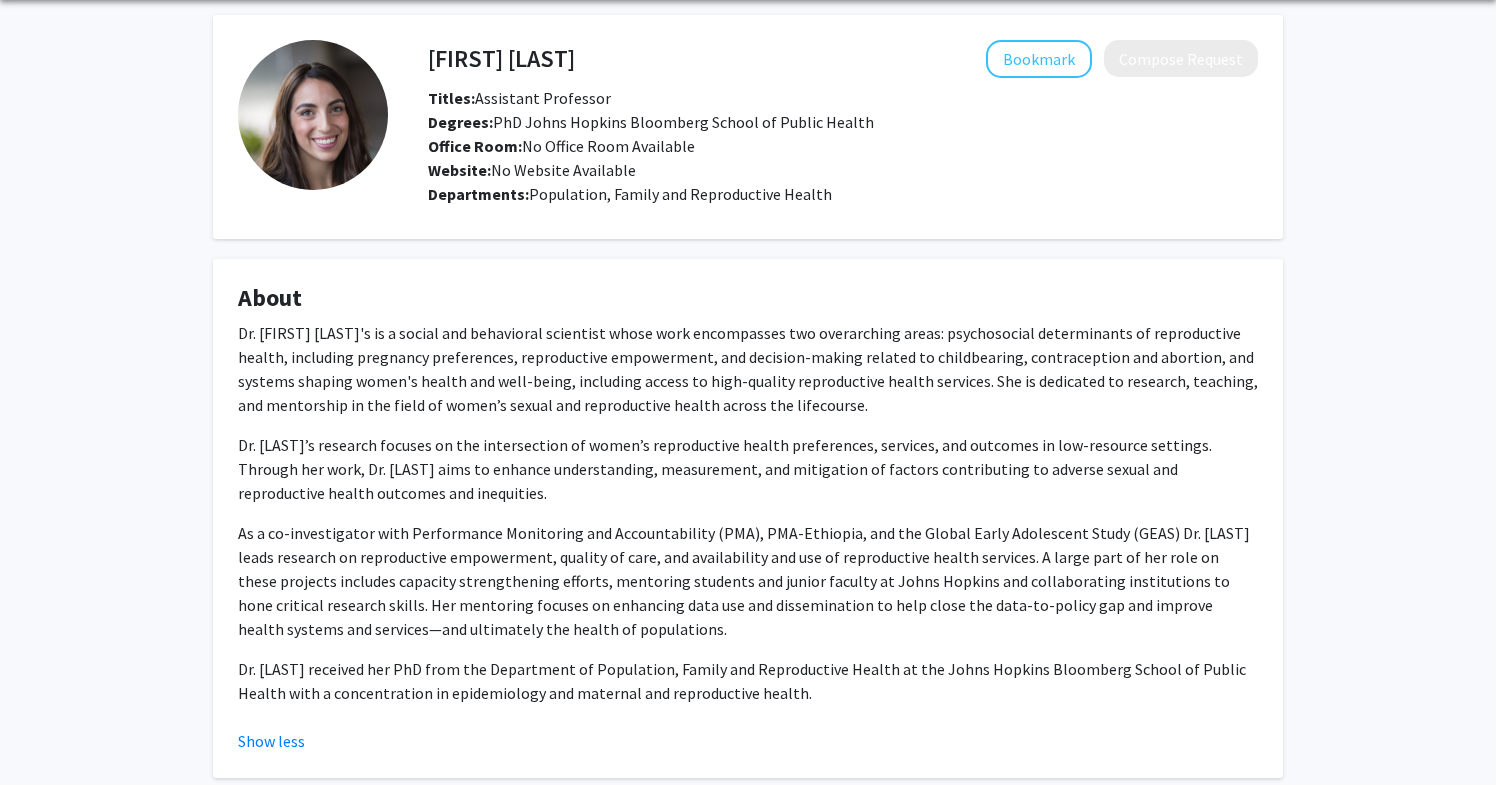 scroll, scrollTop: 71, scrollLeft: 0, axis: vertical 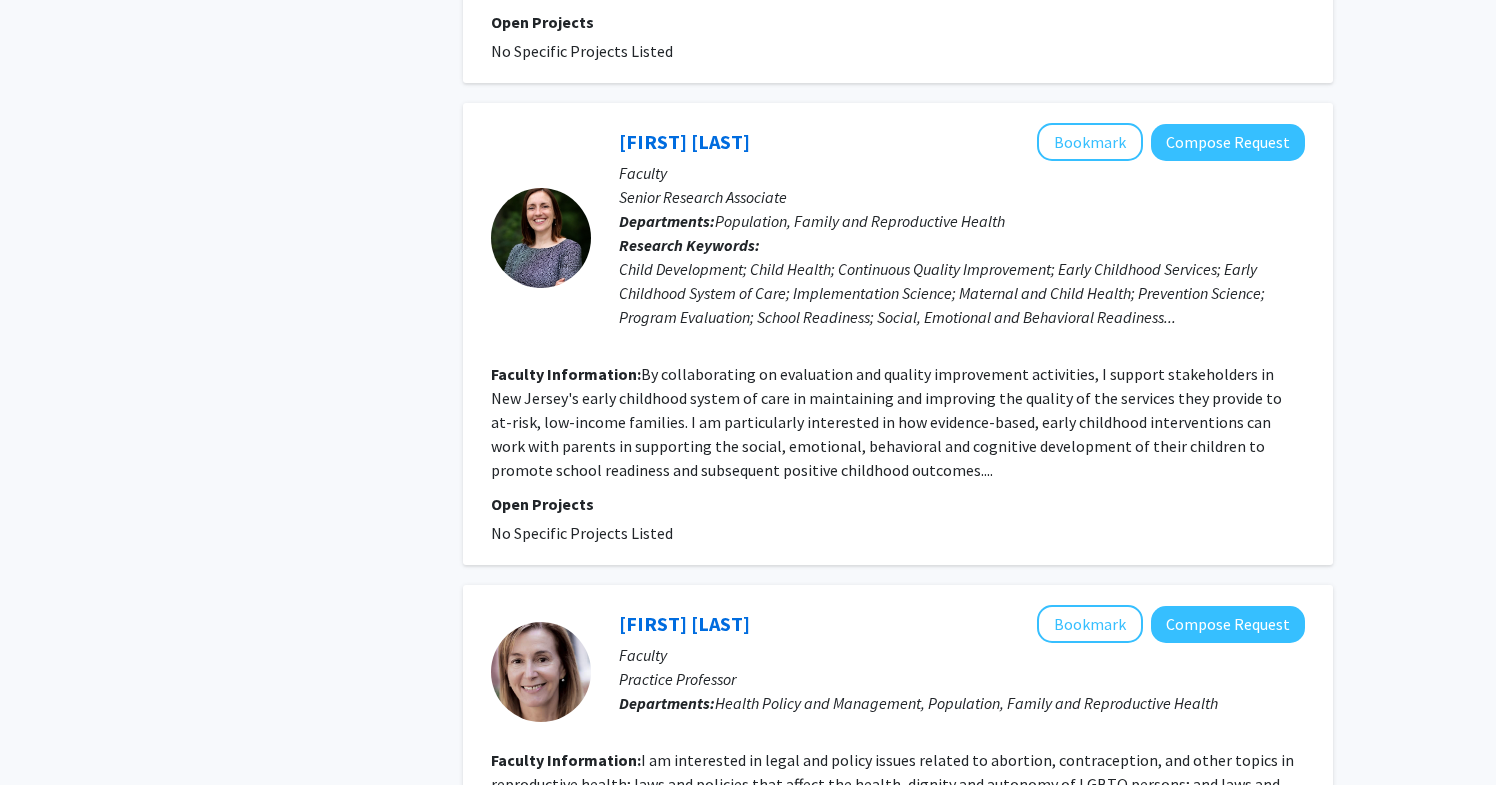 click on "Next »" 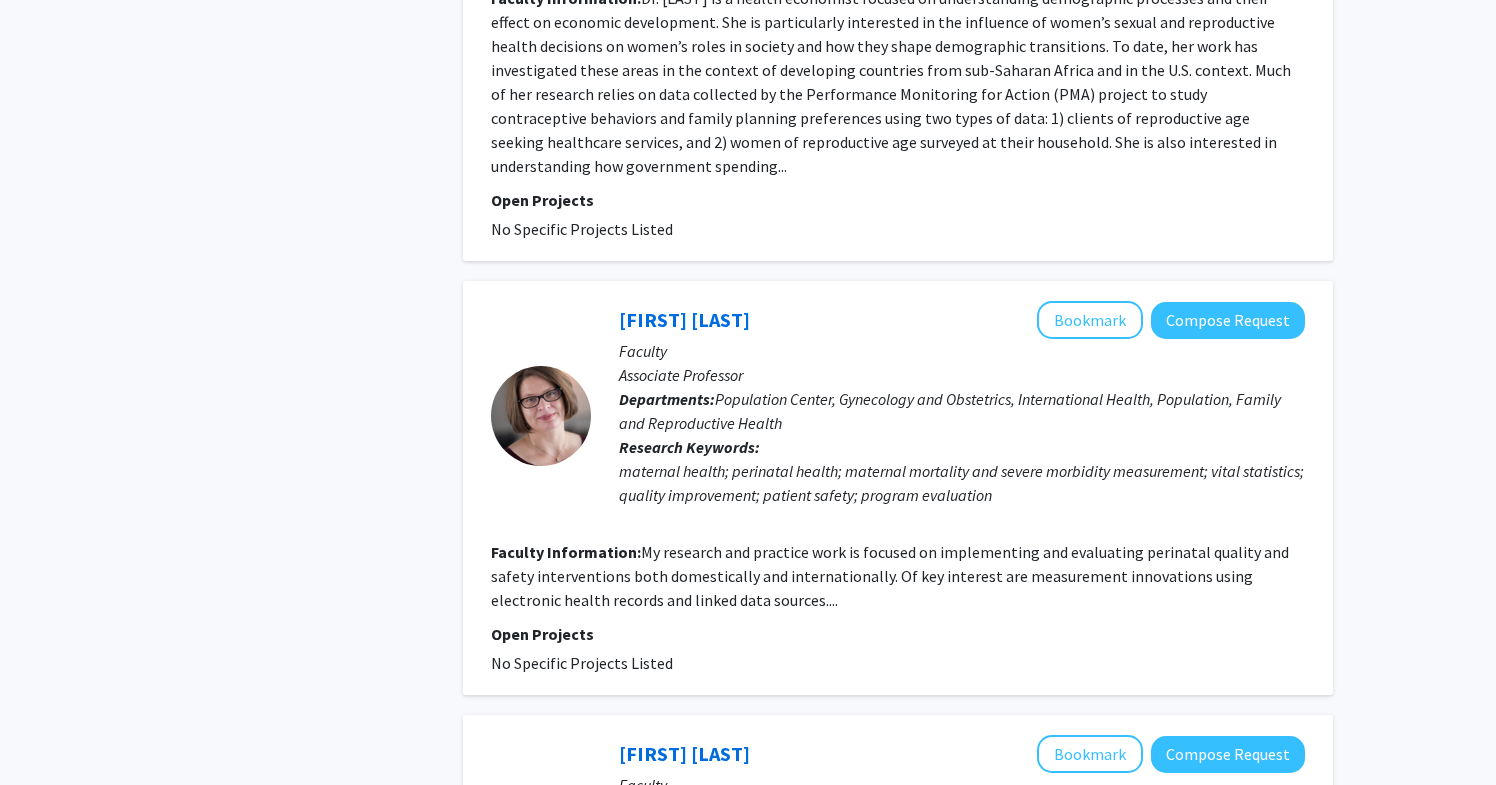 scroll, scrollTop: 1003, scrollLeft: 0, axis: vertical 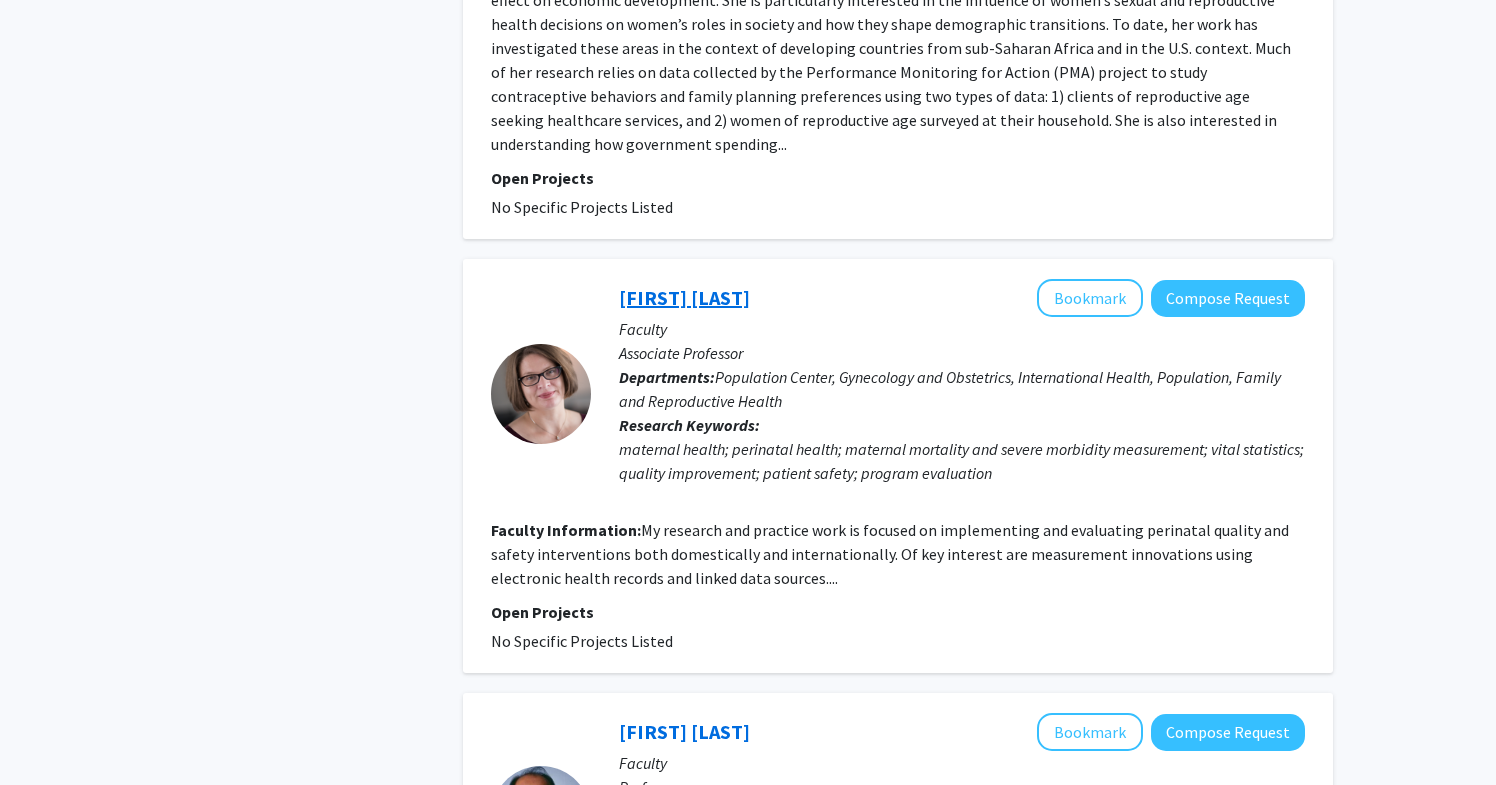 click on "[FIRST] [LAST]" 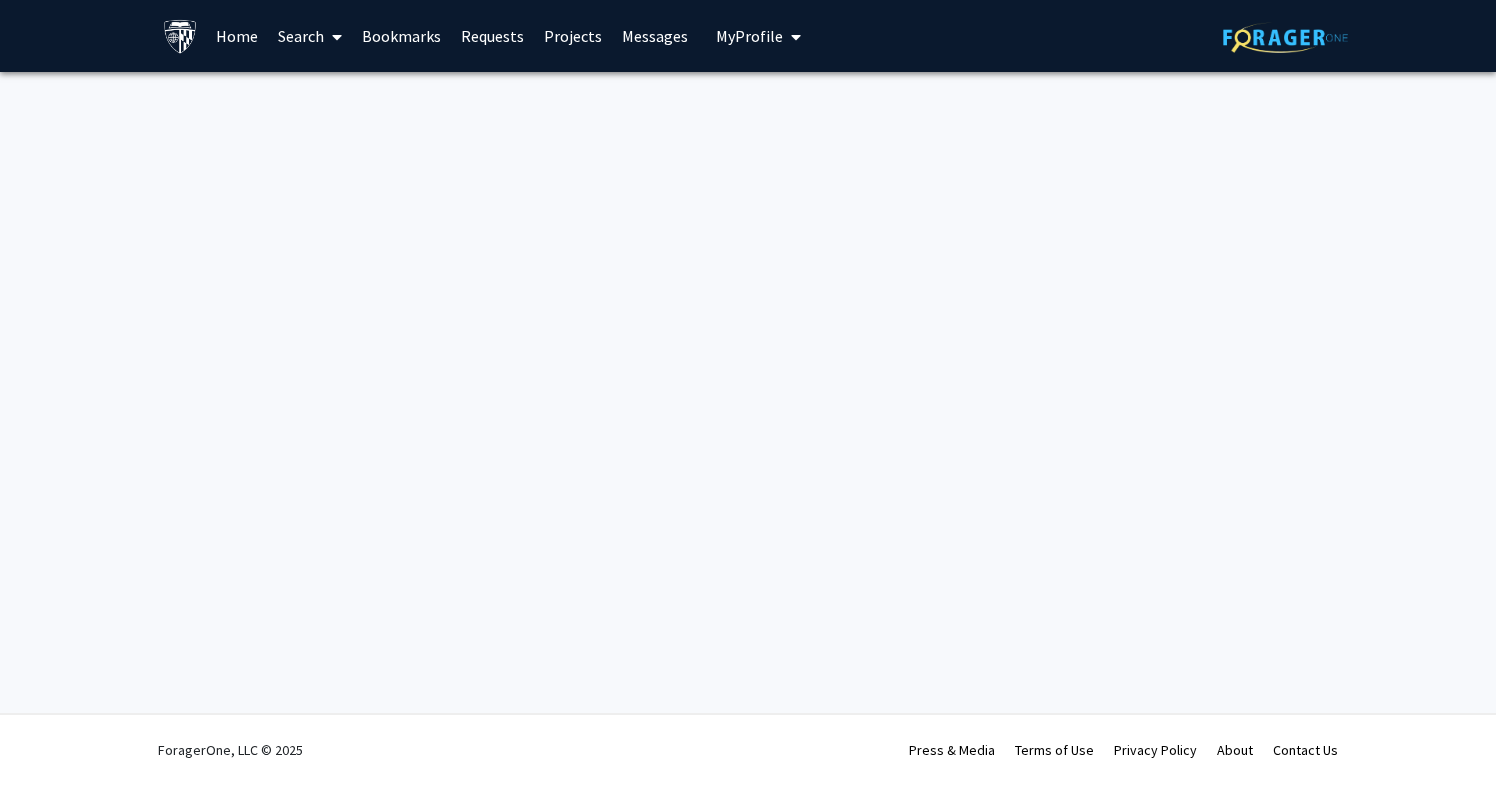scroll, scrollTop: 0, scrollLeft: 0, axis: both 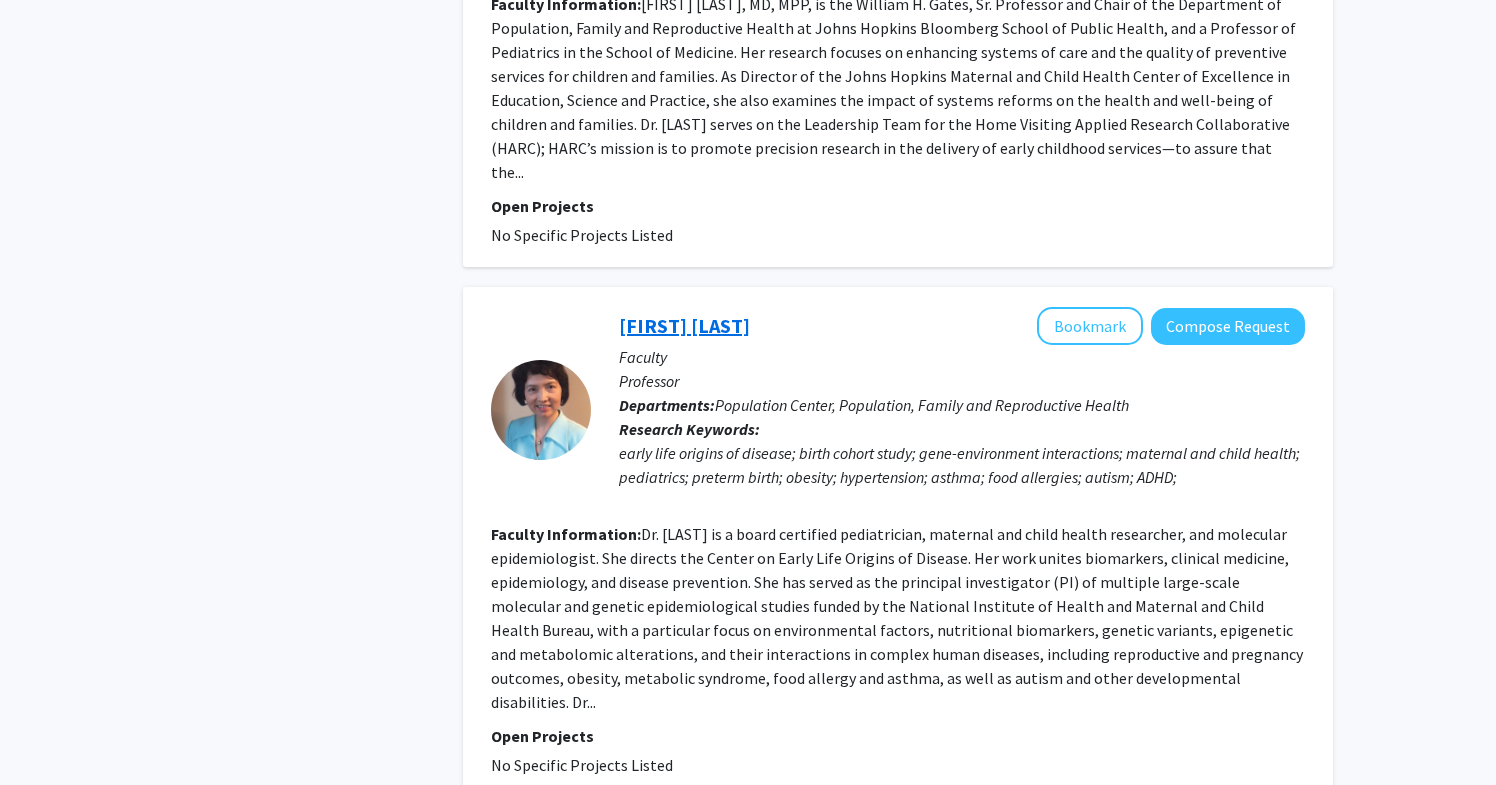 click on "Xiaobin Wang" 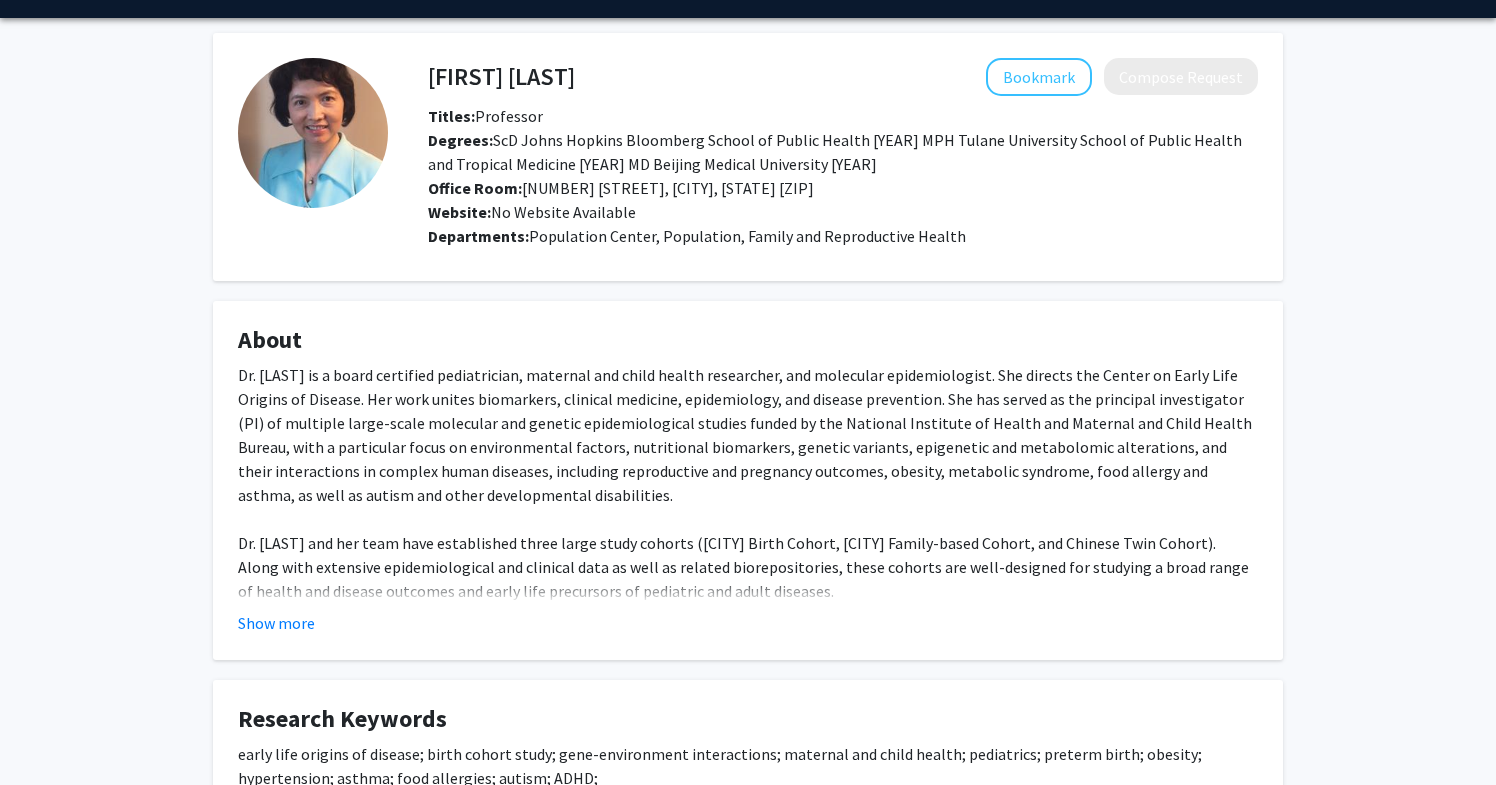 scroll, scrollTop: 60, scrollLeft: 0, axis: vertical 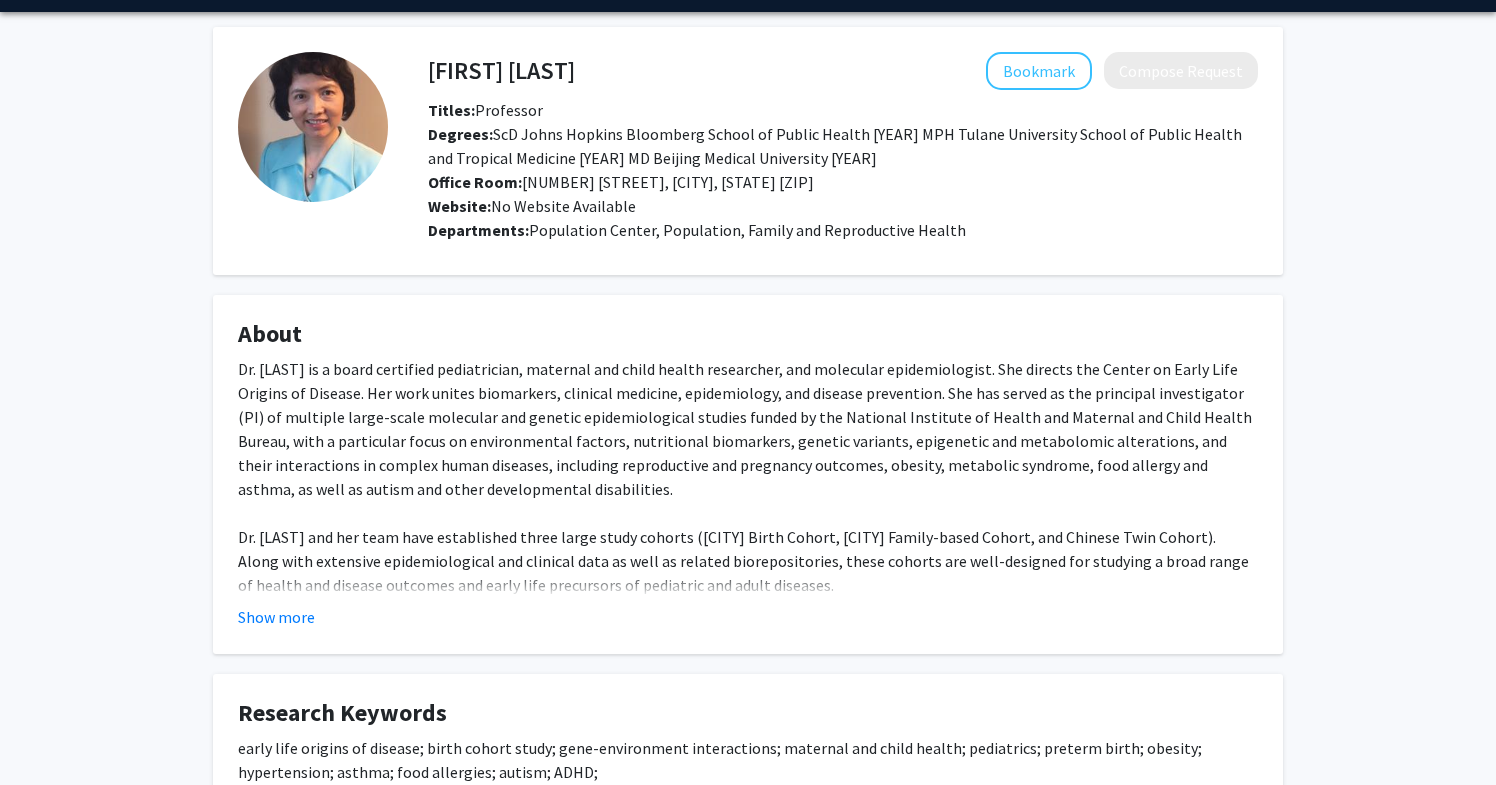 click on "Dr. Wang is a board certified pediatrician, maternal and child health researcher, and  molecular epidemiologist.  She directs the Center on Early Life Origins of Disease.  Her work unites biomarkers, clinical medicine, epidemiology, and disease prevention. She has served as the principal investigator (PI) of multiple large-scale molecular and genetic epidemiological studies funded by the National Institute of Health and Maternal and Child Health Bureau, with a particular focus on environmental factors, nutritional biomarkers, genetic variants, epigenetic and metabolomic alterations, and their interactions in complex human diseases, including reproductive and pregnancy outcomes, obesity, metabolic syndrome, food allergy and asthma, as well as autism and other developmental disabilities.  Show more" 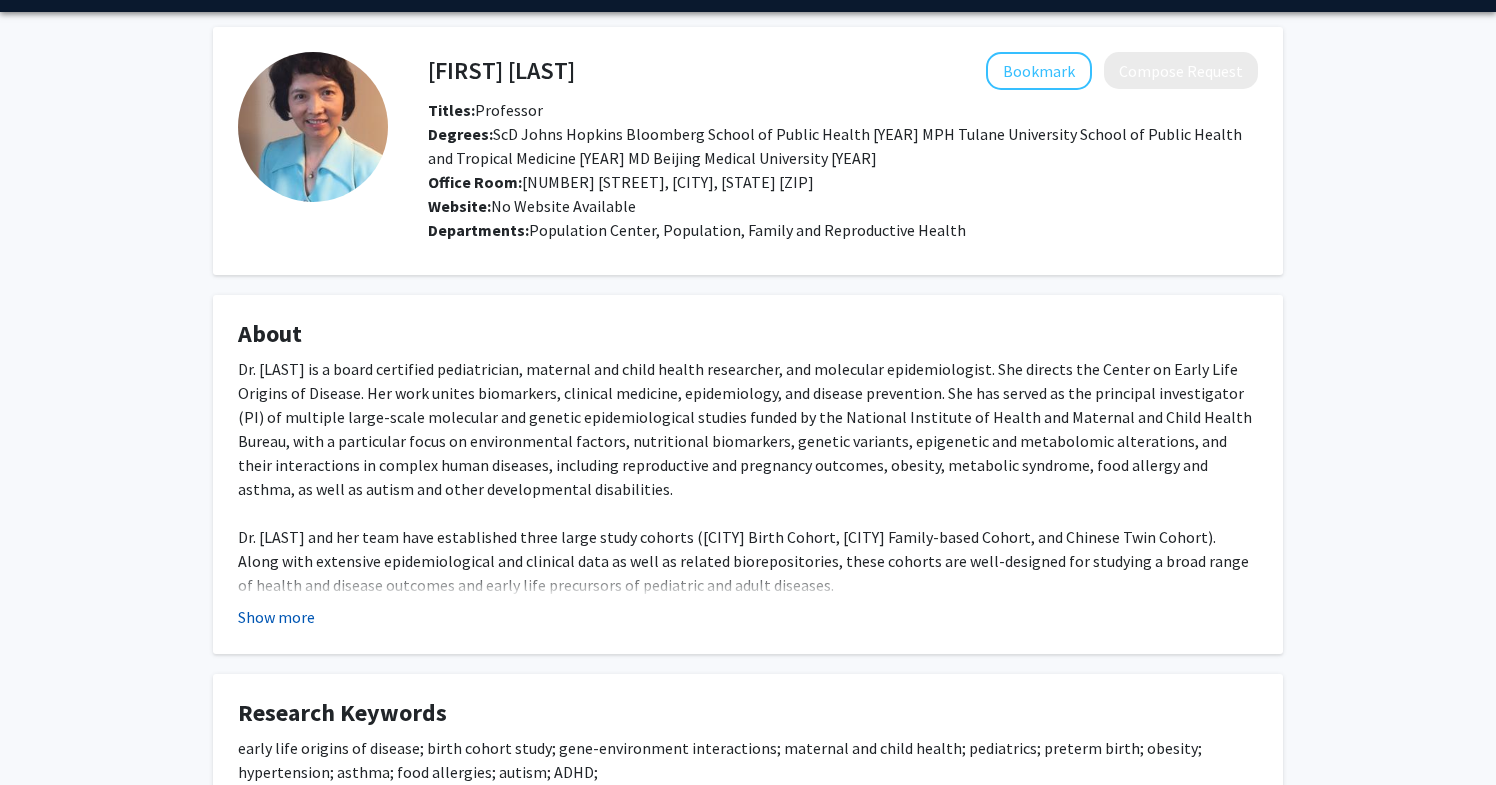 click on "Show more" 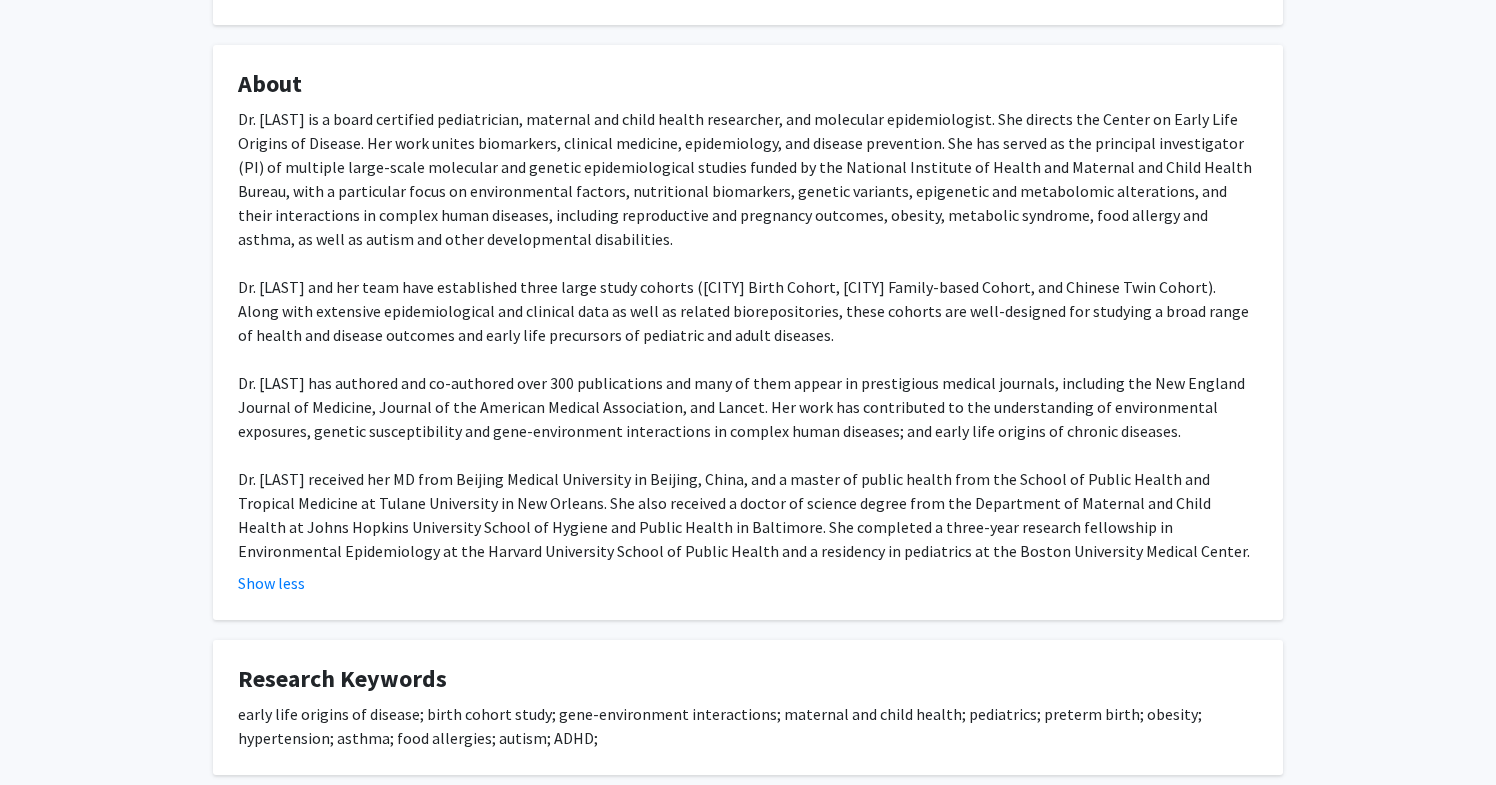 scroll, scrollTop: 424, scrollLeft: 0, axis: vertical 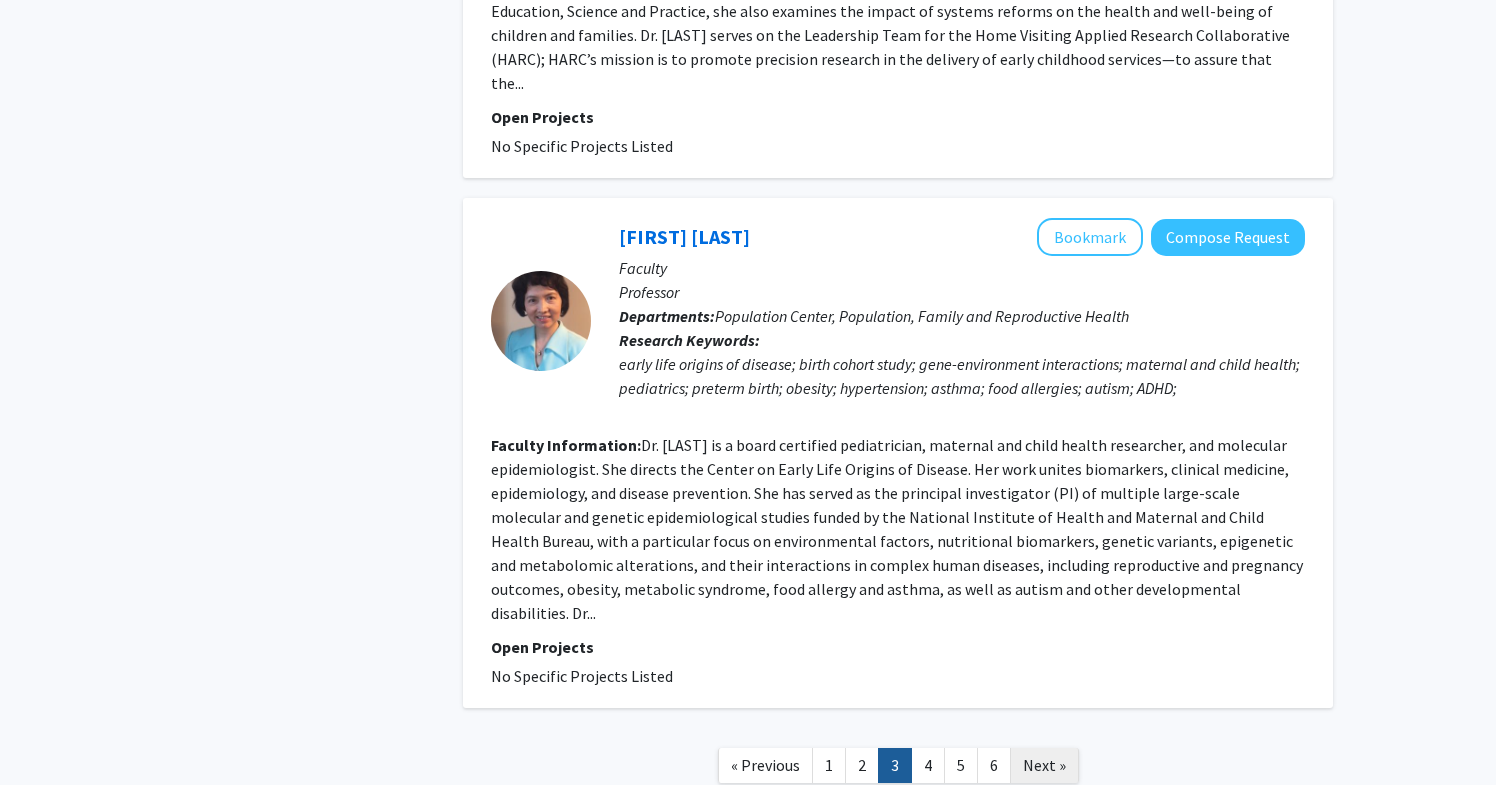click on "Next »" 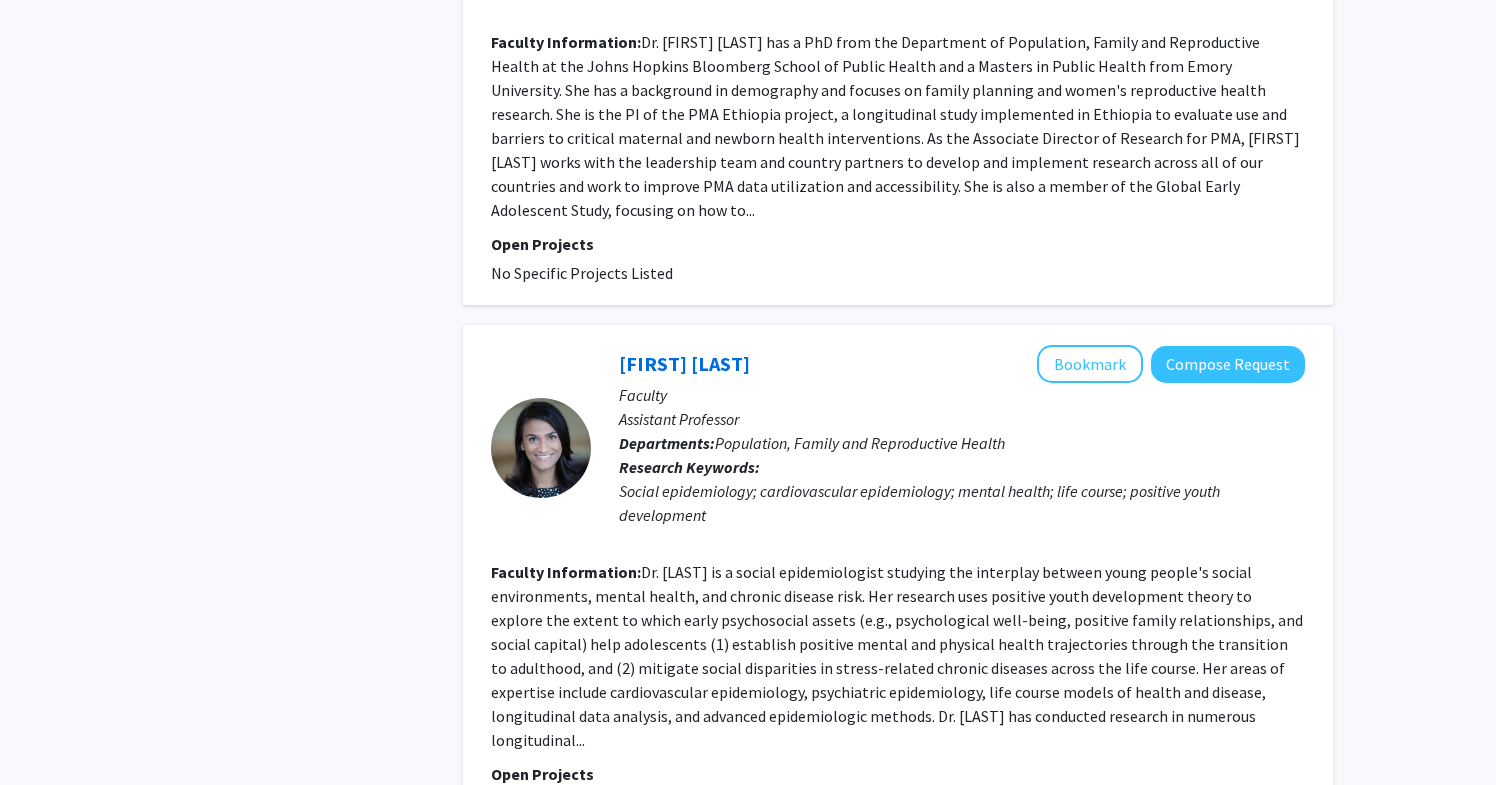 scroll, scrollTop: 4656, scrollLeft: 0, axis: vertical 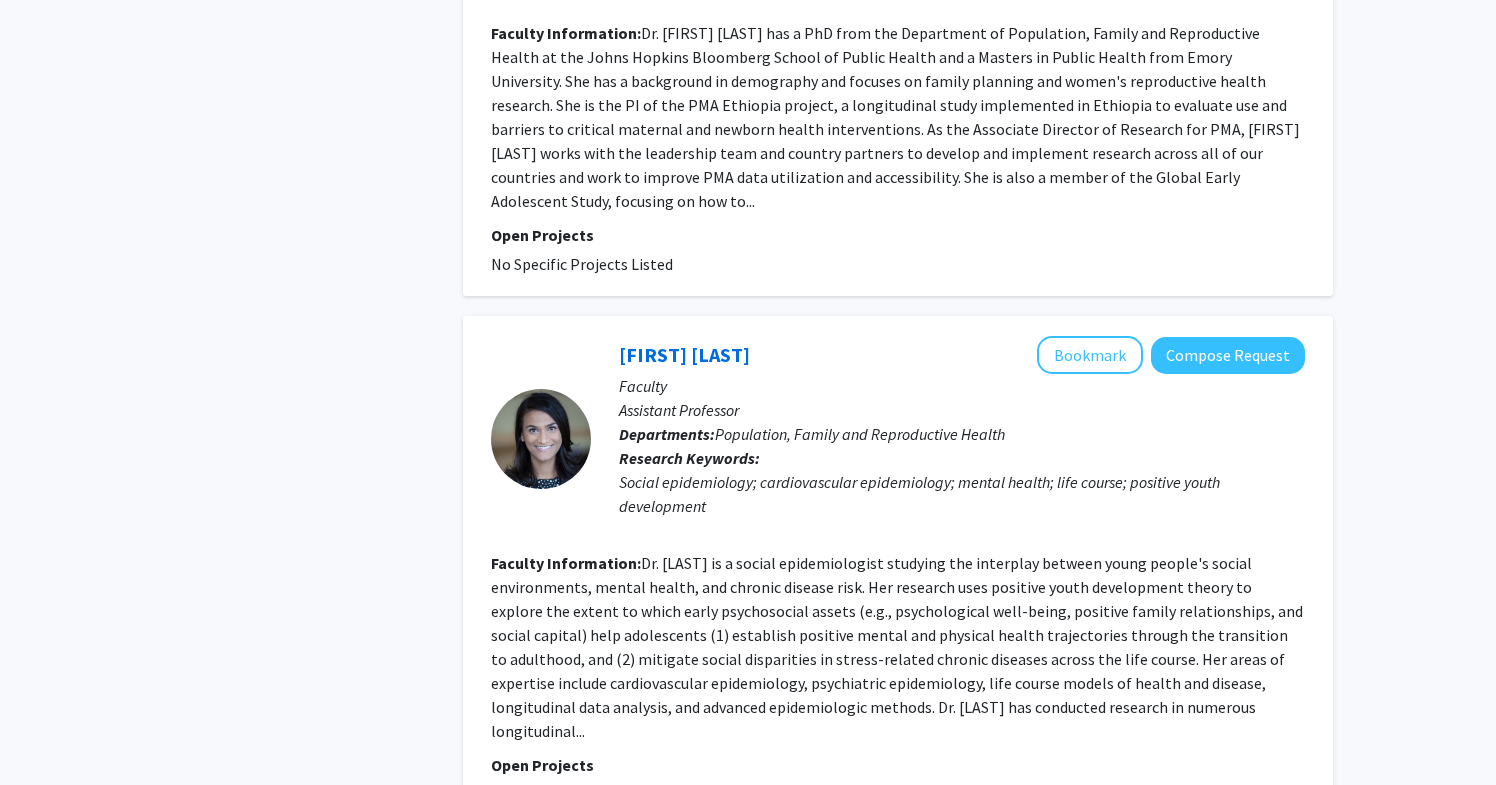 click on "Next »" 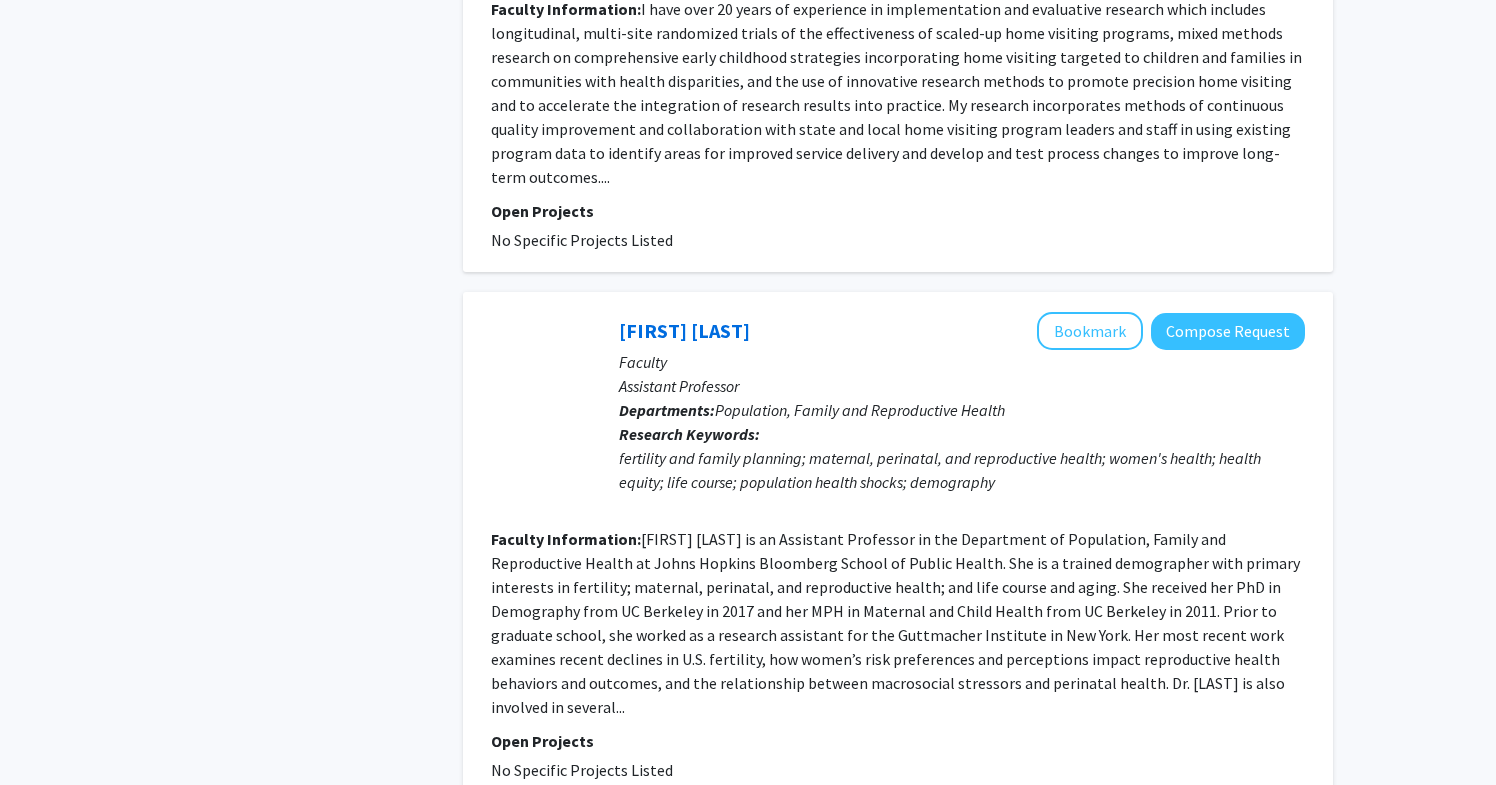 scroll, scrollTop: 1672, scrollLeft: 0, axis: vertical 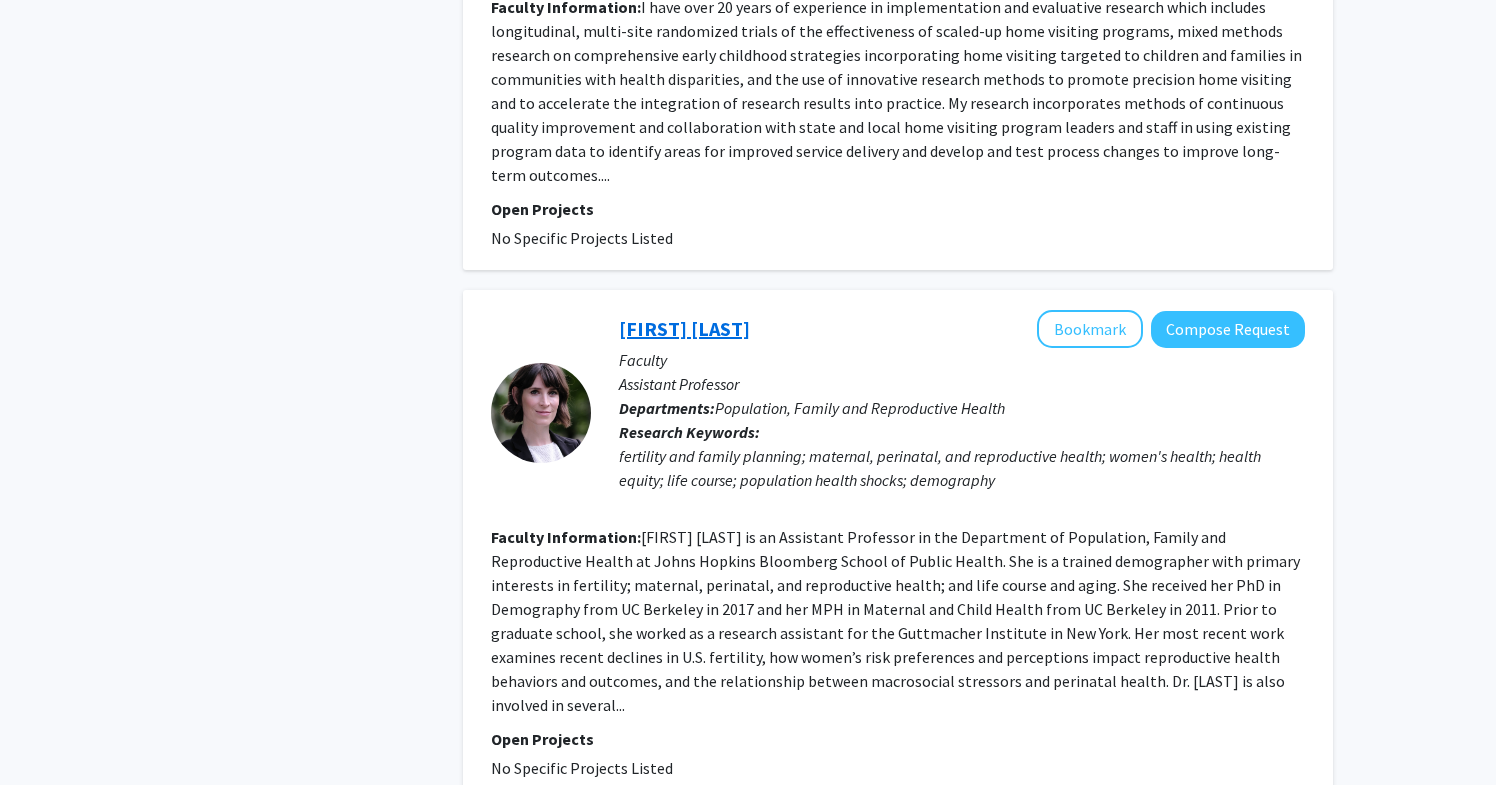 click on "Alison Gemmill" 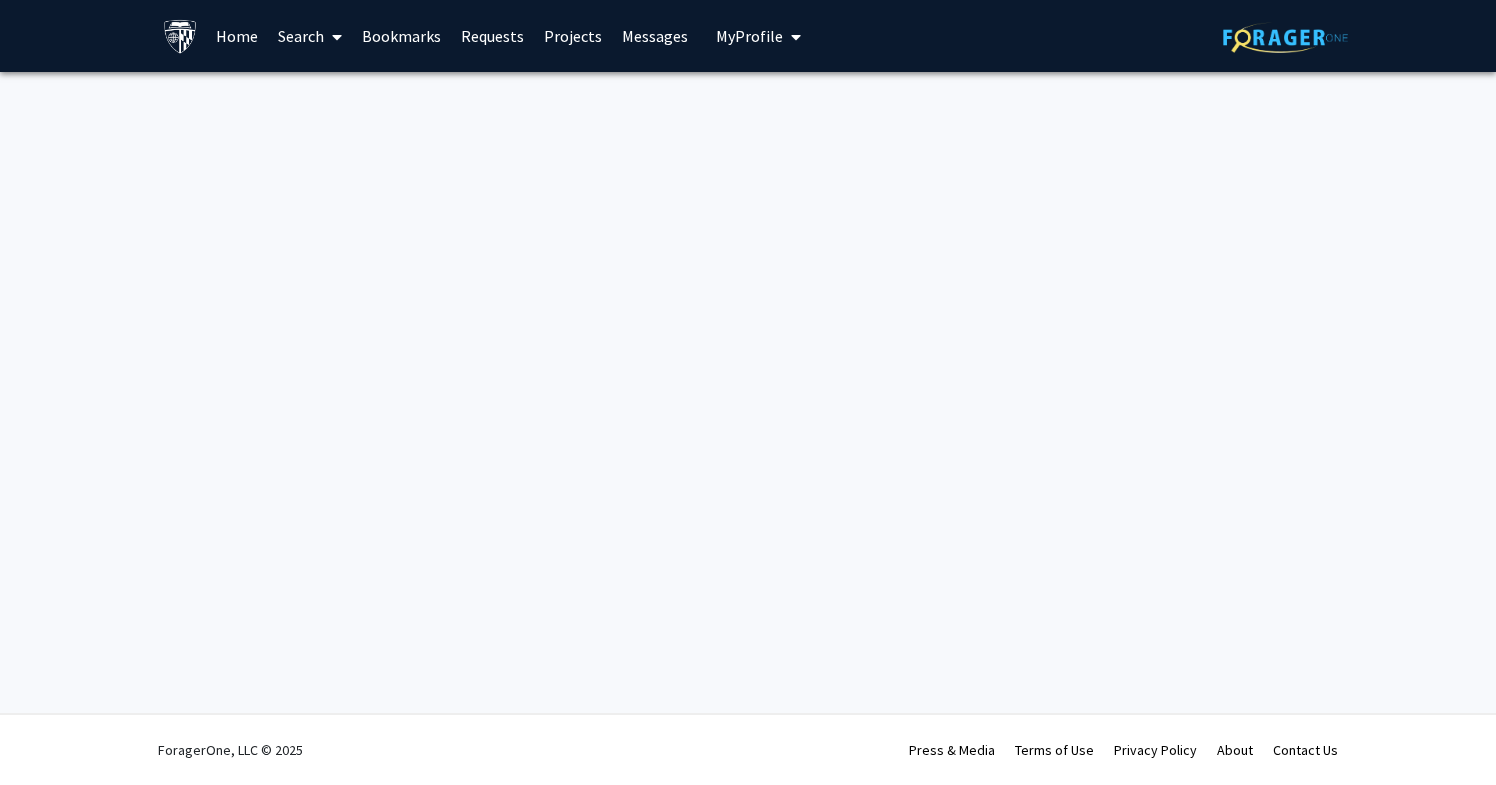 scroll, scrollTop: 0, scrollLeft: 0, axis: both 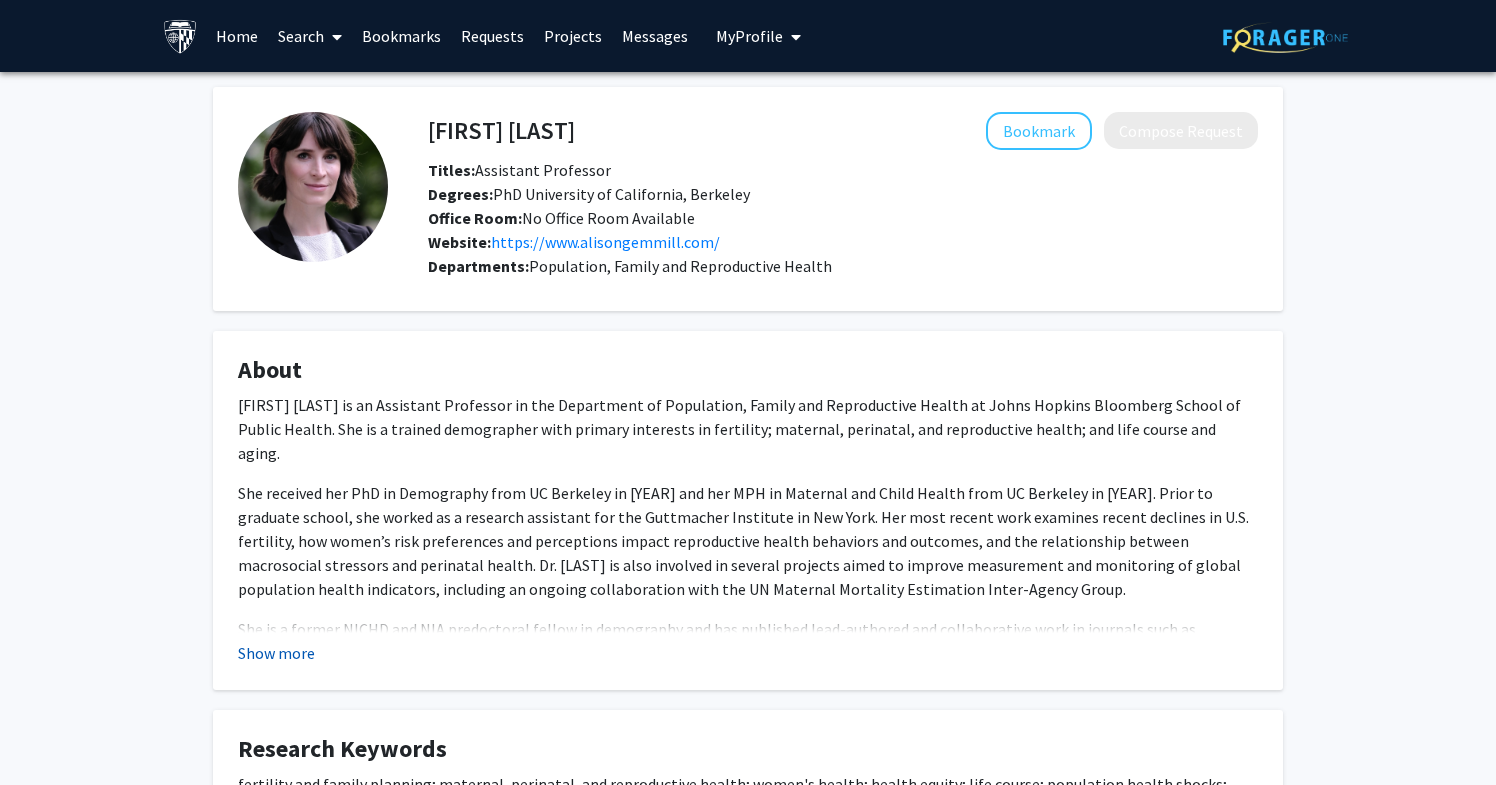 click on "Show more" 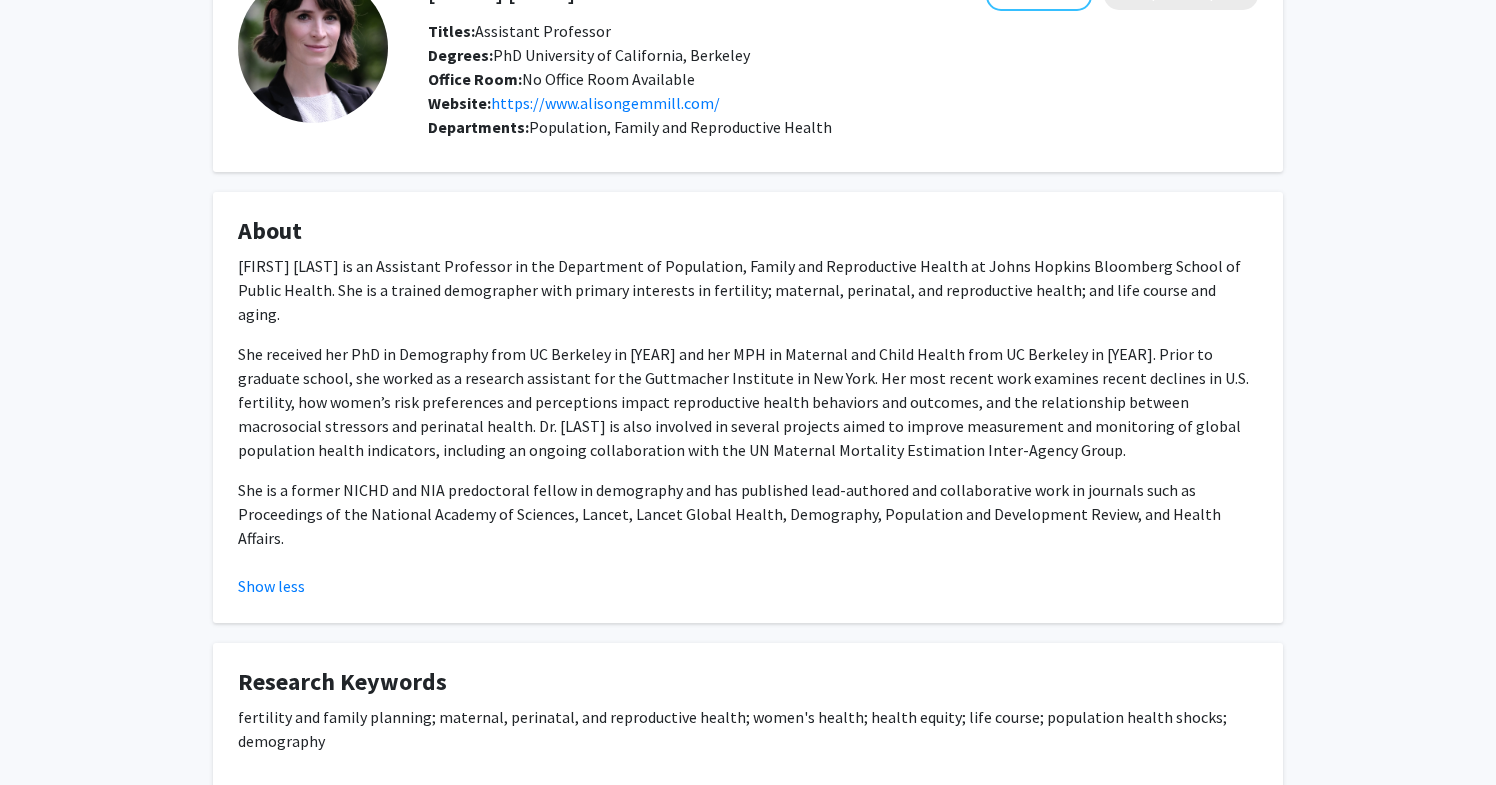 scroll, scrollTop: 141, scrollLeft: 0, axis: vertical 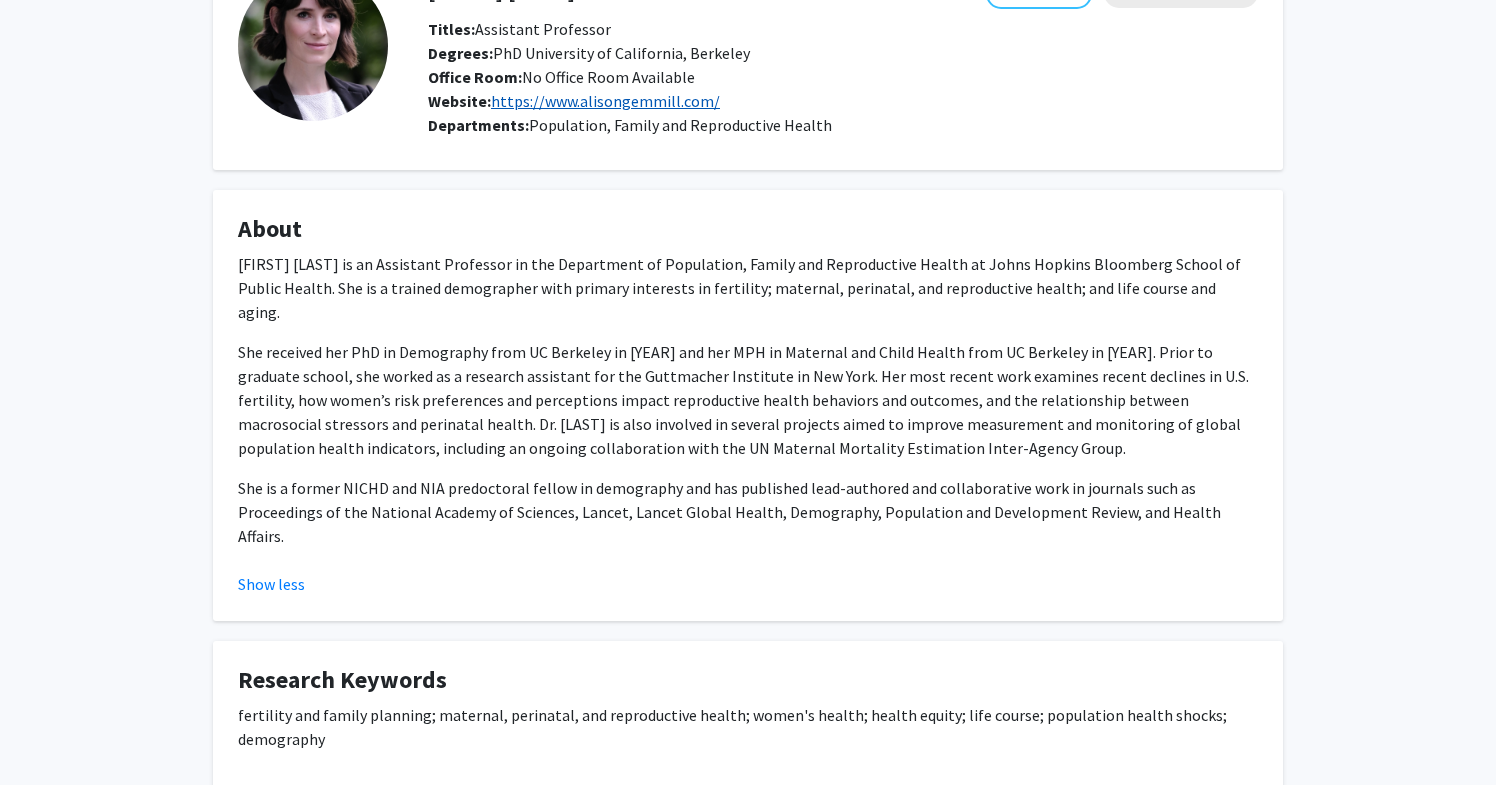 click on "https://www.alisongemmill.com/" 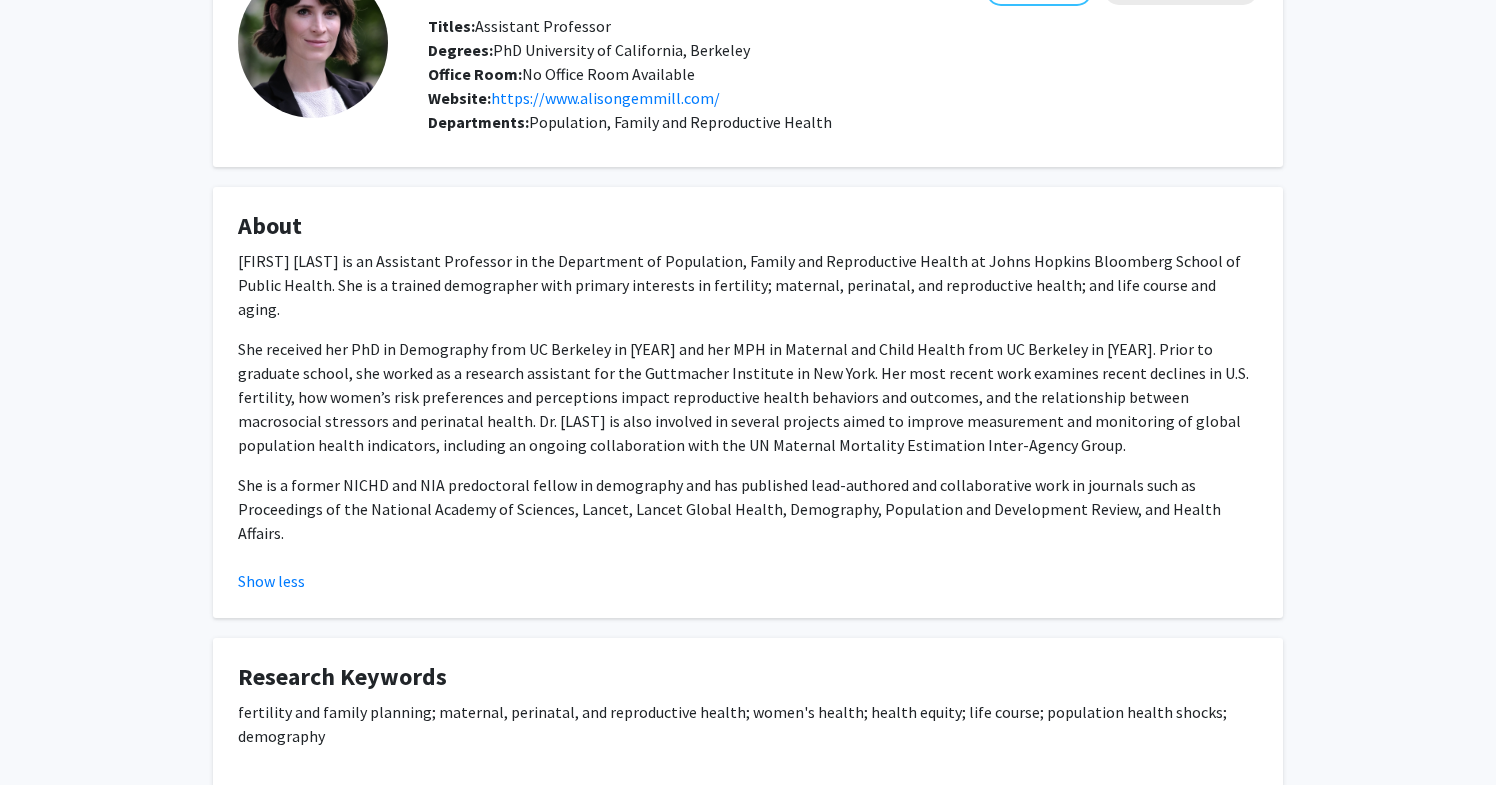 scroll, scrollTop: 224, scrollLeft: 0, axis: vertical 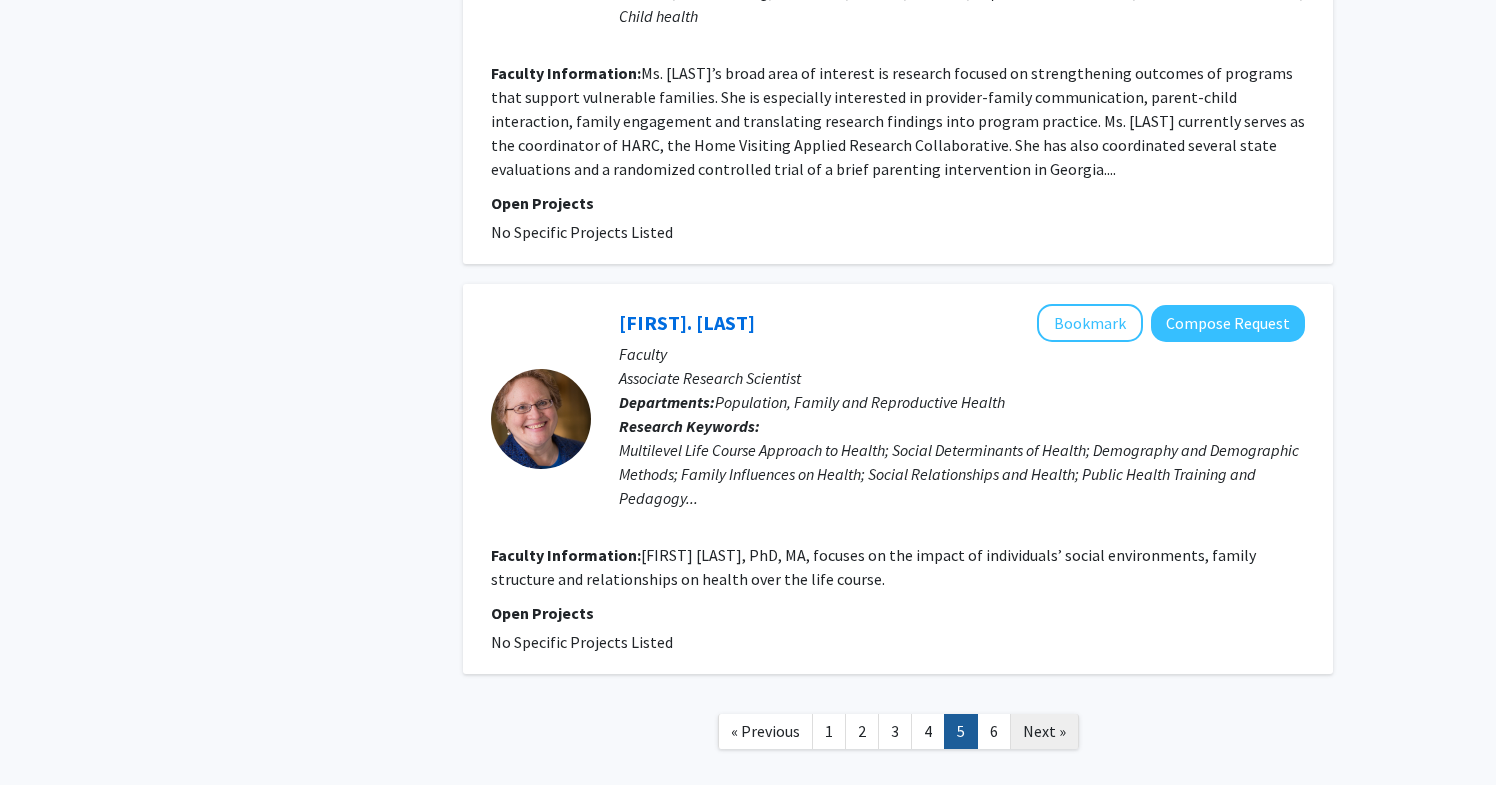 click on "Next »" 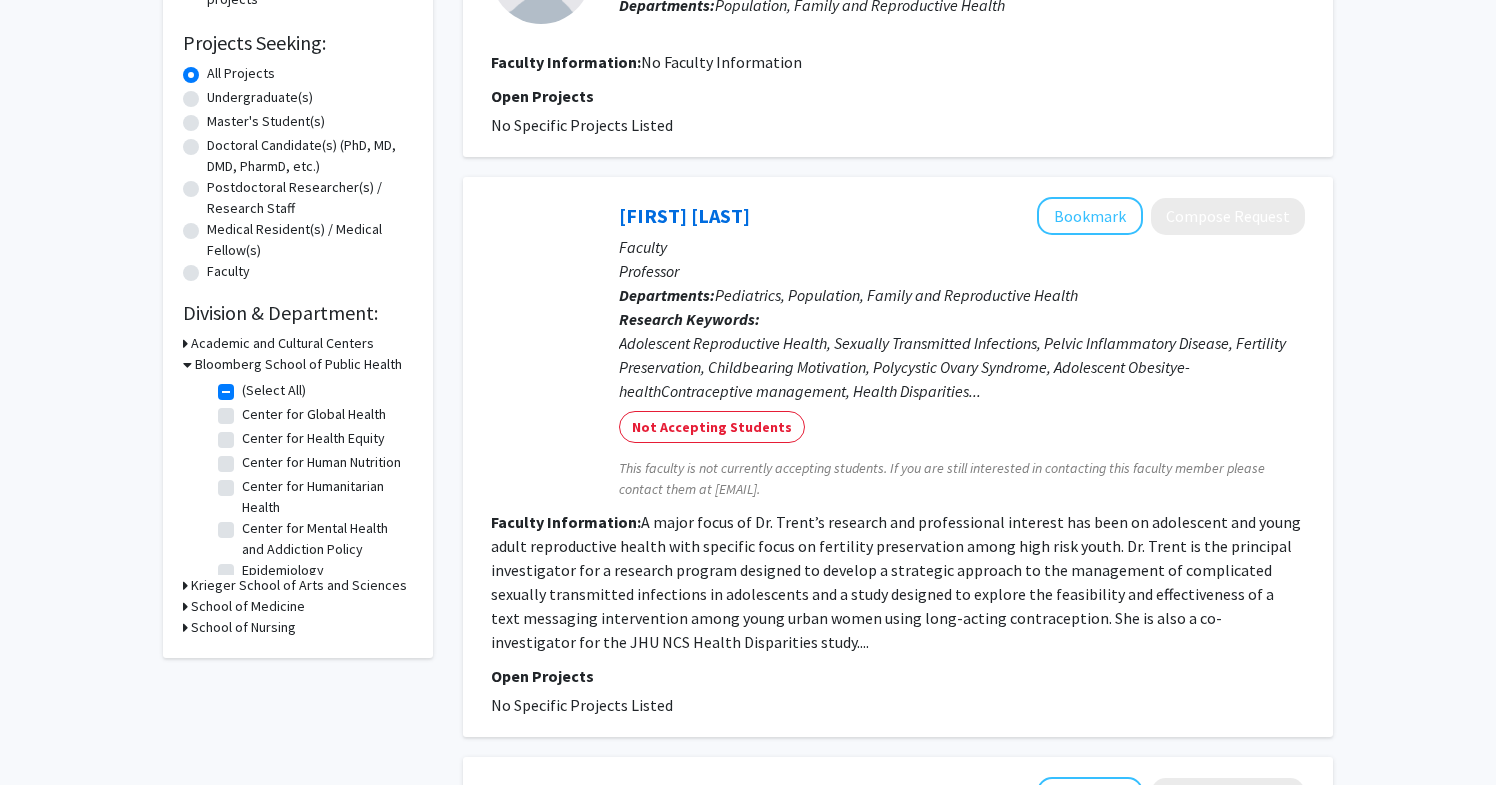 scroll, scrollTop: 321, scrollLeft: 0, axis: vertical 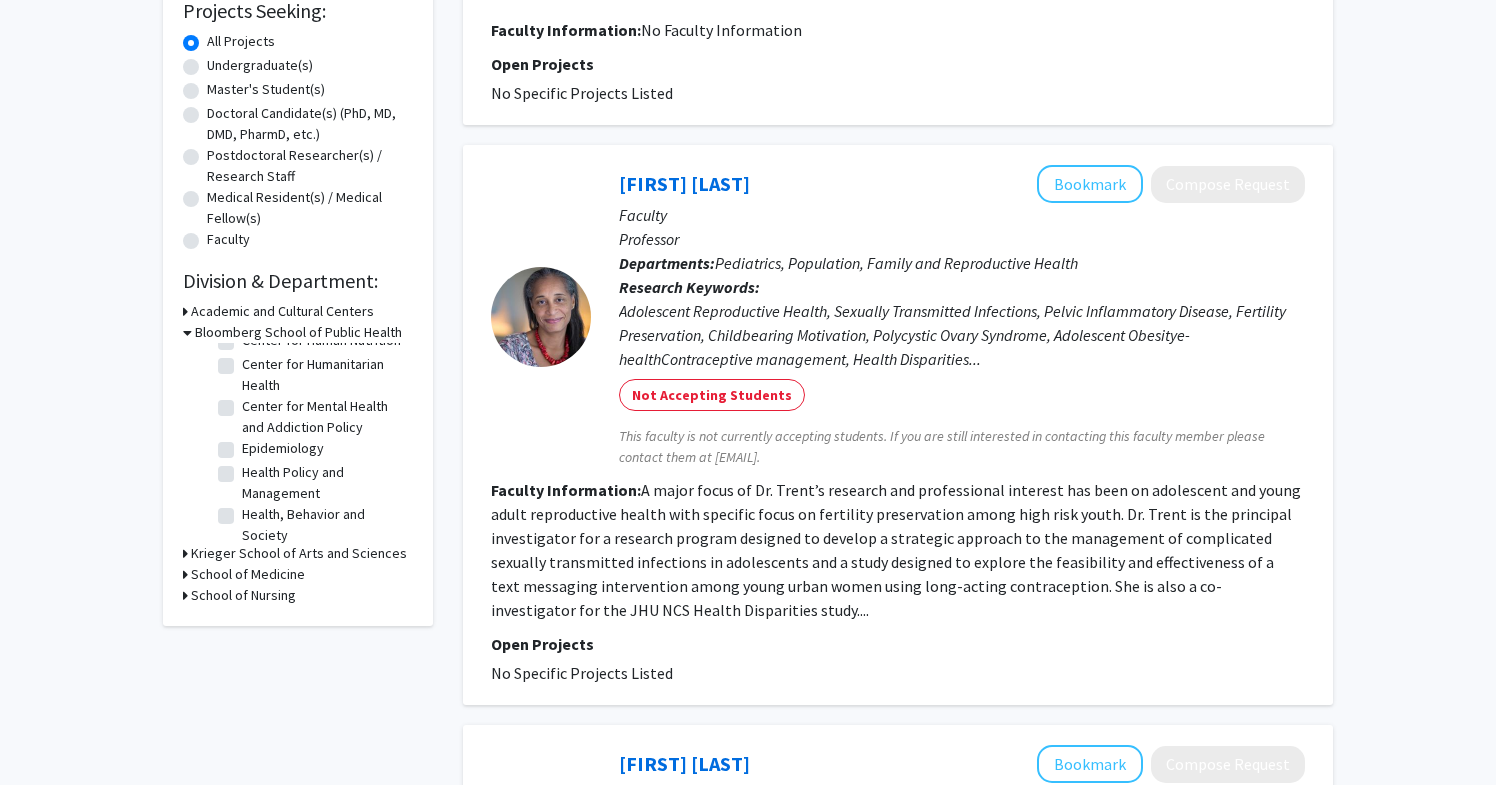 click on "Center for Mental Health and Addiction Policy" 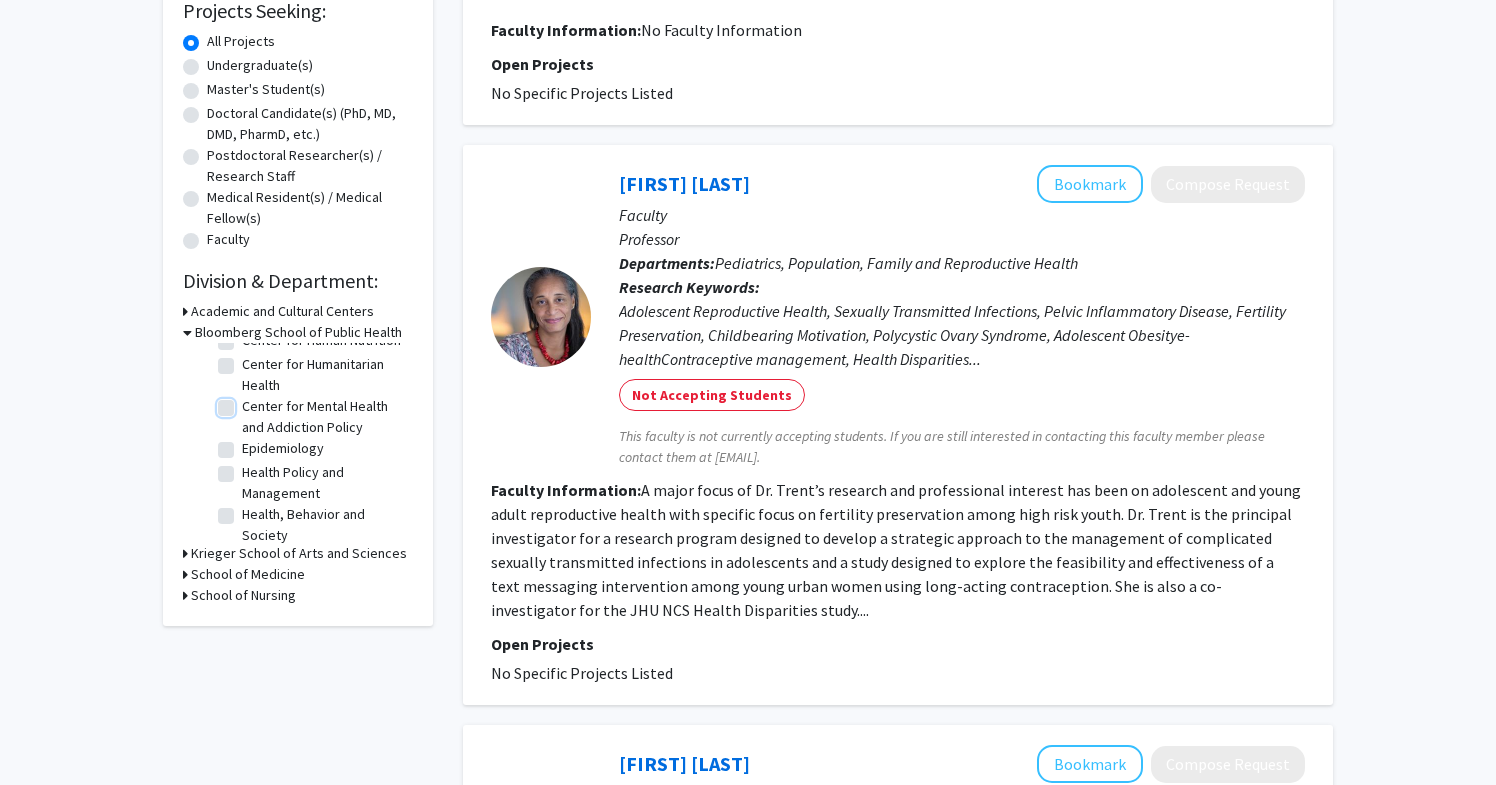 click on "Center for Mental Health and Addiction Policy" at bounding box center (248, 402) 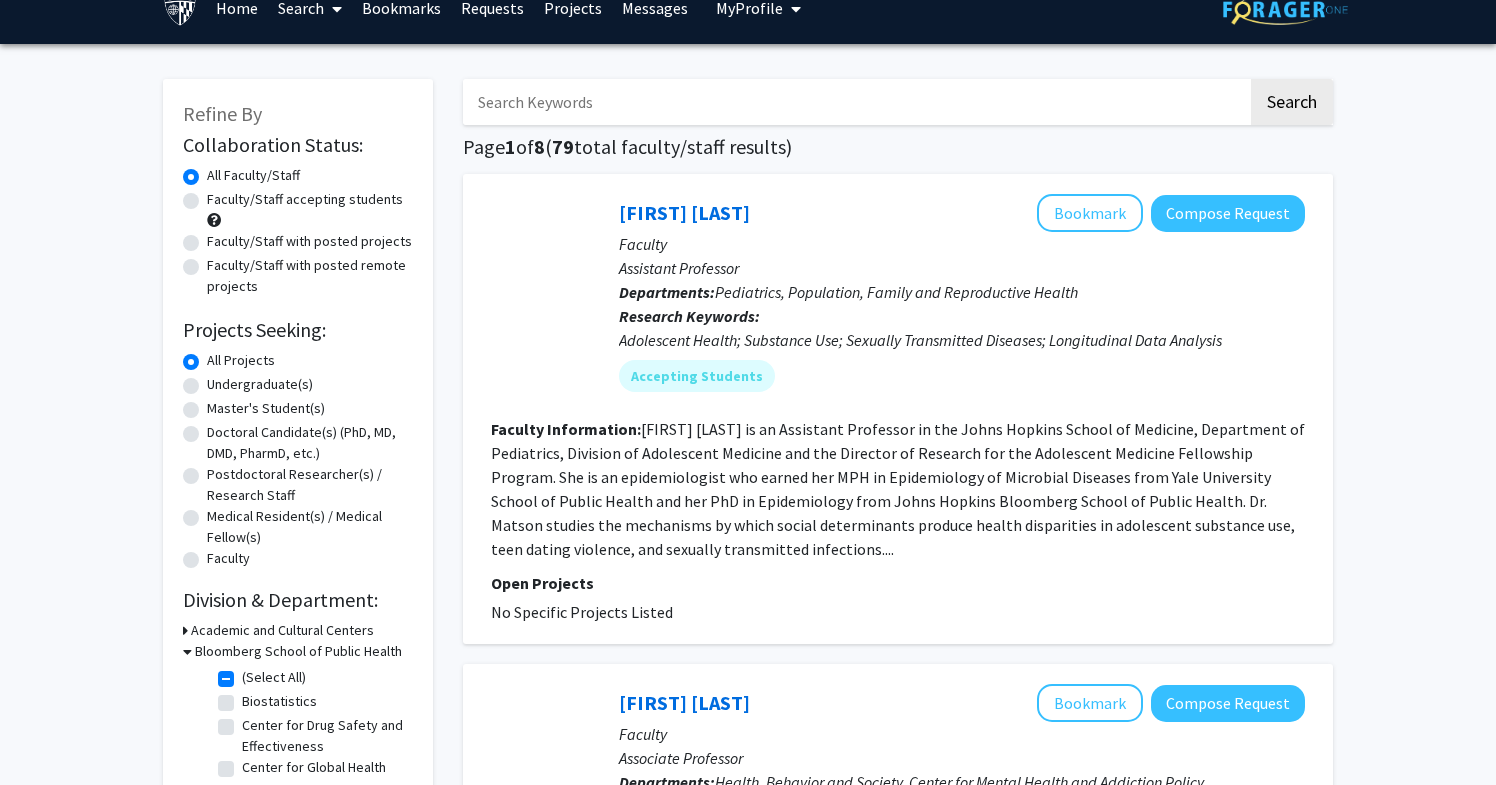 scroll, scrollTop: 36, scrollLeft: 0, axis: vertical 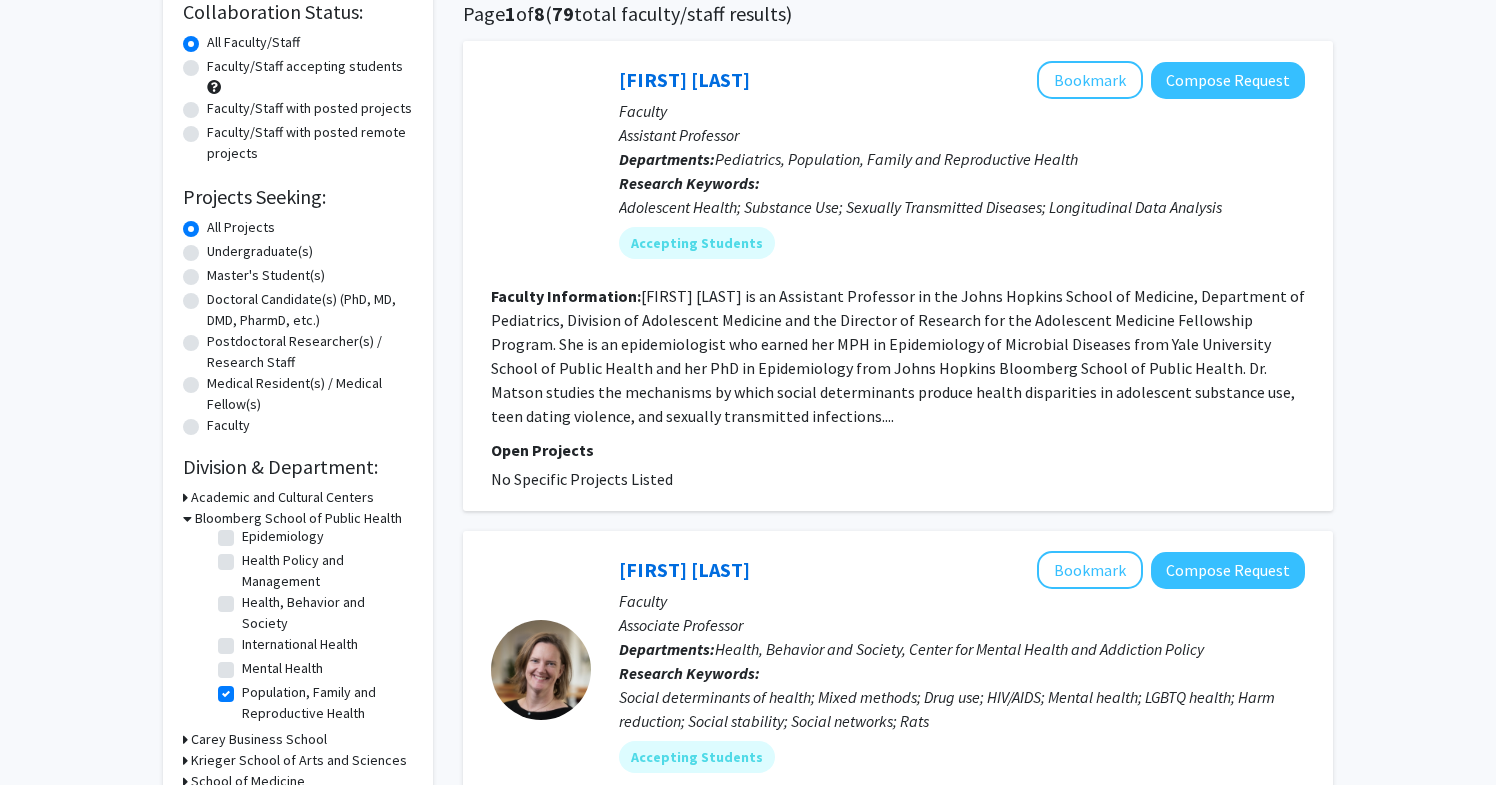 click on "Population, Family and Reproductive Health" 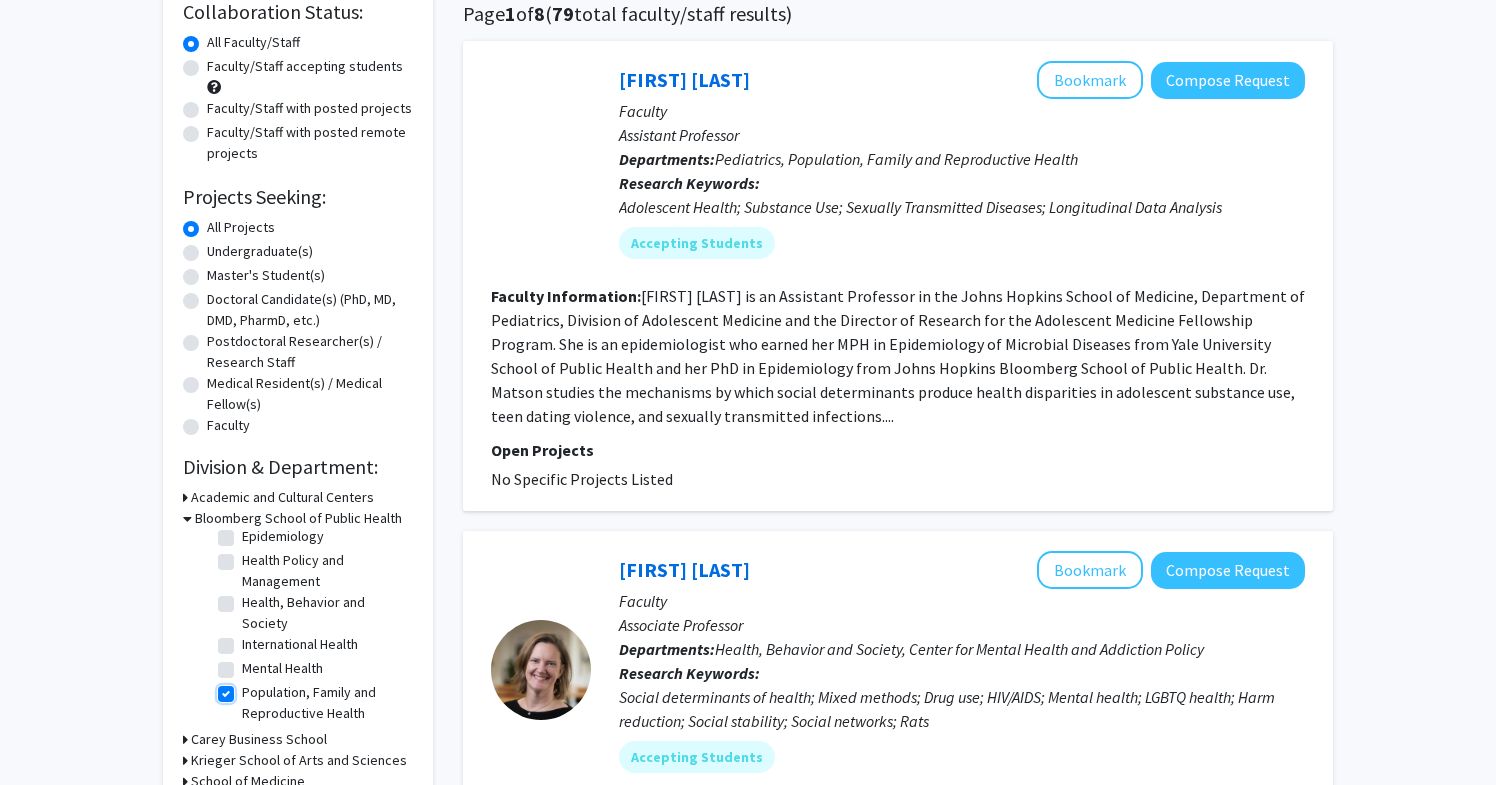 click on "Population, Family and Reproductive Health" at bounding box center (248, 688) 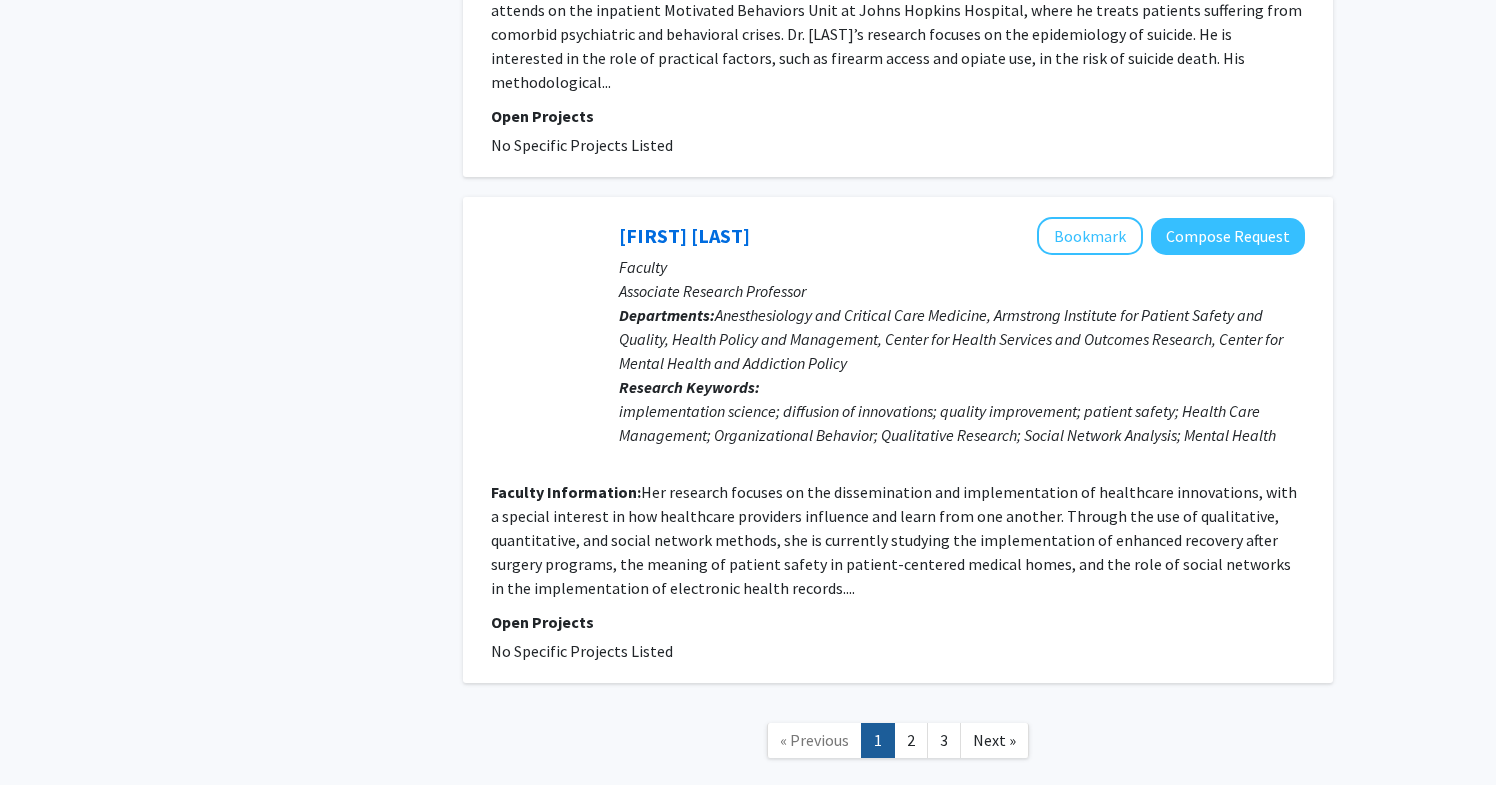 scroll, scrollTop: 4286, scrollLeft: 0, axis: vertical 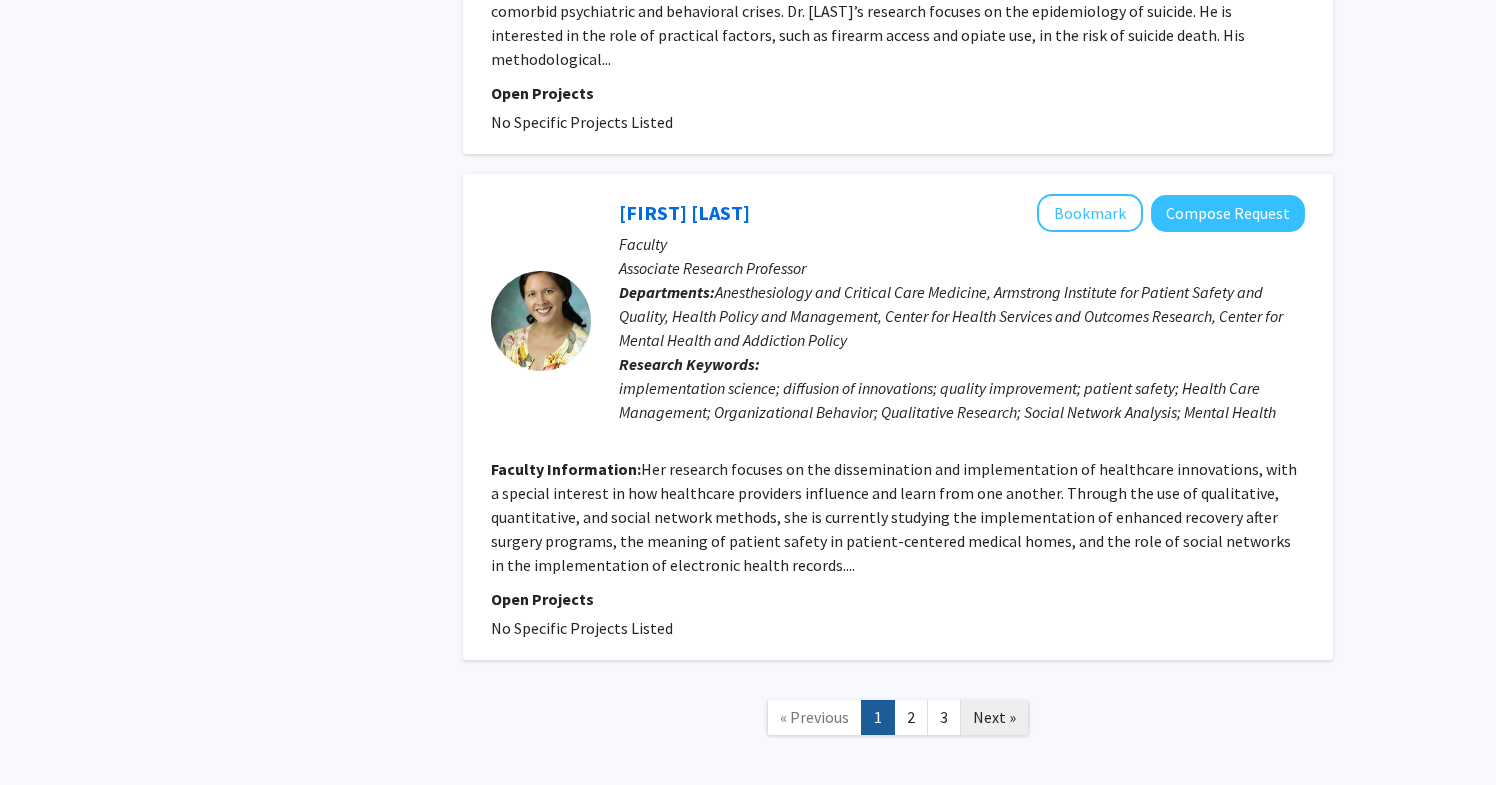 click on "Next »" 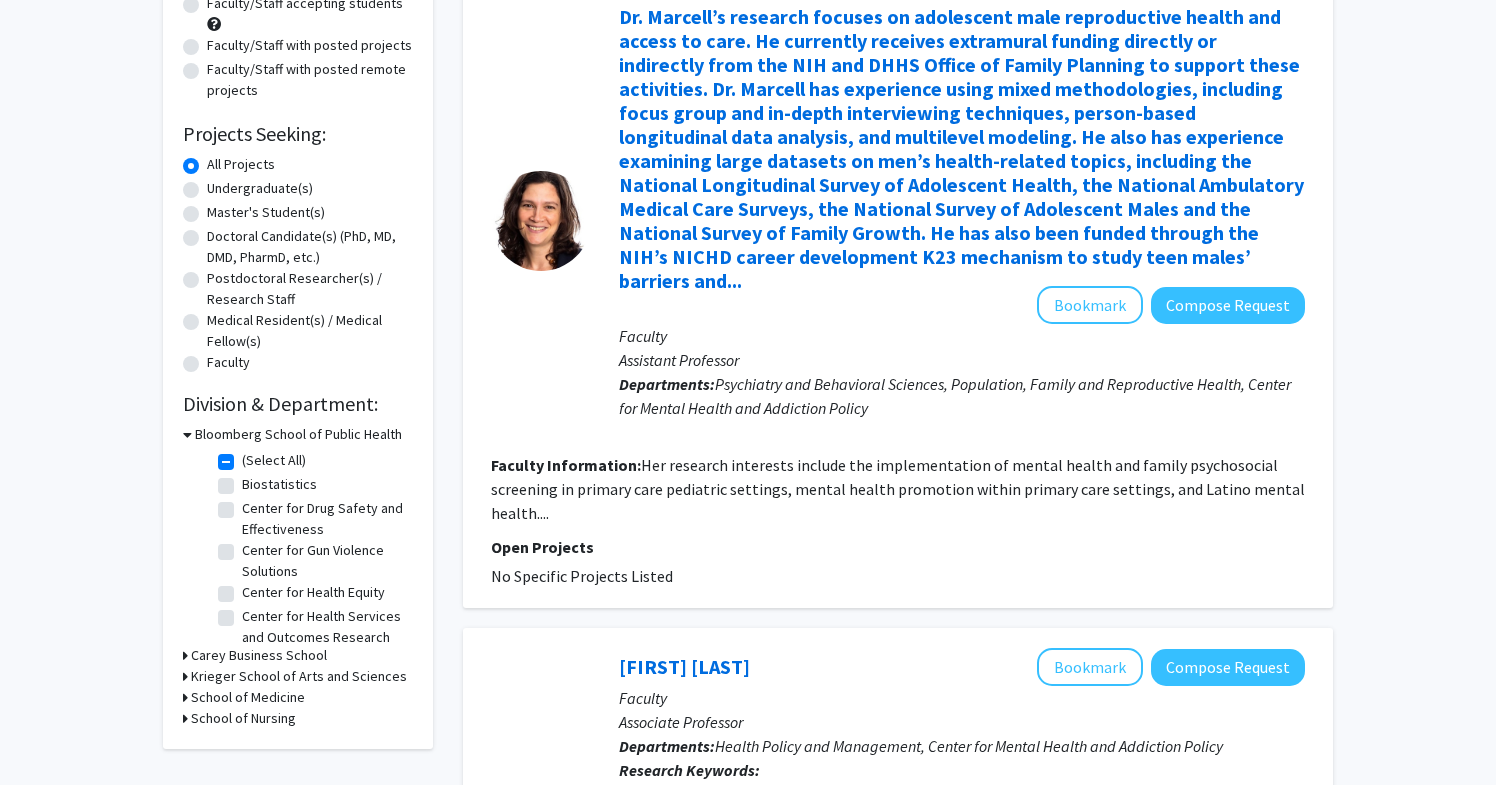 scroll, scrollTop: 231, scrollLeft: 0, axis: vertical 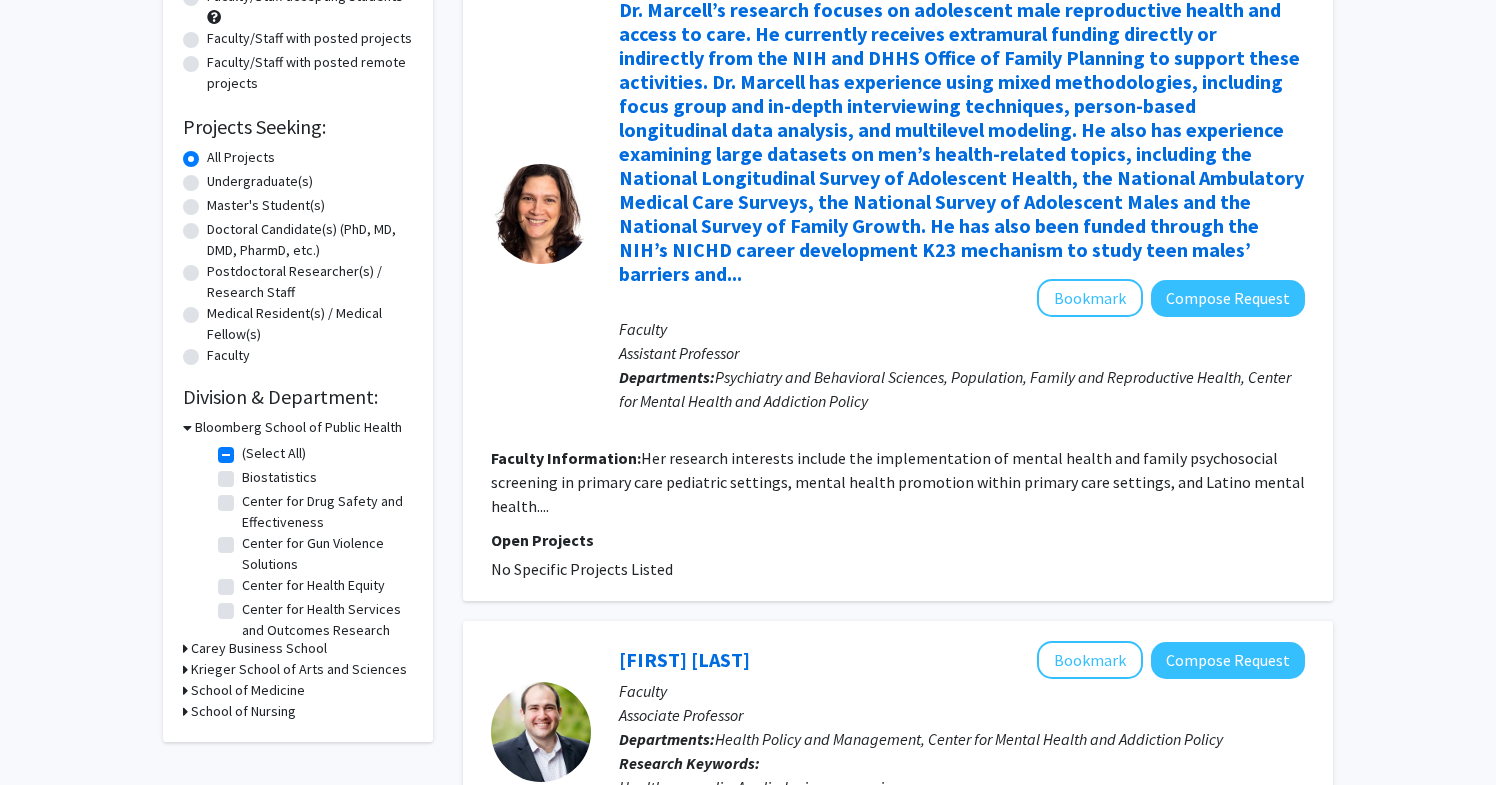 click on "Krieger School of Arts and Sciences" at bounding box center (299, 669) 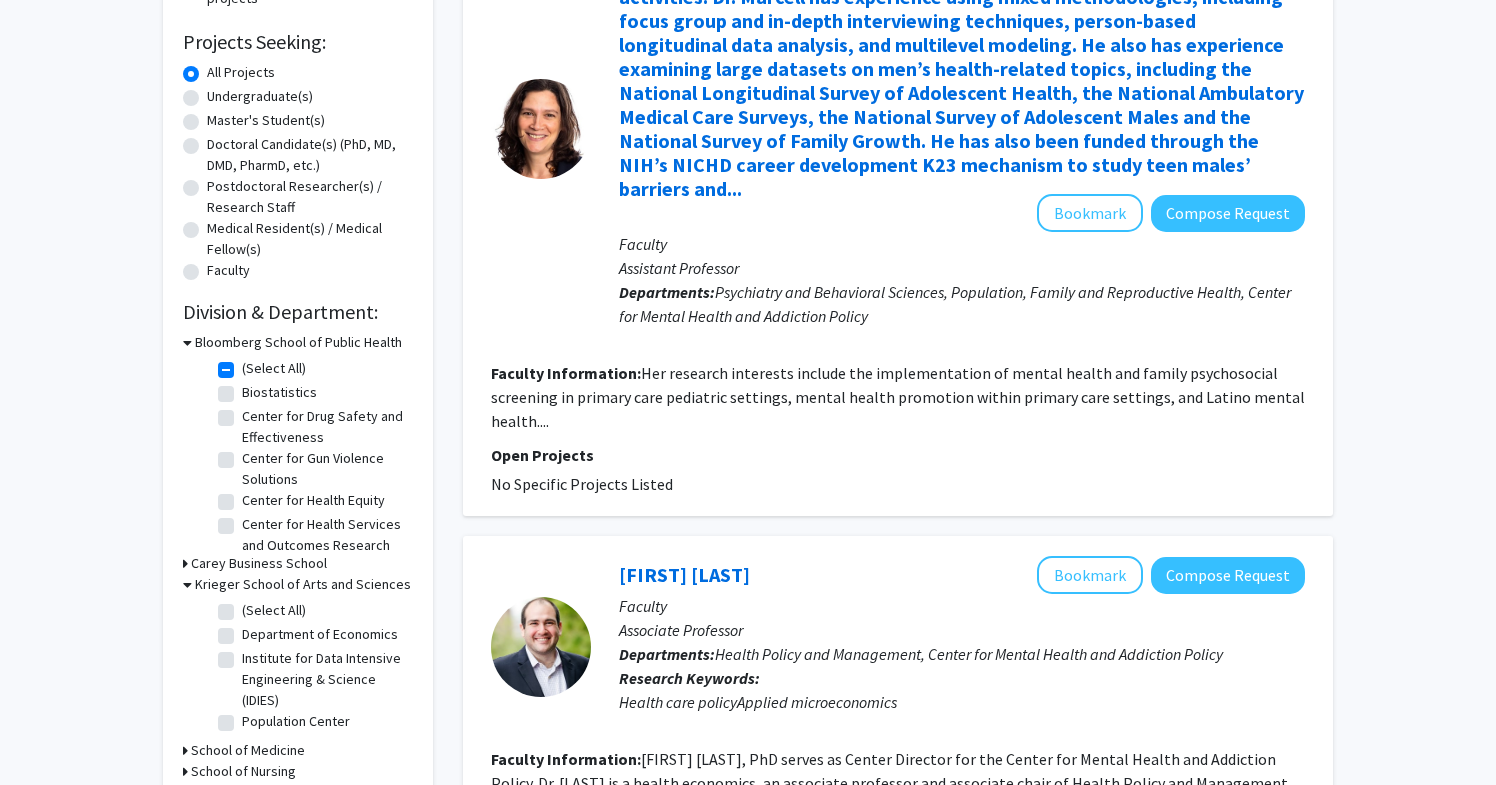 scroll, scrollTop: 314, scrollLeft: 0, axis: vertical 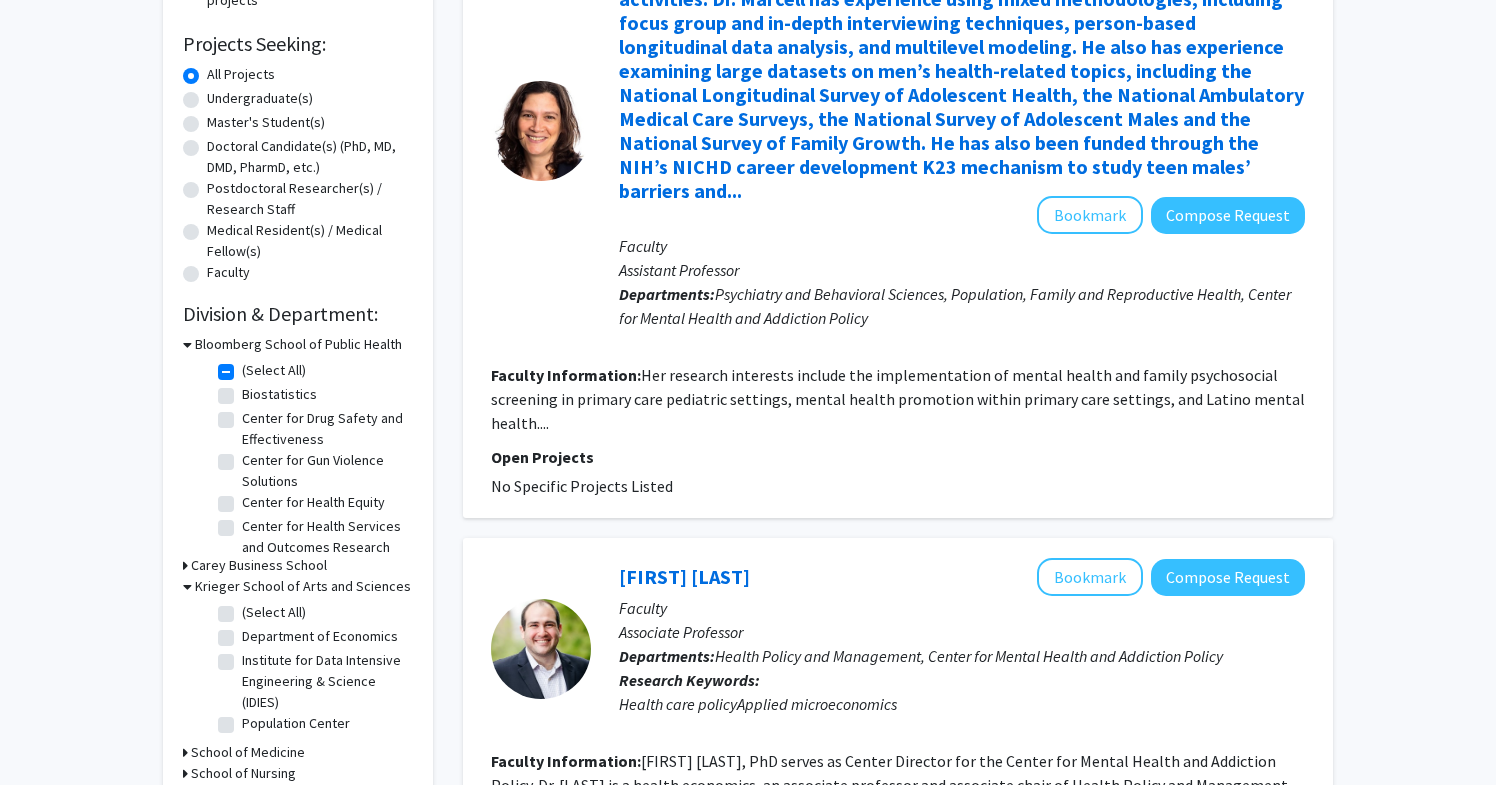 click on "Krieger School of Arts and Sciences" at bounding box center [303, 586] 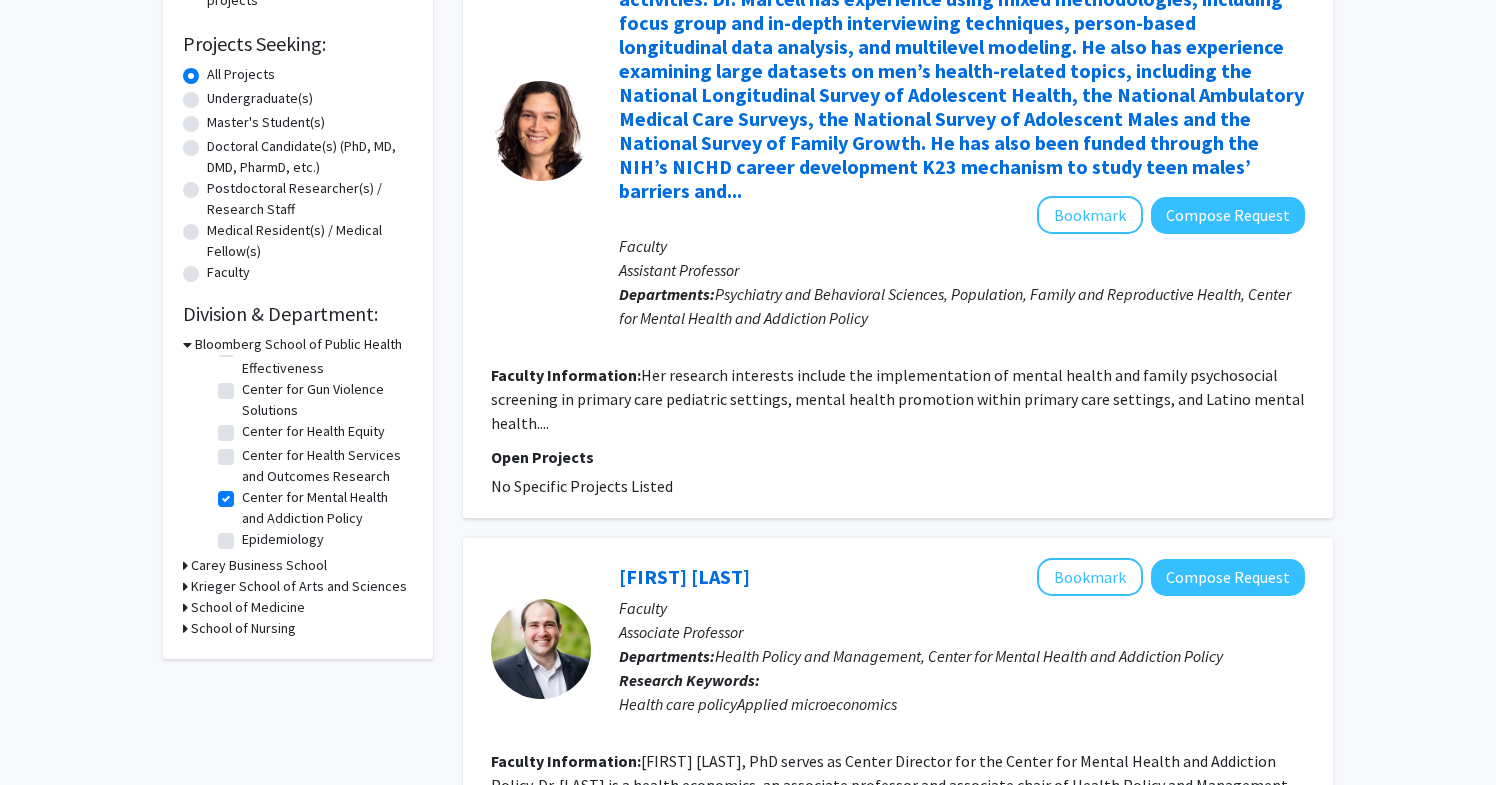 scroll, scrollTop: 224, scrollLeft: 0, axis: vertical 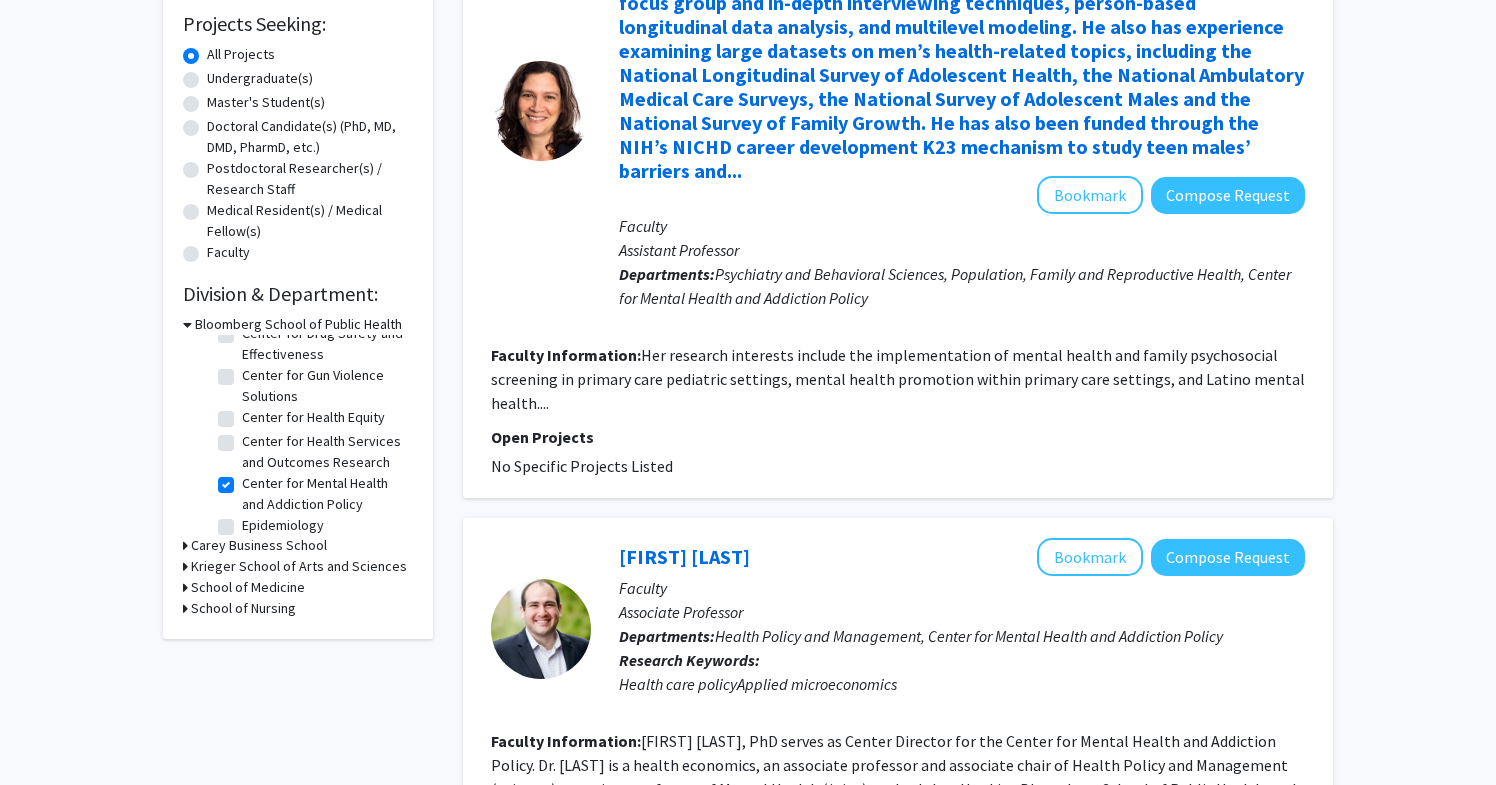 click on "Center for Mental Health and Addiction Policy" 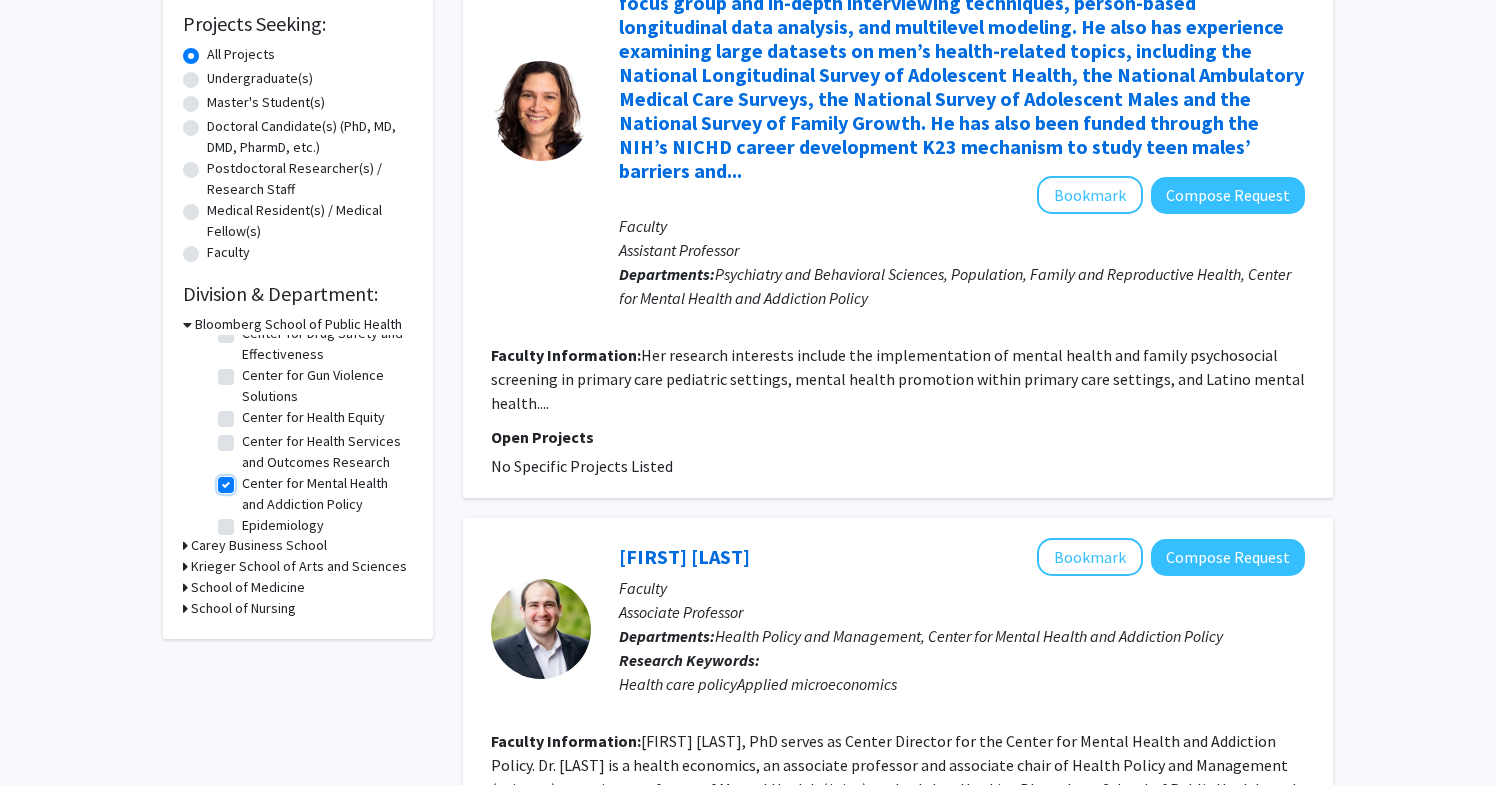 click on "Center for Mental Health and Addiction Policy" at bounding box center [248, 479] 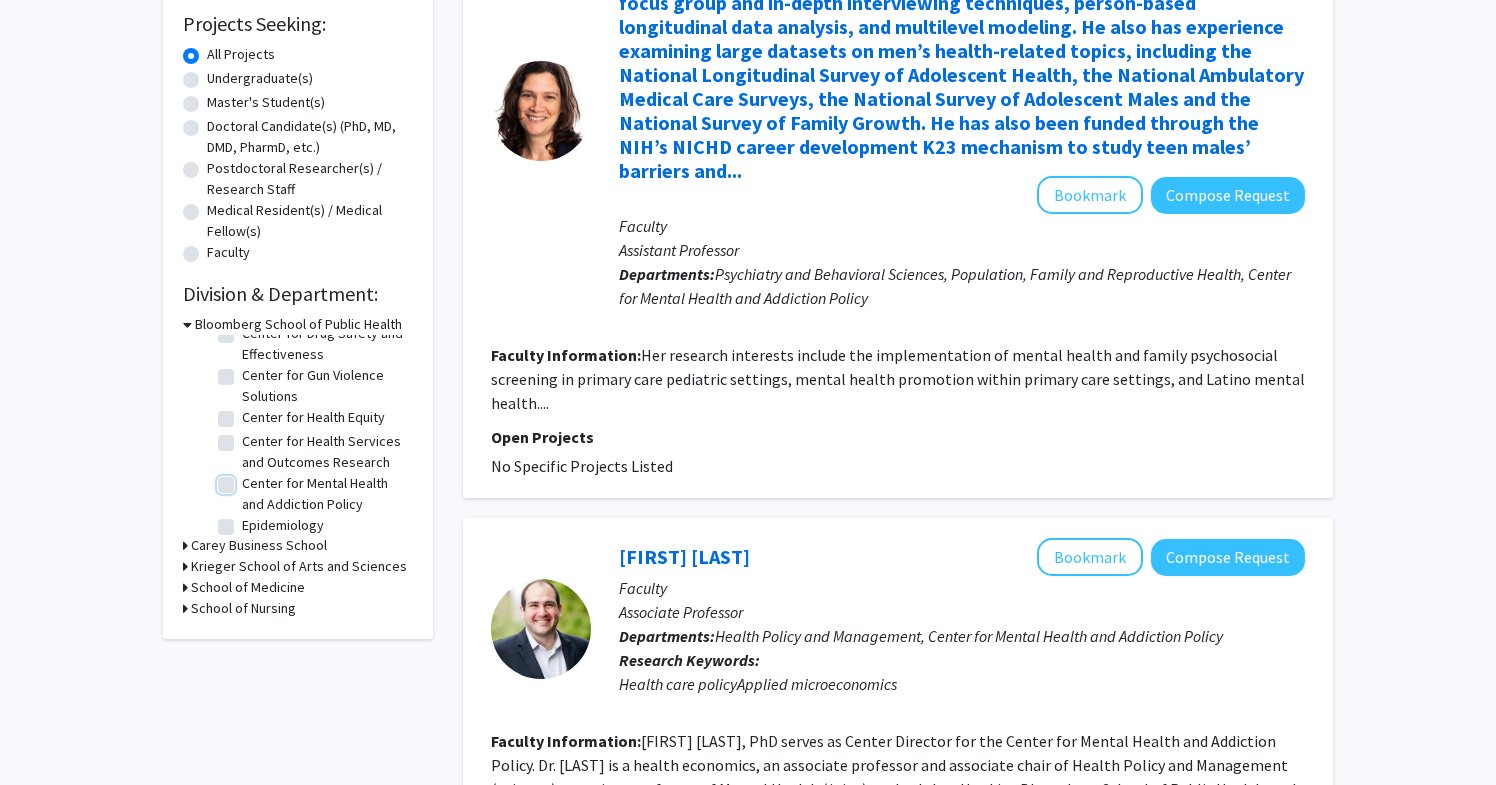 checkbox on "false" 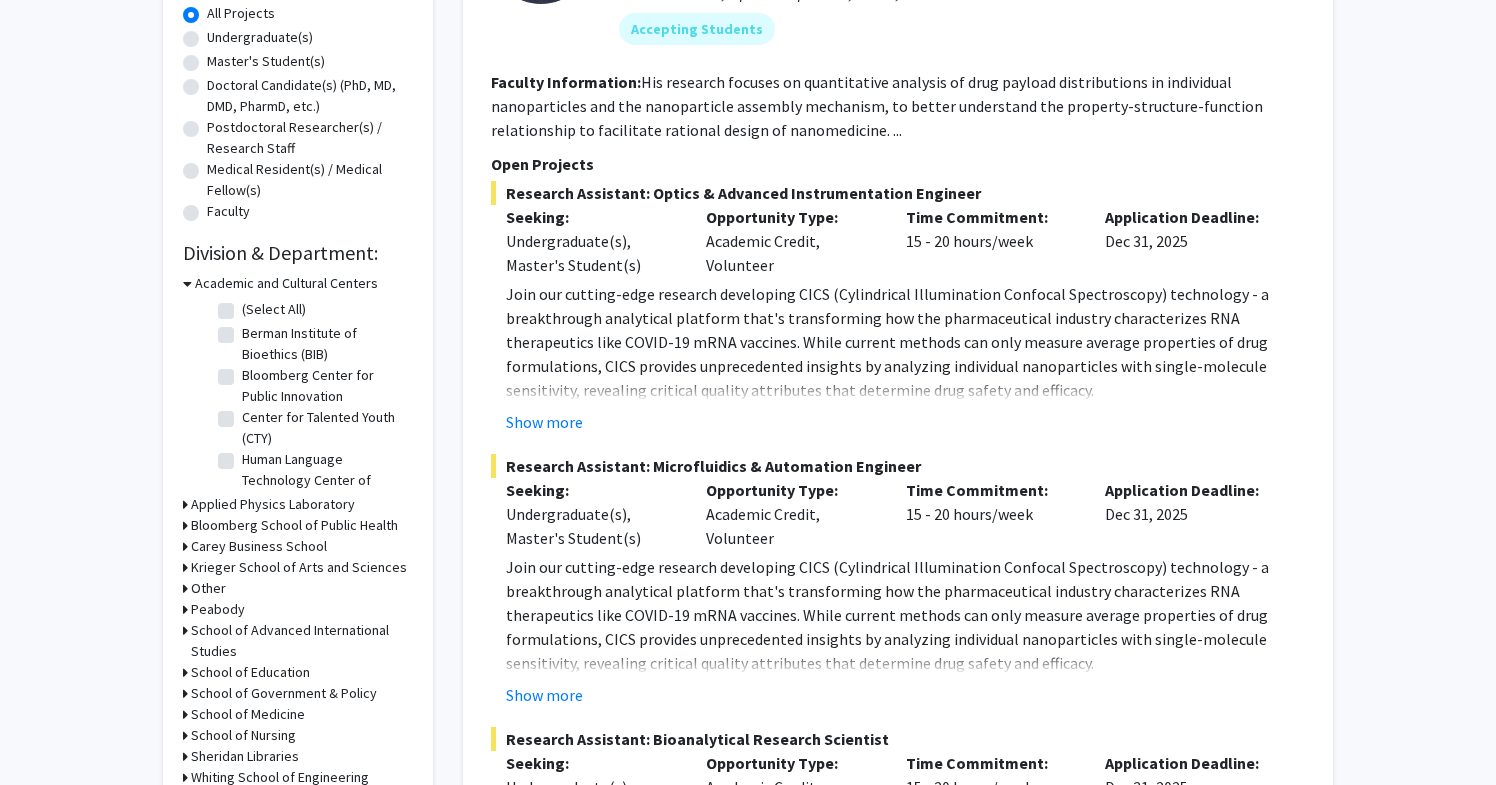 scroll, scrollTop: 423, scrollLeft: 0, axis: vertical 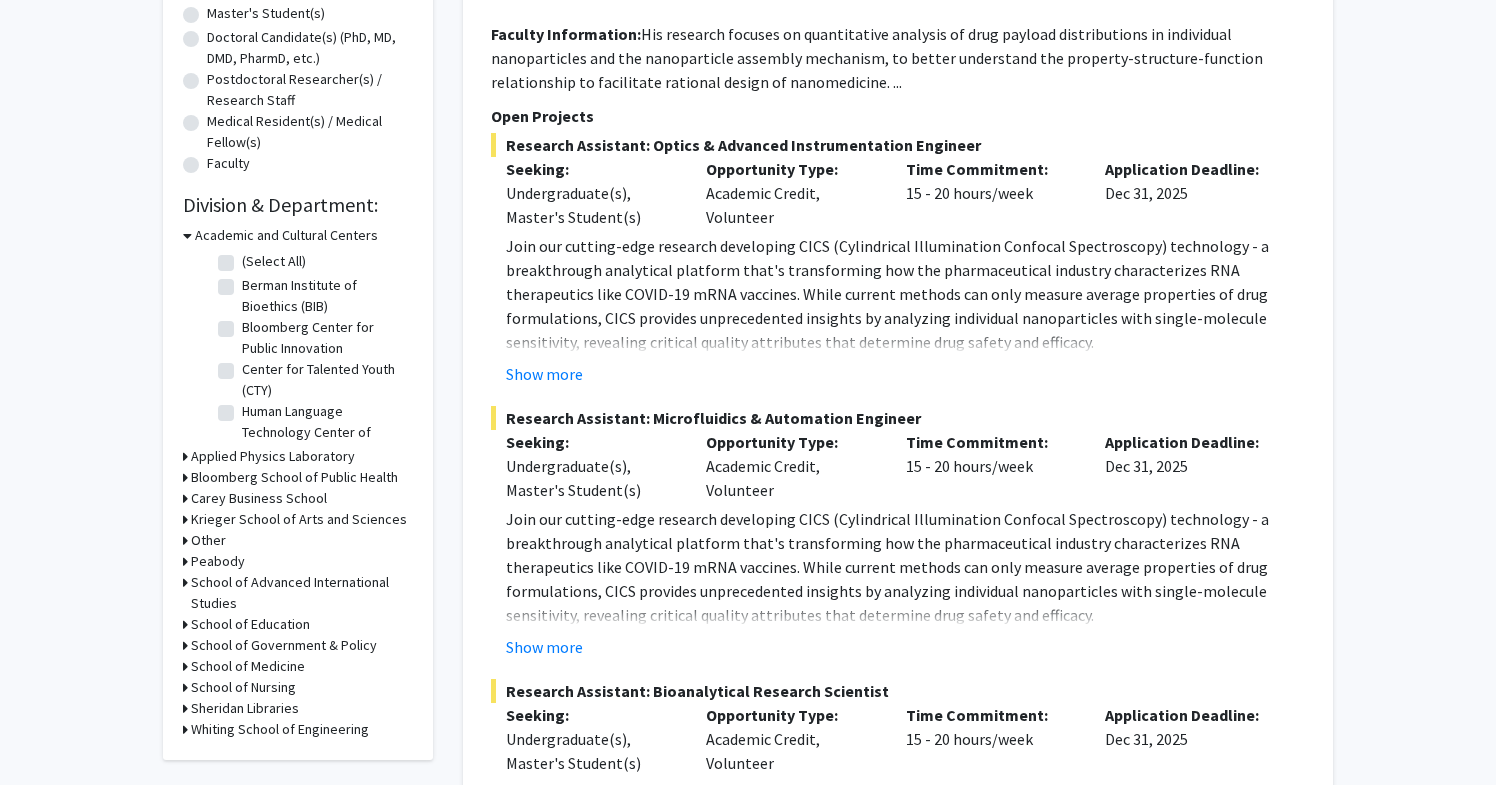 click on "Krieger School of Arts and Sciences" at bounding box center [299, 519] 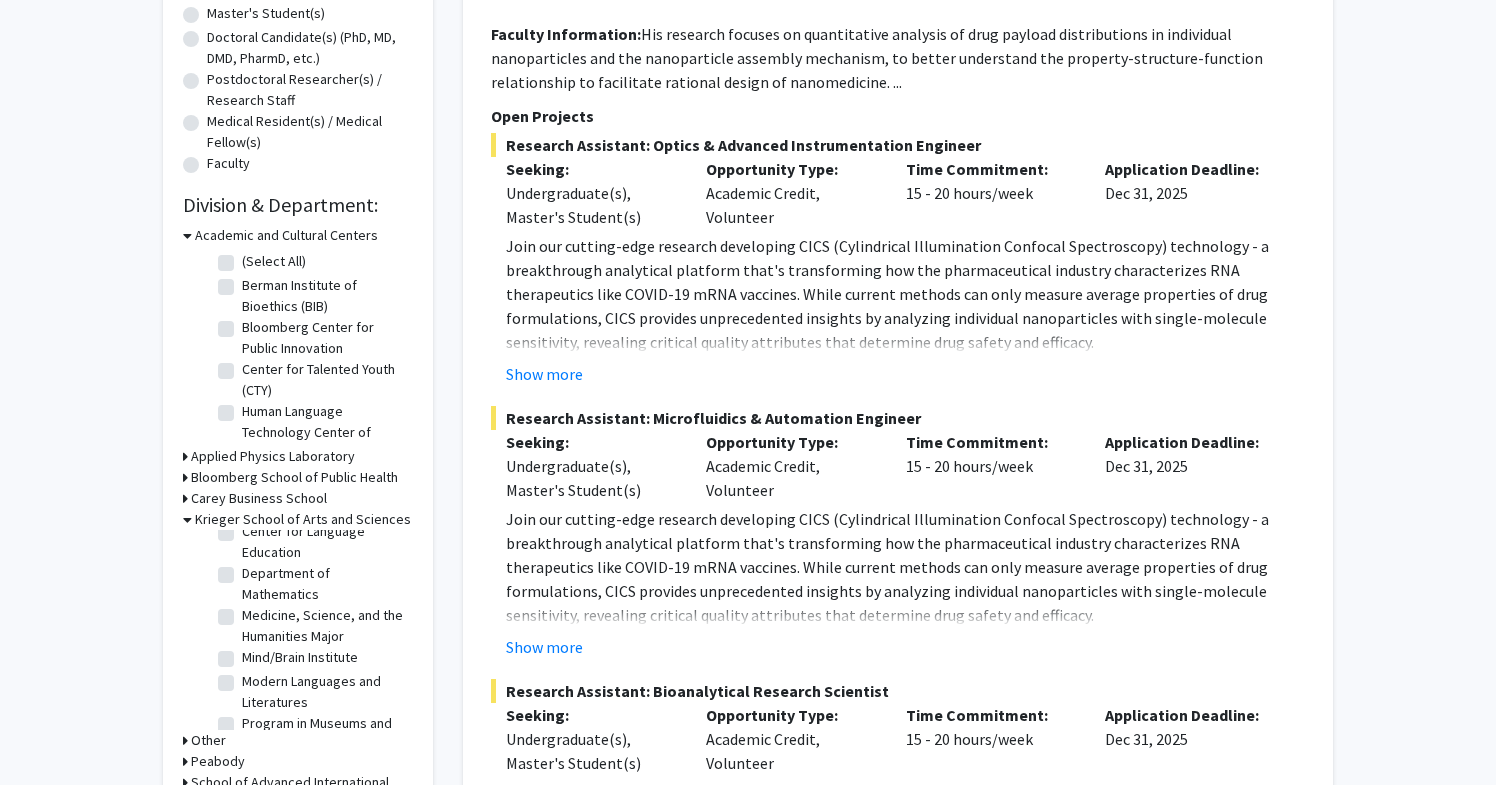 scroll, scrollTop: 1186, scrollLeft: 0, axis: vertical 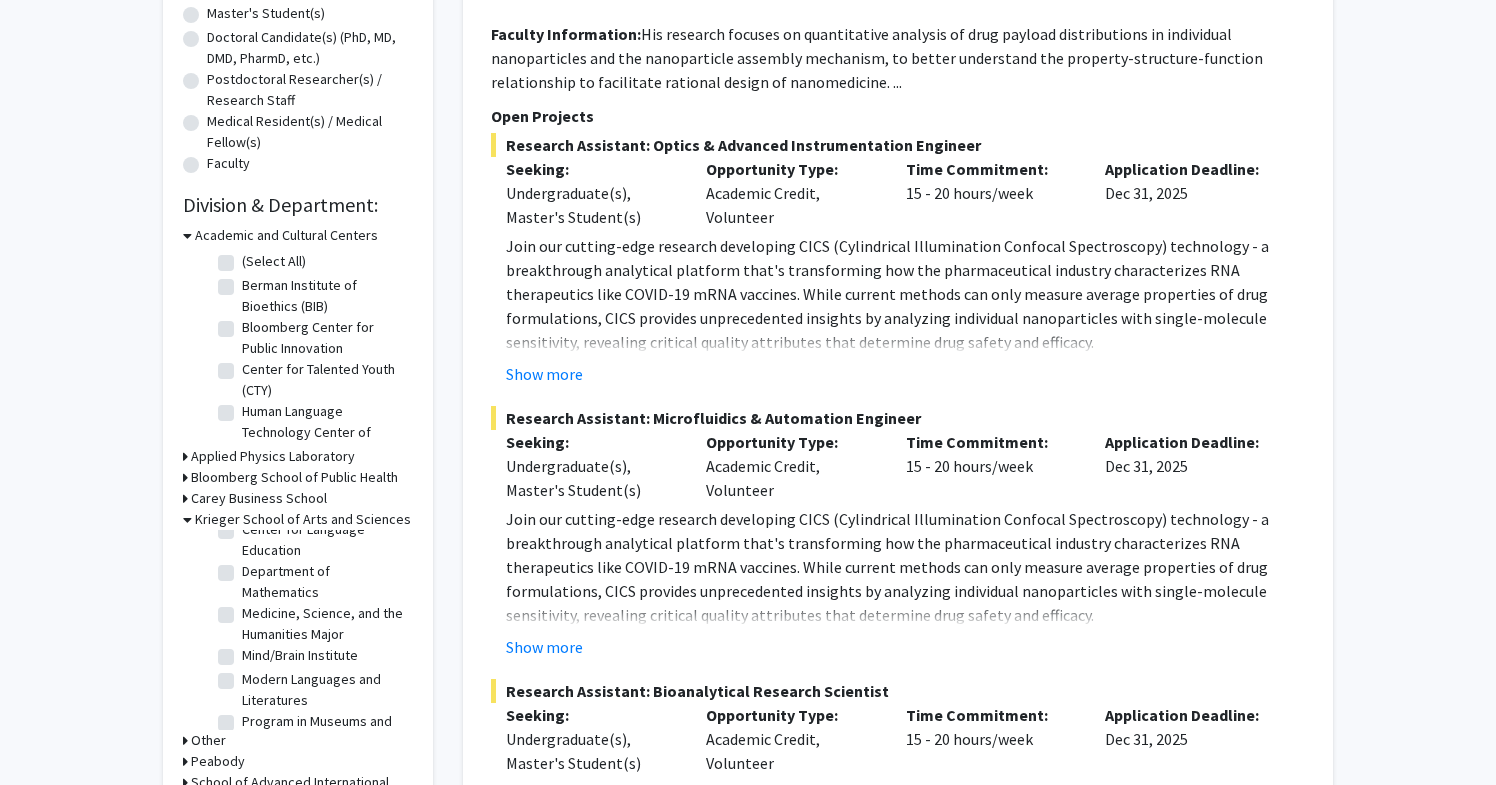 click on "Medicine, Science, and the Humanities Major" 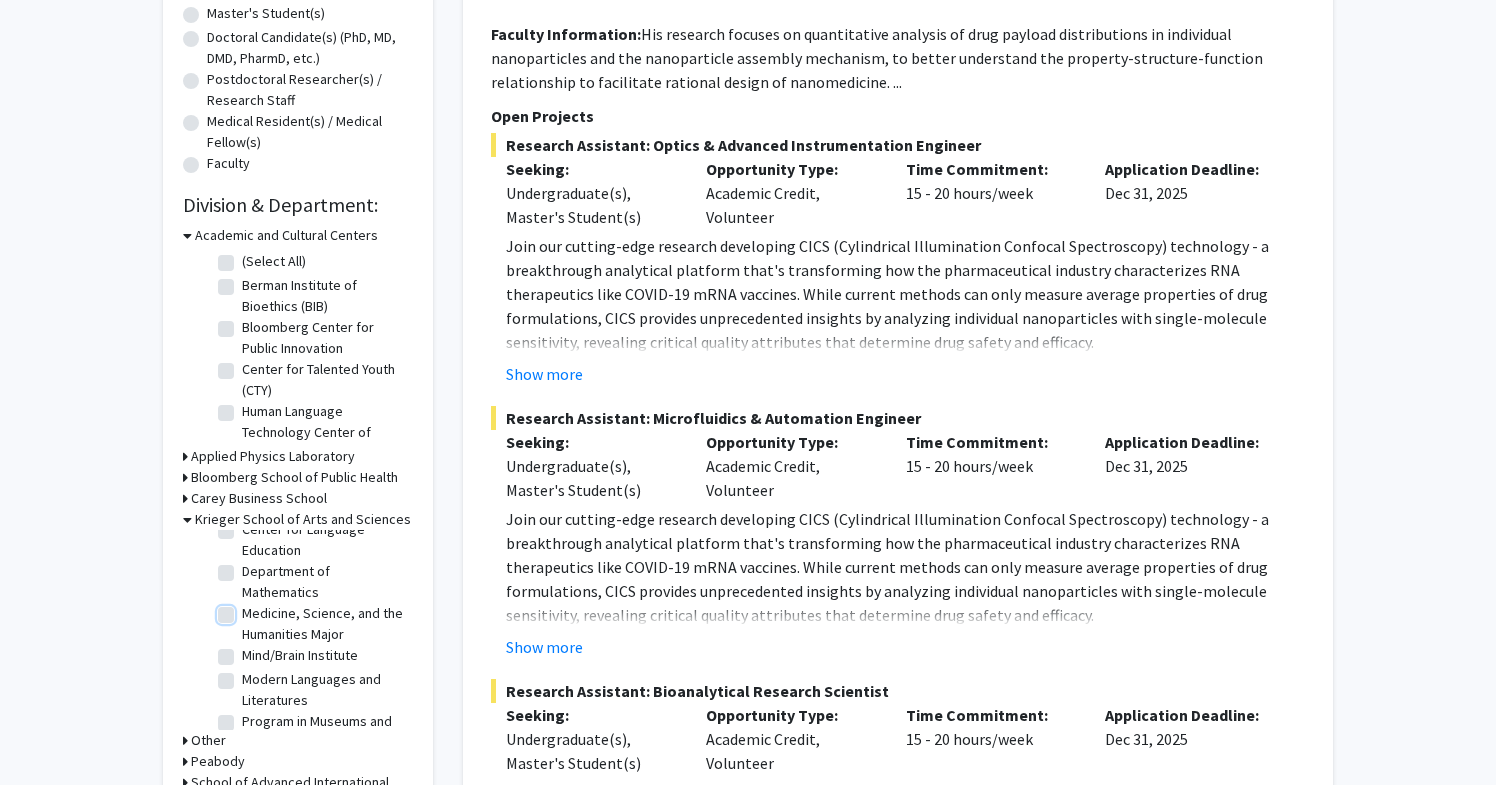 click on "Medicine, Science, and the Humanities Major" at bounding box center (248, 609) 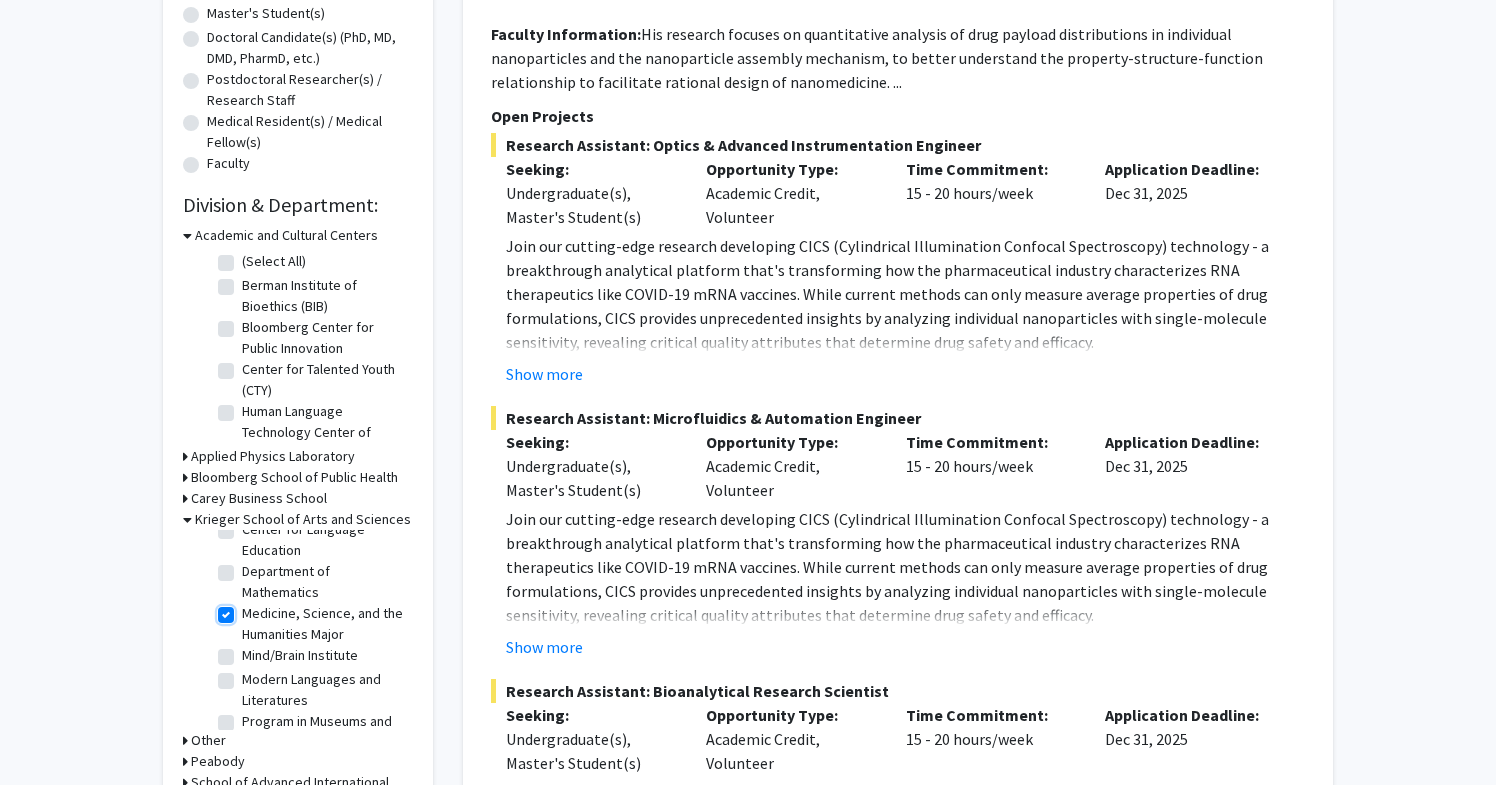 checkbox on "true" 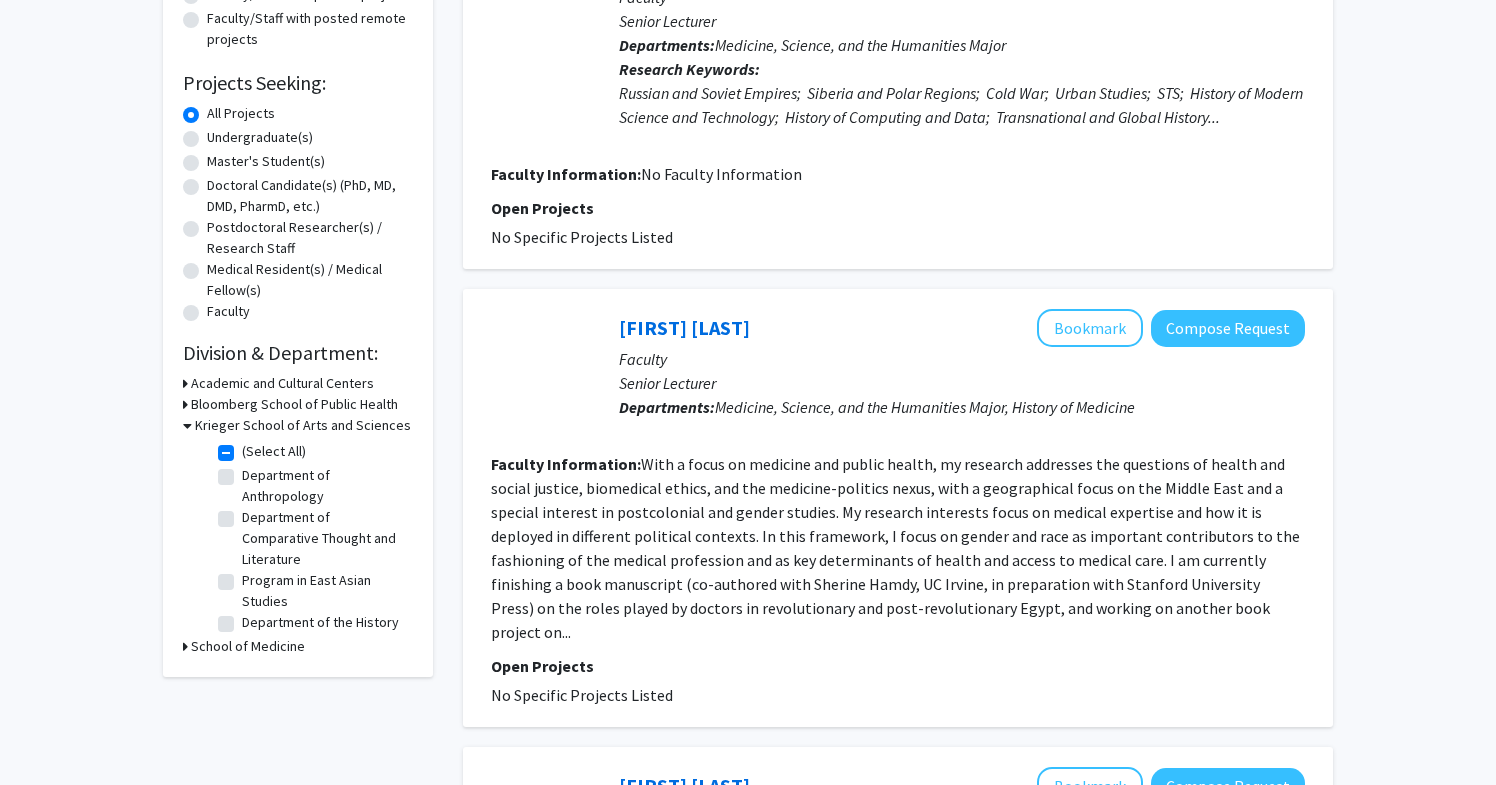 scroll, scrollTop: 299, scrollLeft: 0, axis: vertical 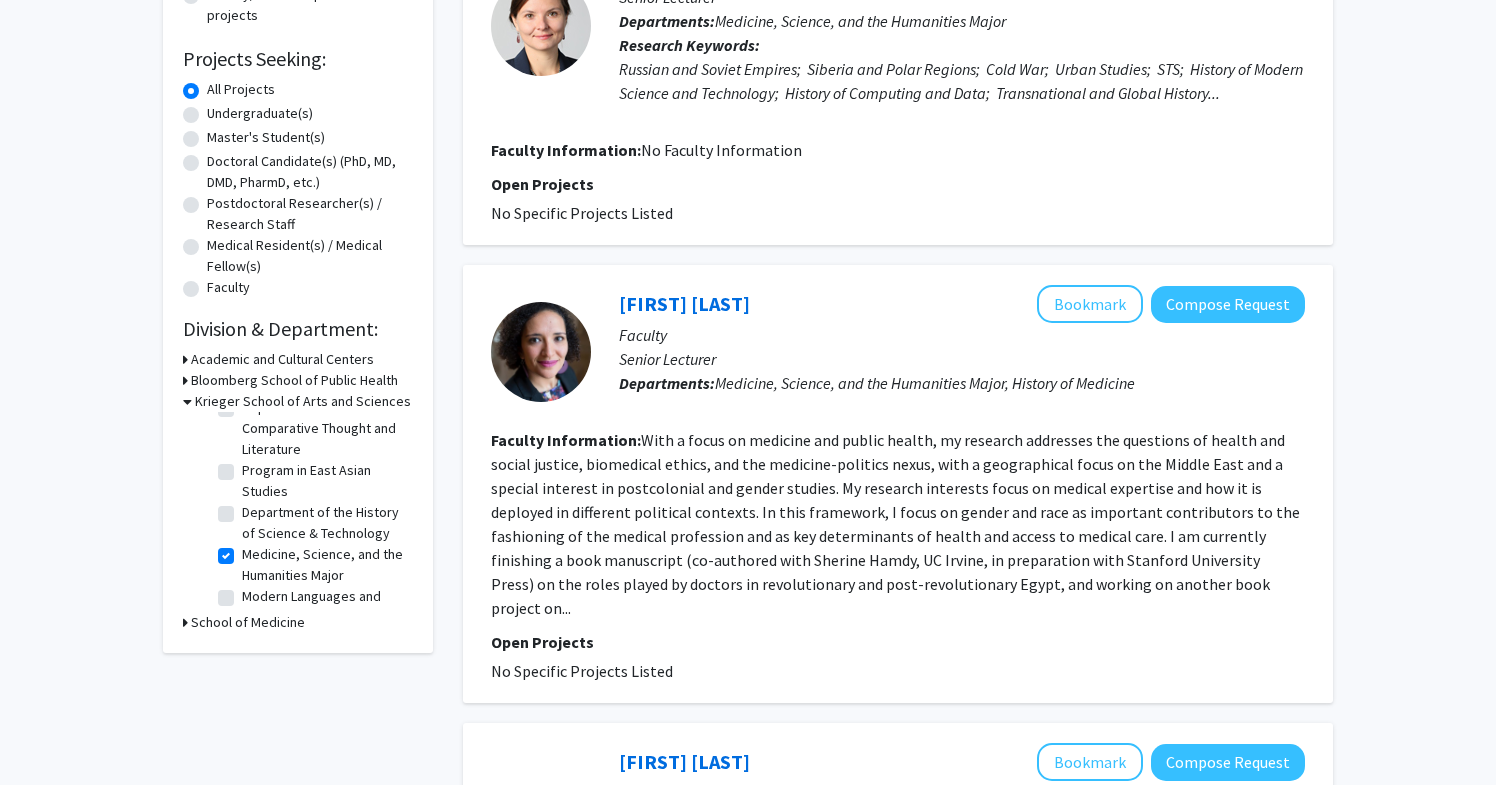 click on "School of Medicine" at bounding box center [248, 622] 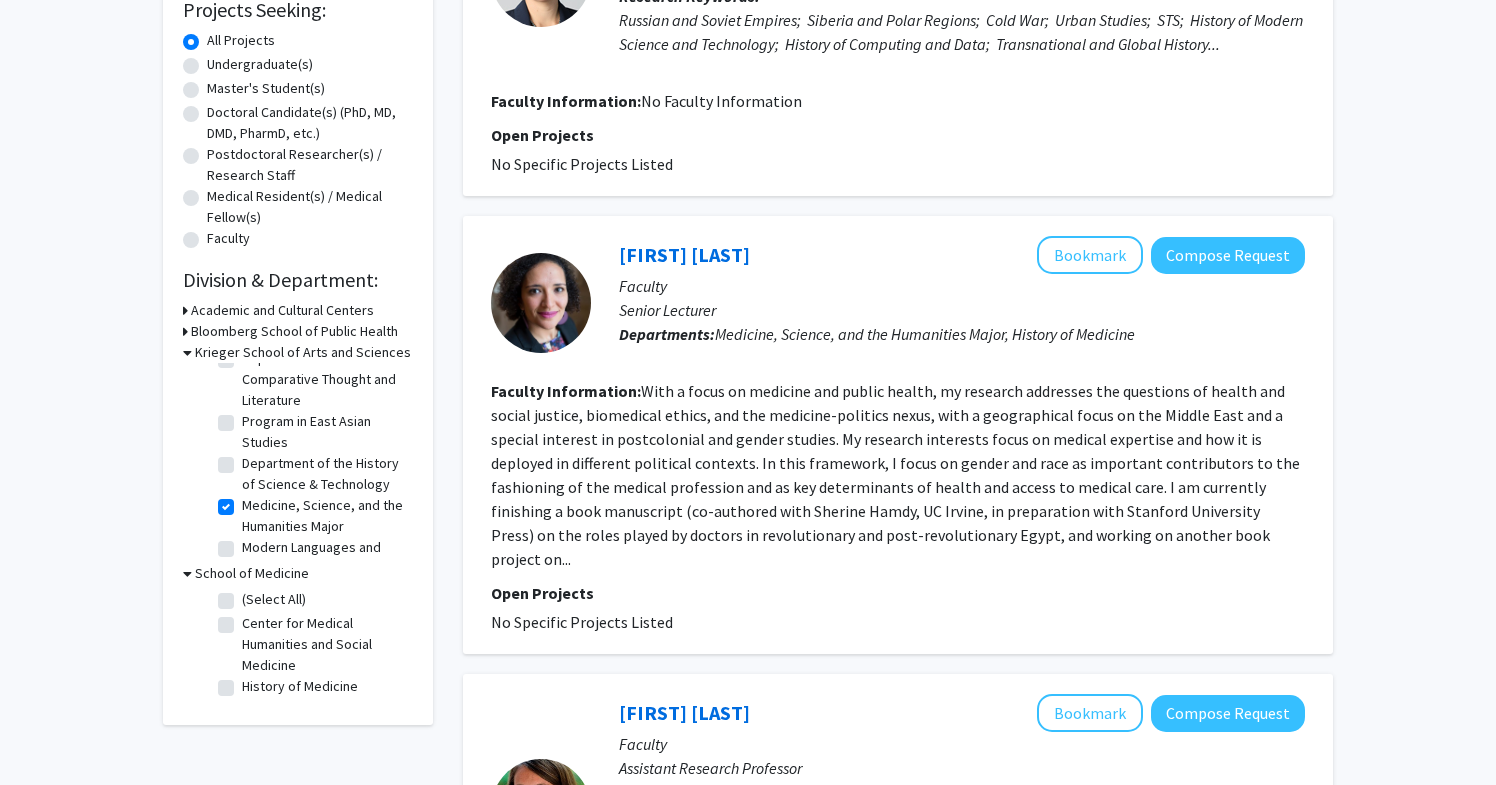 scroll, scrollTop: 346, scrollLeft: 0, axis: vertical 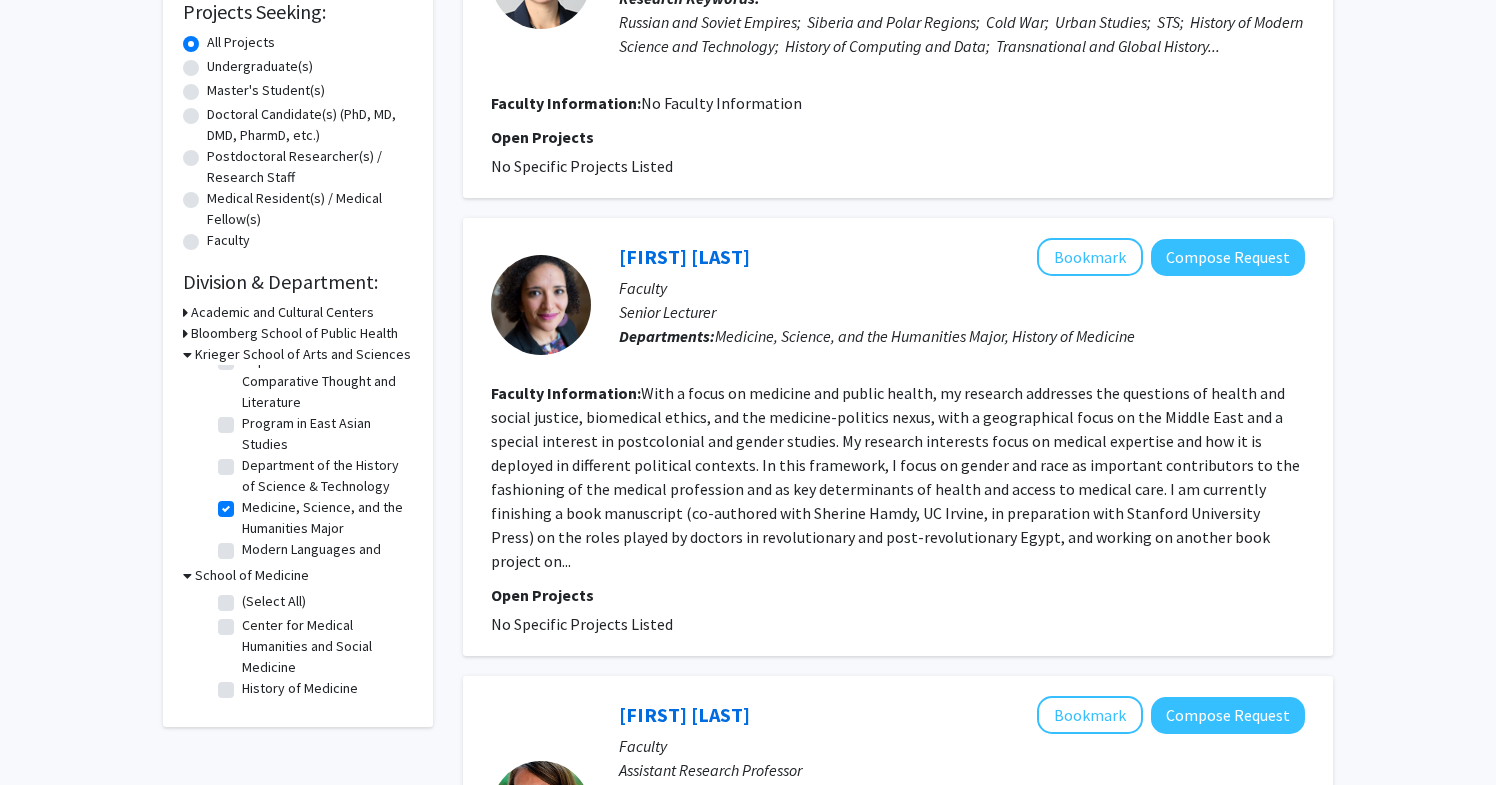 click on "Medicine, Science, and the Humanities Major" 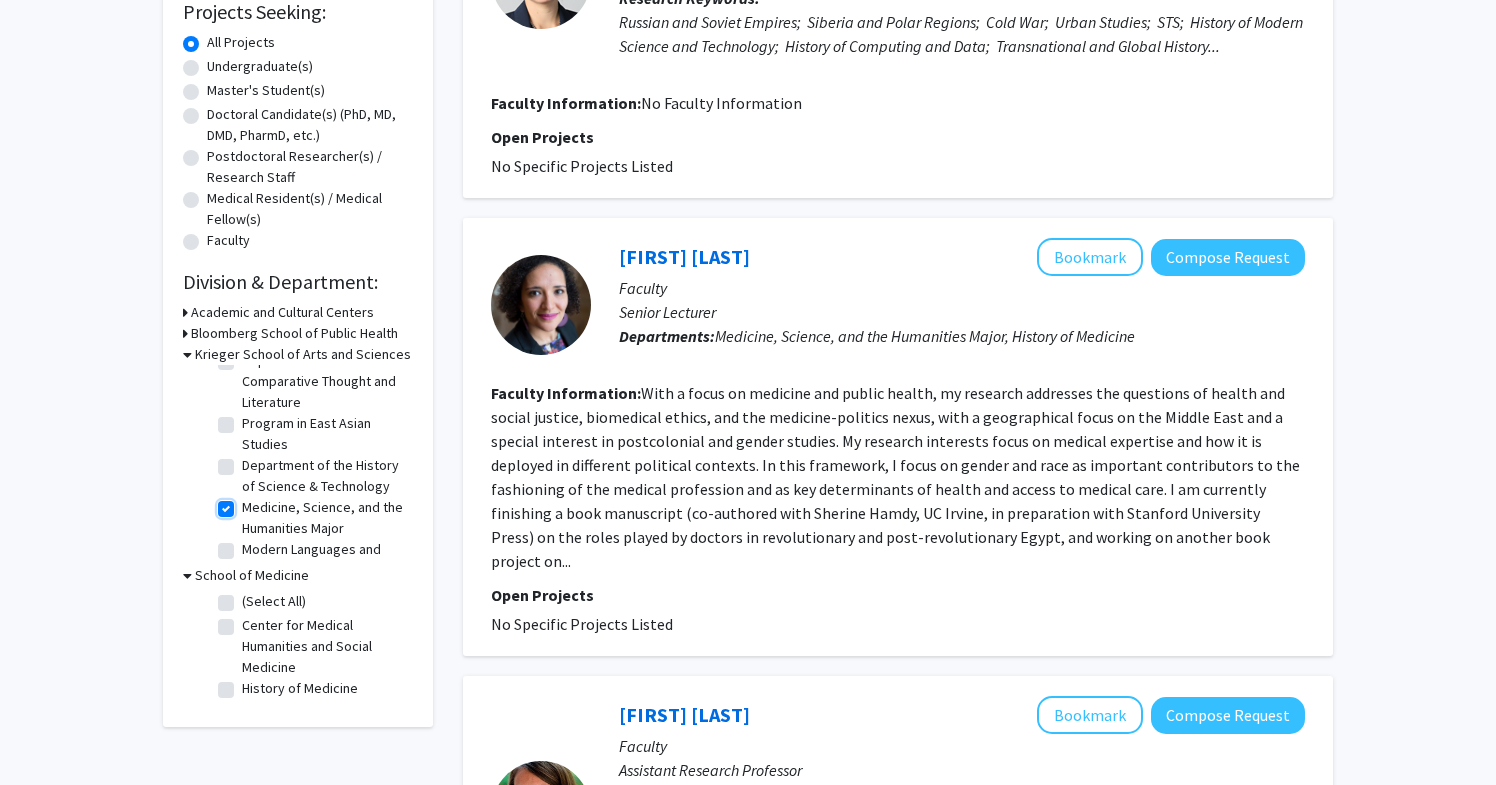 click on "Medicine, Science, and the Humanities Major" at bounding box center [248, 503] 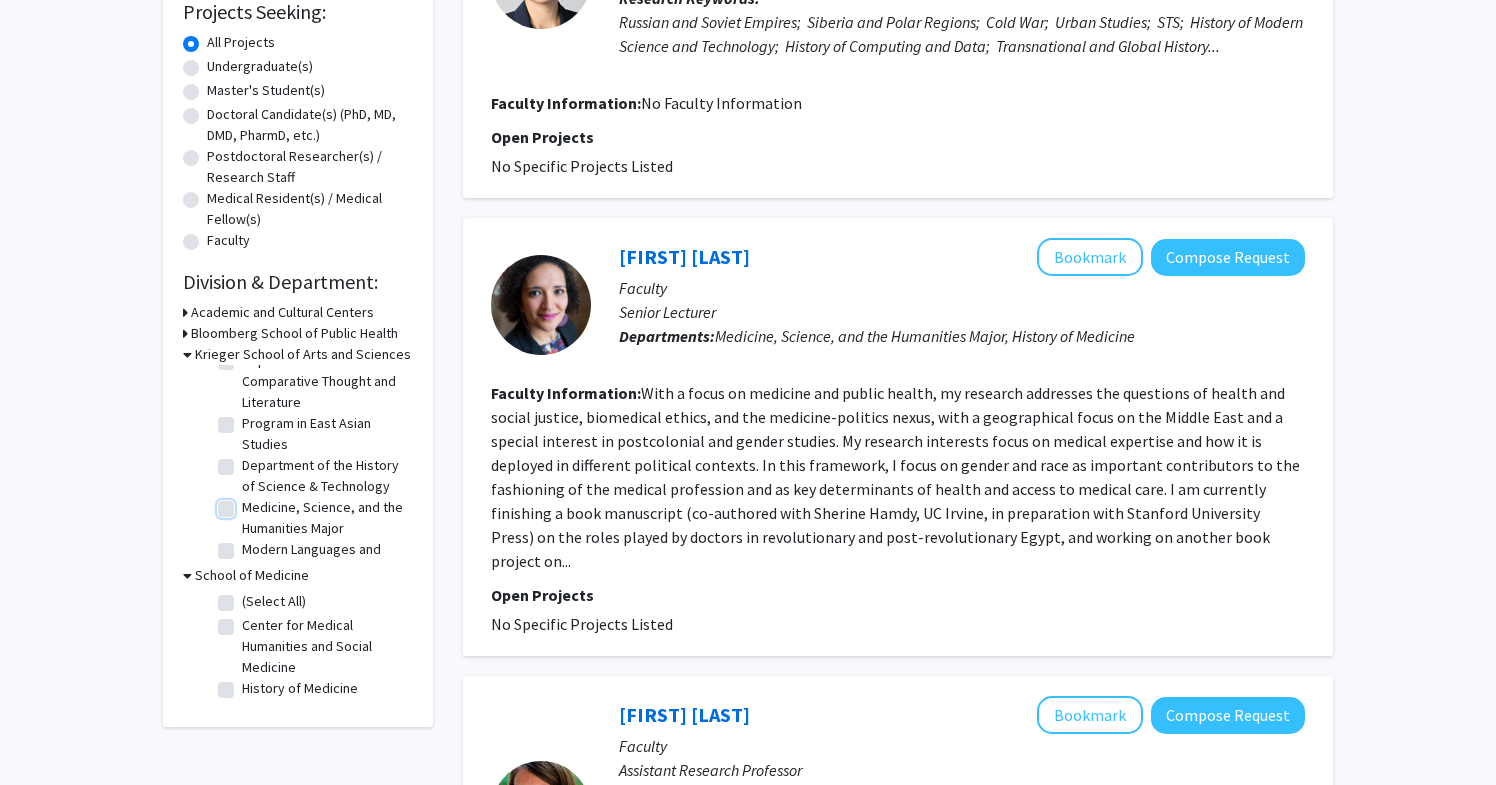 checkbox on "false" 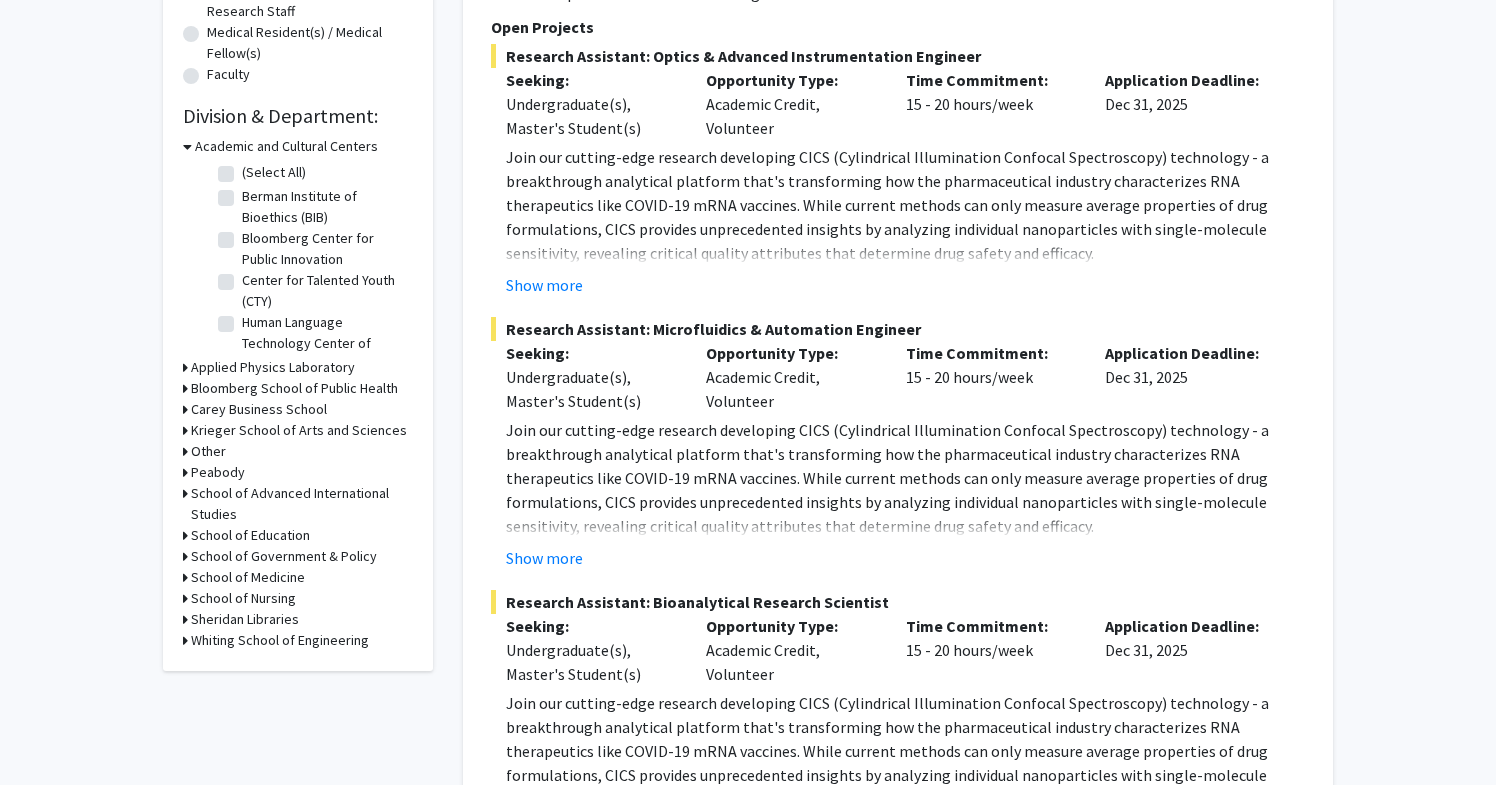 scroll, scrollTop: 525, scrollLeft: 0, axis: vertical 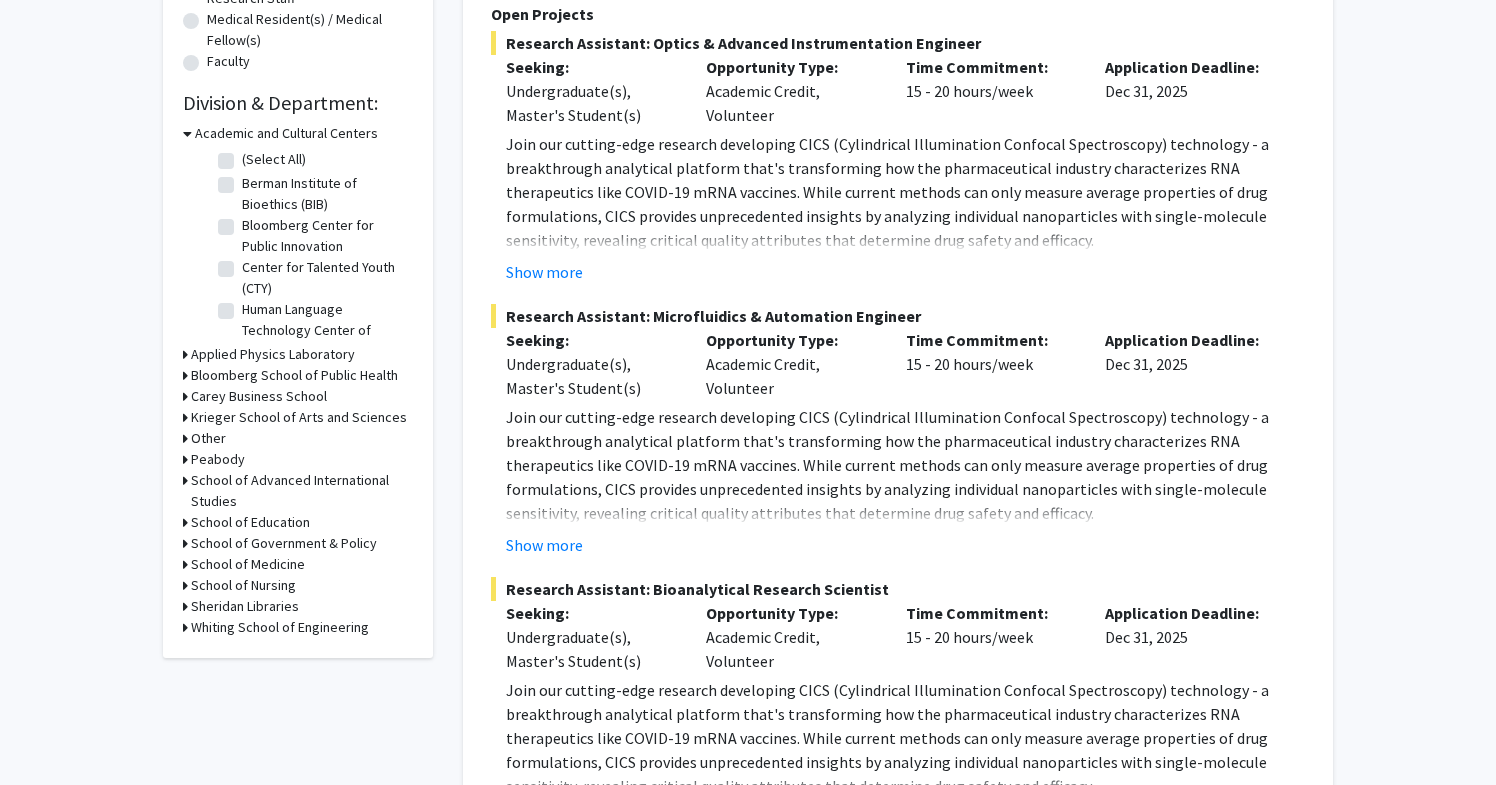 click on "School of Medicine" at bounding box center [248, 564] 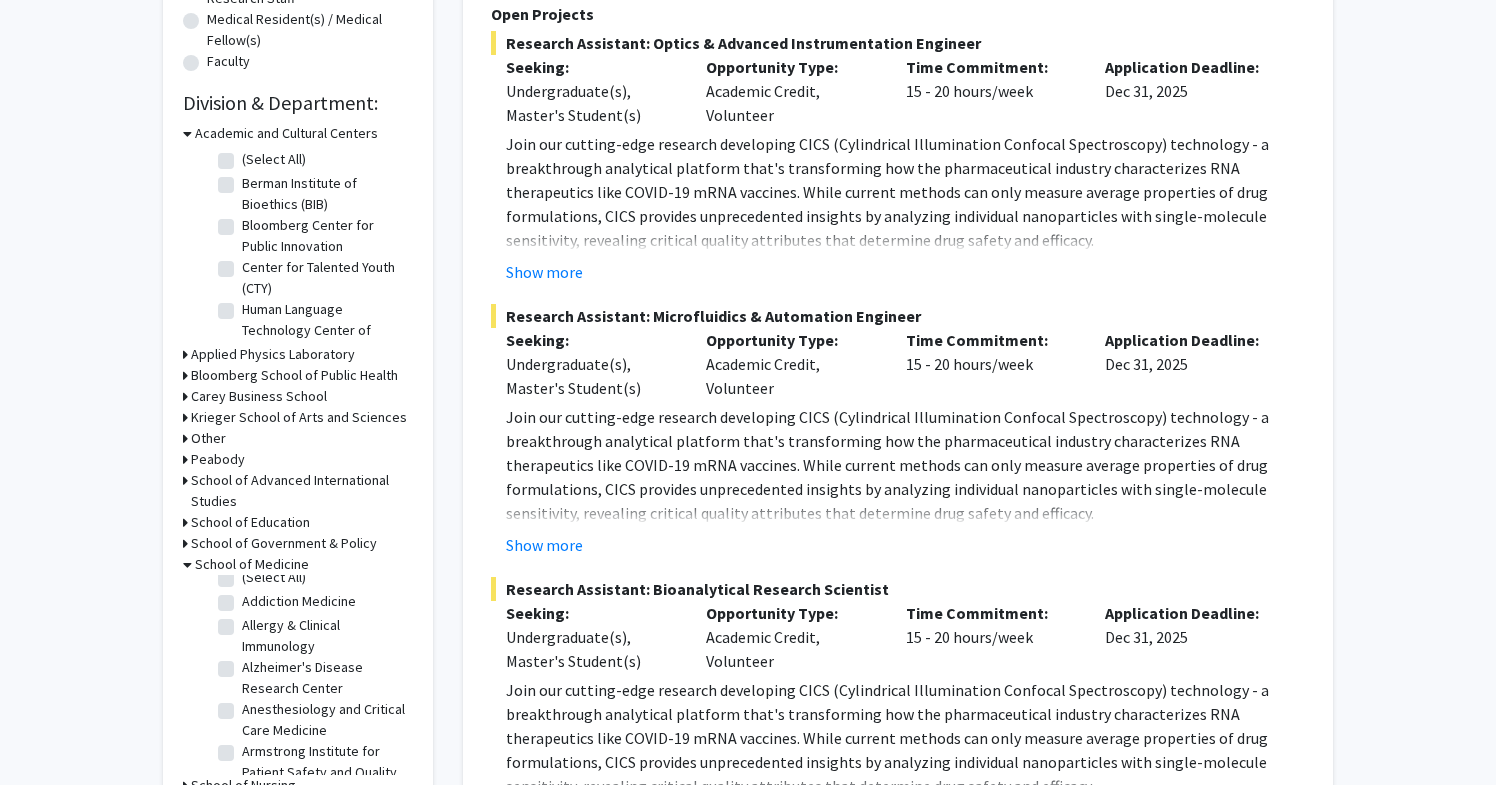 scroll, scrollTop: 0, scrollLeft: 0, axis: both 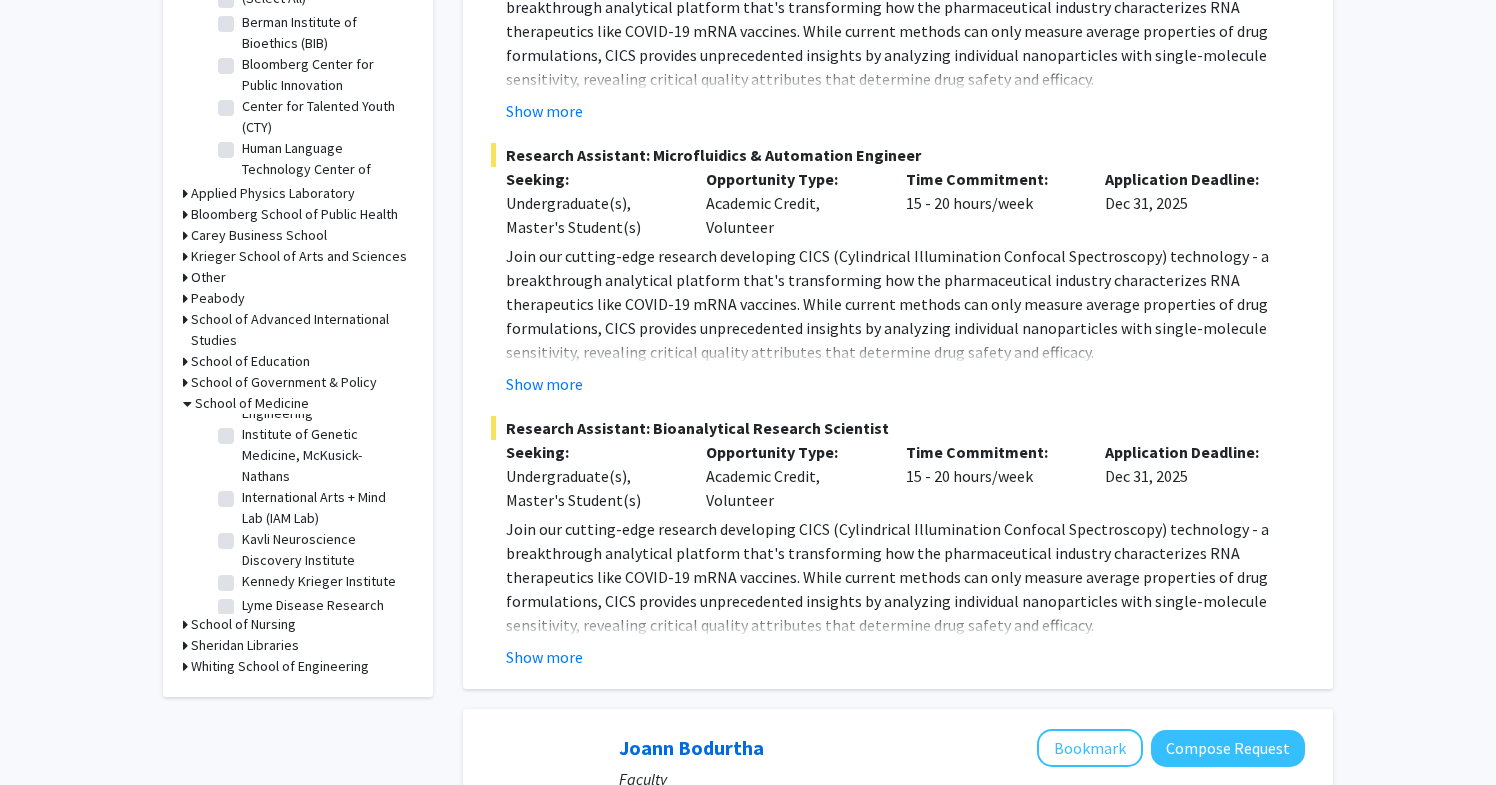 click on "Kennedy Krieger Institute" 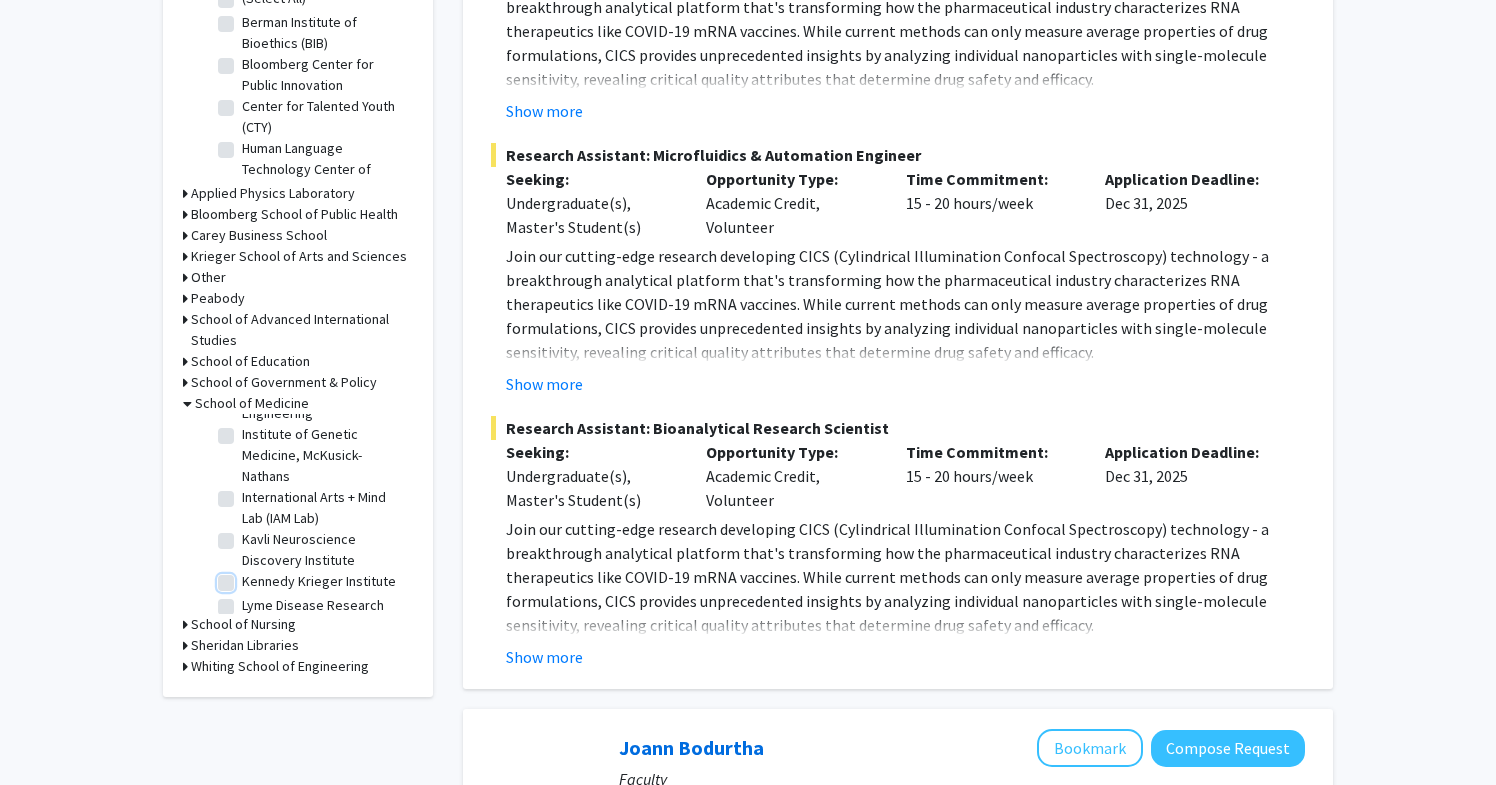 click on "Kennedy Krieger Institute" at bounding box center (248, 577) 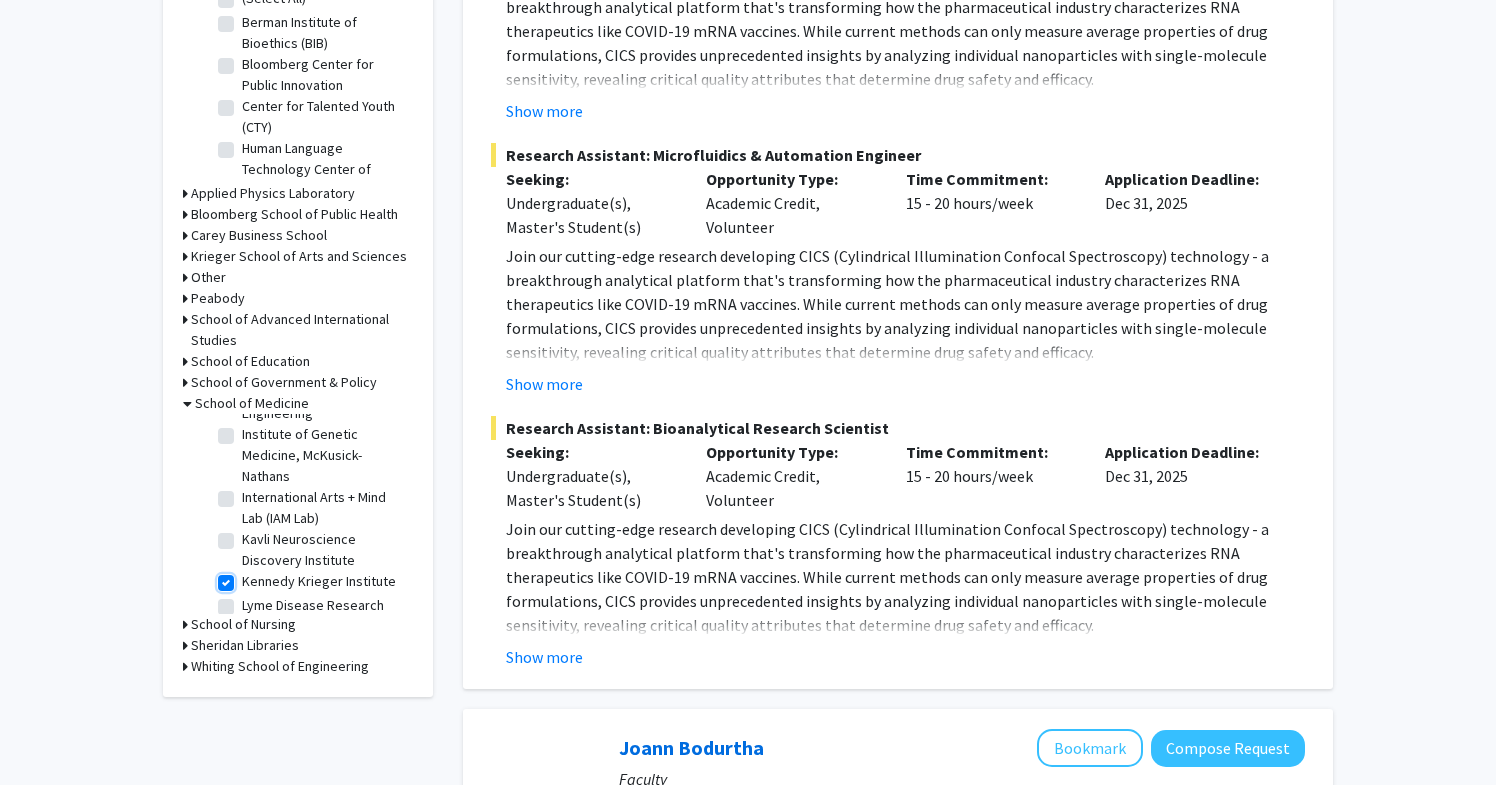 checkbox on "true" 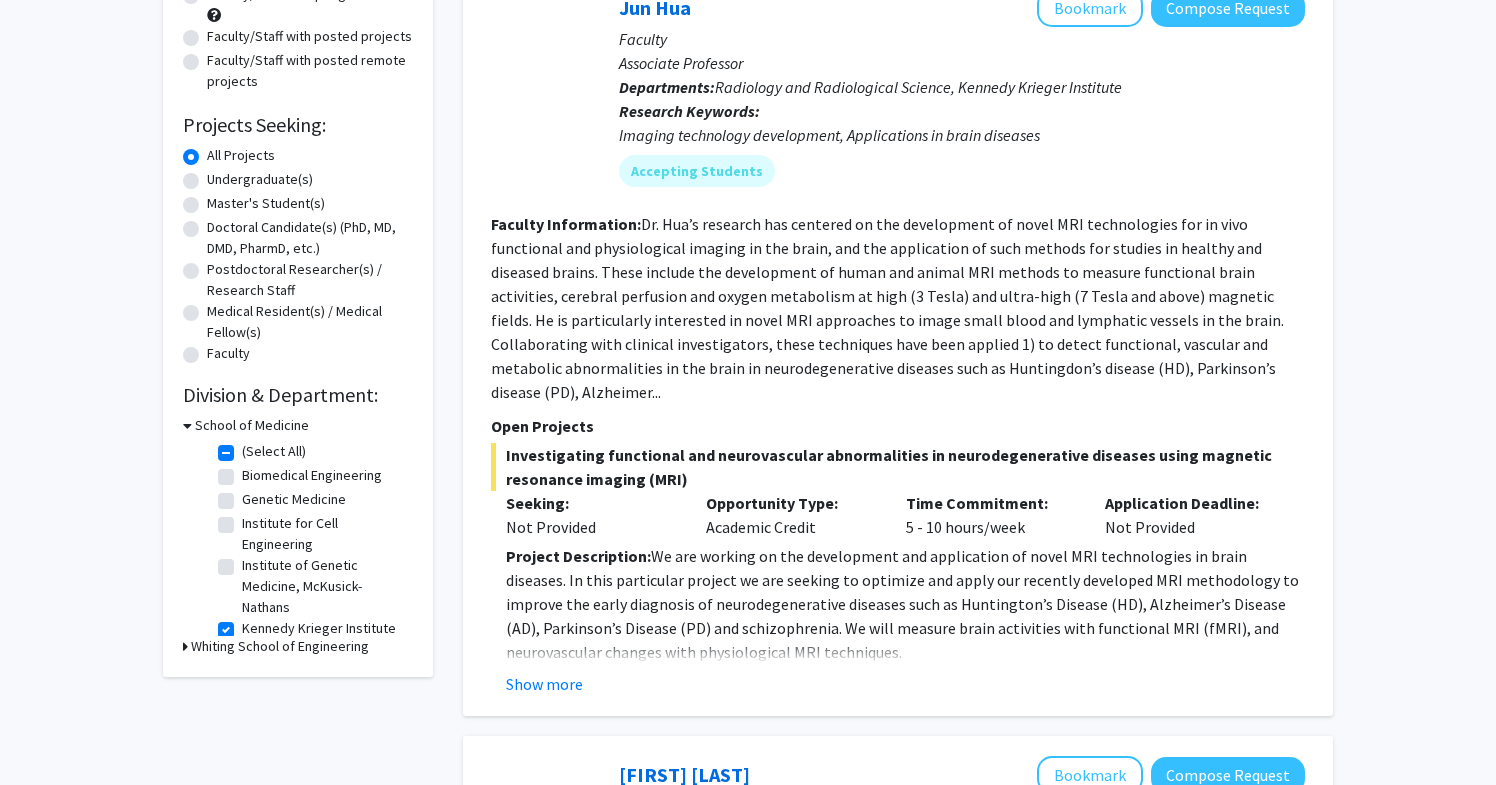 scroll, scrollTop: 214, scrollLeft: 0, axis: vertical 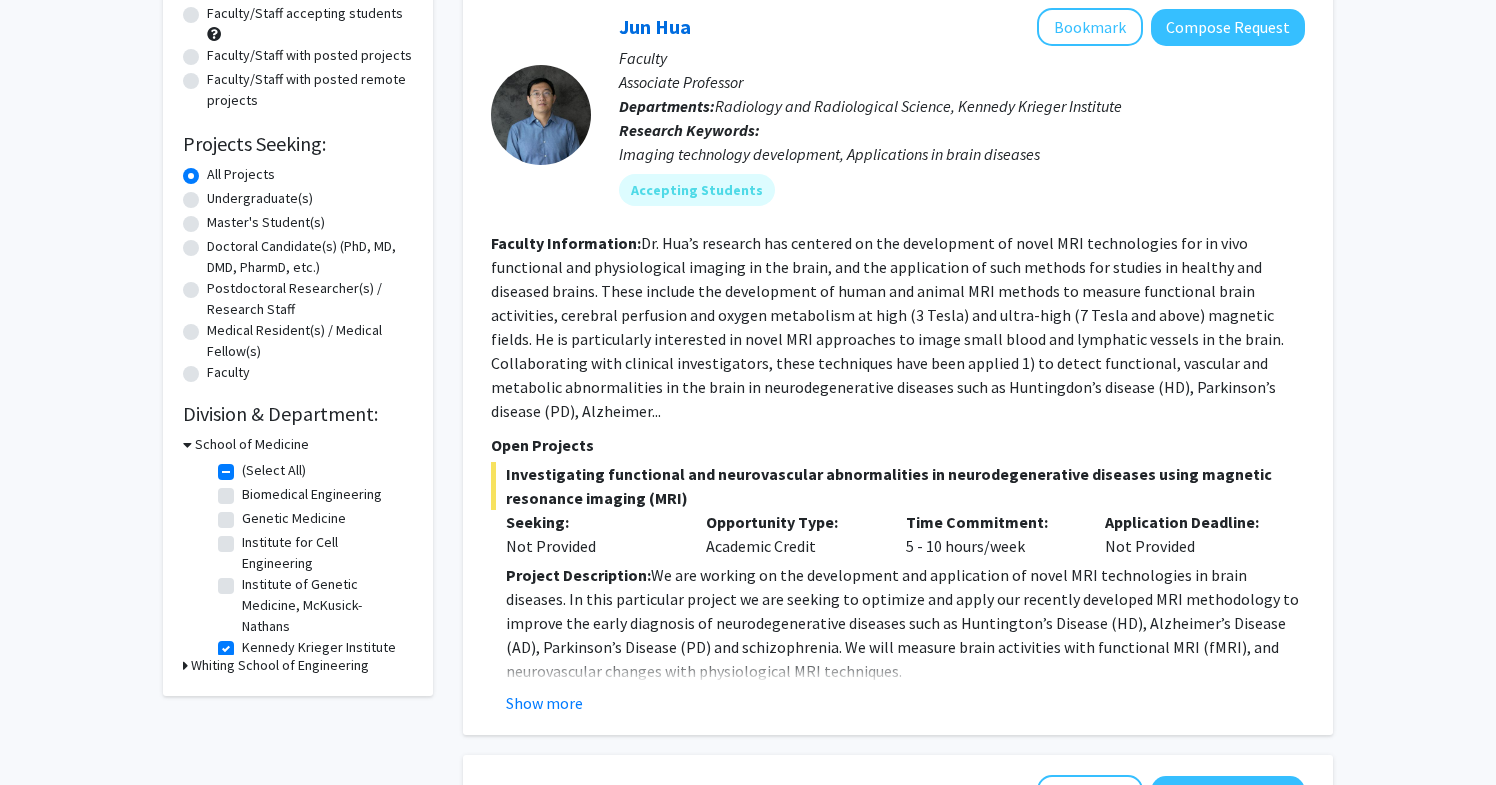 click on "Kennedy Krieger Institute" 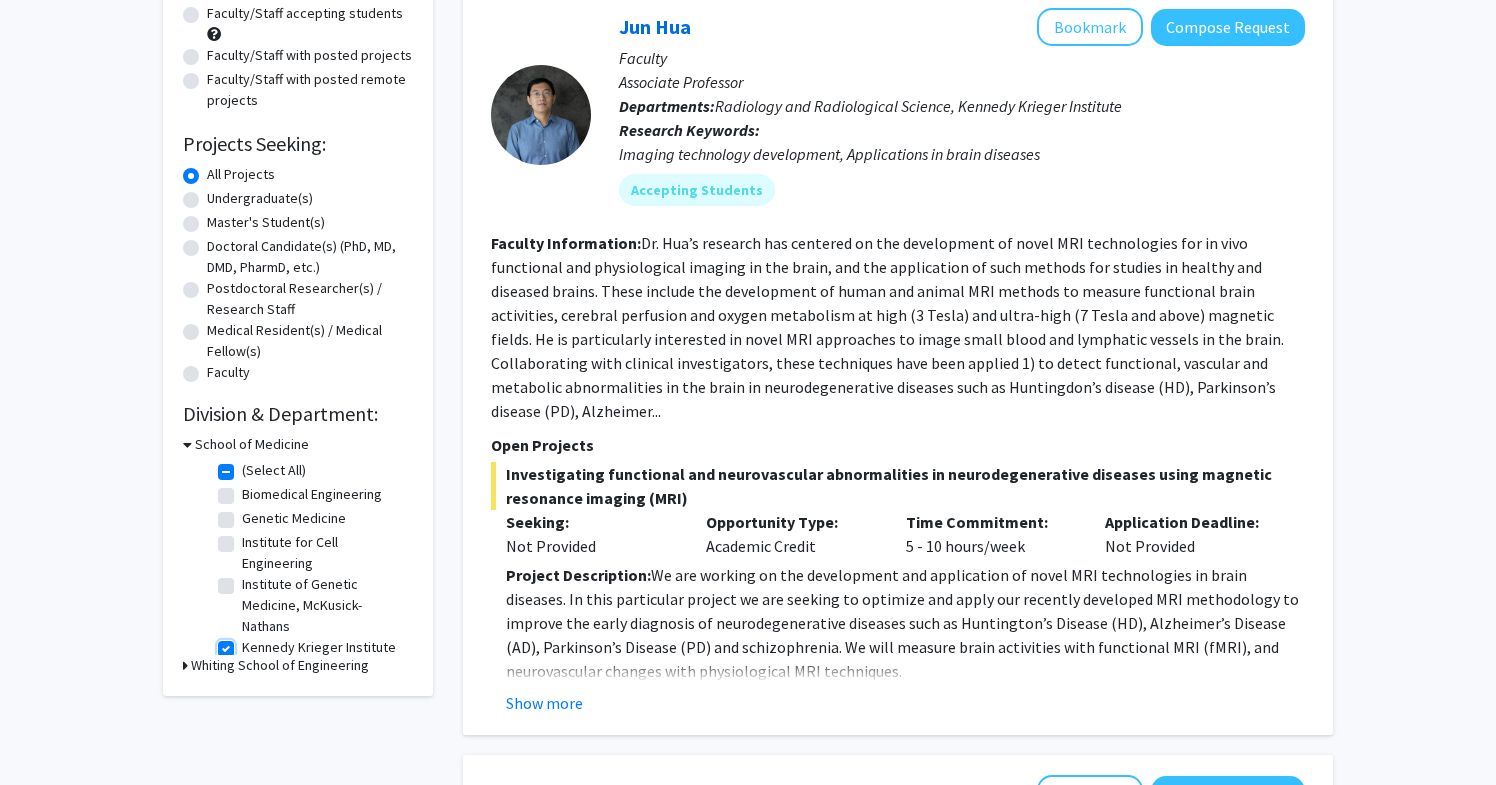click on "Kennedy Krieger Institute" at bounding box center (248, 643) 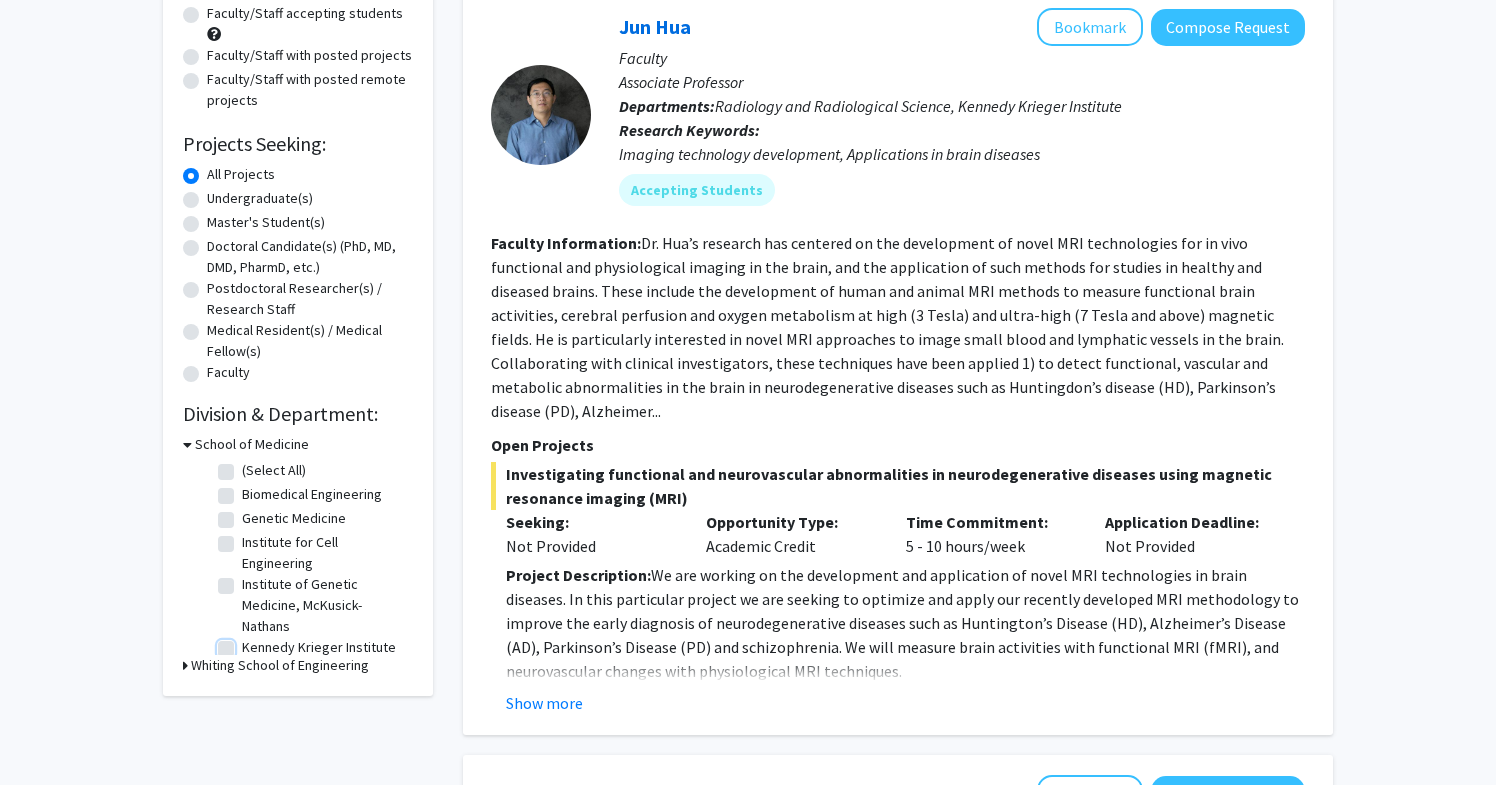 checkbox on "false" 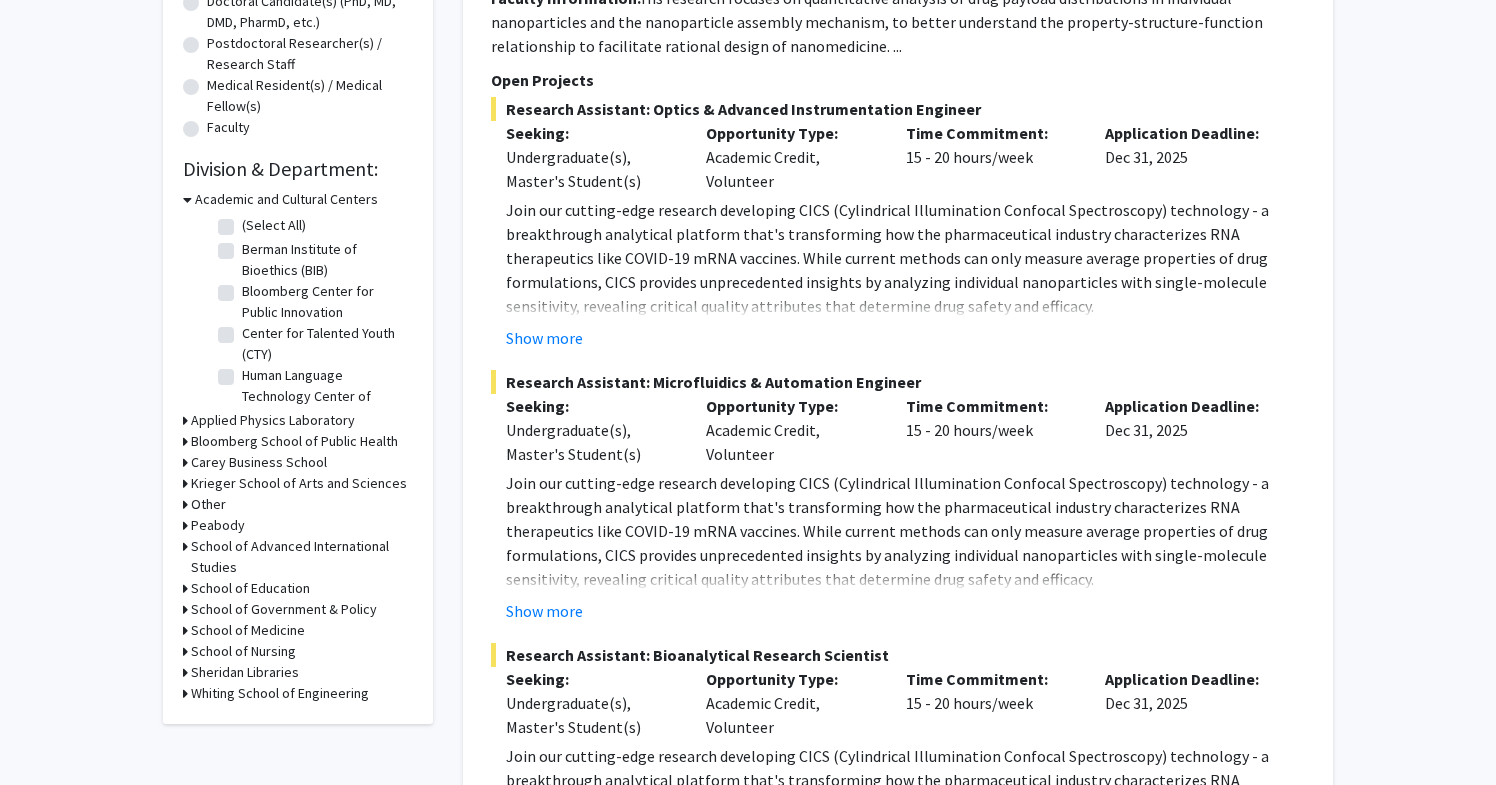 scroll, scrollTop: 620, scrollLeft: 0, axis: vertical 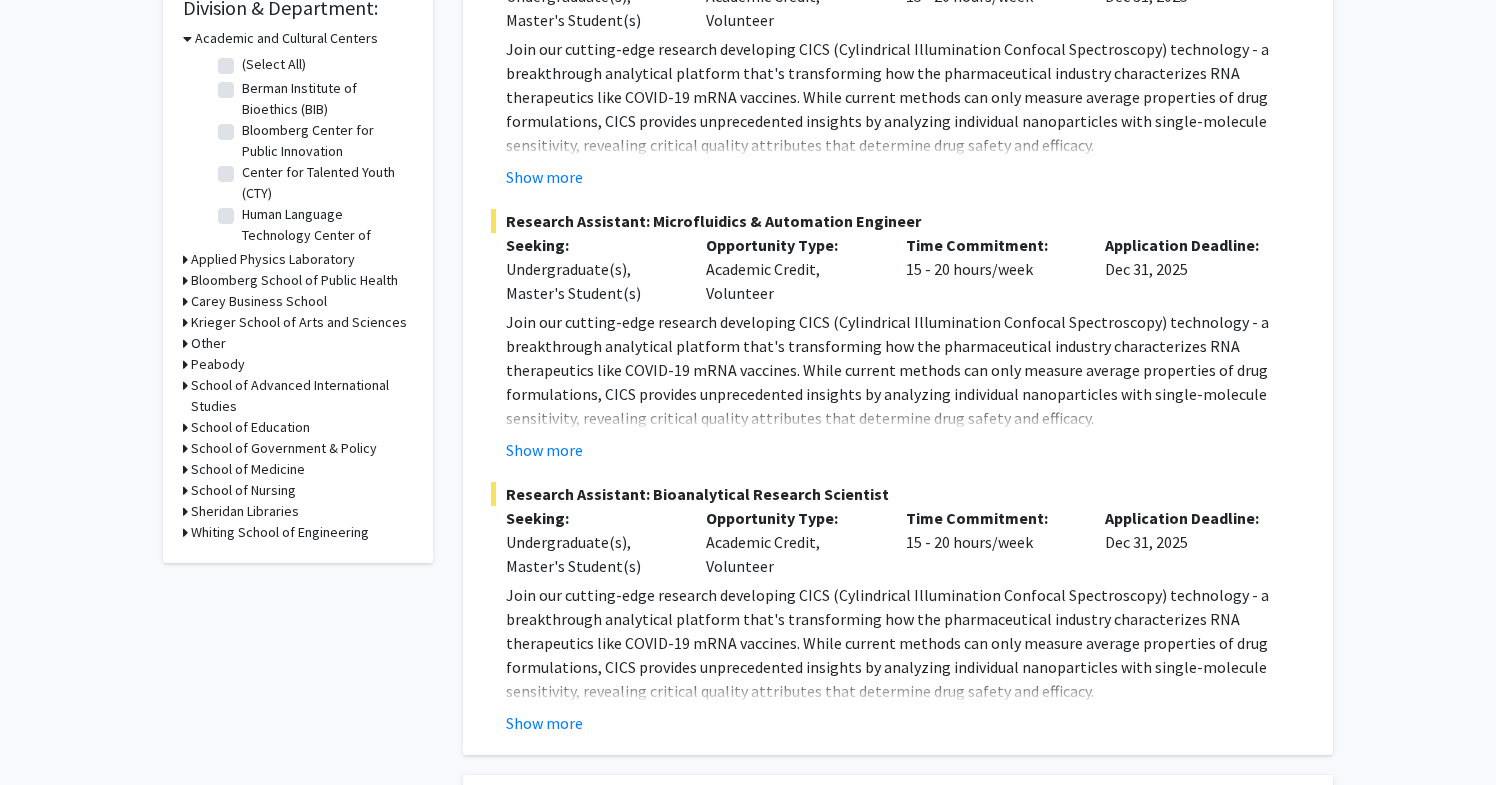 click on "School of Medicine" at bounding box center [248, 469] 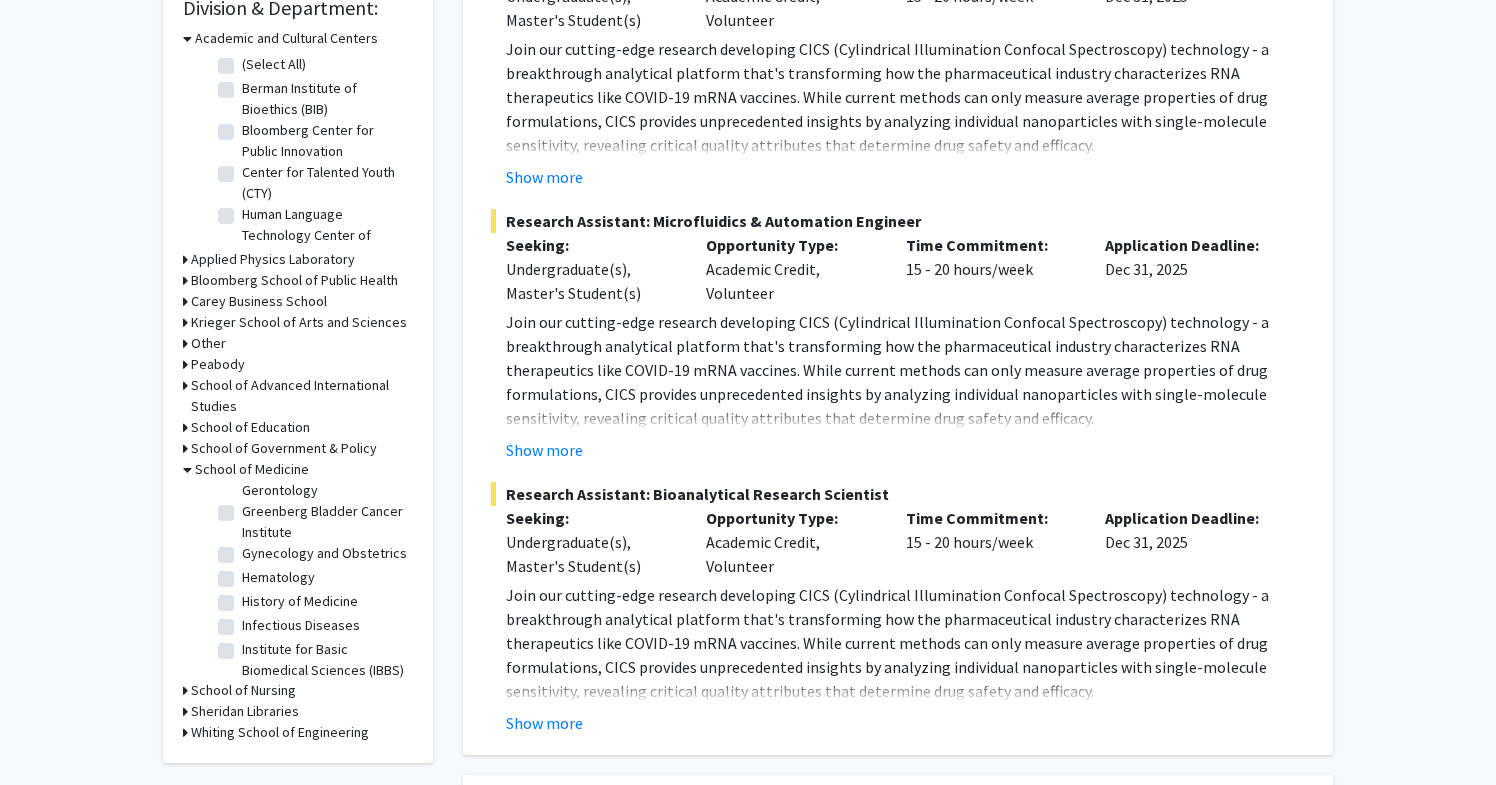 scroll, scrollTop: 1321, scrollLeft: 0, axis: vertical 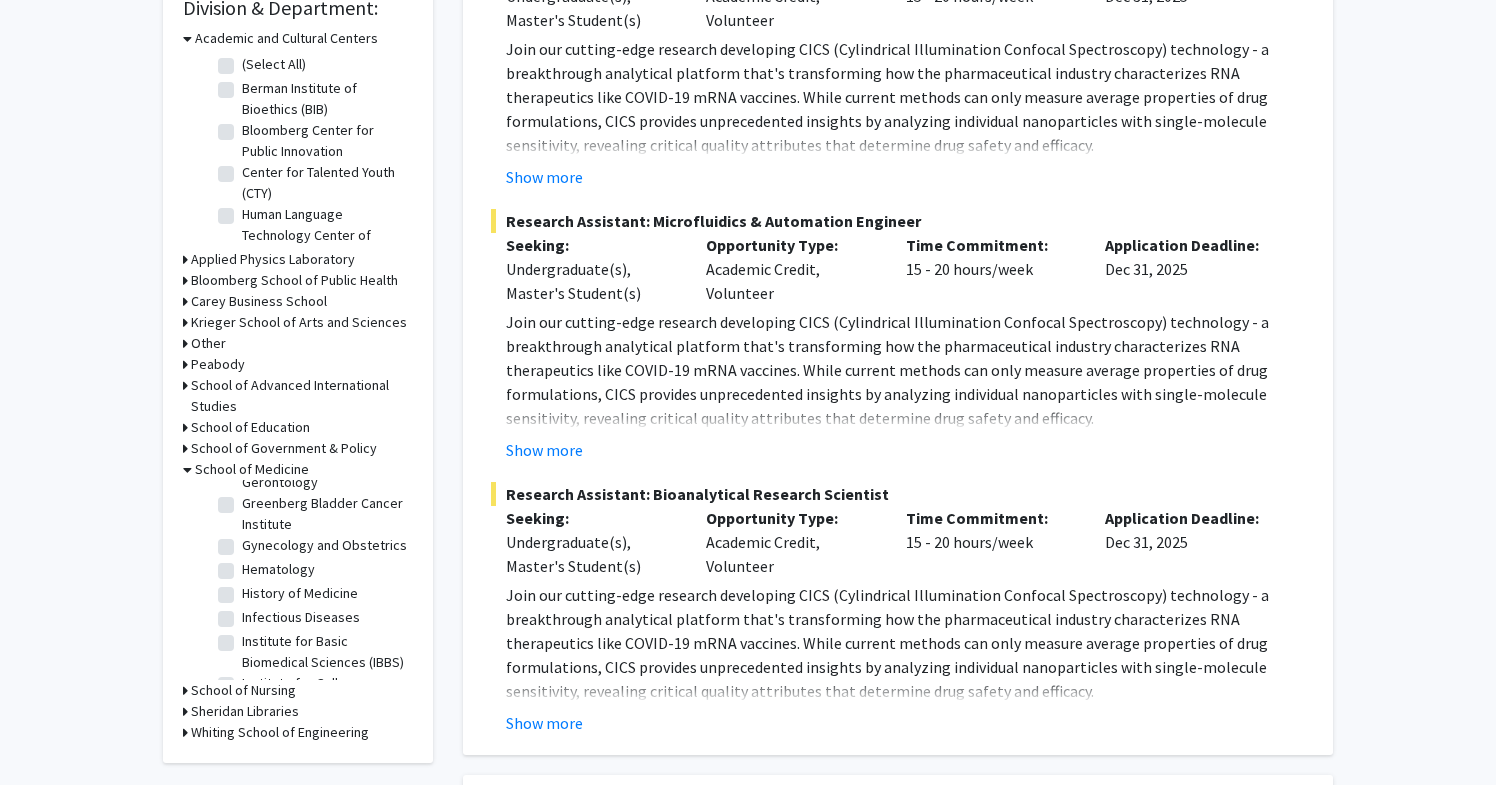 click on "Gynecology and Obstetrics" 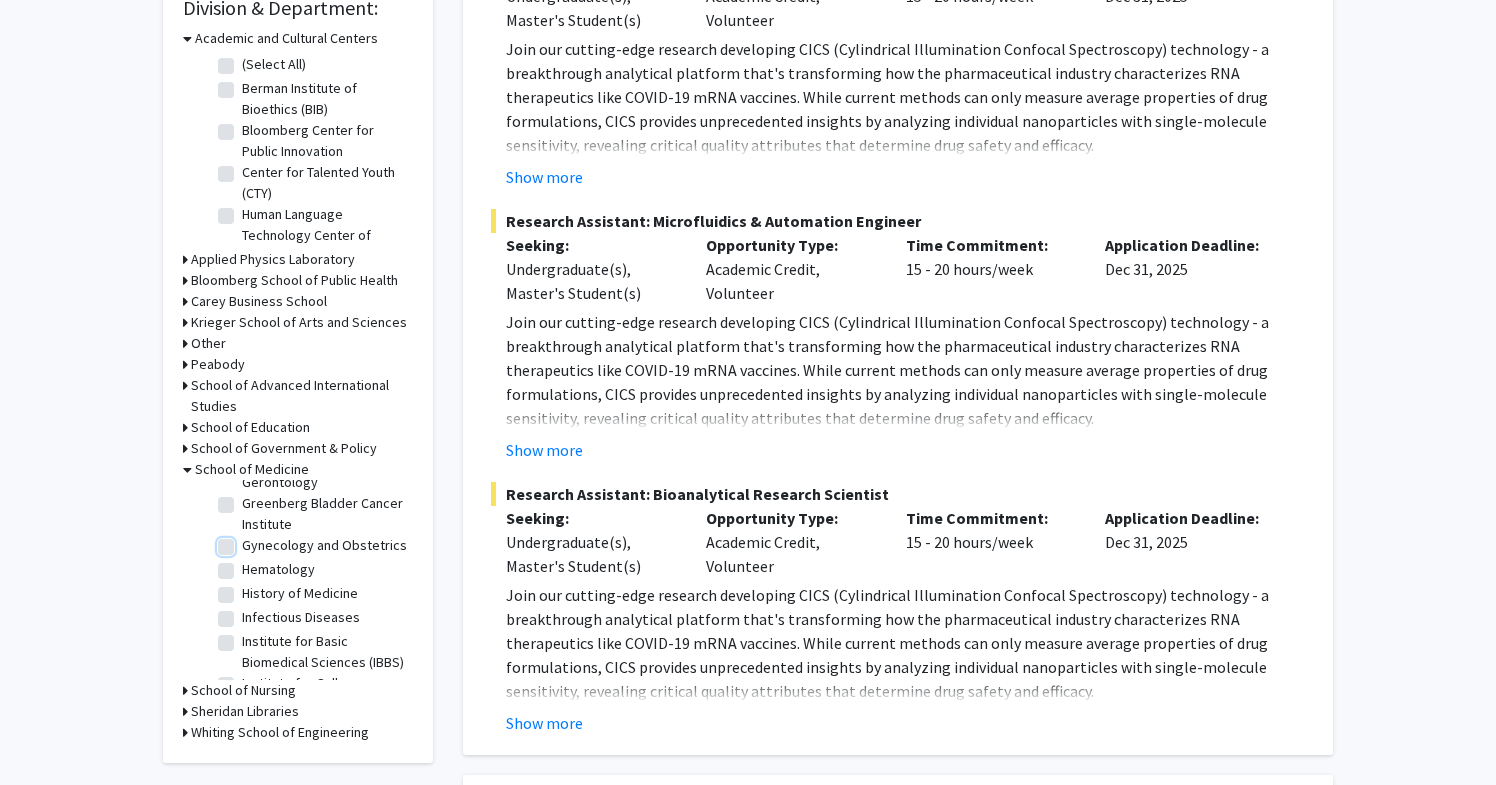click on "Gynecology and Obstetrics" at bounding box center (248, 541) 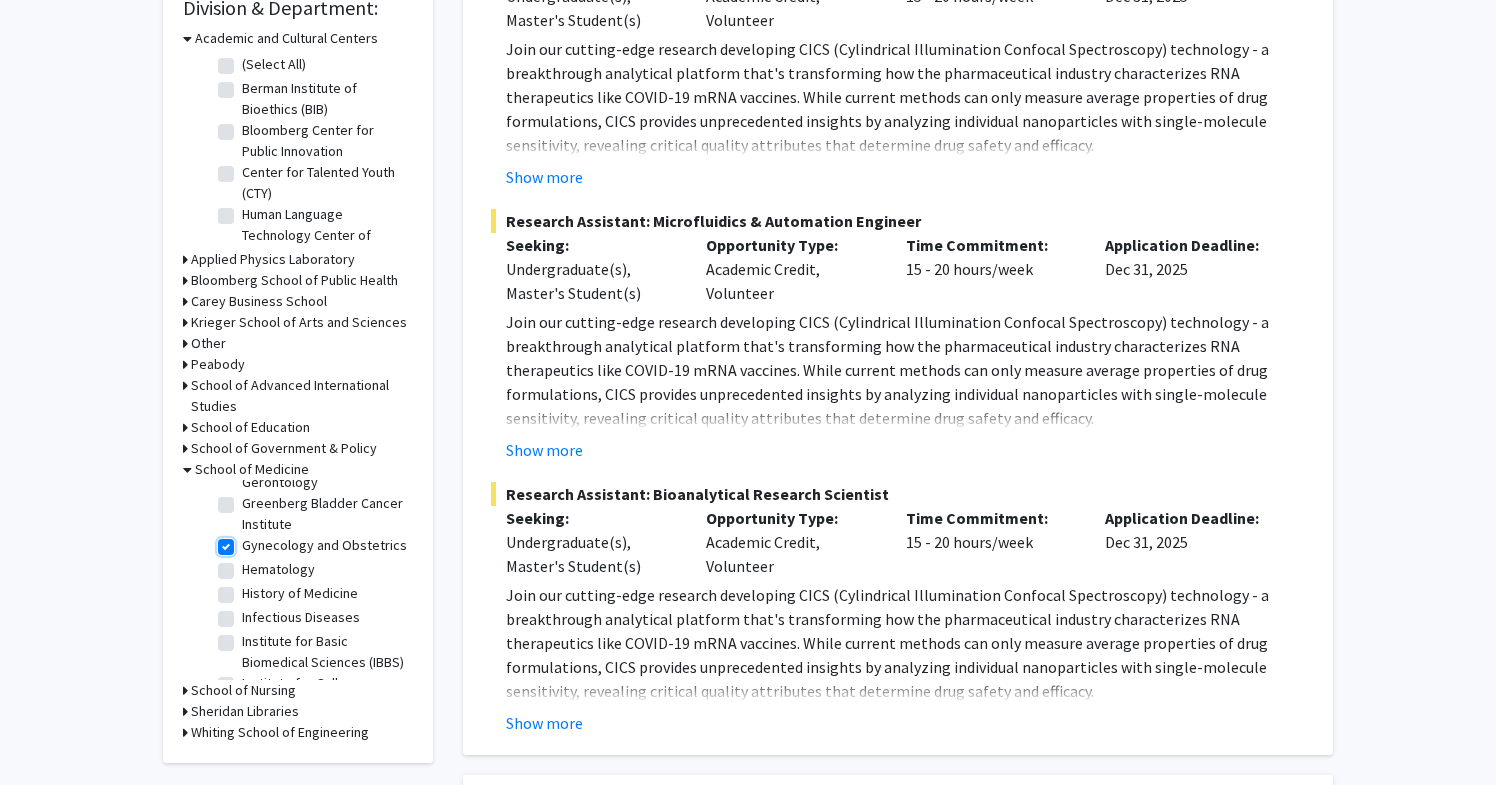checkbox on "true" 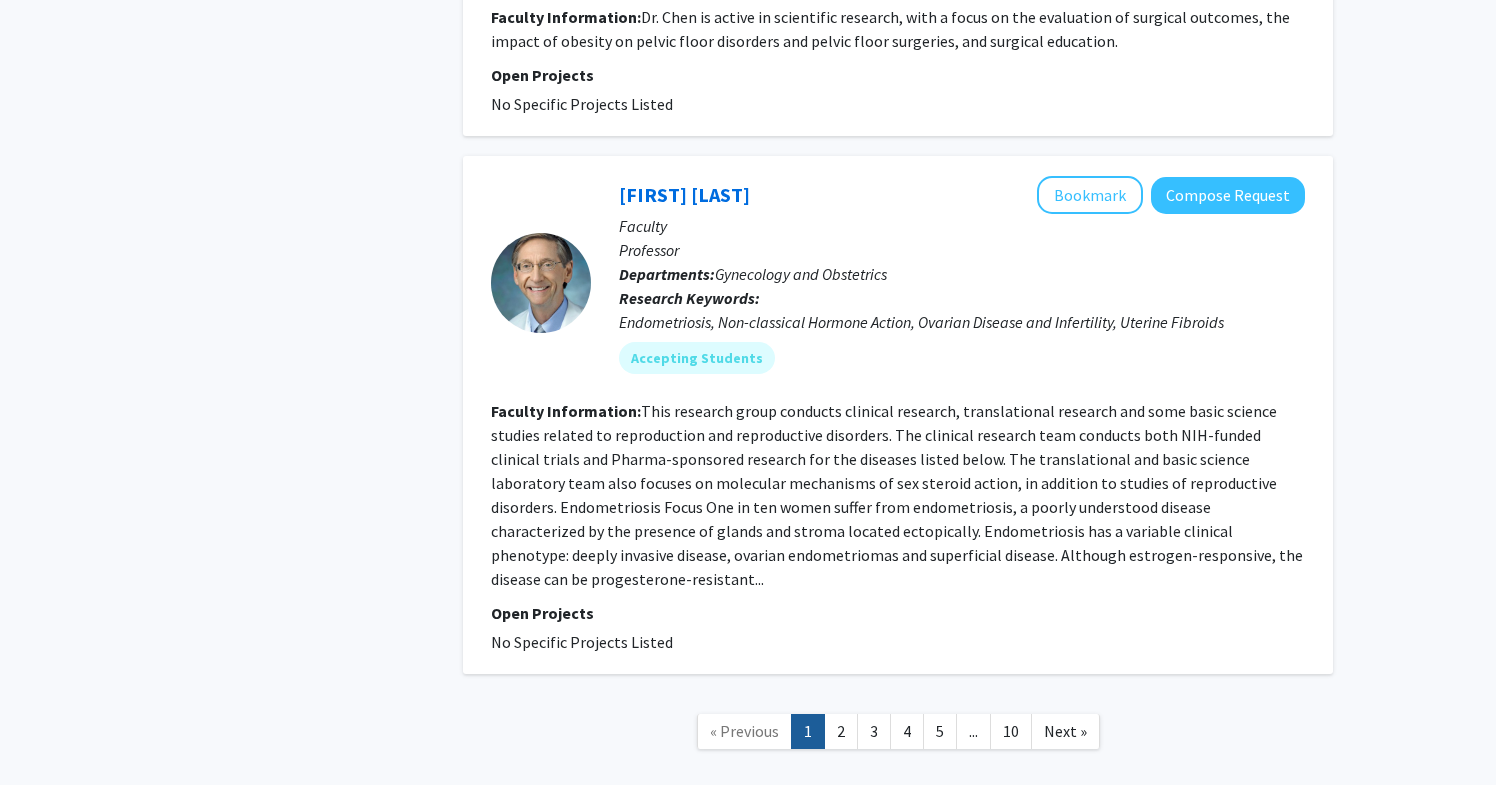 scroll, scrollTop: 4537, scrollLeft: 0, axis: vertical 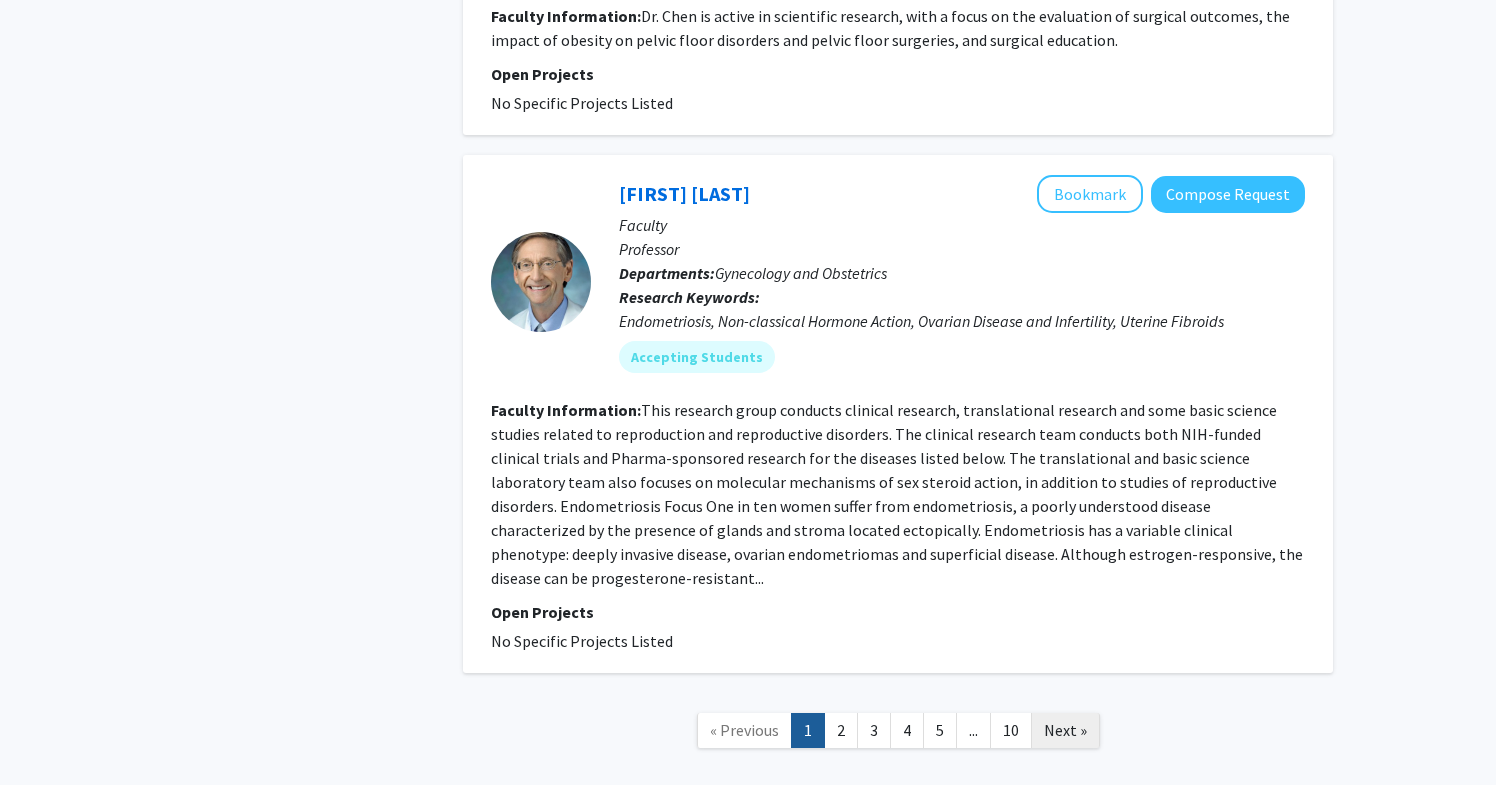 click on "Next »" 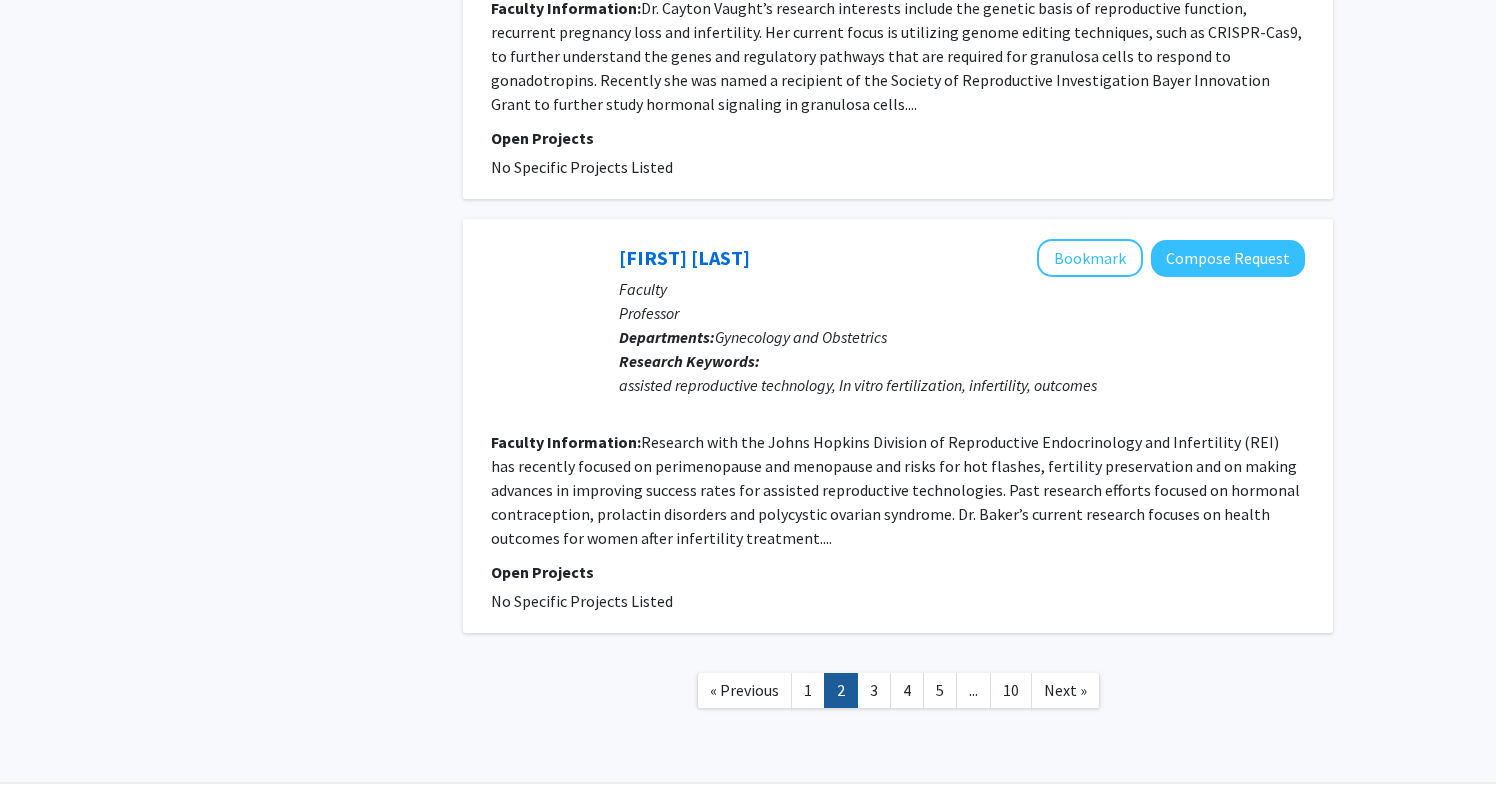 scroll, scrollTop: 4451, scrollLeft: 0, axis: vertical 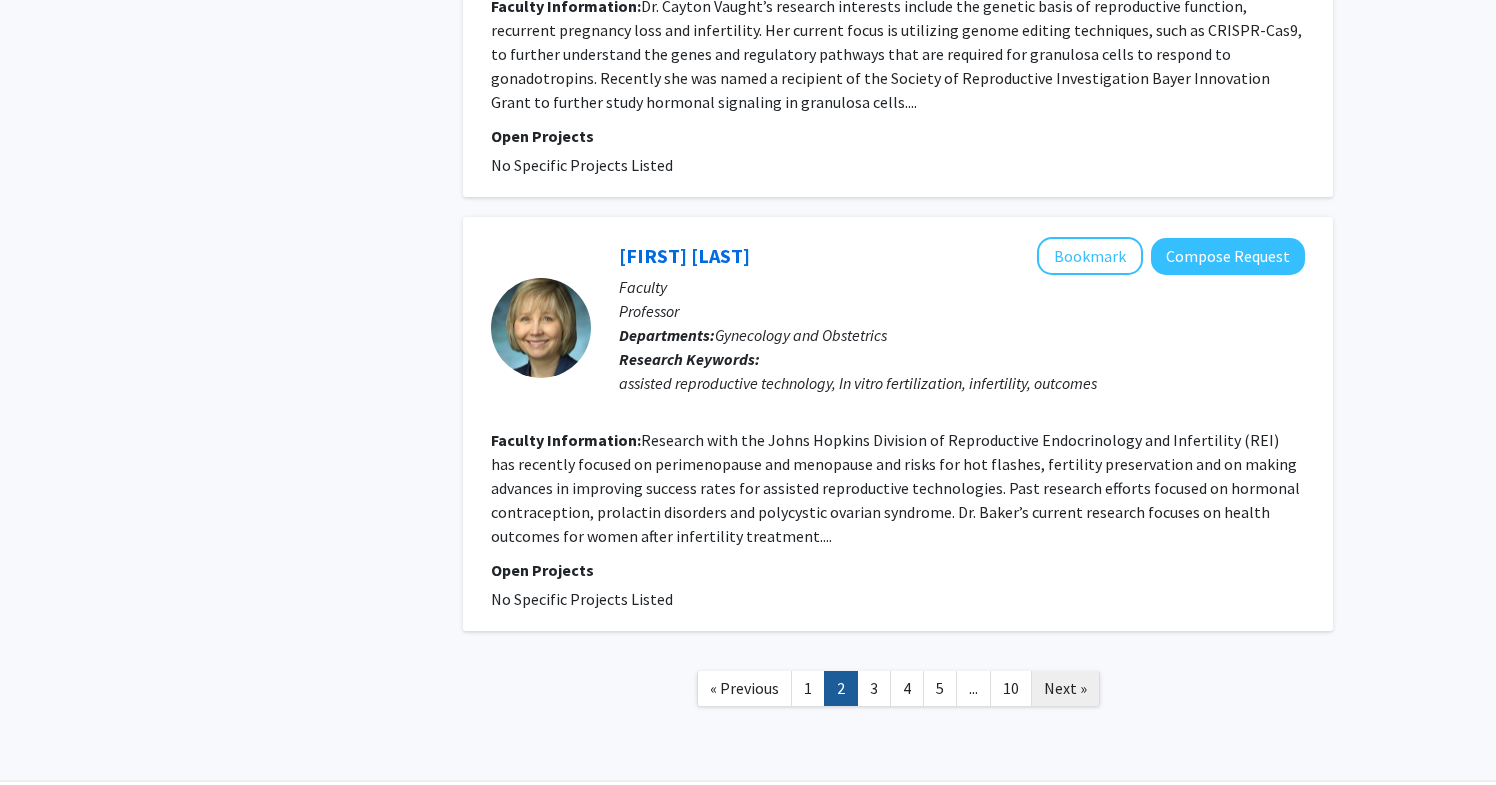 click on "Next »" 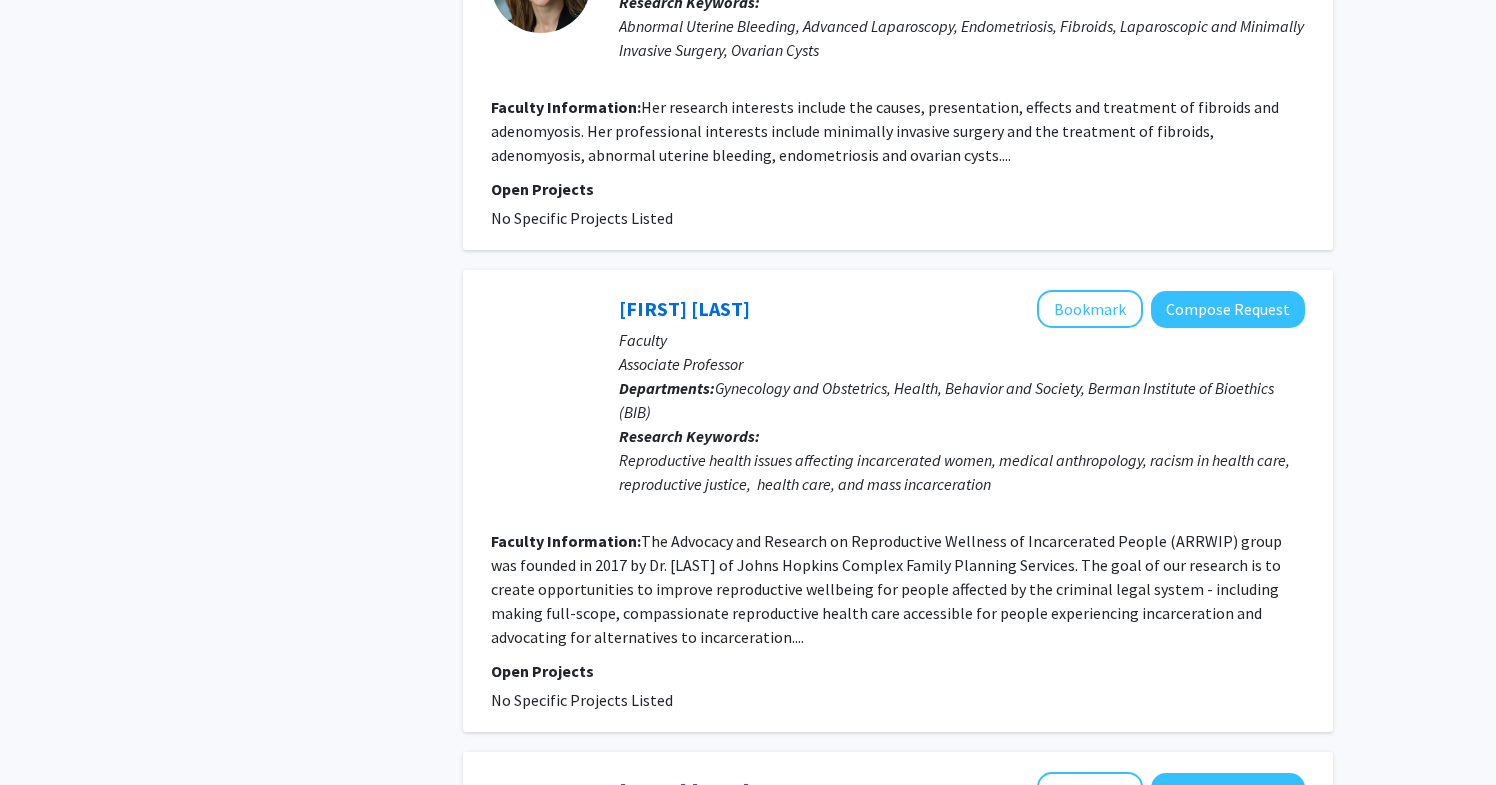 scroll, scrollTop: 3375, scrollLeft: 0, axis: vertical 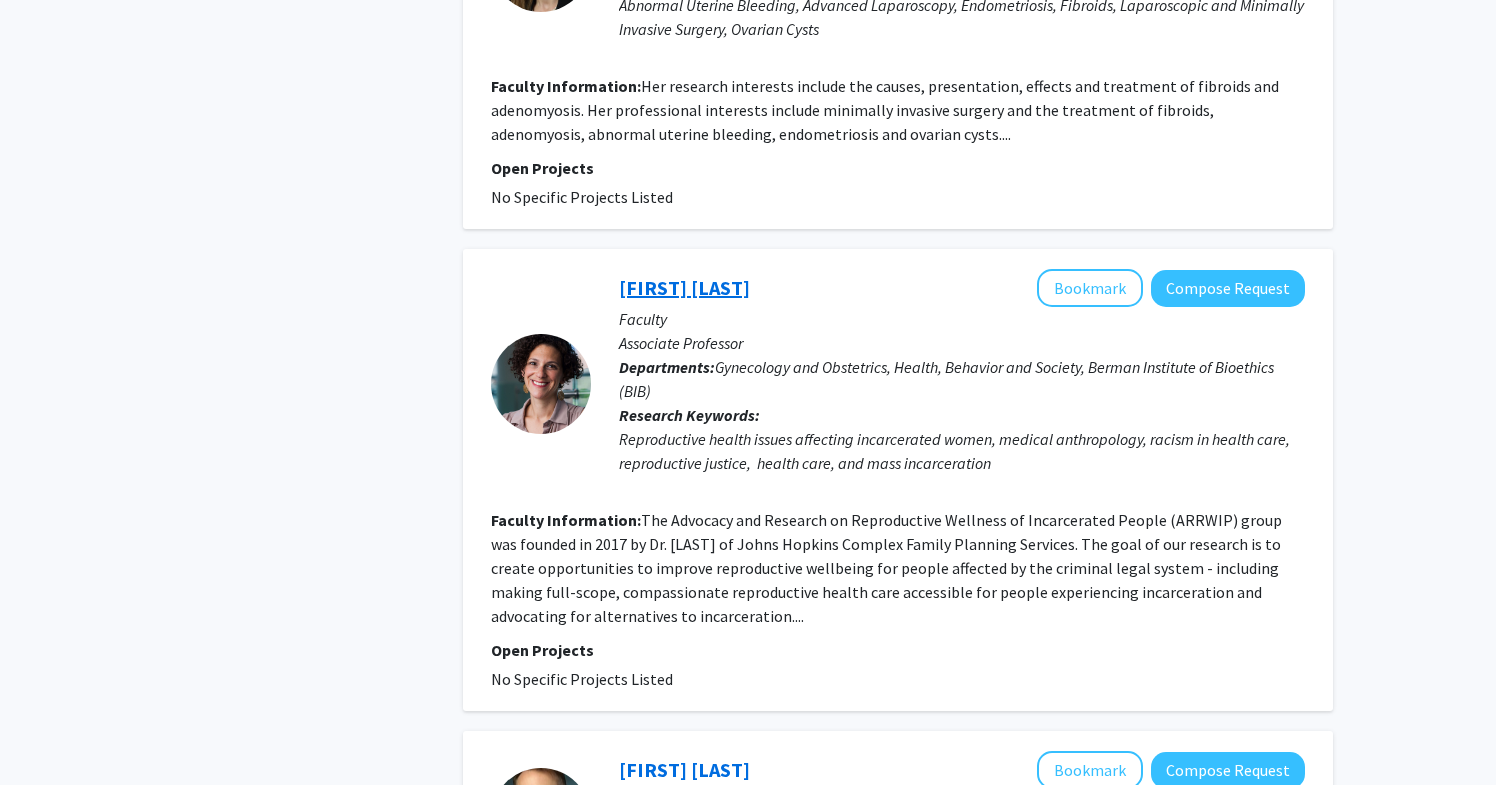 click on "[FIRST] [LAST]" 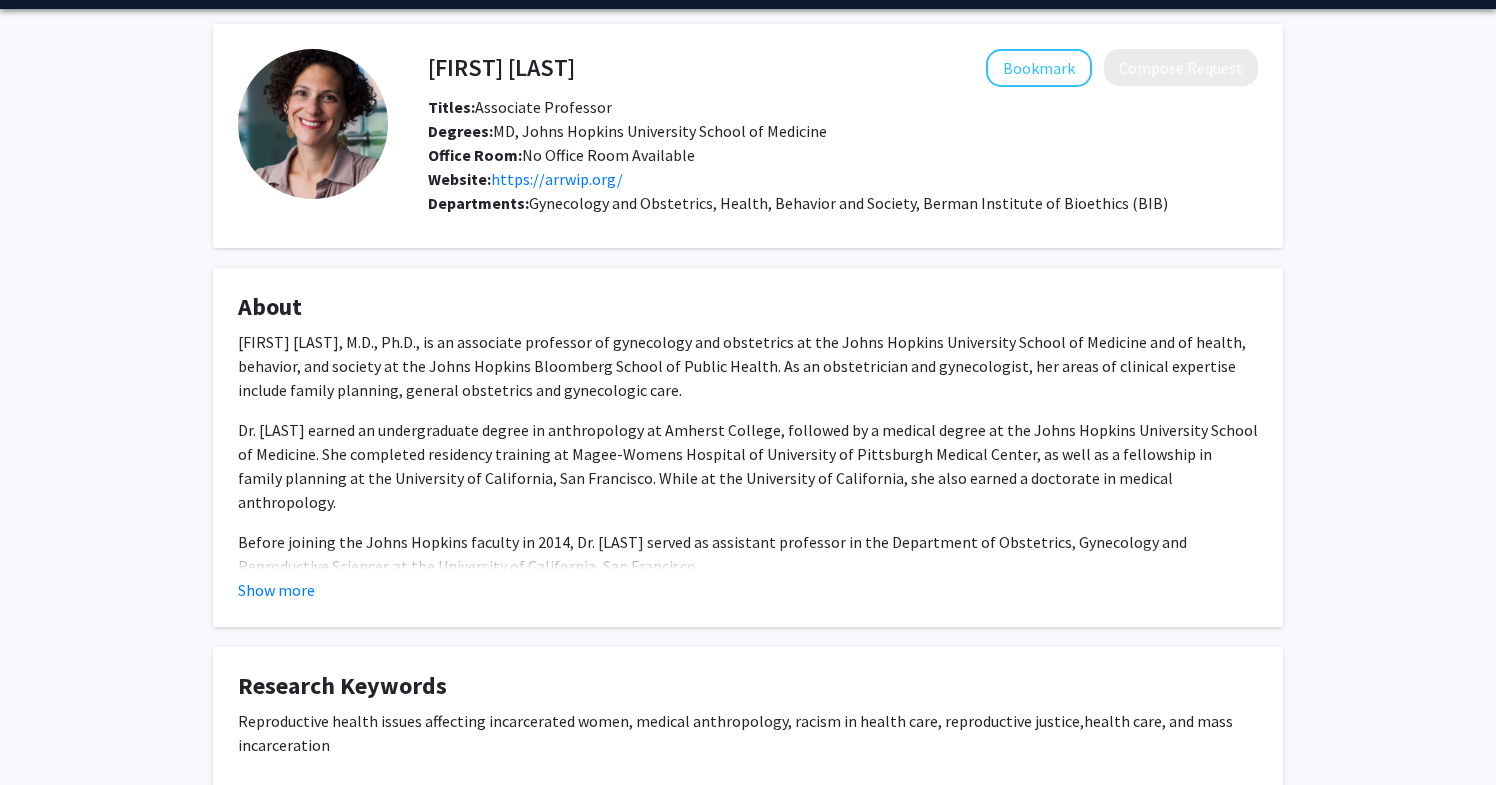 scroll, scrollTop: 65, scrollLeft: 0, axis: vertical 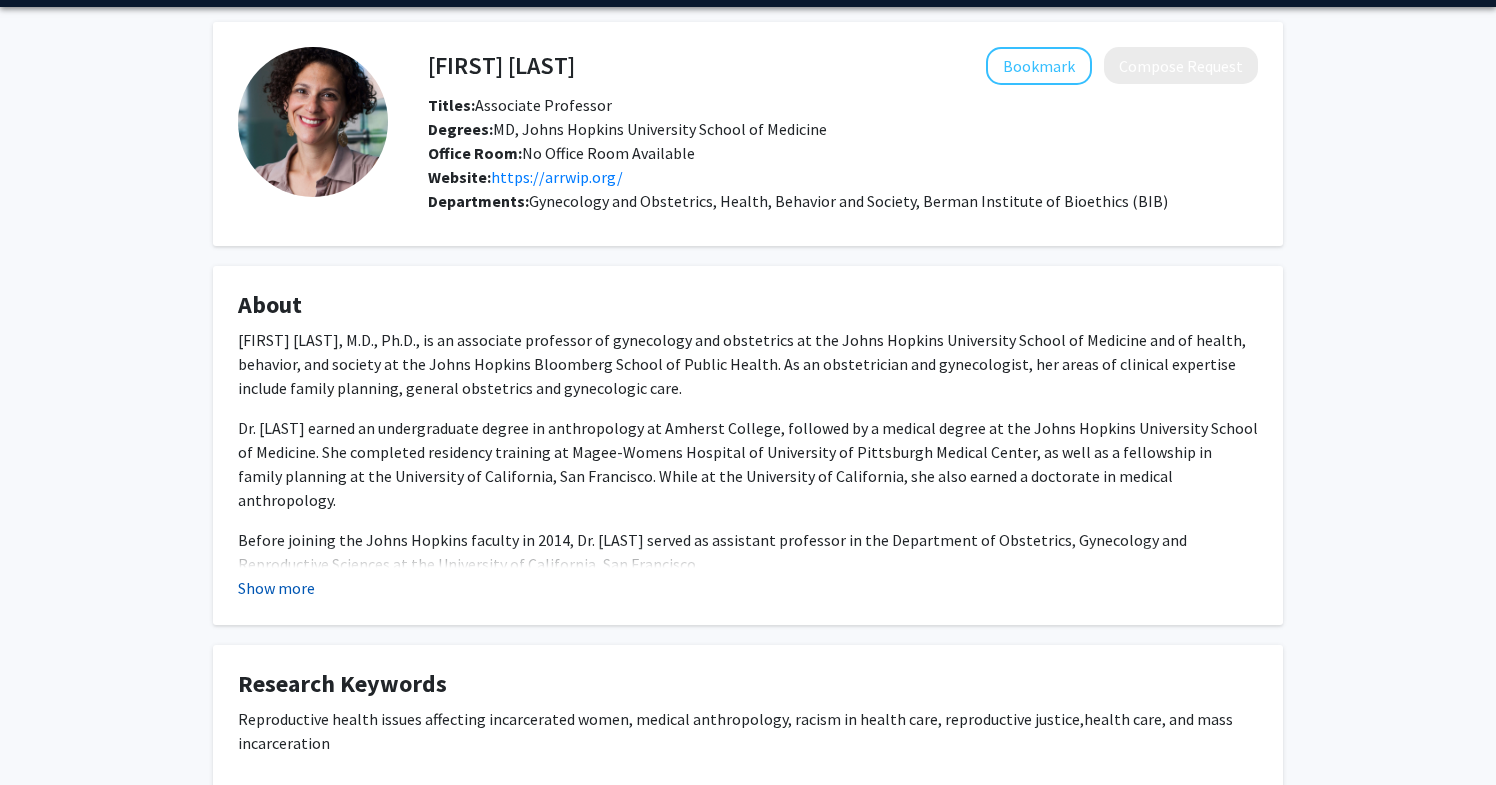 click on "Show more" 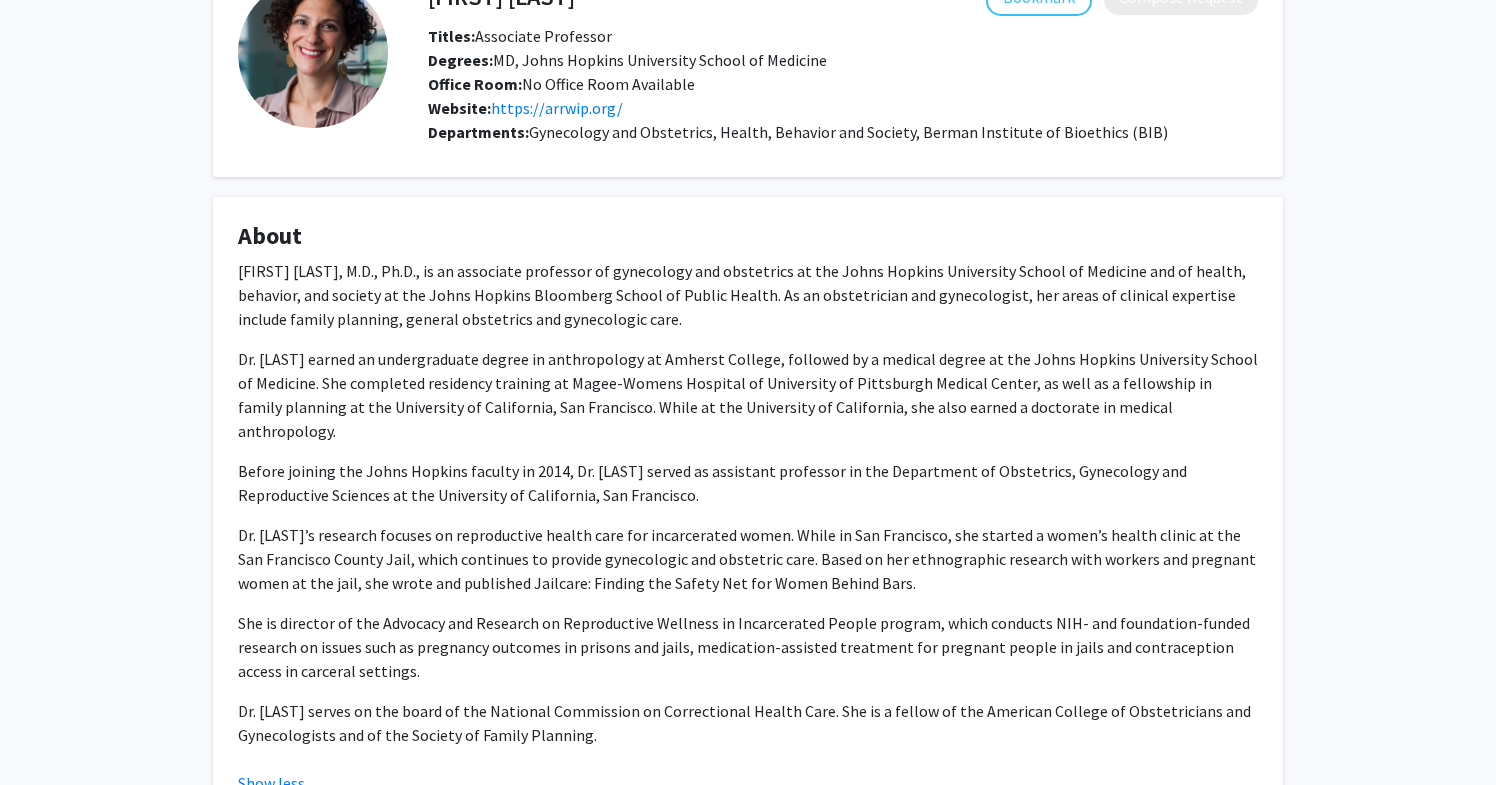 scroll, scrollTop: 0, scrollLeft: 0, axis: both 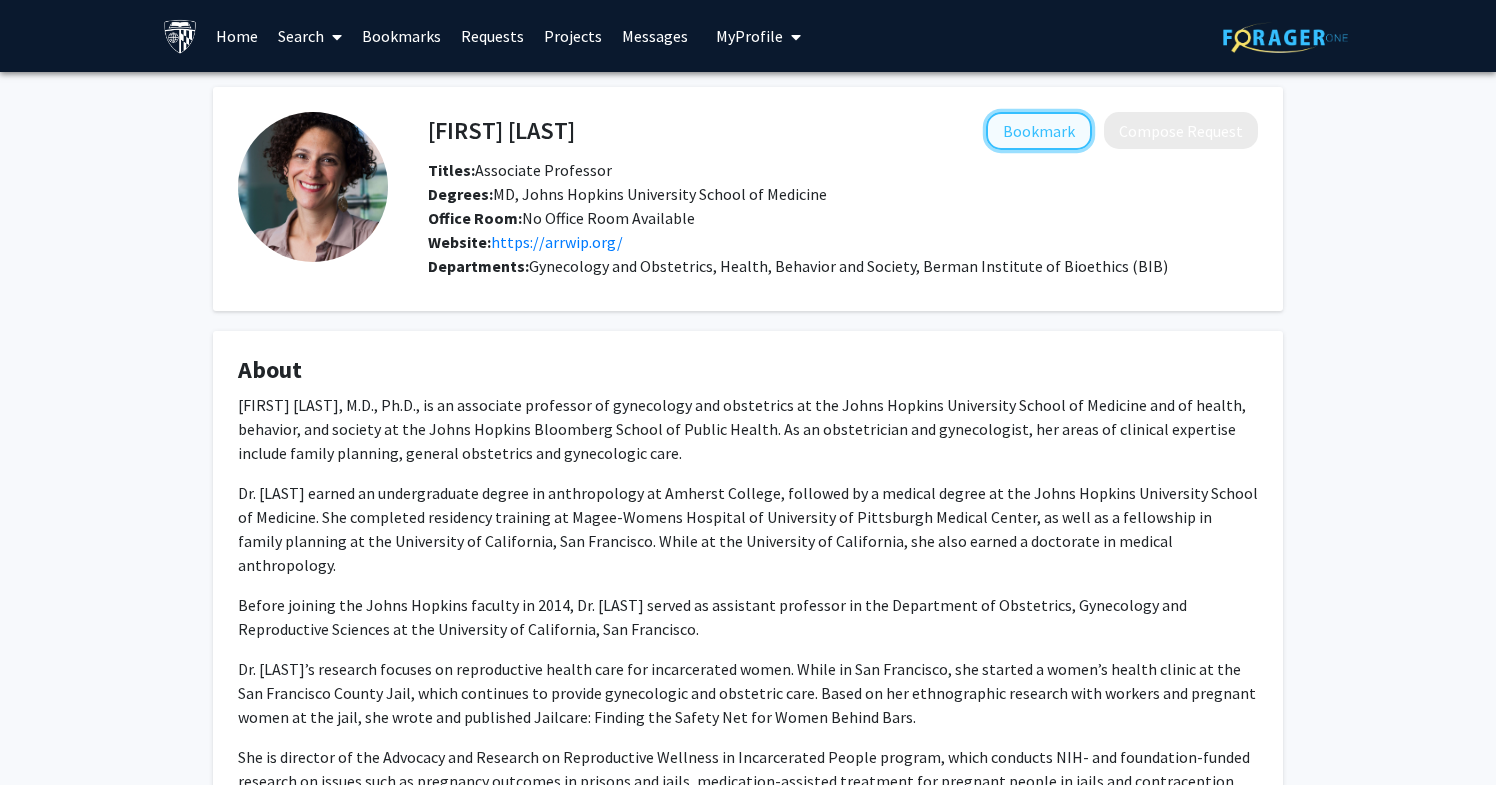 click on "Bookmark" 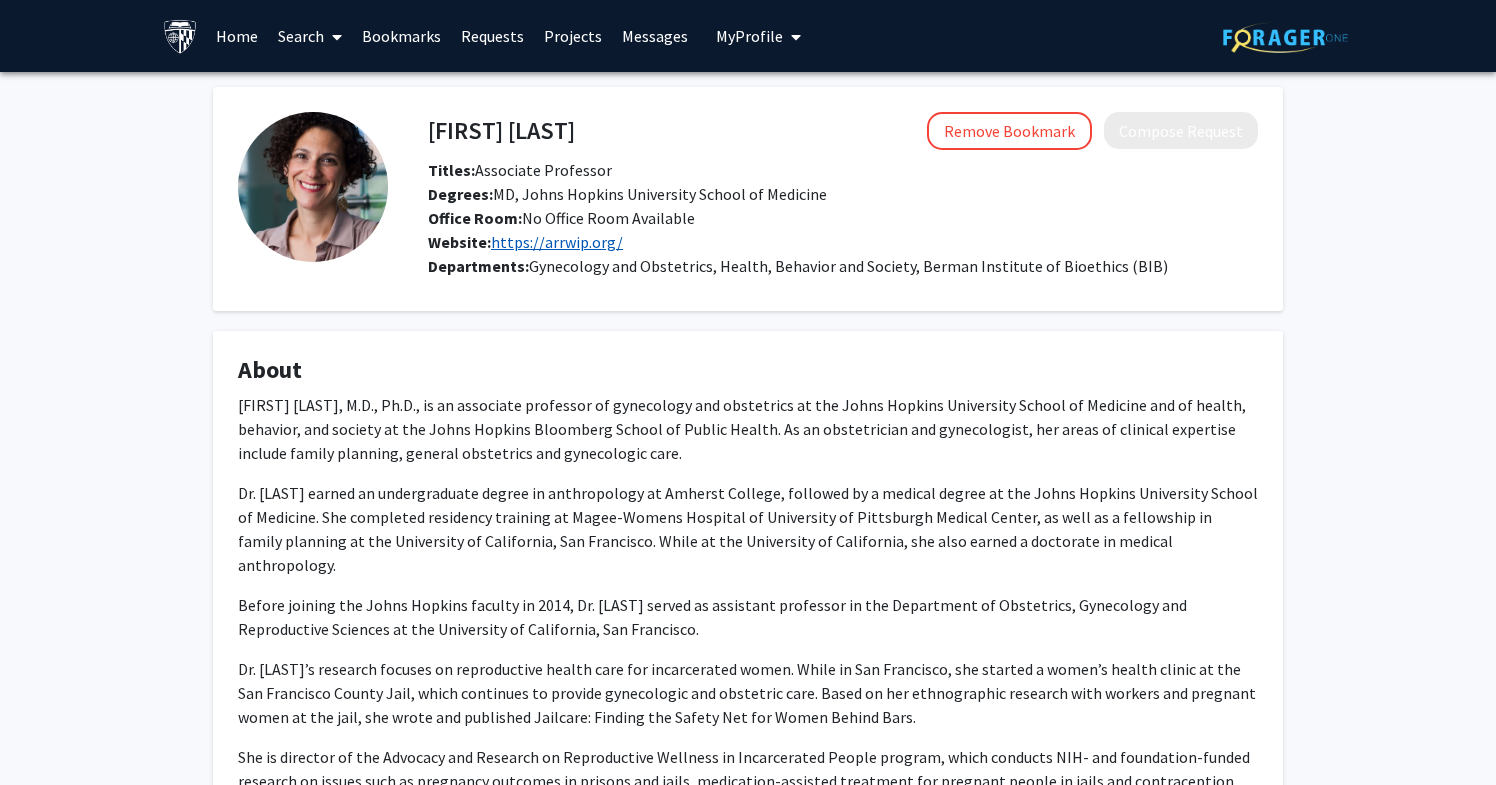 click on "https://arrwip.org/" 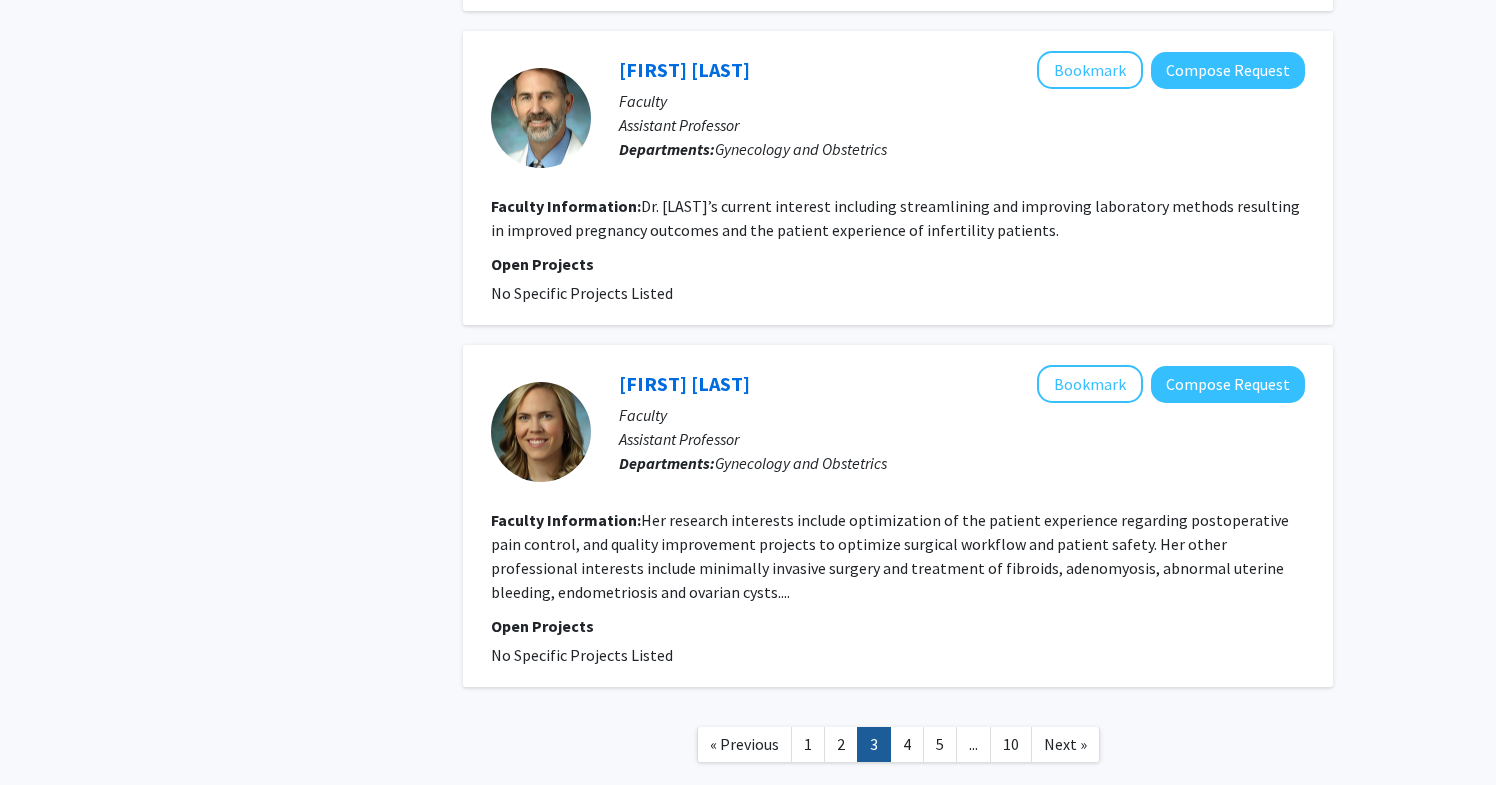 scroll, scrollTop: 4082, scrollLeft: 0, axis: vertical 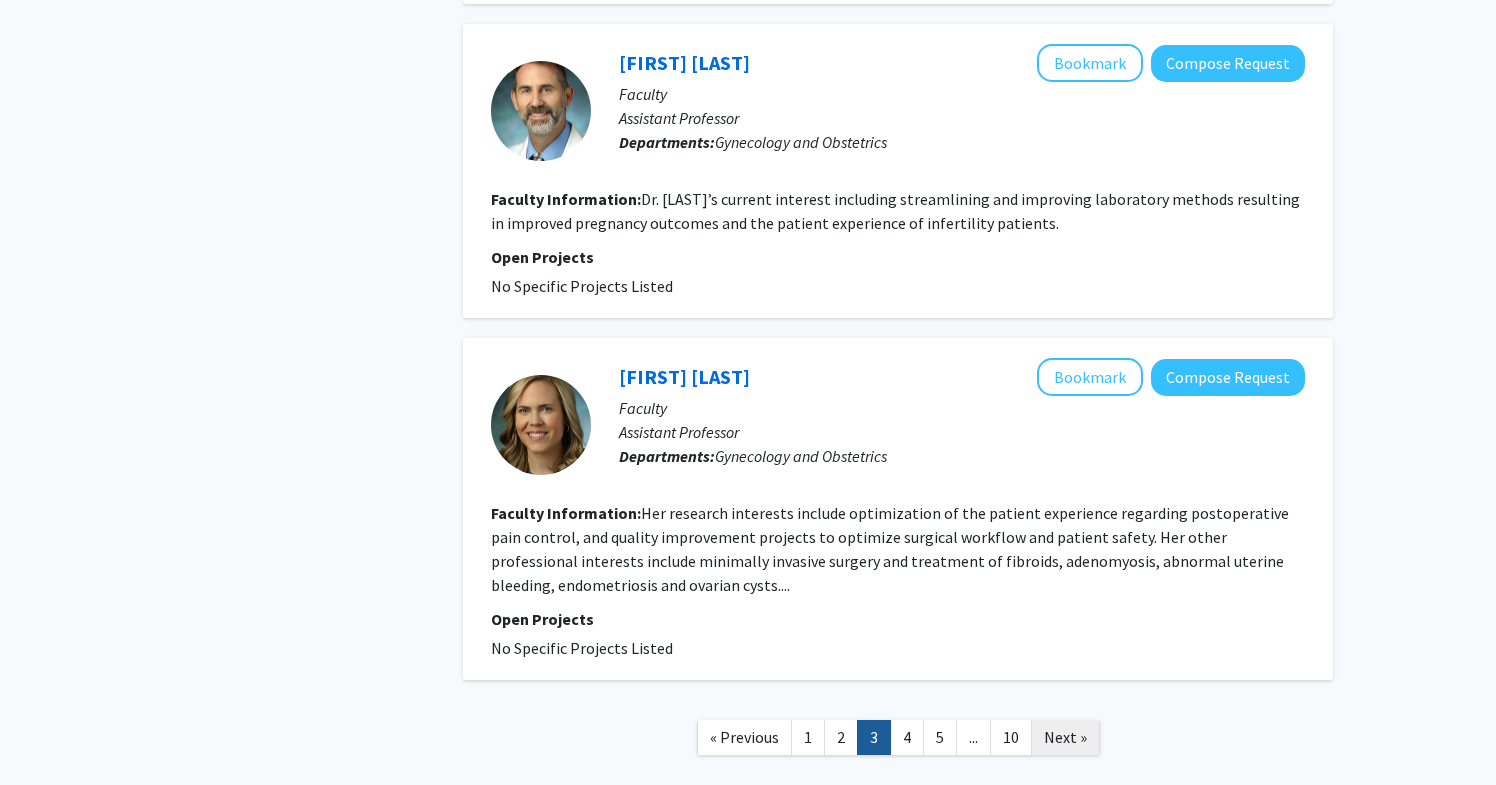 click on "Next »" 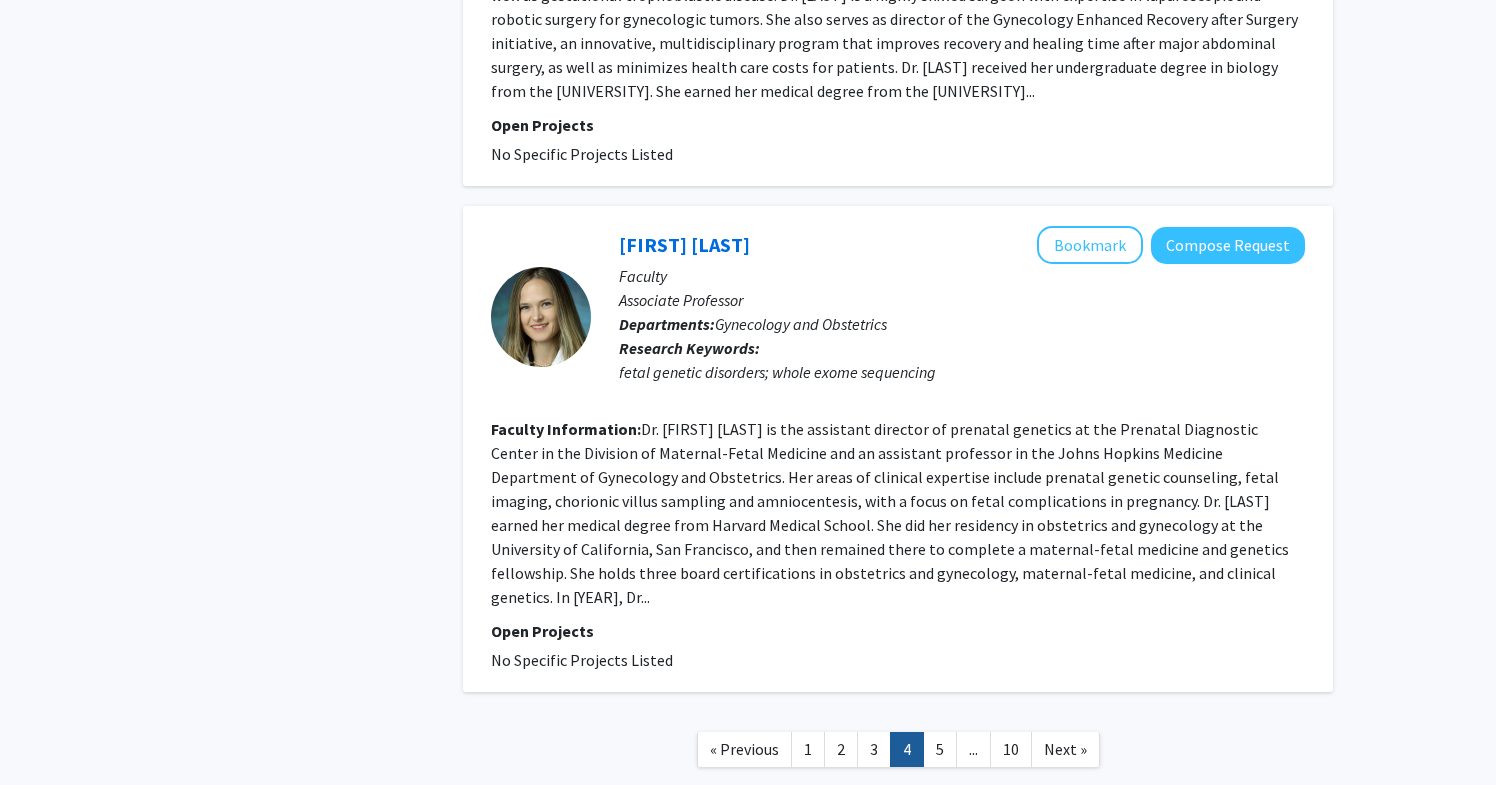 scroll, scrollTop: 4560, scrollLeft: 0, axis: vertical 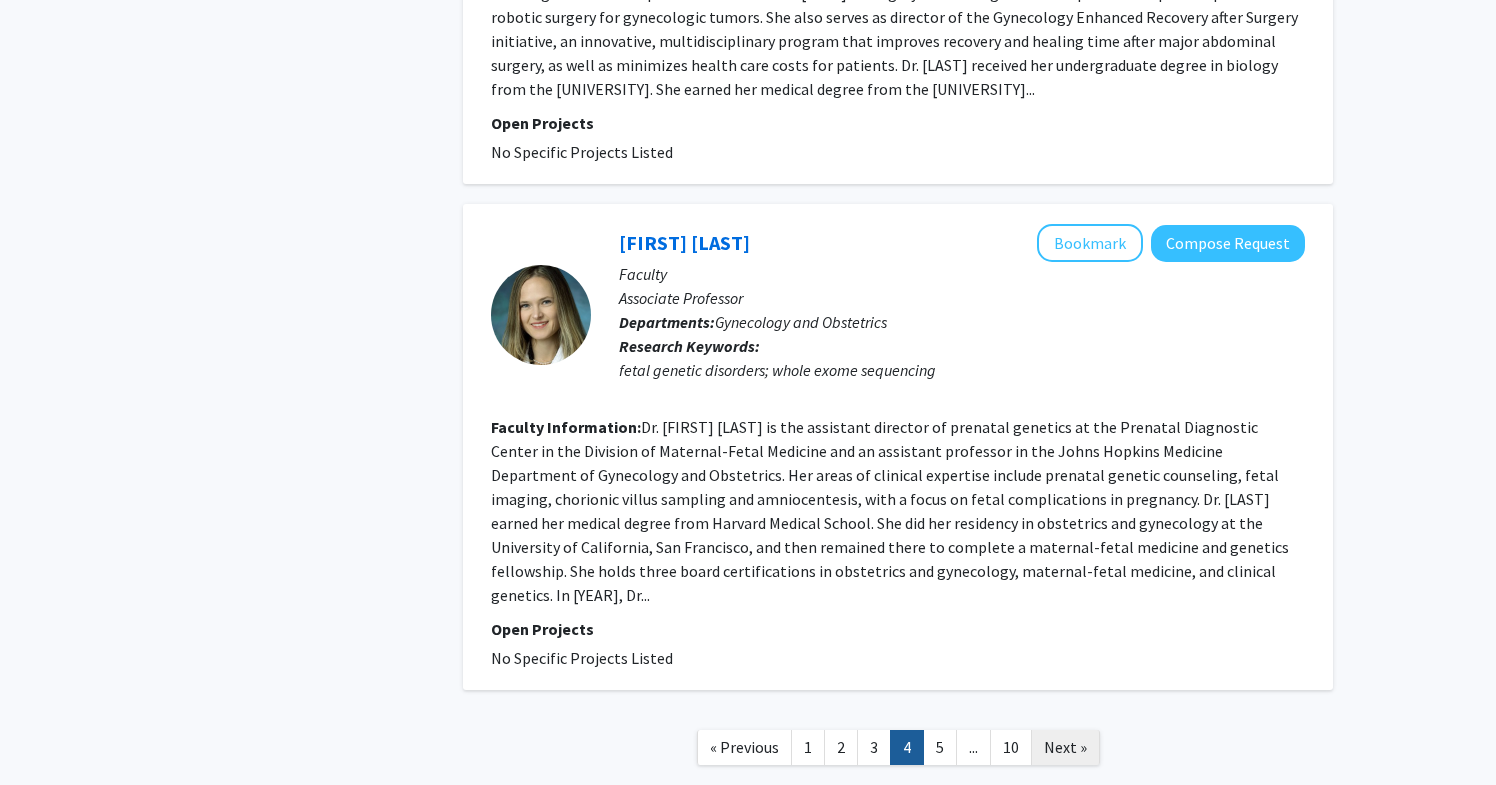 click on "Next »" 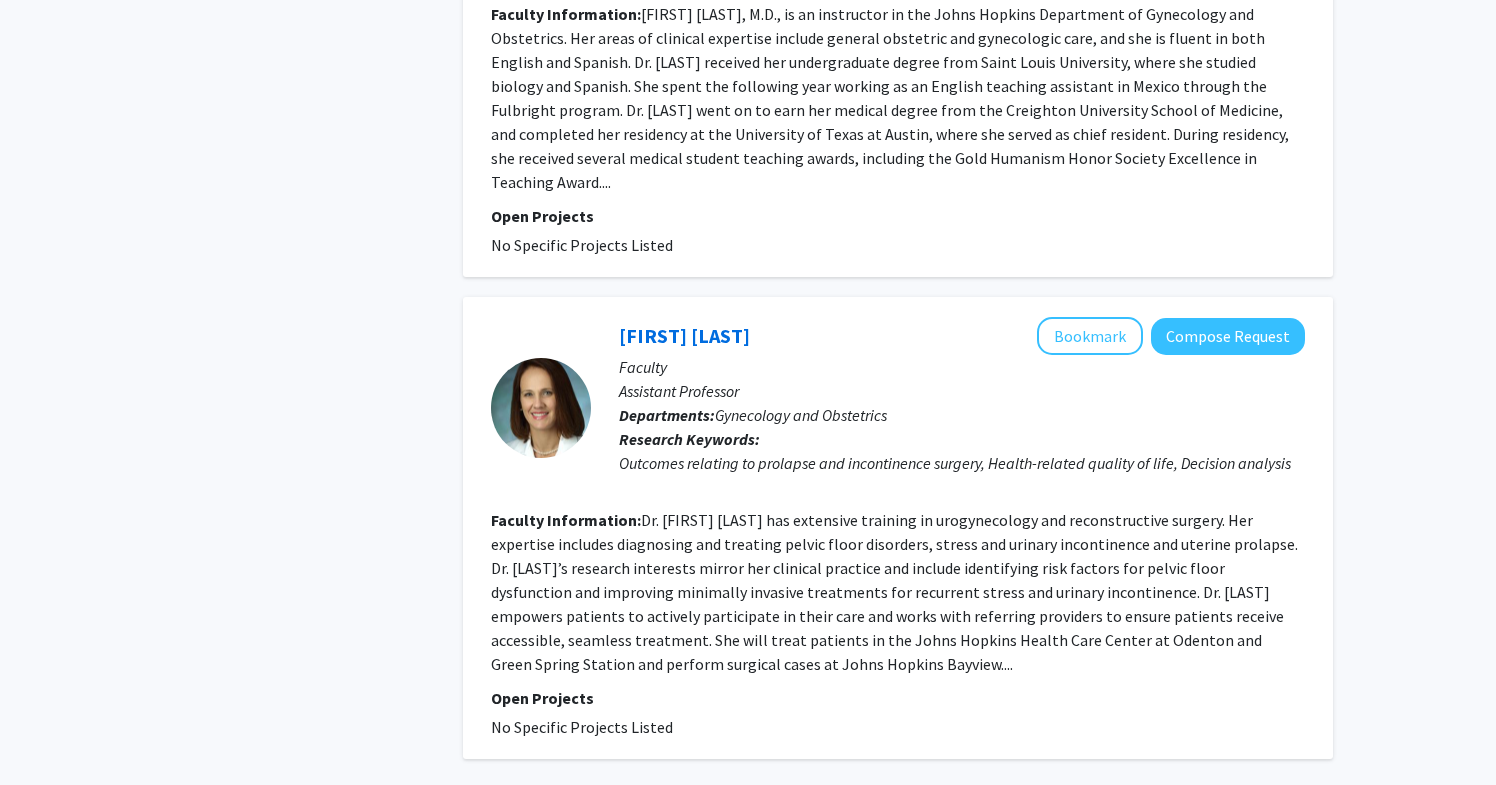 scroll, scrollTop: 4462, scrollLeft: 0, axis: vertical 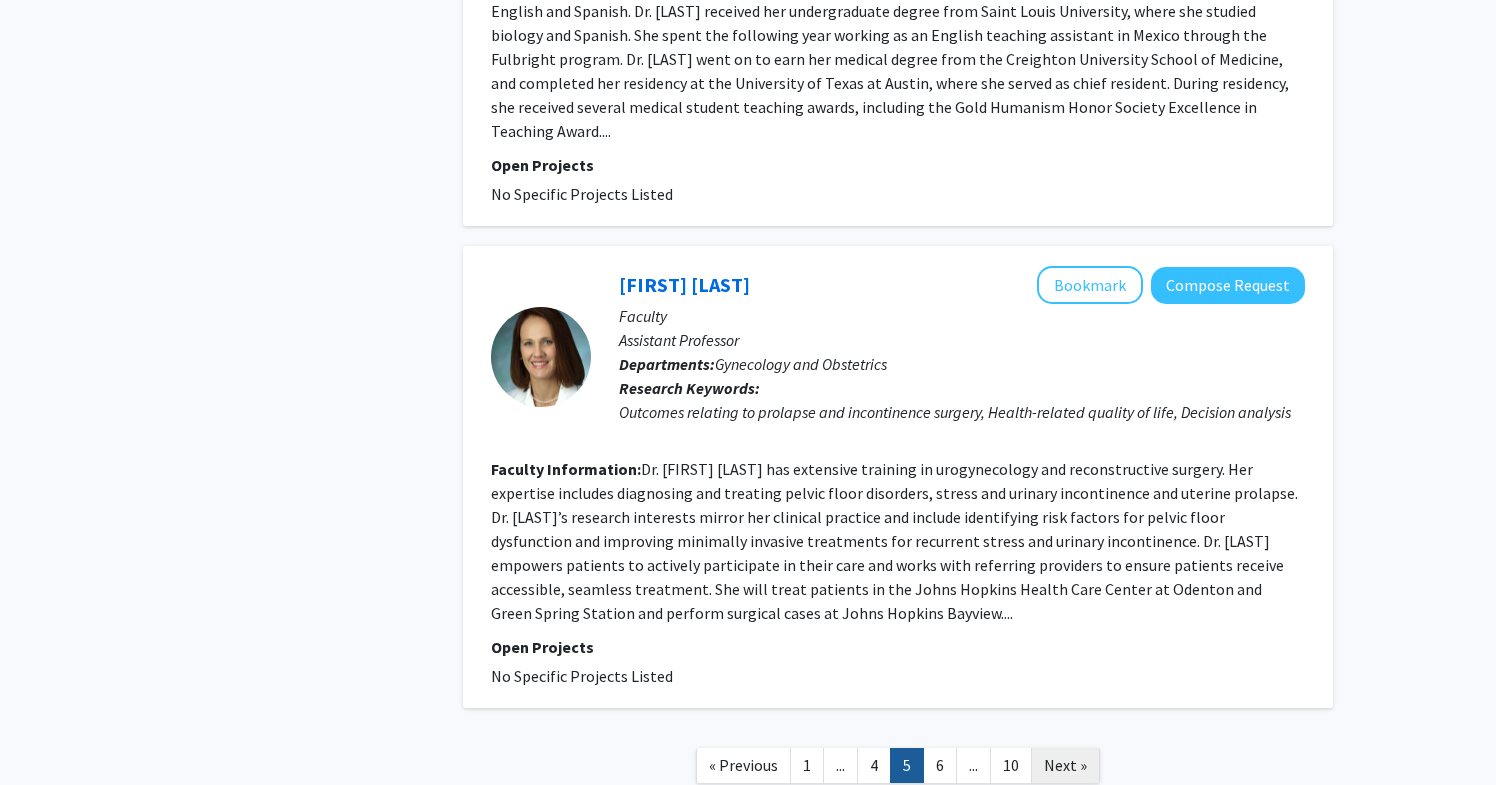 click on "Next »" 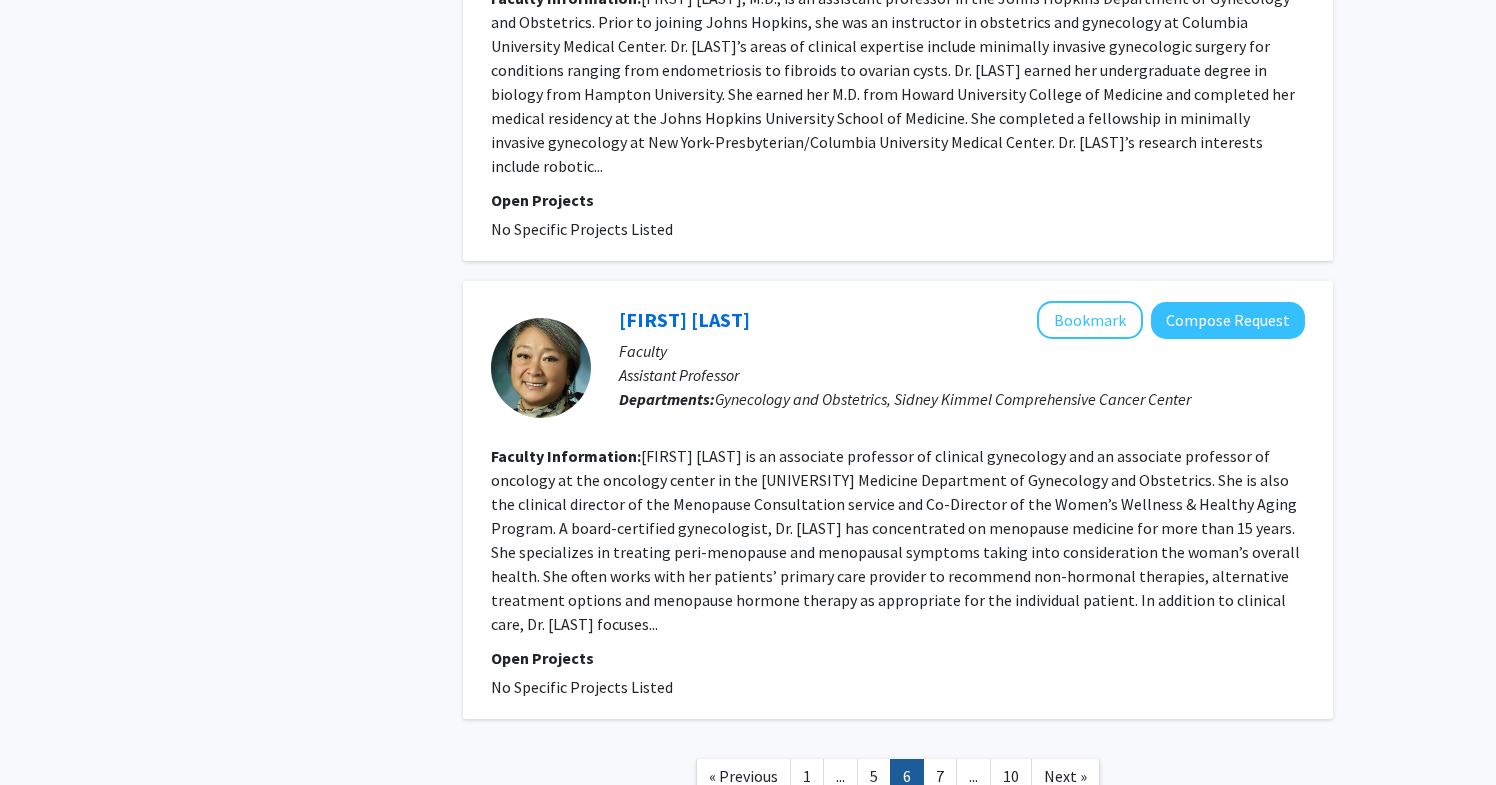 scroll, scrollTop: 3906, scrollLeft: 0, axis: vertical 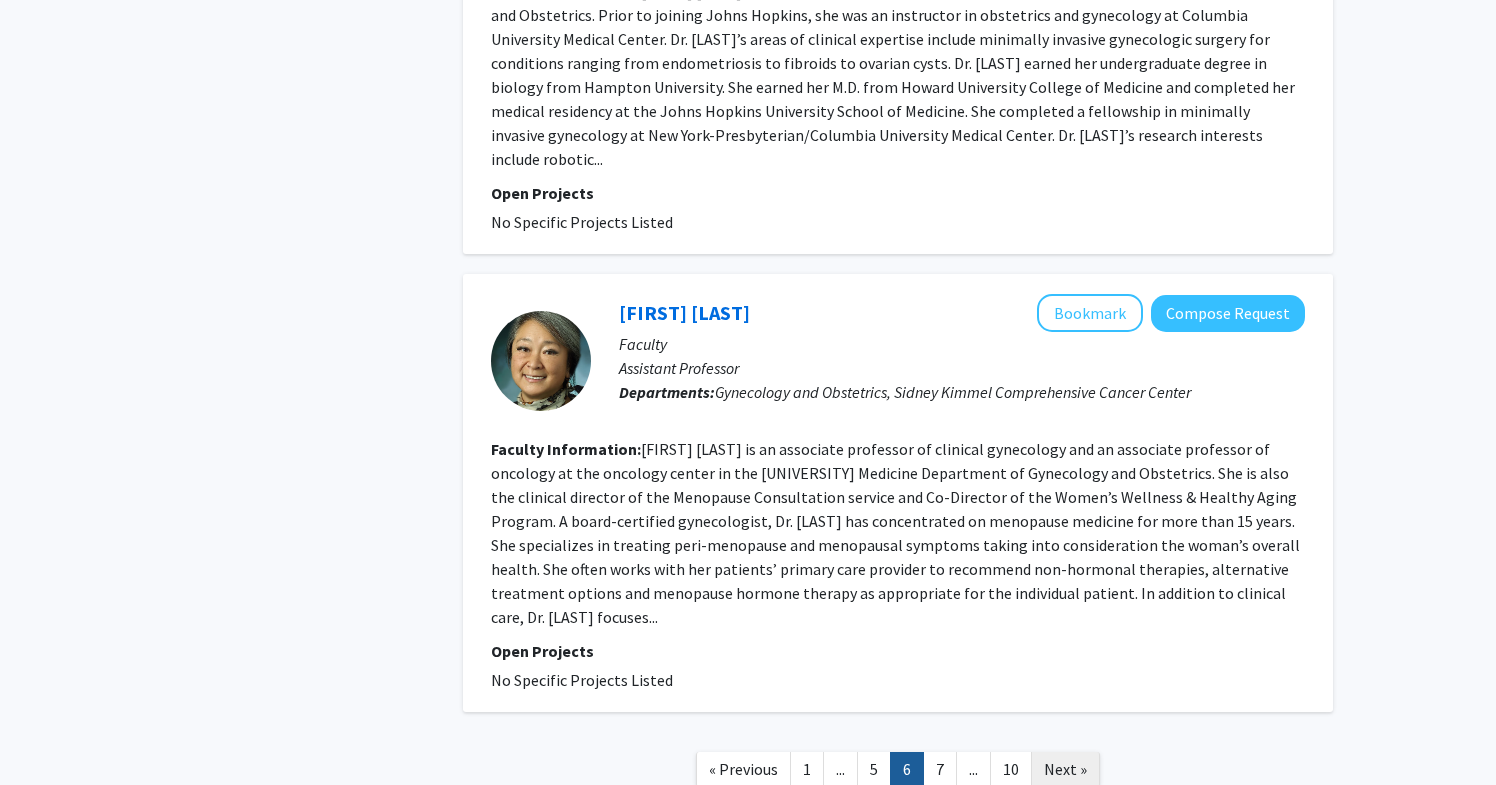 click on "Next »" 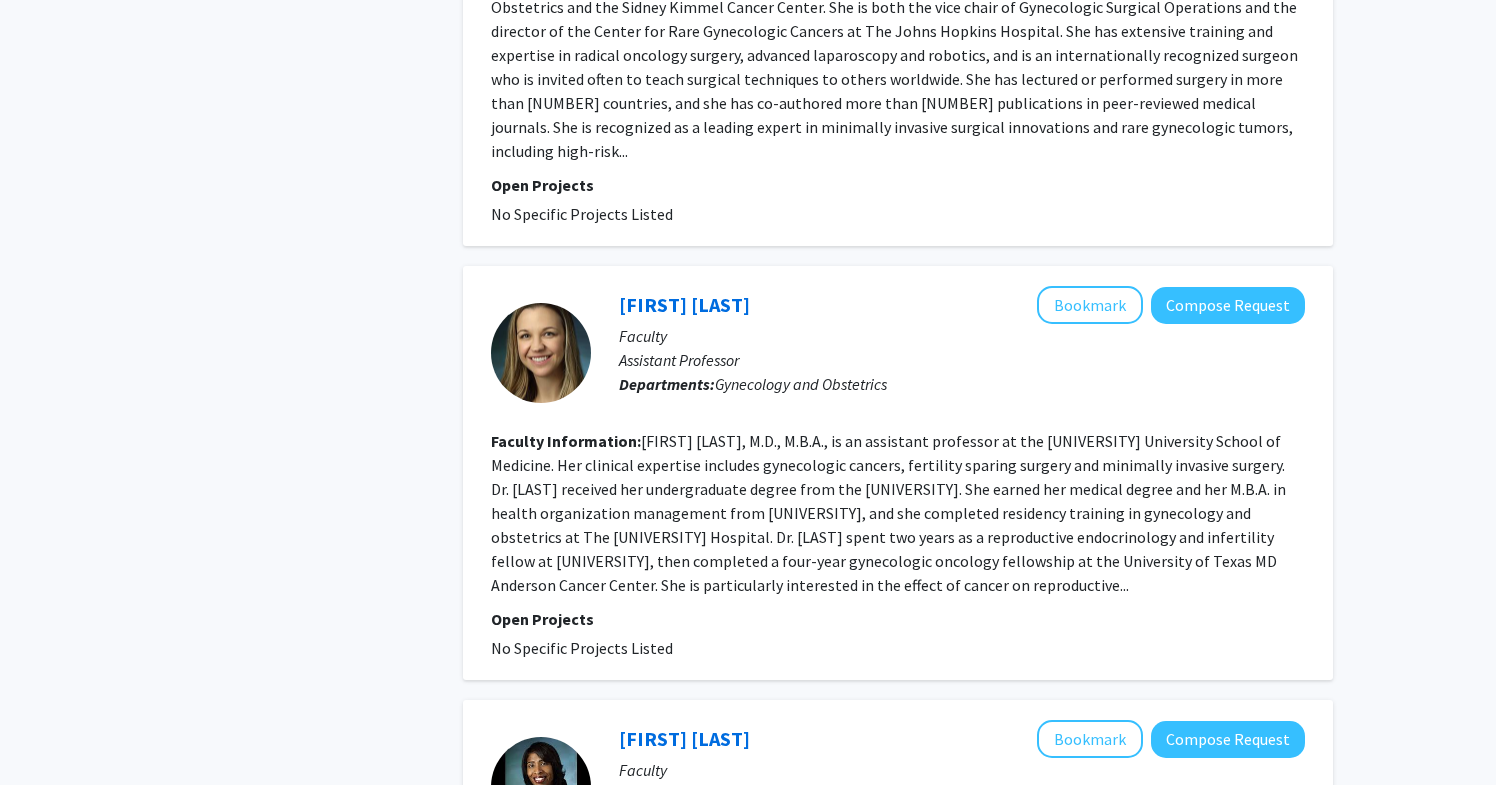 scroll, scrollTop: 3982, scrollLeft: 0, axis: vertical 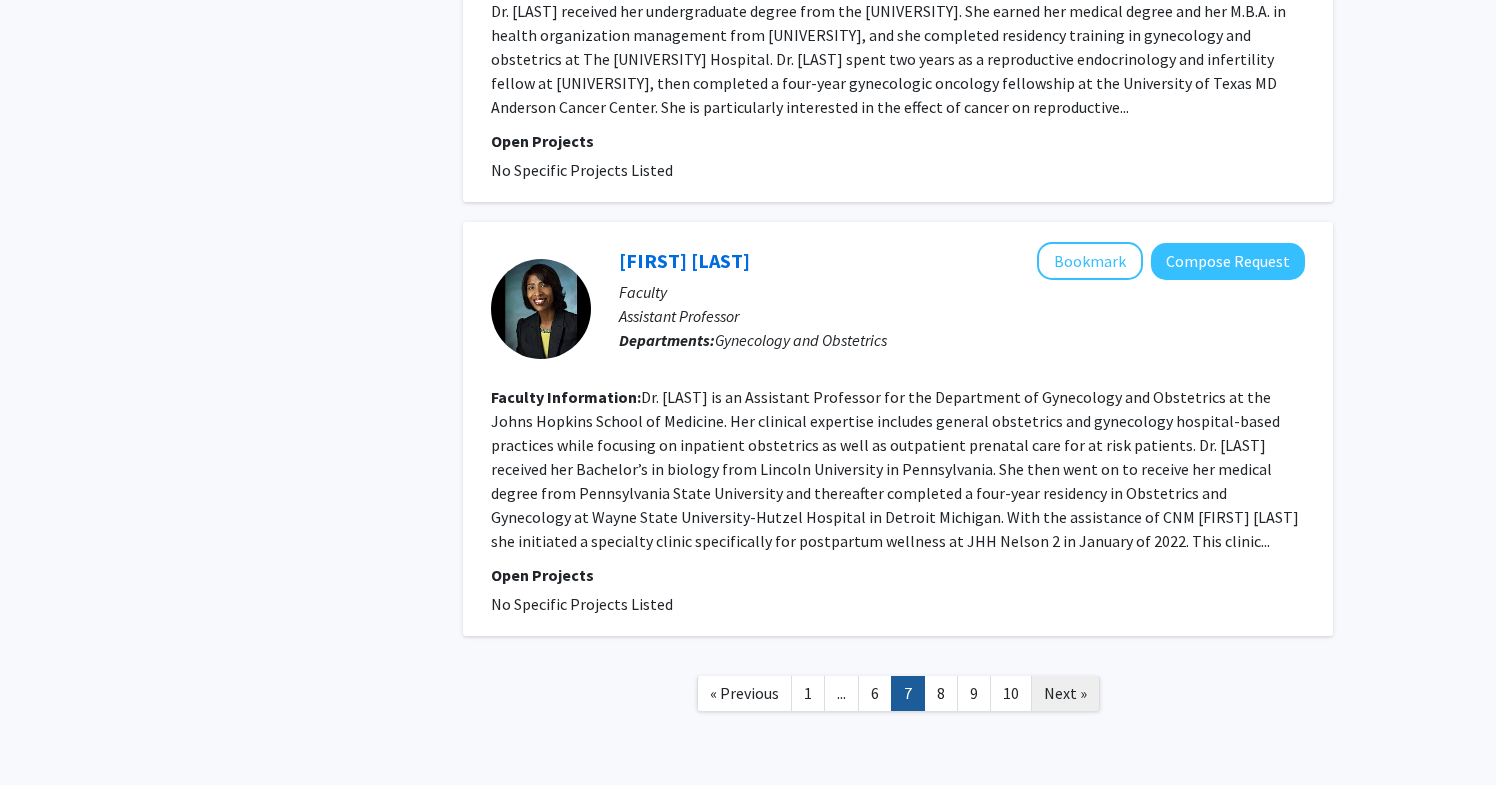 click on "Next »" 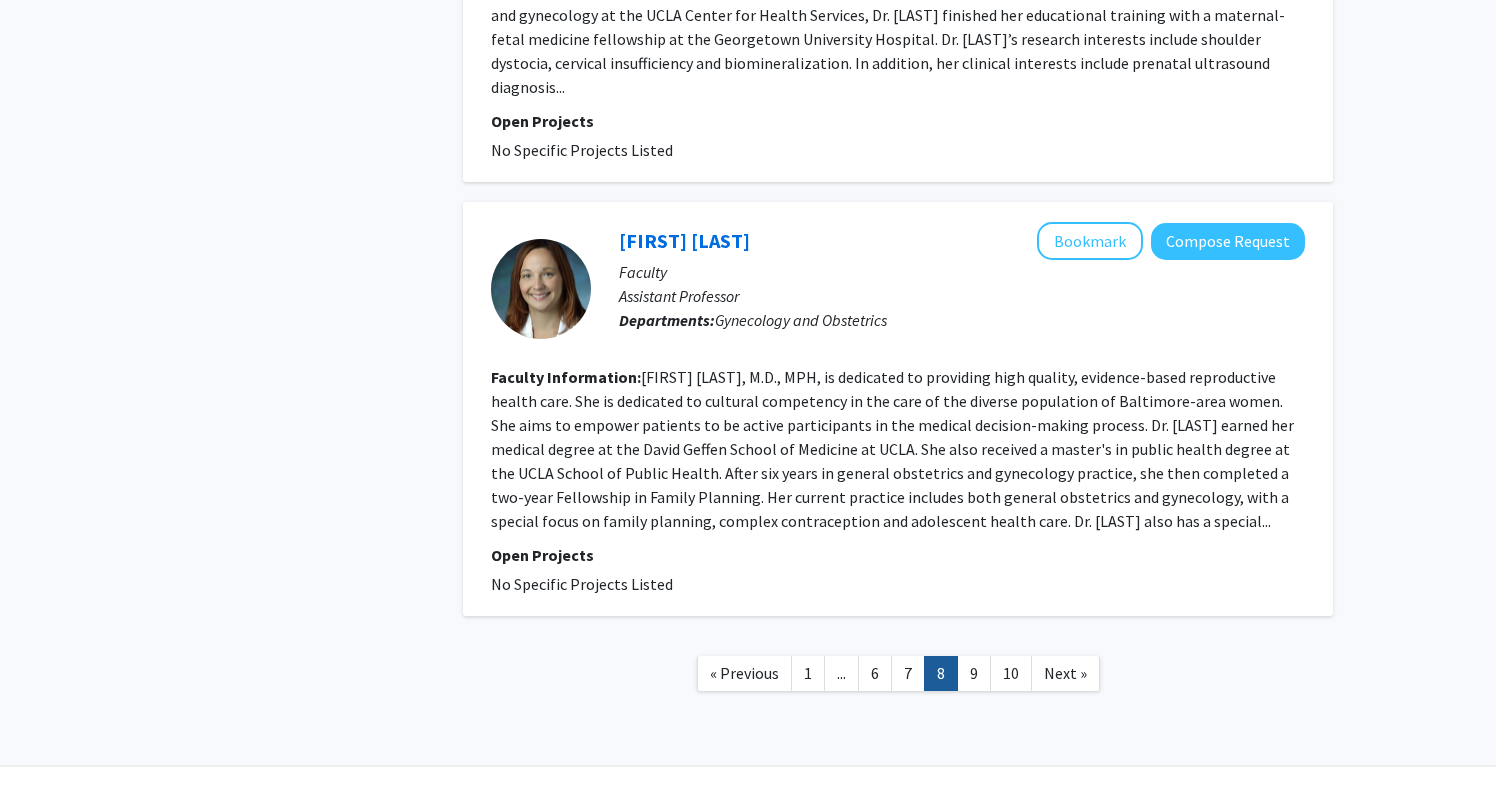 scroll, scrollTop: 3548, scrollLeft: 0, axis: vertical 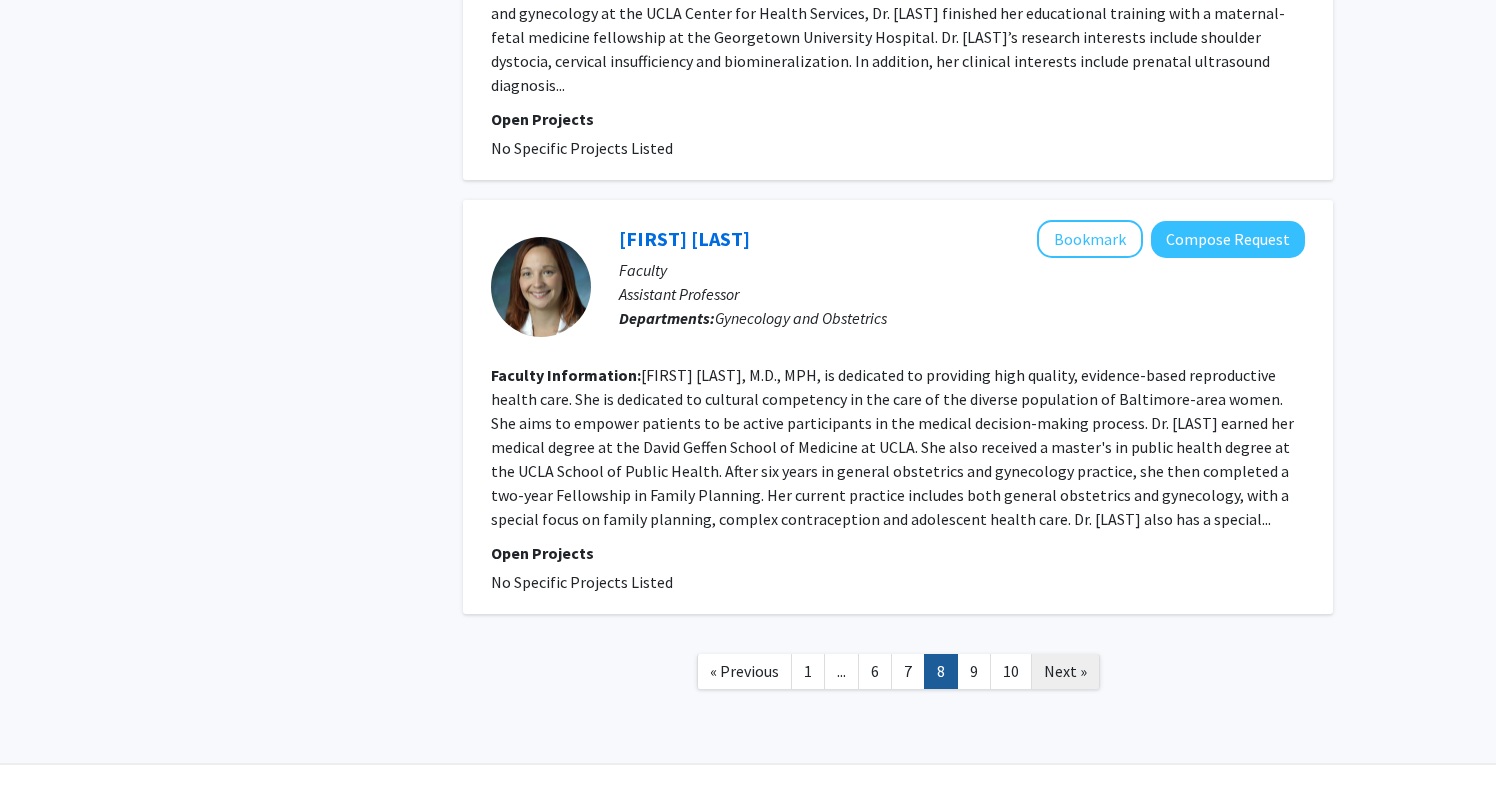 click on "Next »" 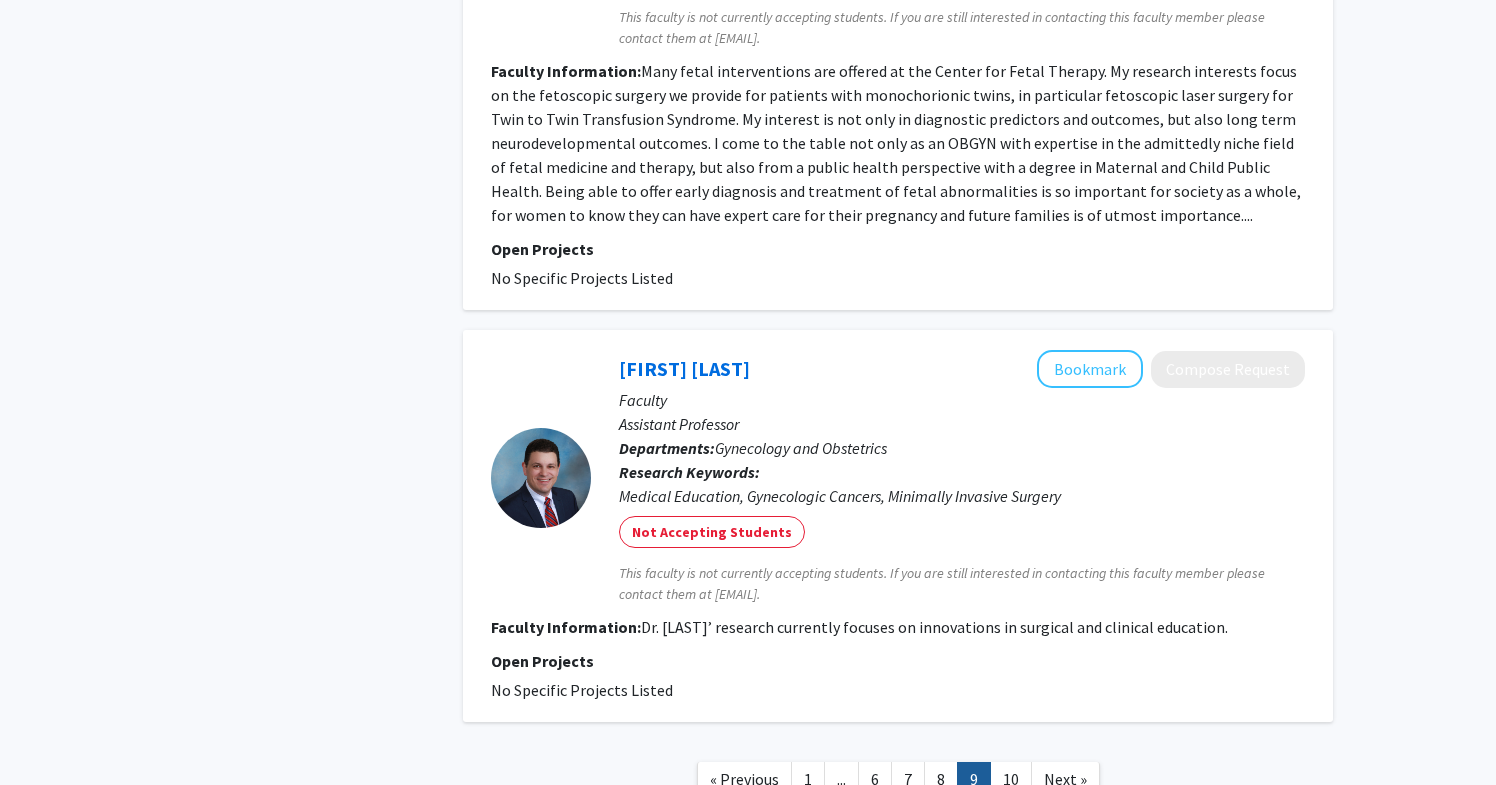 scroll, scrollTop: 3994, scrollLeft: 0, axis: vertical 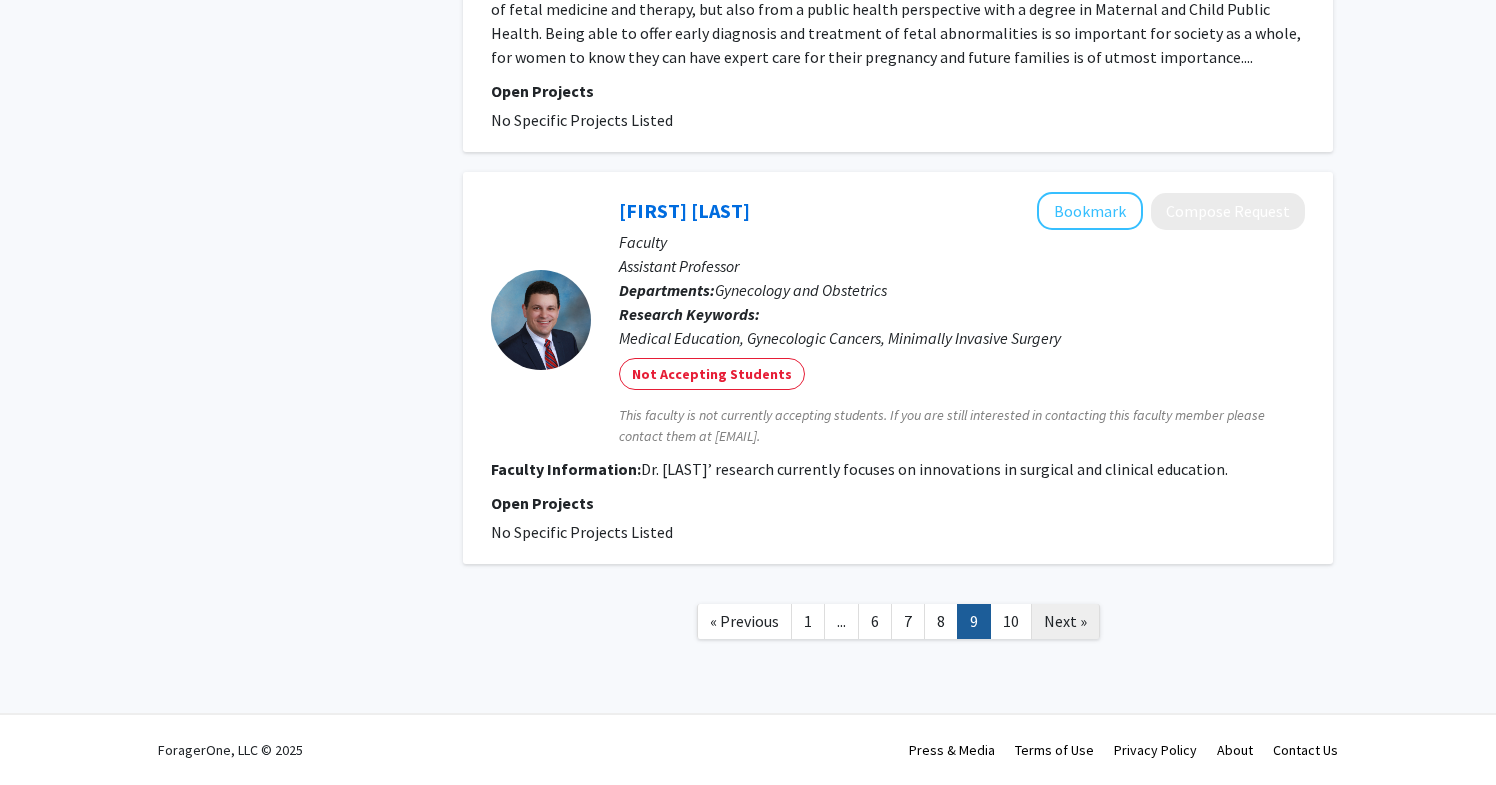 click on "Next »" 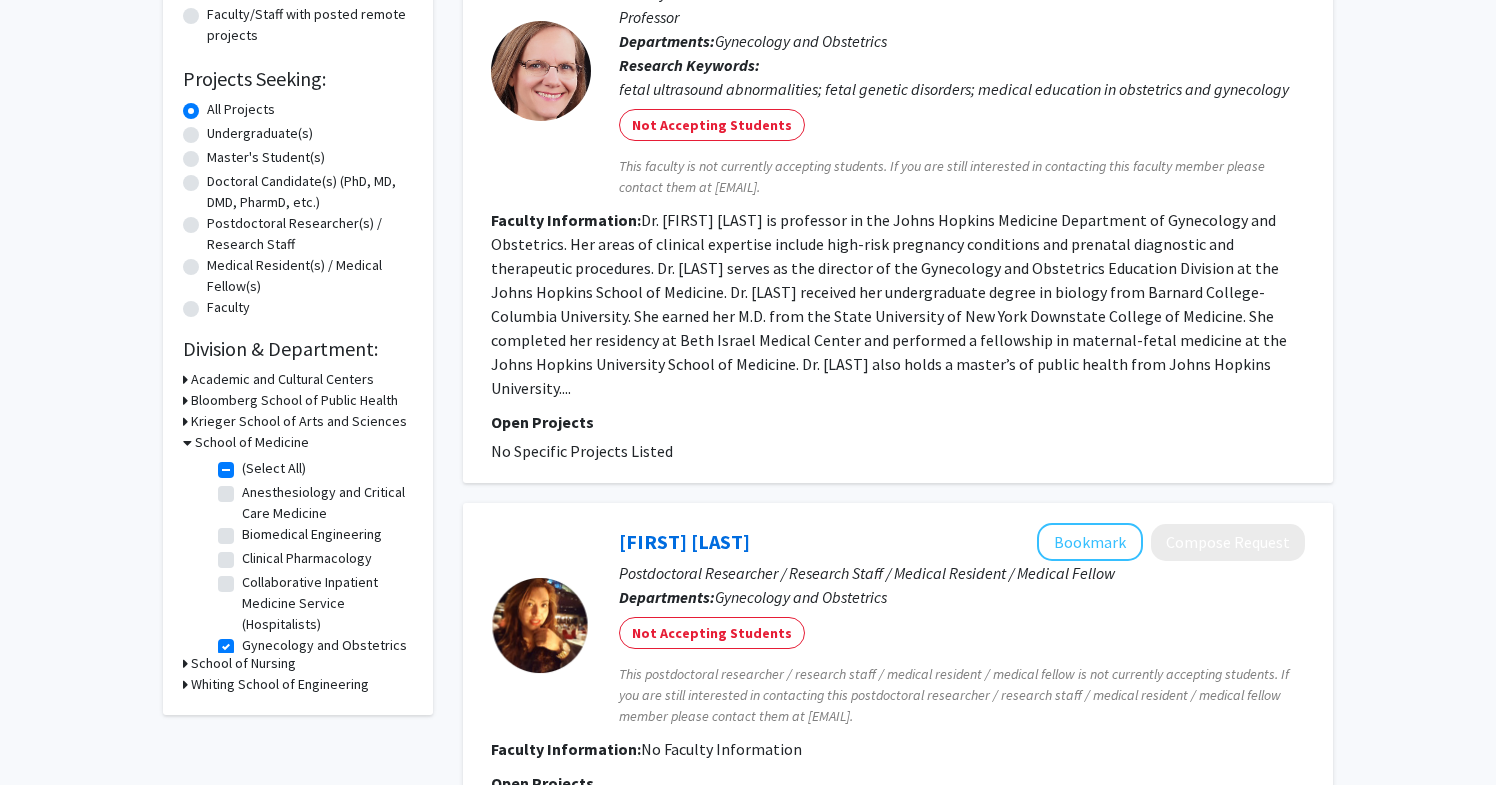 scroll, scrollTop: 281, scrollLeft: 0, axis: vertical 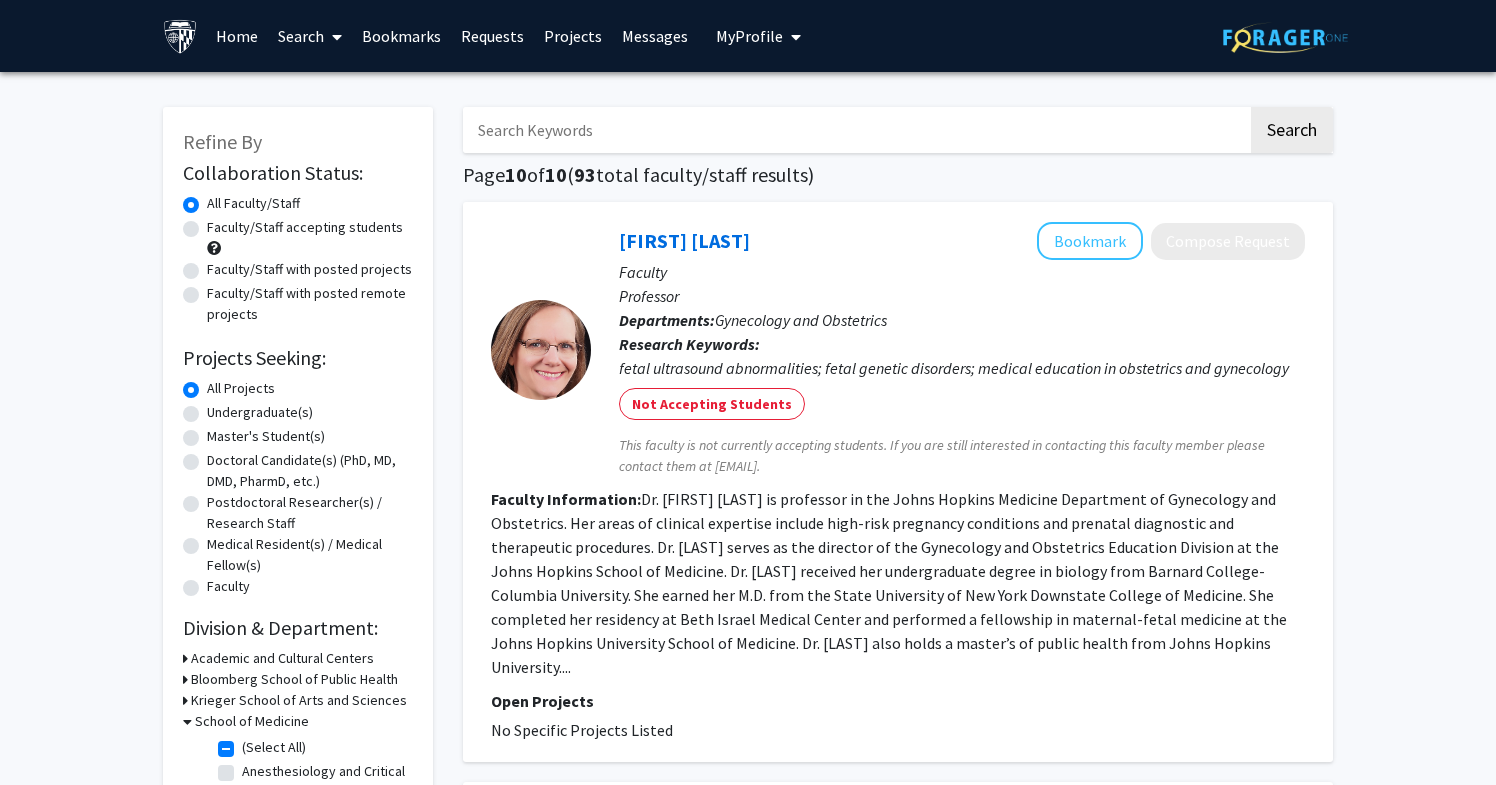 click on "Home" at bounding box center (237, 36) 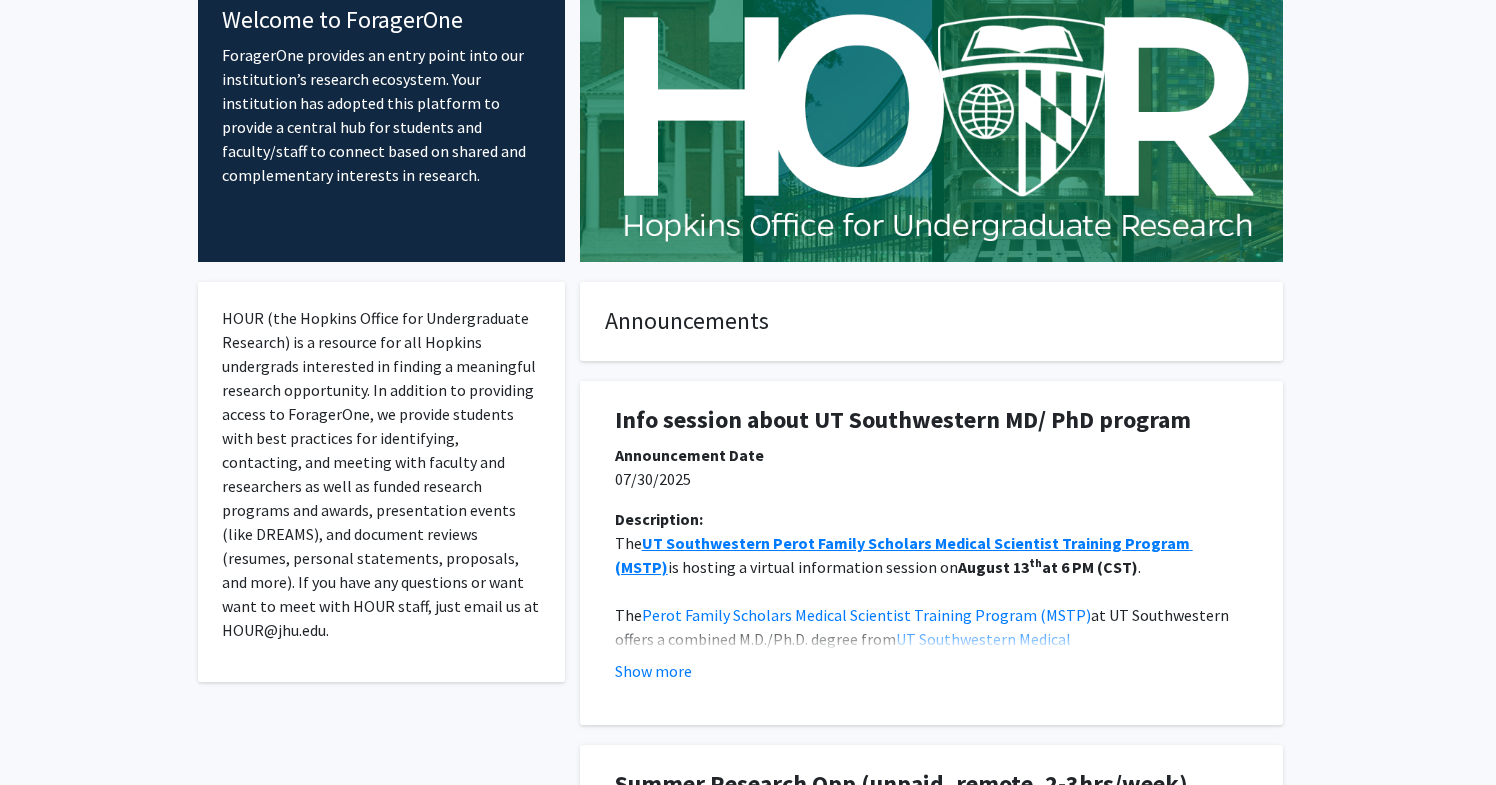 scroll, scrollTop: 0, scrollLeft: 0, axis: both 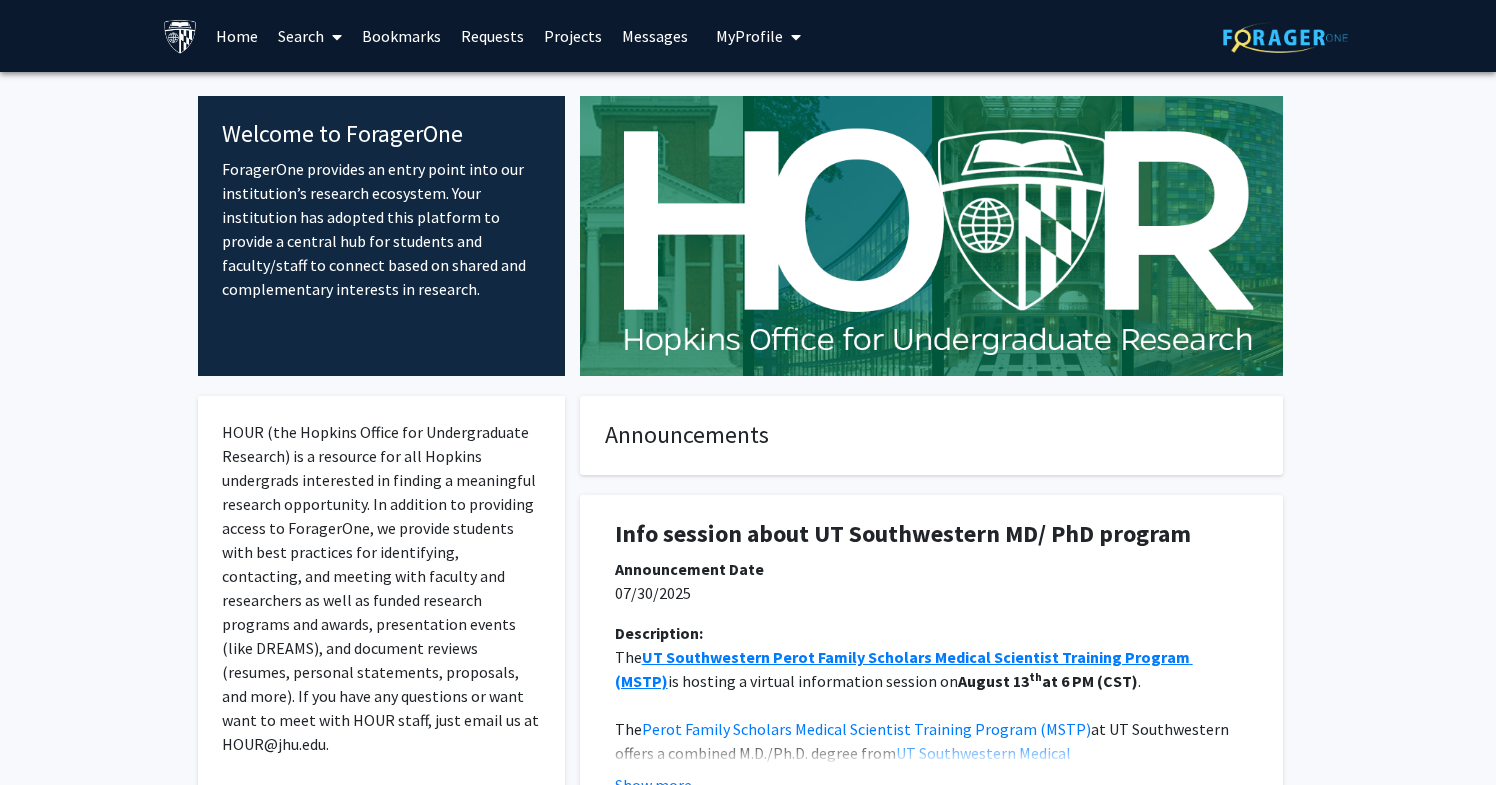 click on "Home" at bounding box center (237, 36) 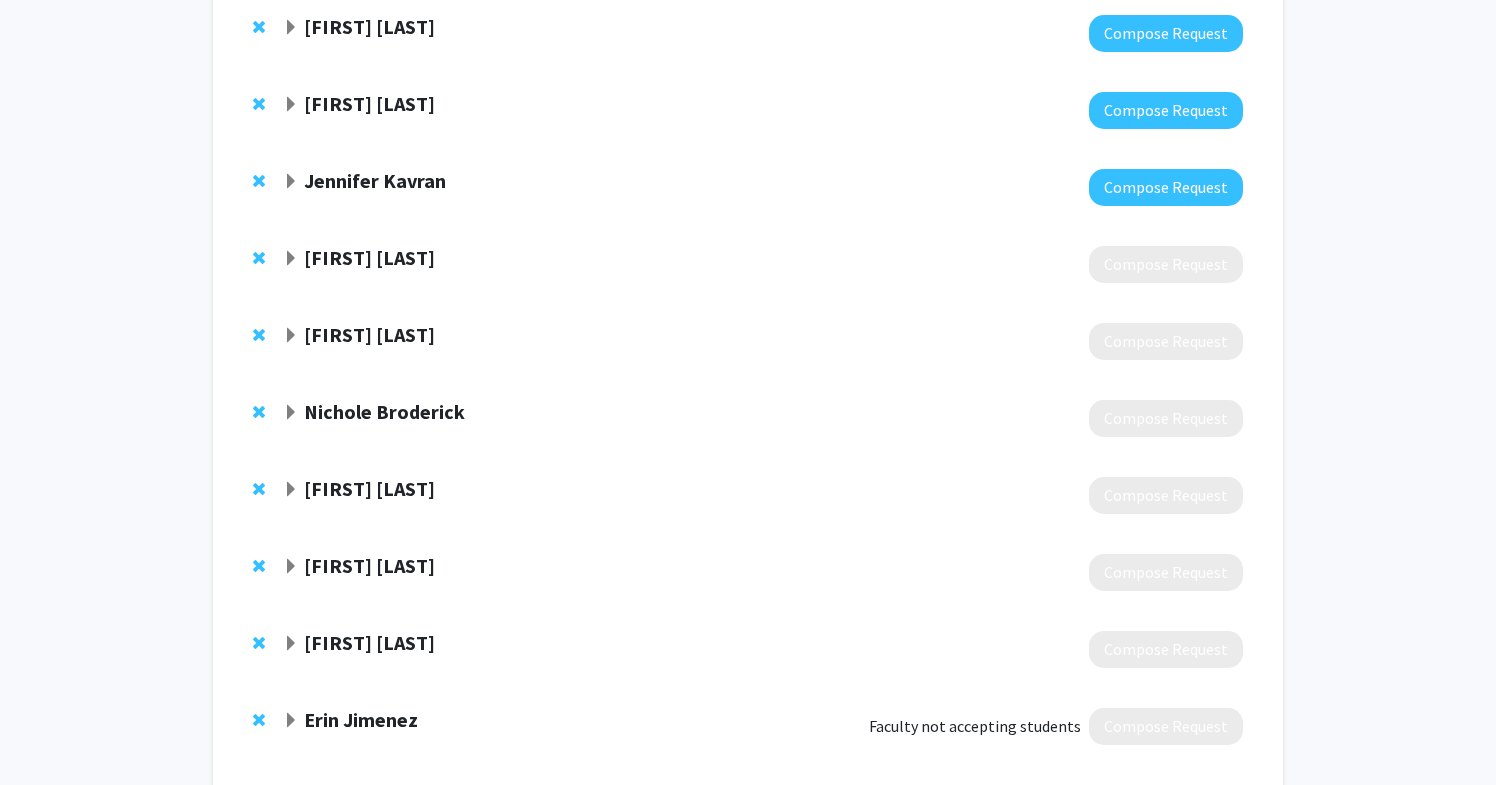 scroll, scrollTop: 379, scrollLeft: 0, axis: vertical 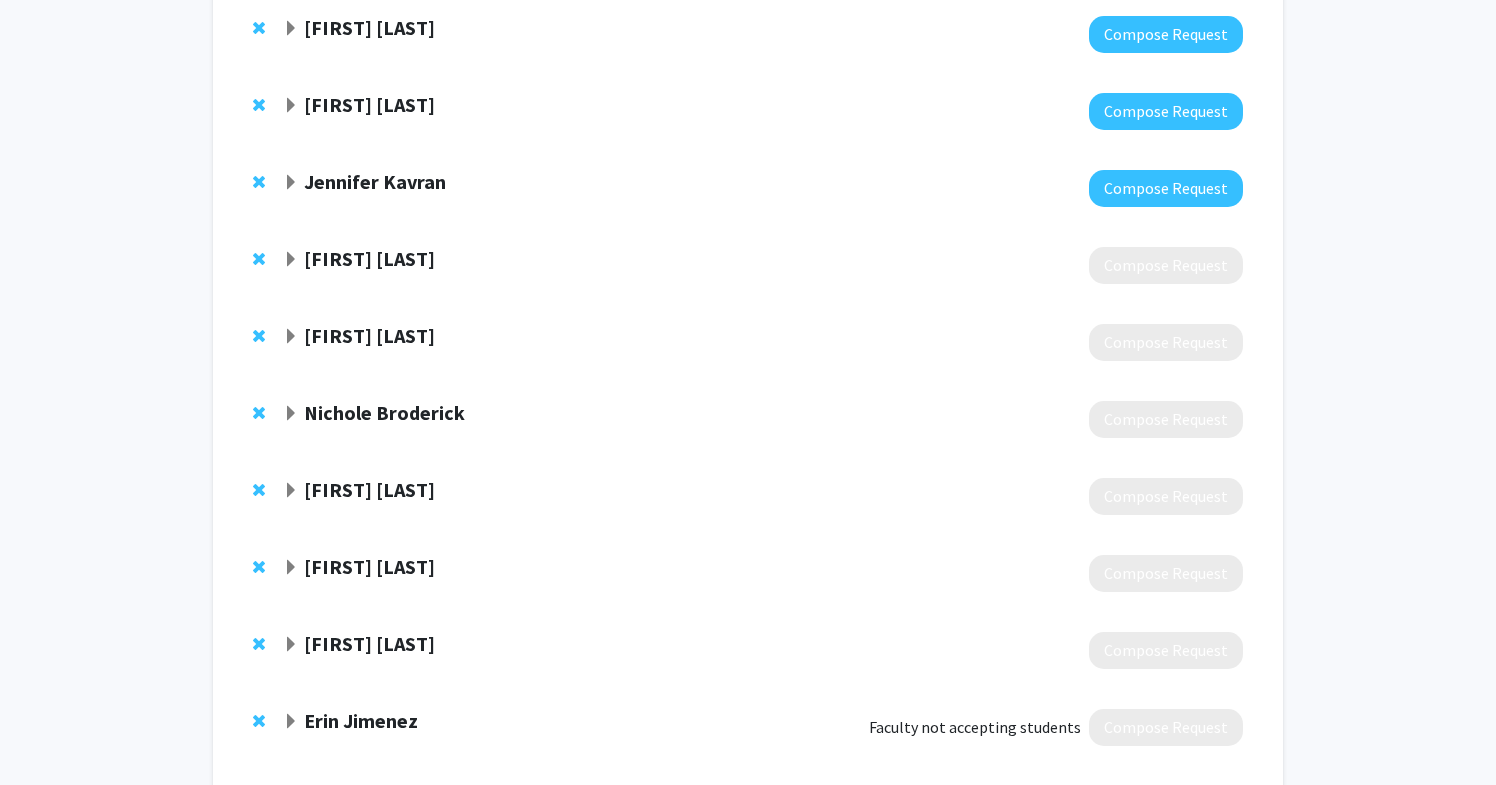 click 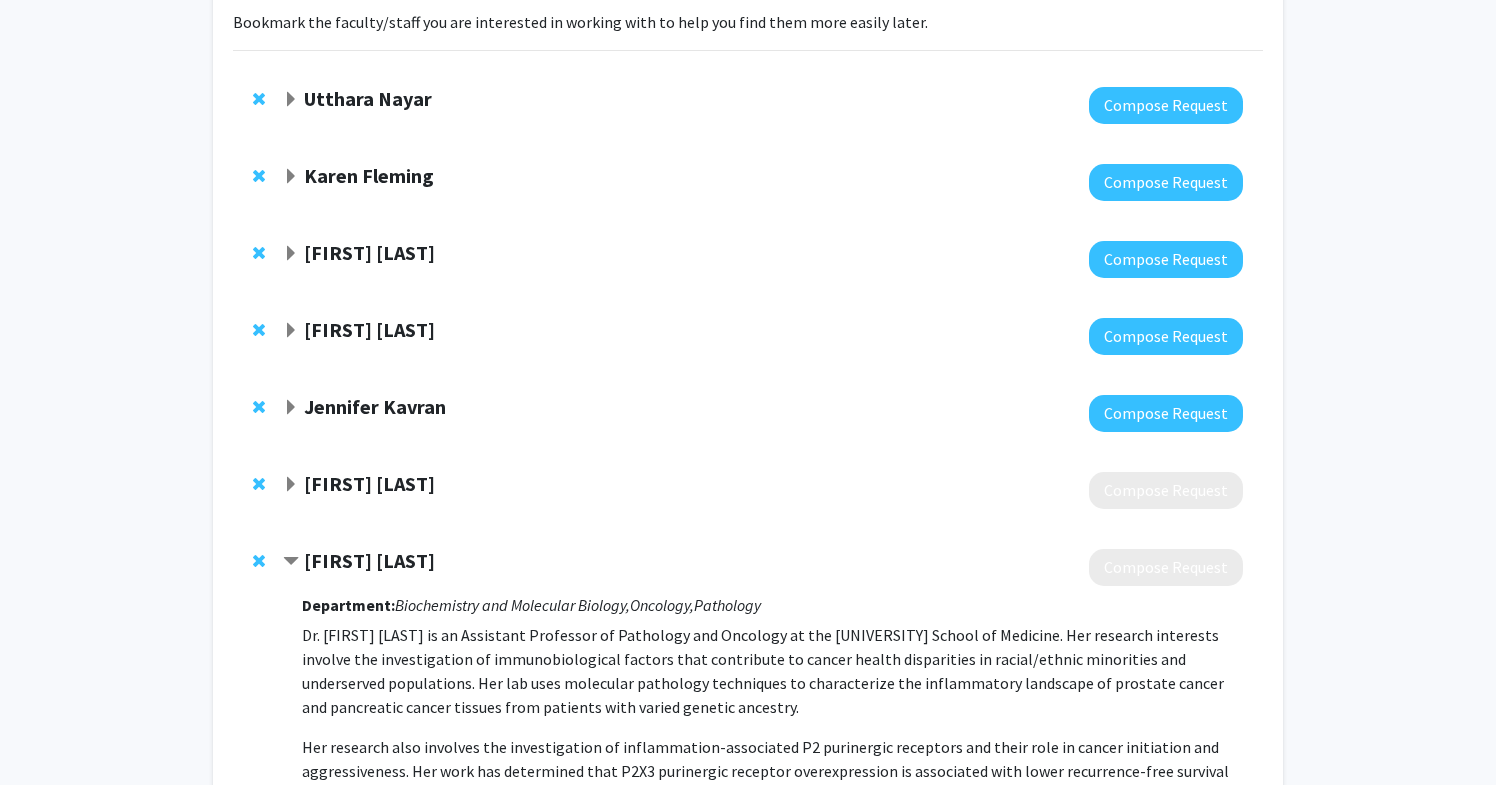 scroll, scrollTop: 49, scrollLeft: 0, axis: vertical 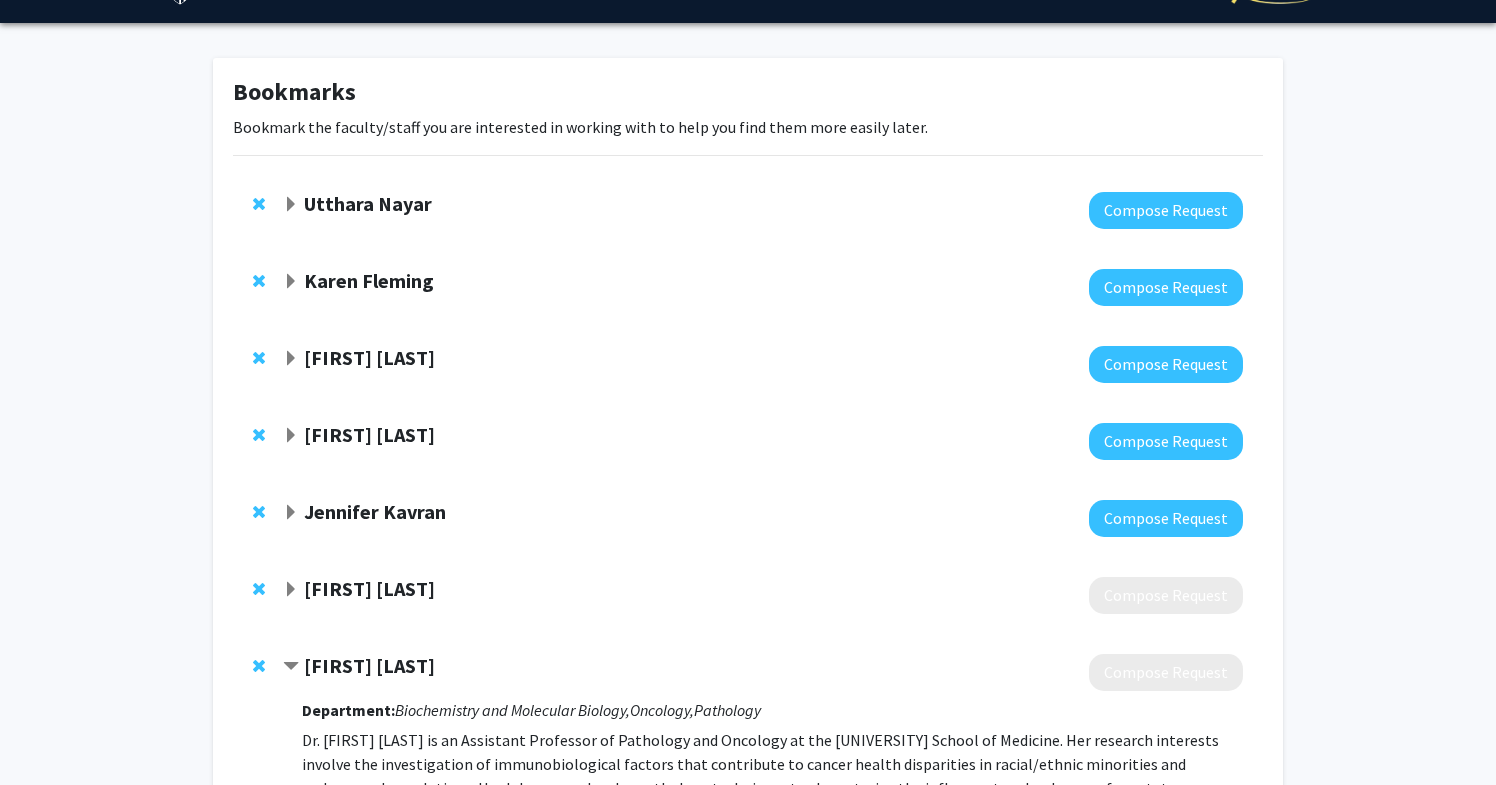 click on "[FIRST] [LAST]  Compose Request  Department:  Biochemistry and Molecular Biology,    Oncology,    Pathology  Dr. [FIRST] [LAST] is an Assistant Professor of Pathology and Oncology at the Johns Hopkins University School of Medicine. Her research interests involve the investigation of immunobiological factors that contribute to cancer health disparities in racial/ethnic minorities and underserved populations. Her lab uses molecular pathology techniques to characterize the inflammatory landscape of prostate cancer and pancreatic cancer tissues from patients with varied genetic ancestry.
Dr. [LAST] has a strong commitment to increasing diversity in the biomedical sciences and fostering equity and inclusion within the academic research community.
Projects:  No Specific Projects Listed   View Full Profile" 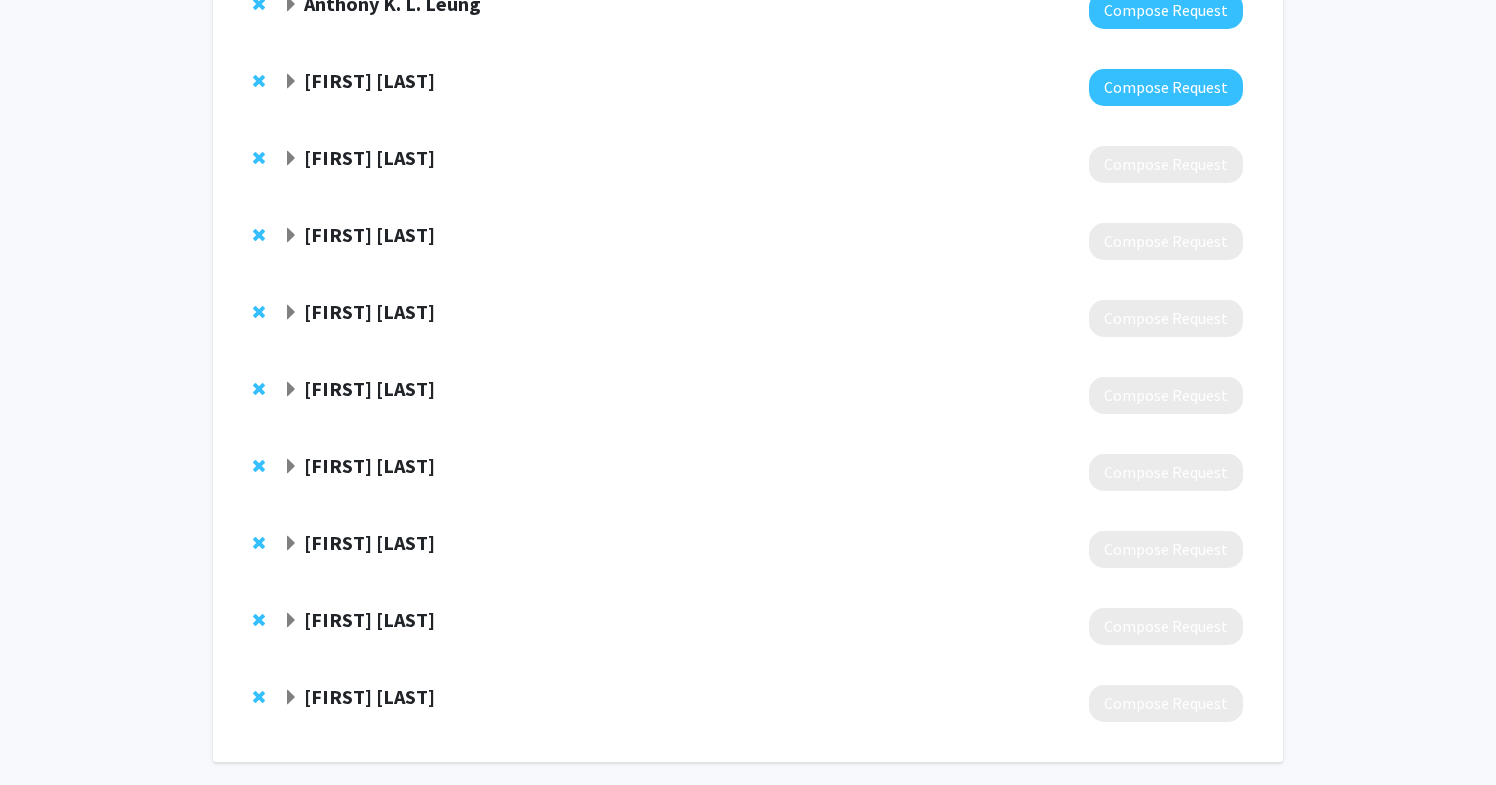 scroll, scrollTop: 1176, scrollLeft: 0, axis: vertical 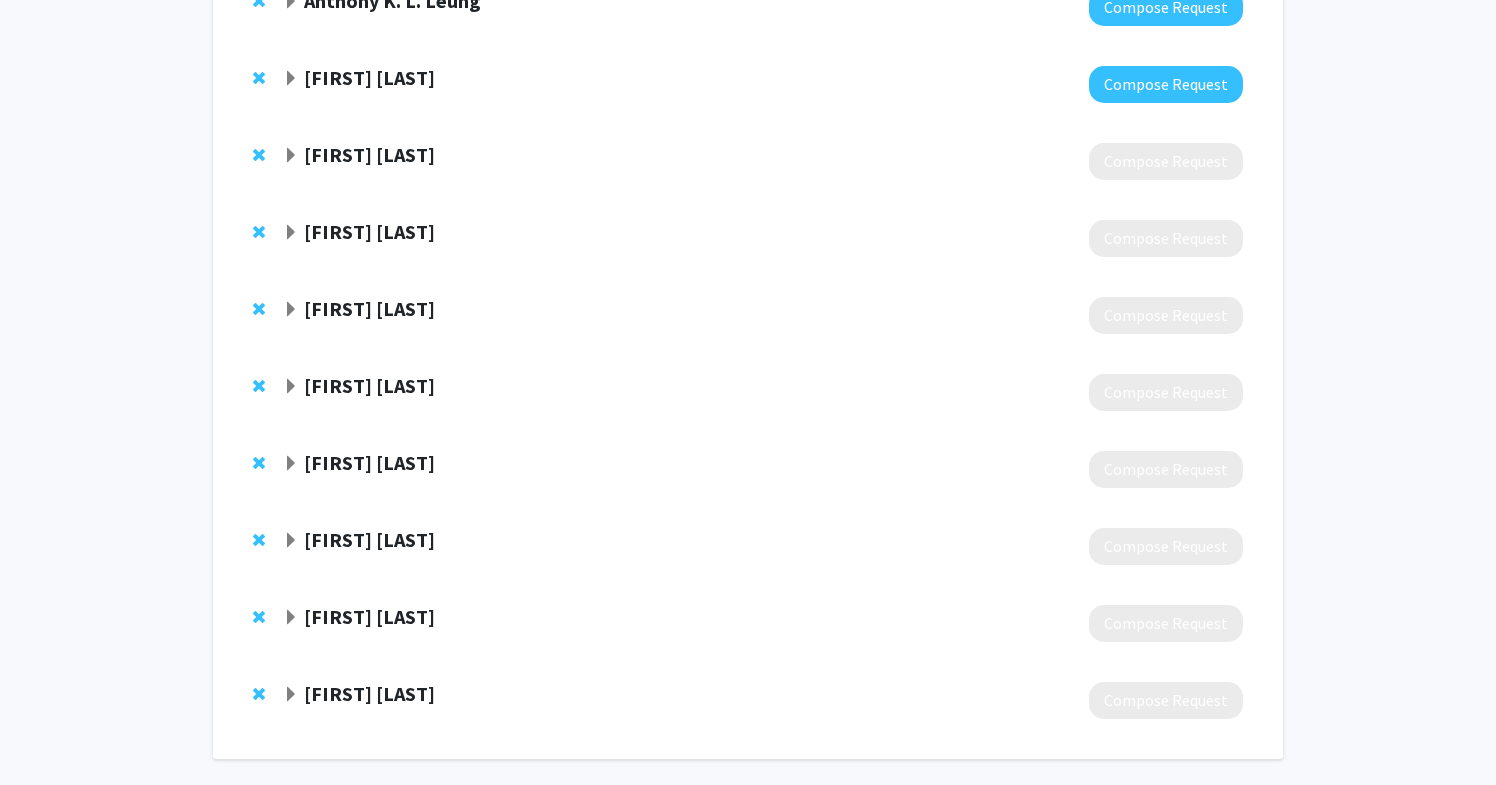 click on "[FIRST] [LAST]" 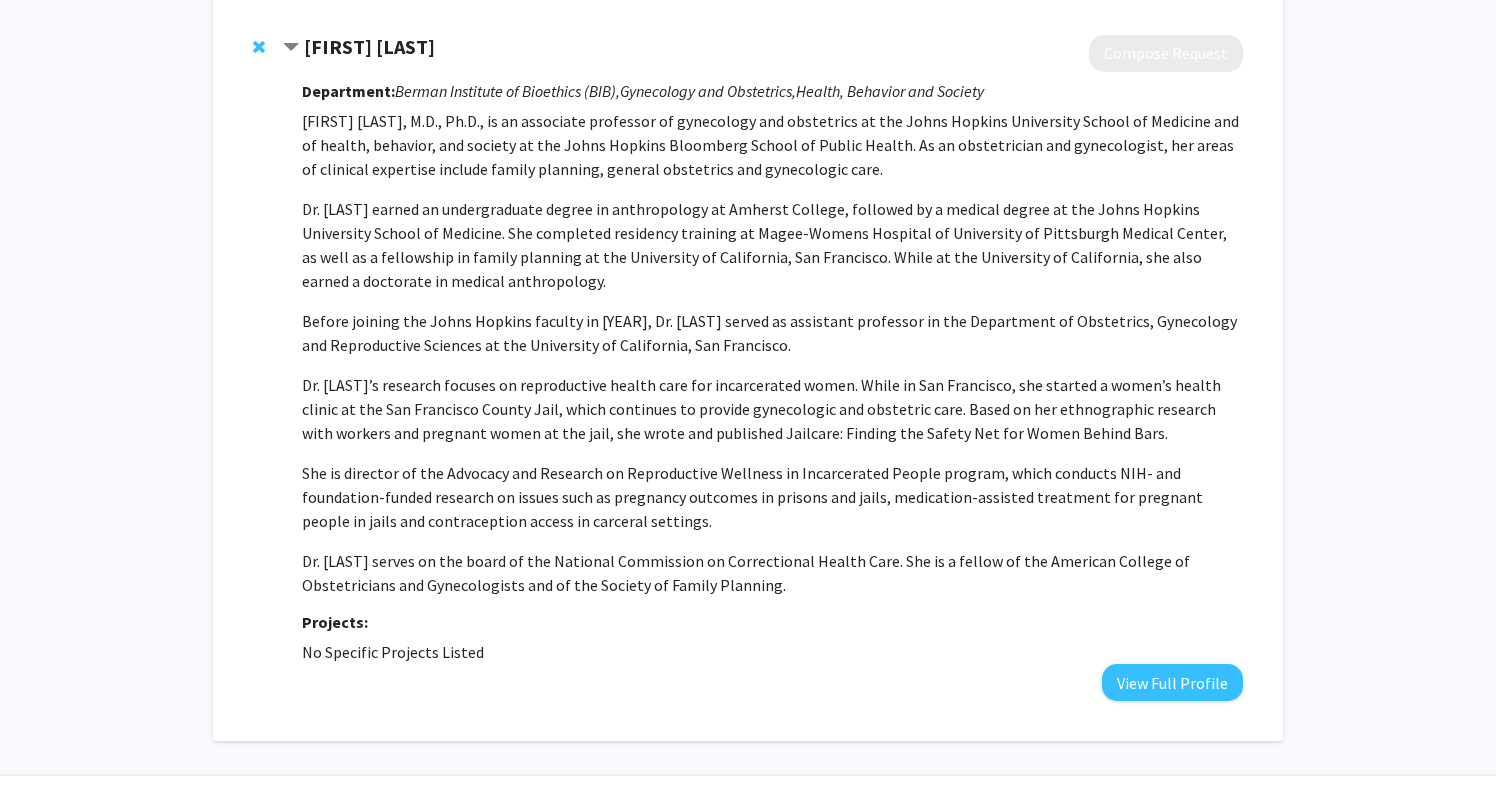 scroll, scrollTop: 1866, scrollLeft: 0, axis: vertical 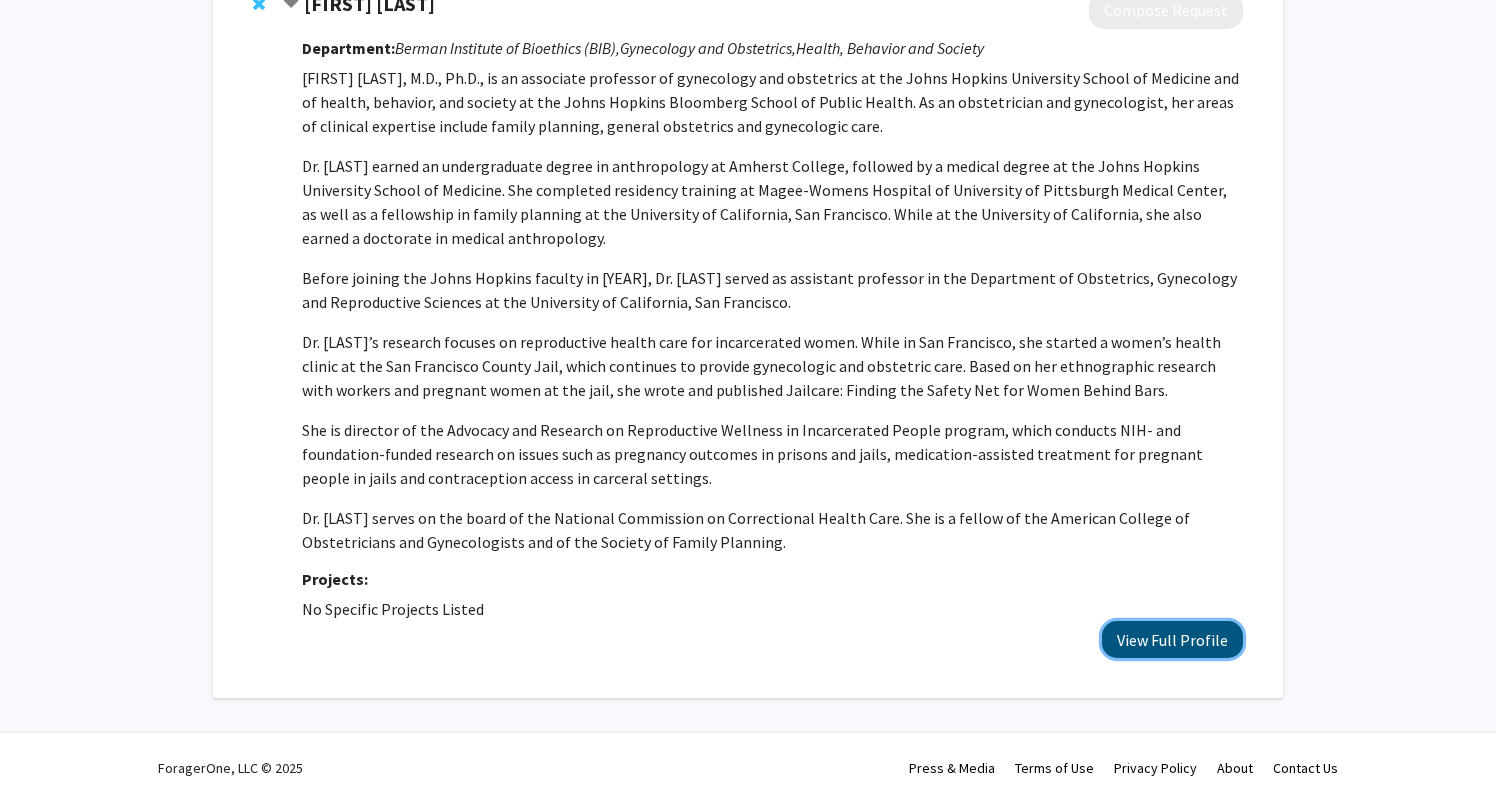 click on "View Full Profile" at bounding box center (1172, 639) 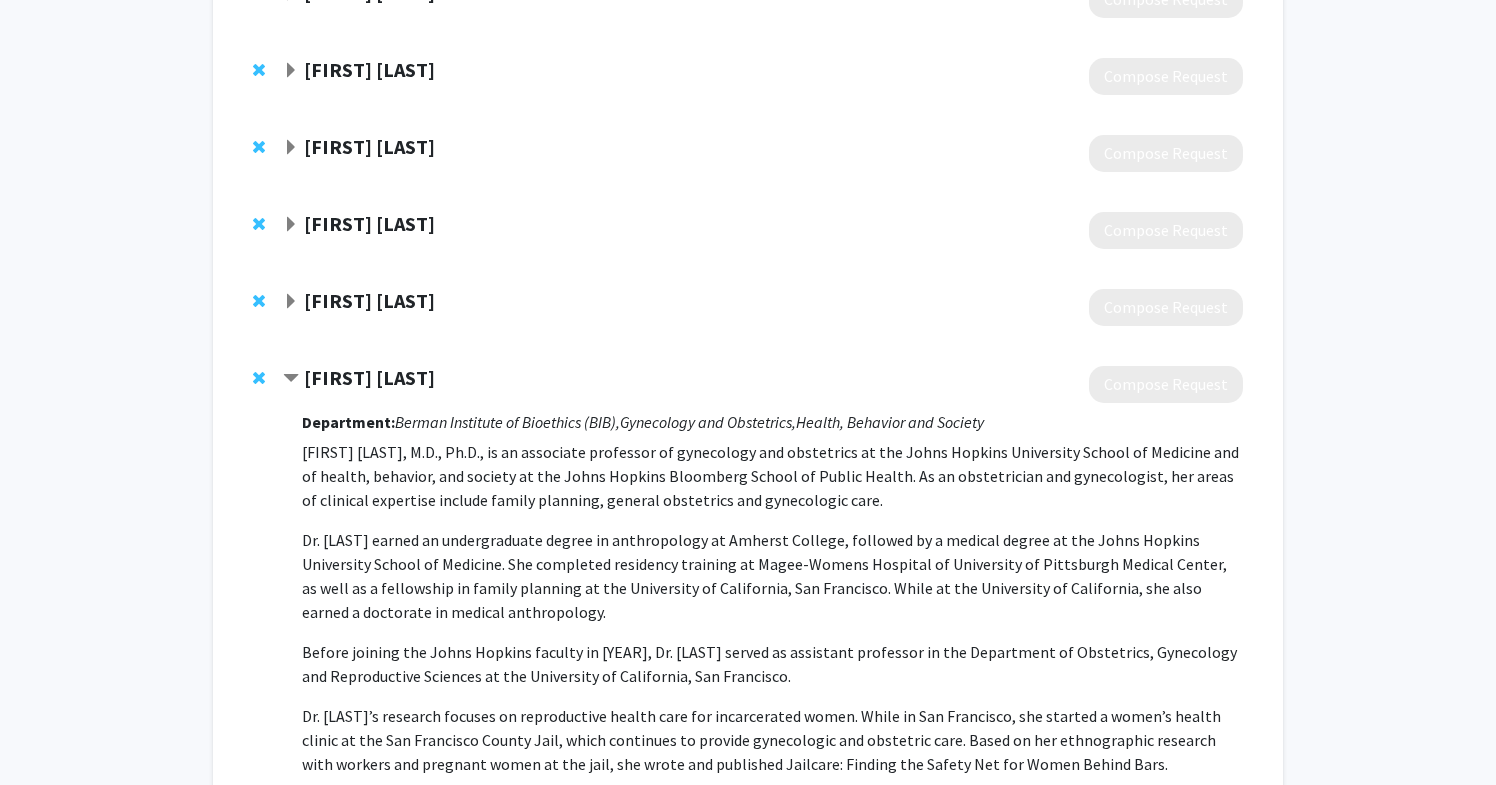click 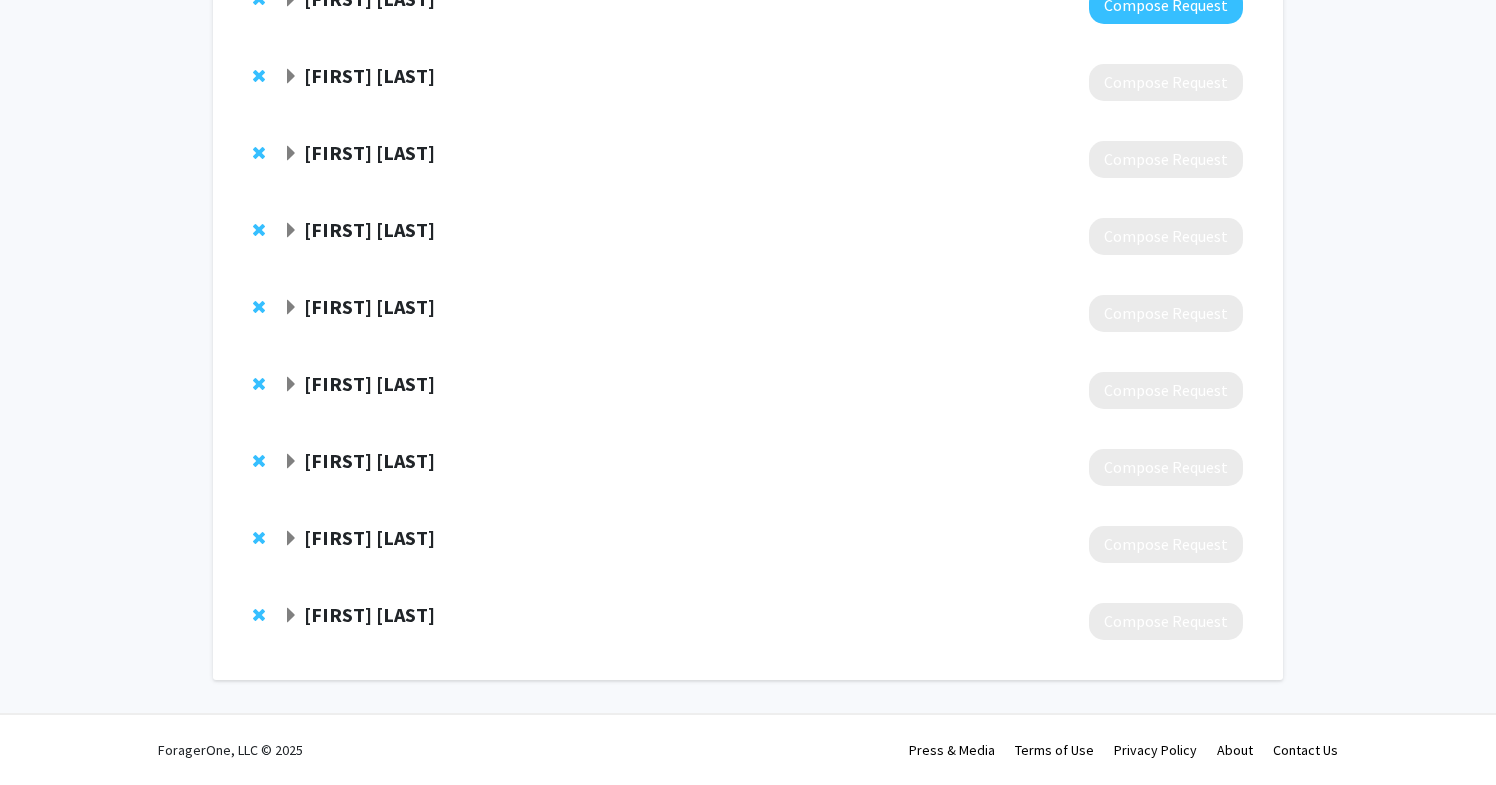 click 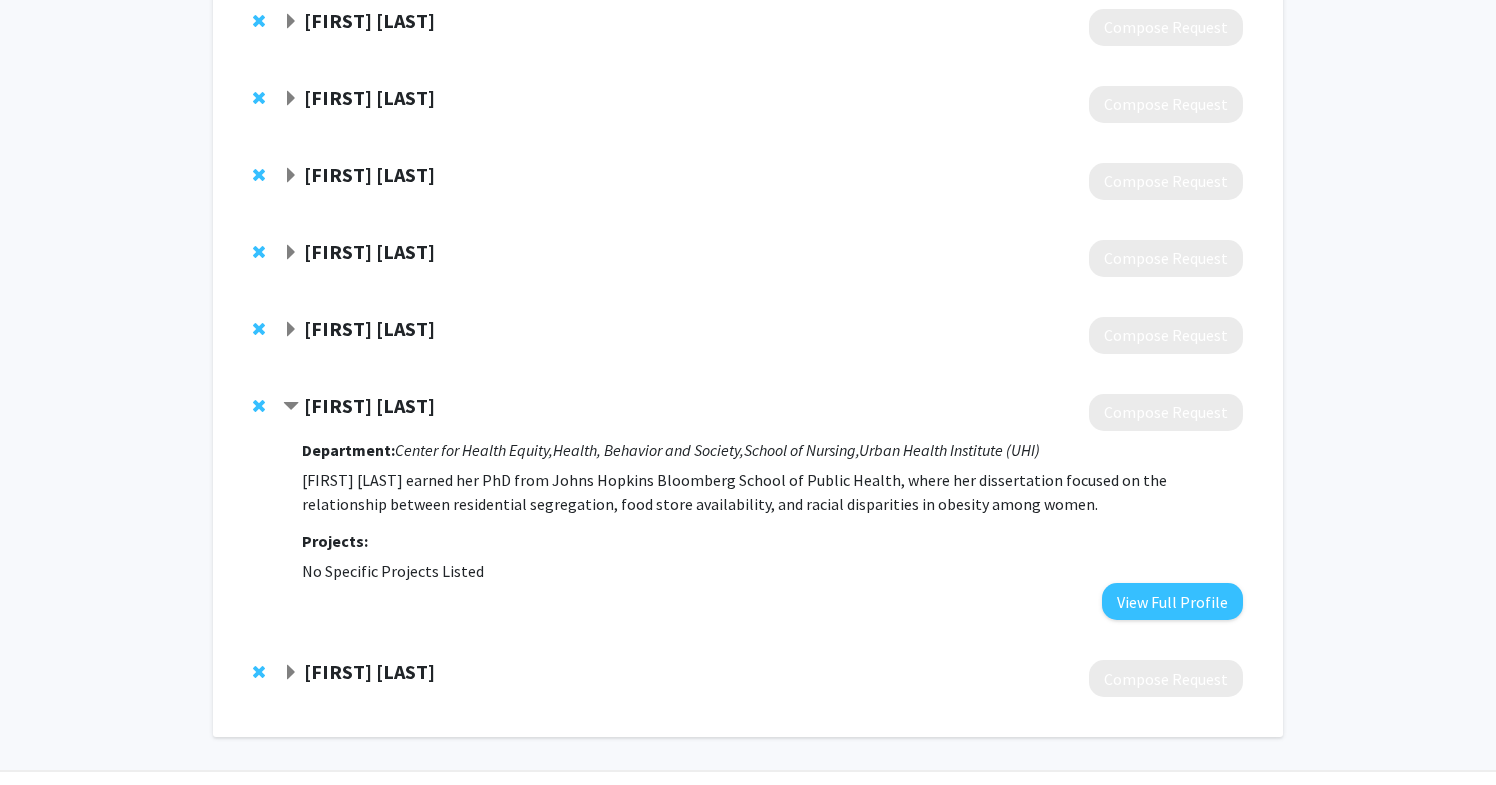 scroll, scrollTop: 1444, scrollLeft: 0, axis: vertical 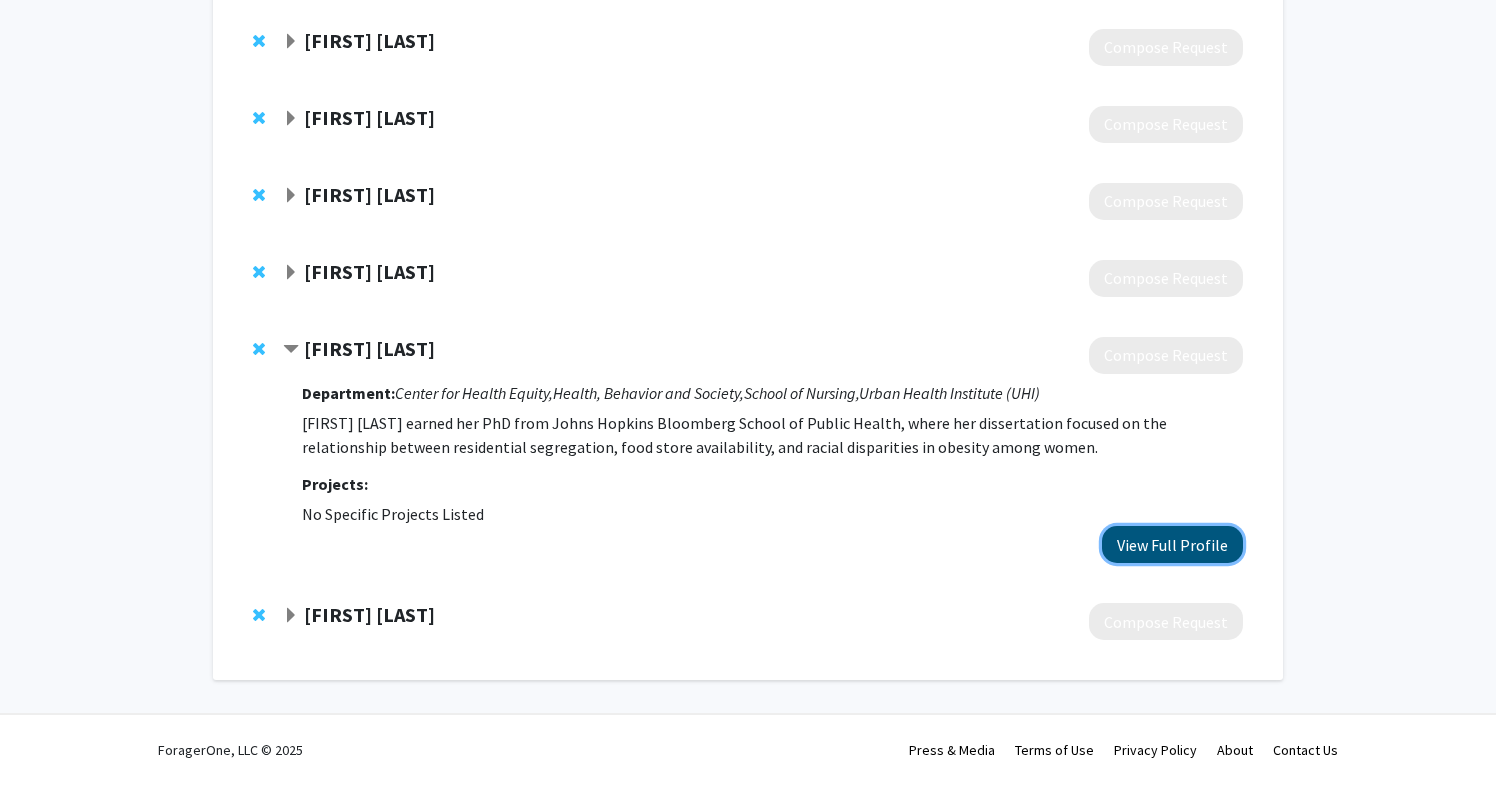 click on "View Full Profile" at bounding box center (1172, 544) 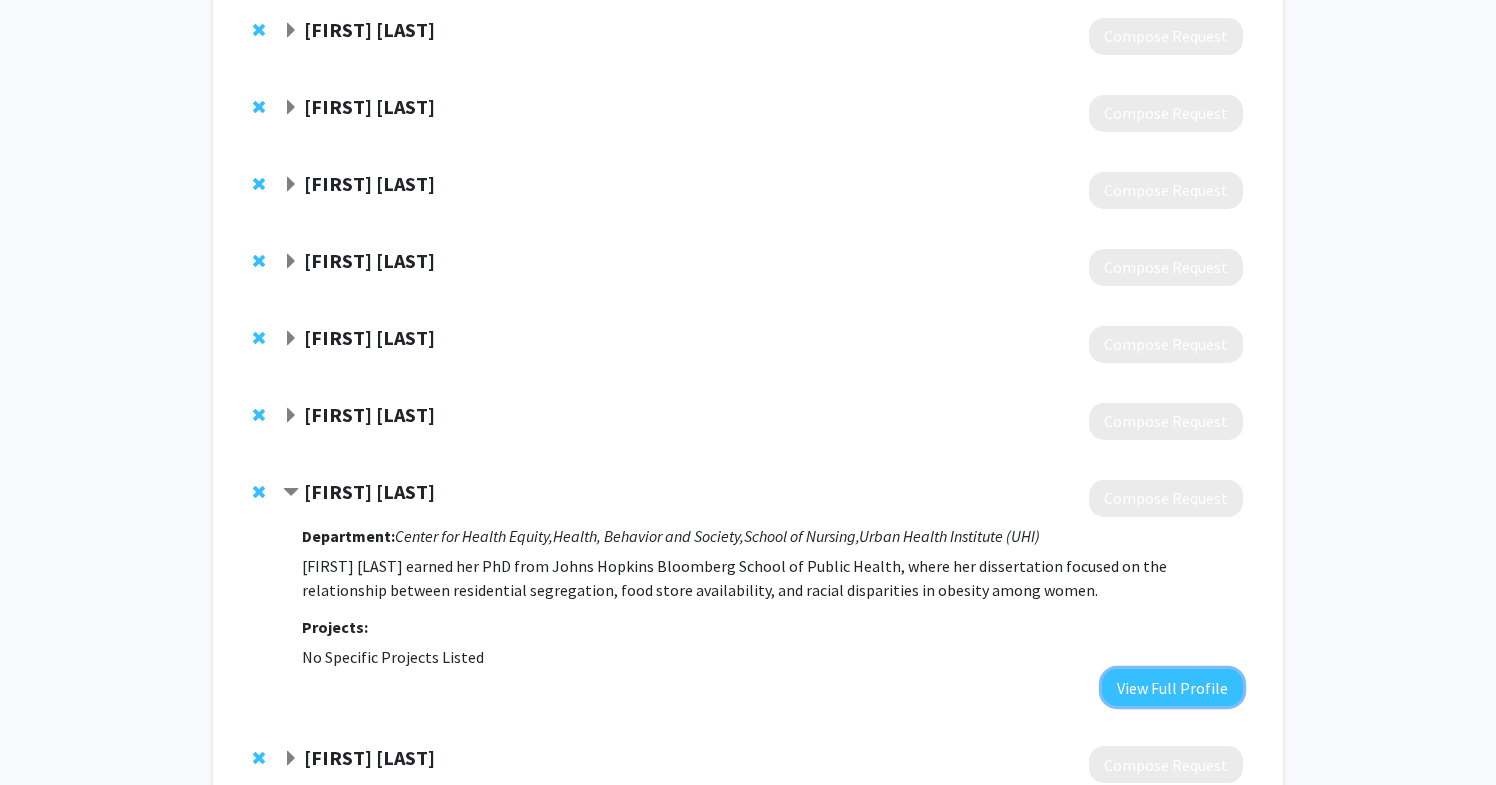 scroll, scrollTop: 1293, scrollLeft: 0, axis: vertical 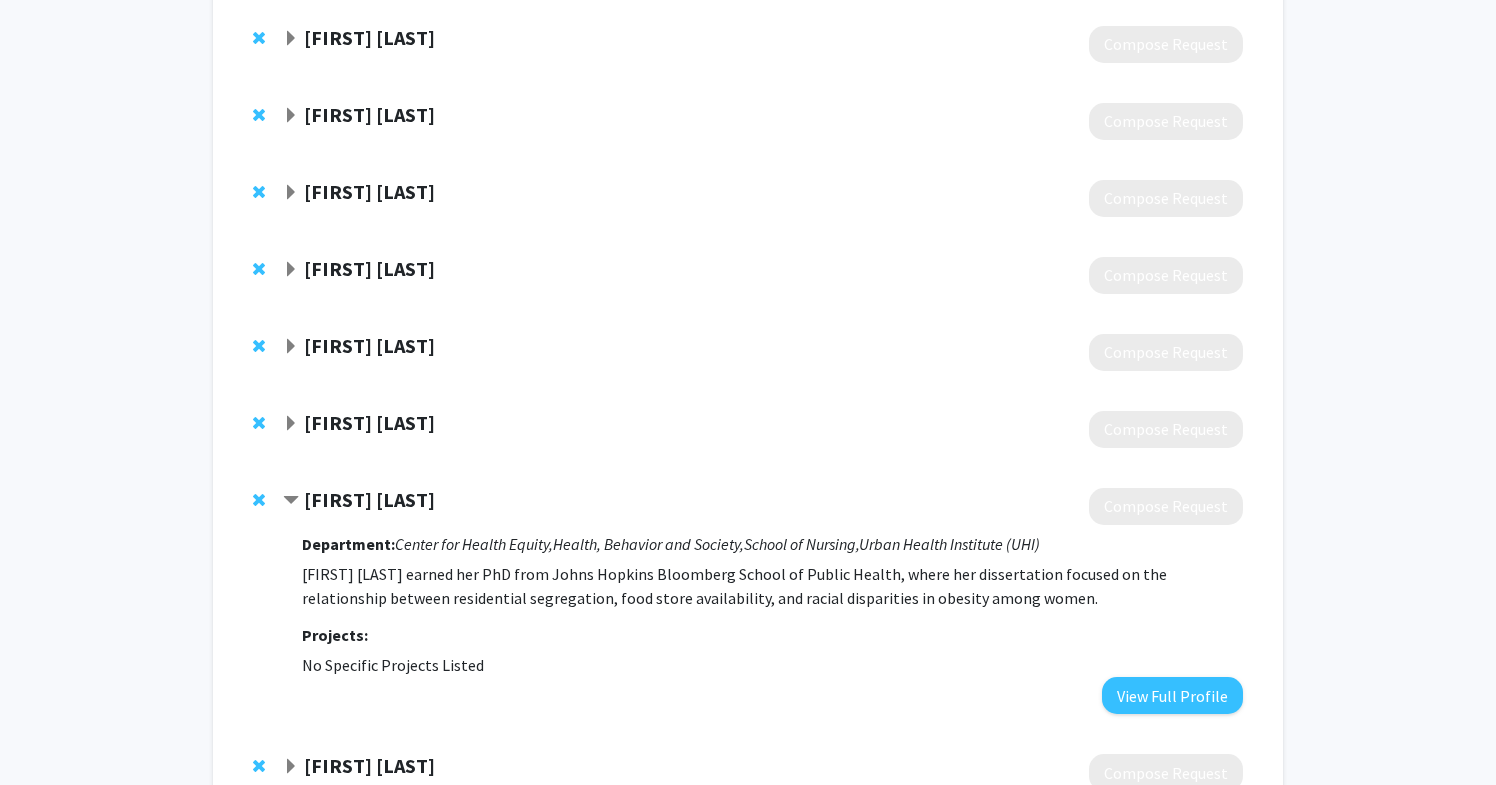 click on "[FIRST] [LAST]" 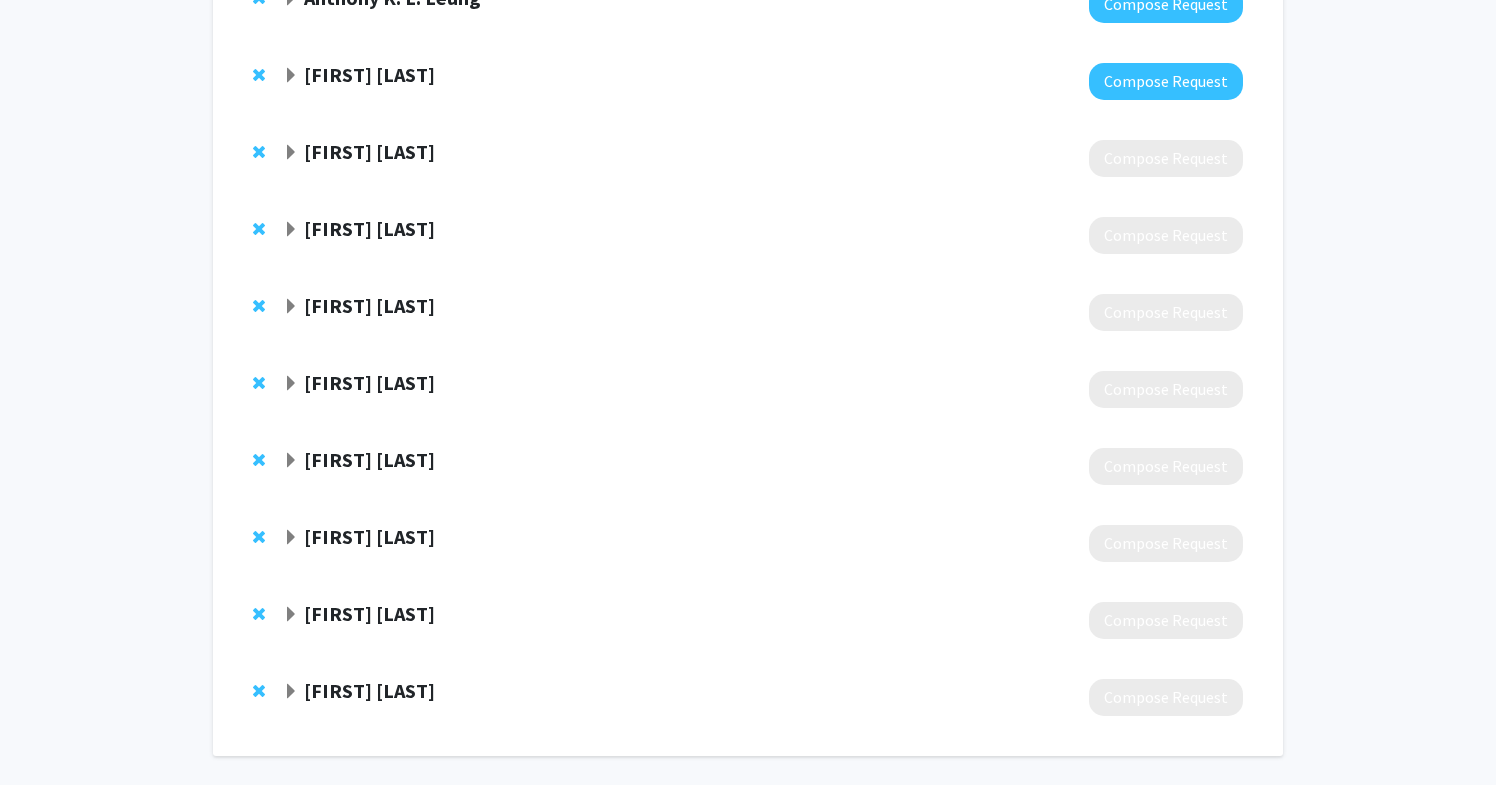 scroll, scrollTop: 1116, scrollLeft: 0, axis: vertical 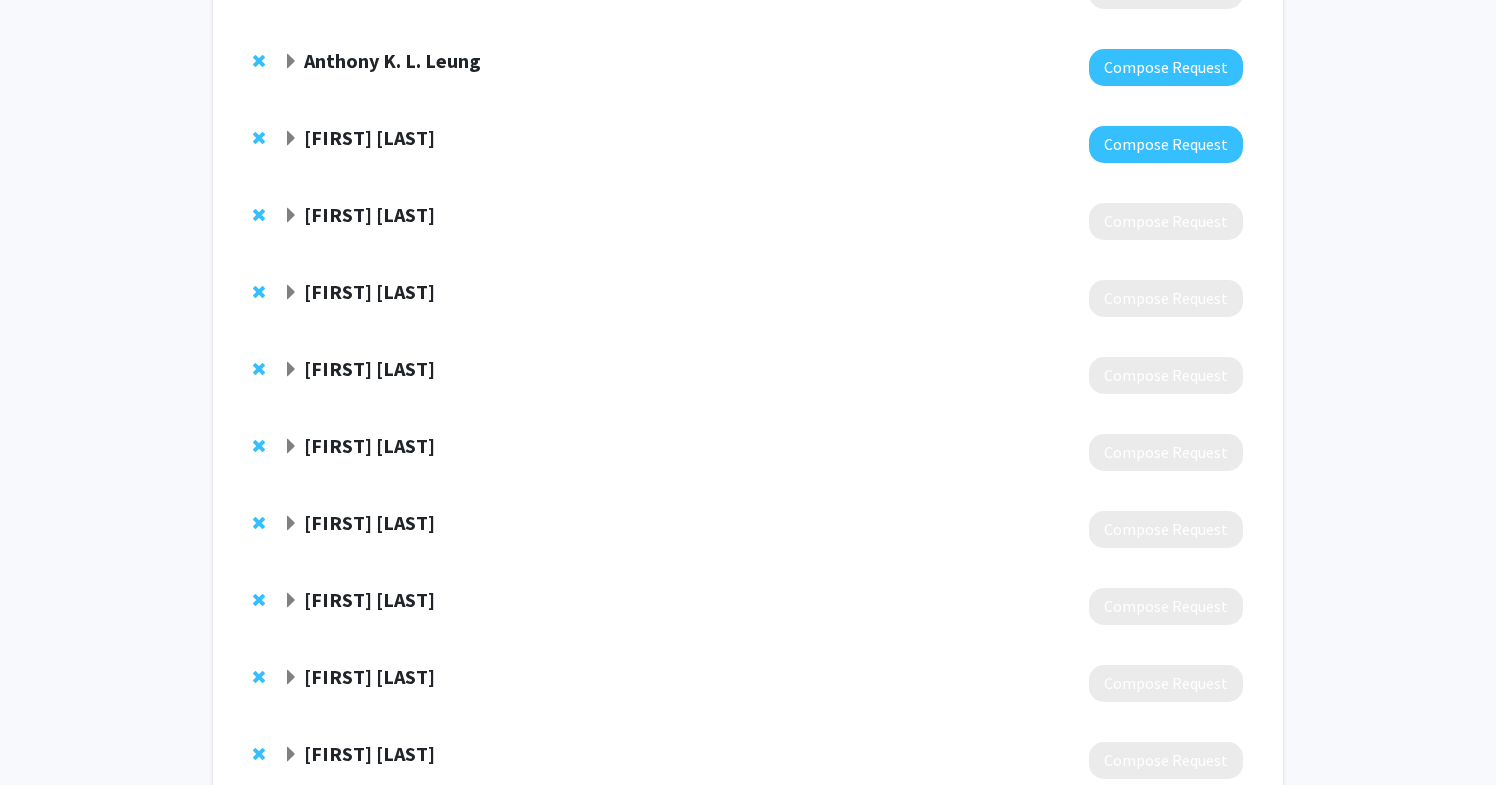click 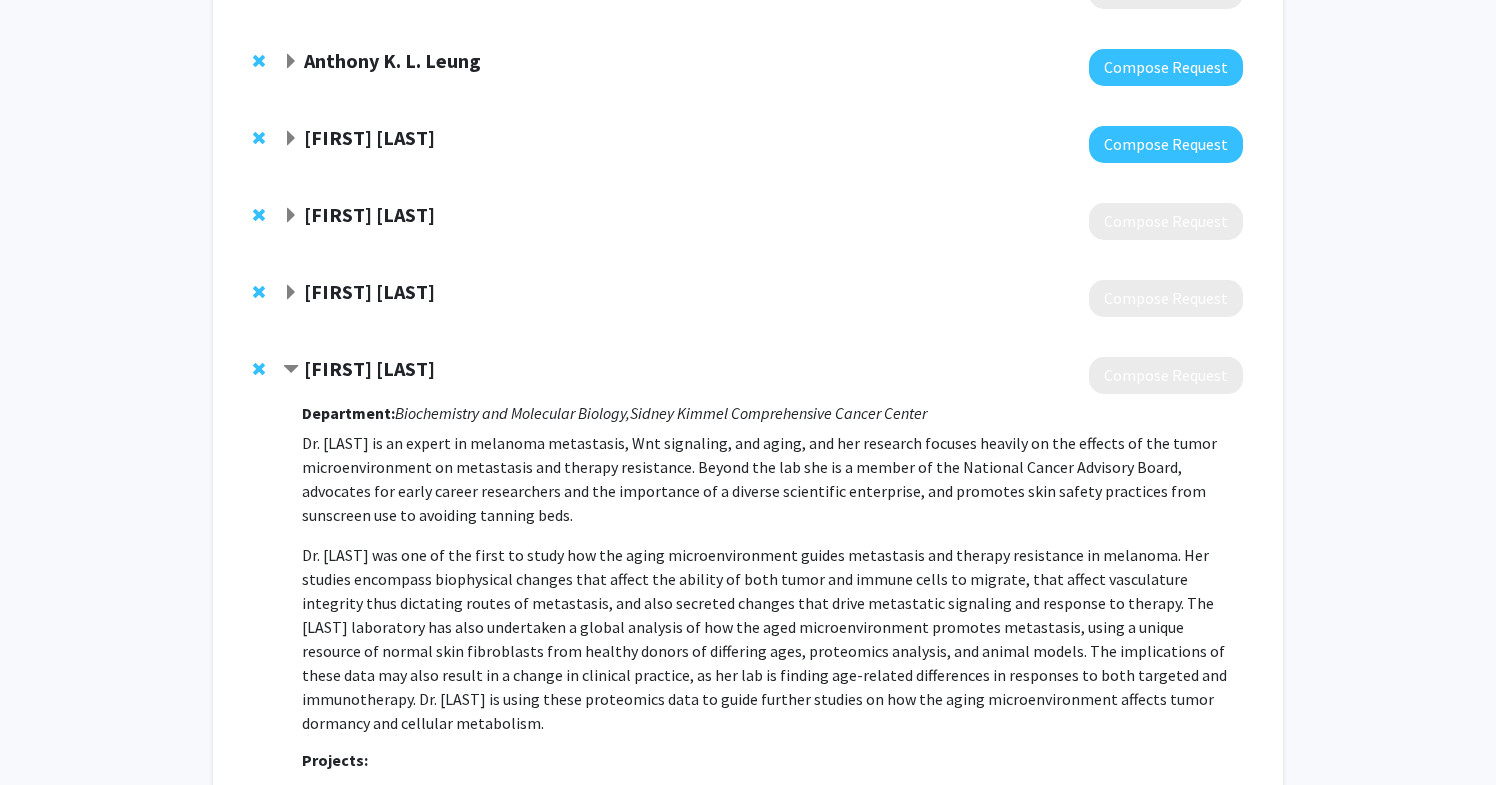 click 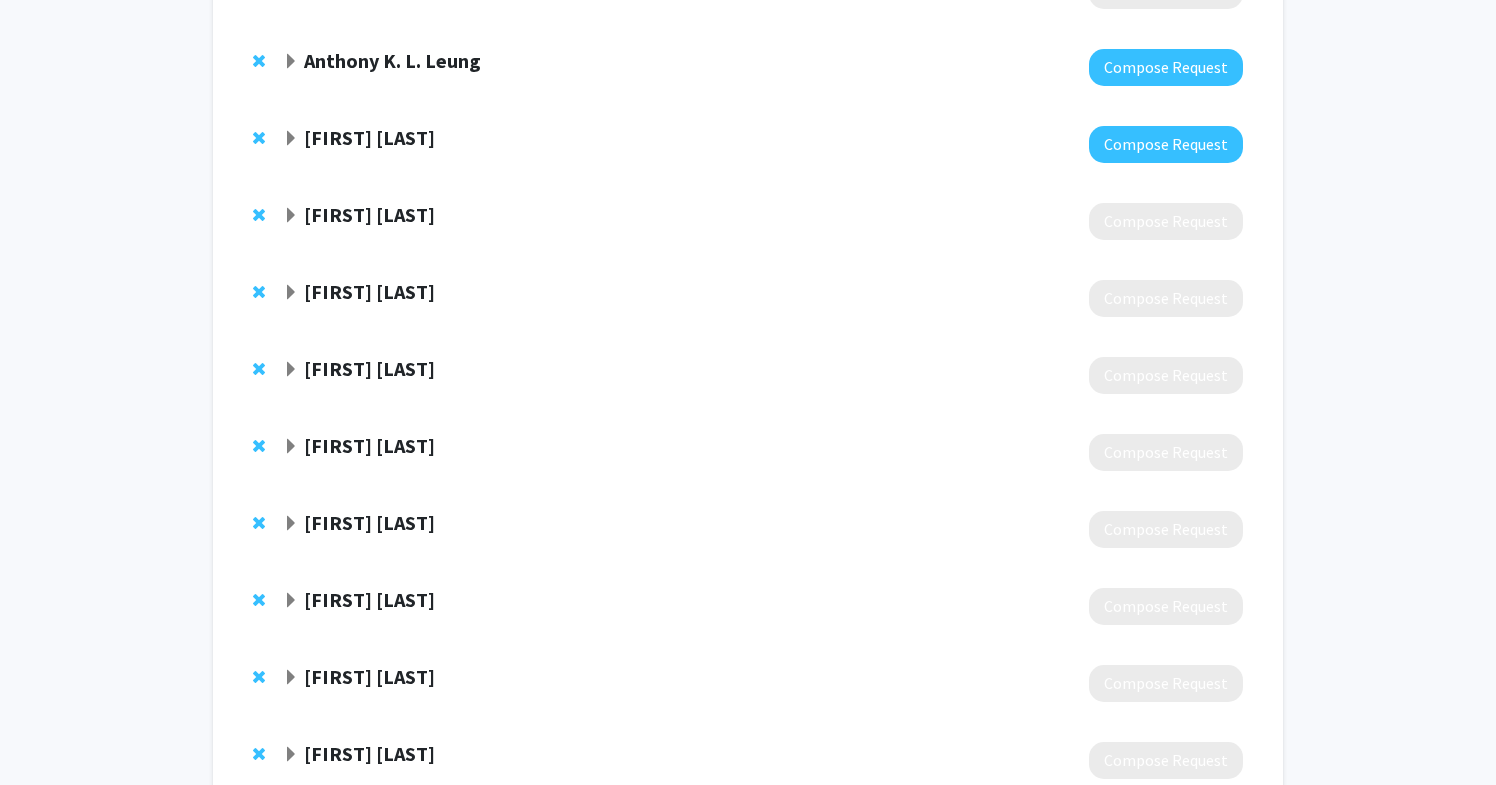 click 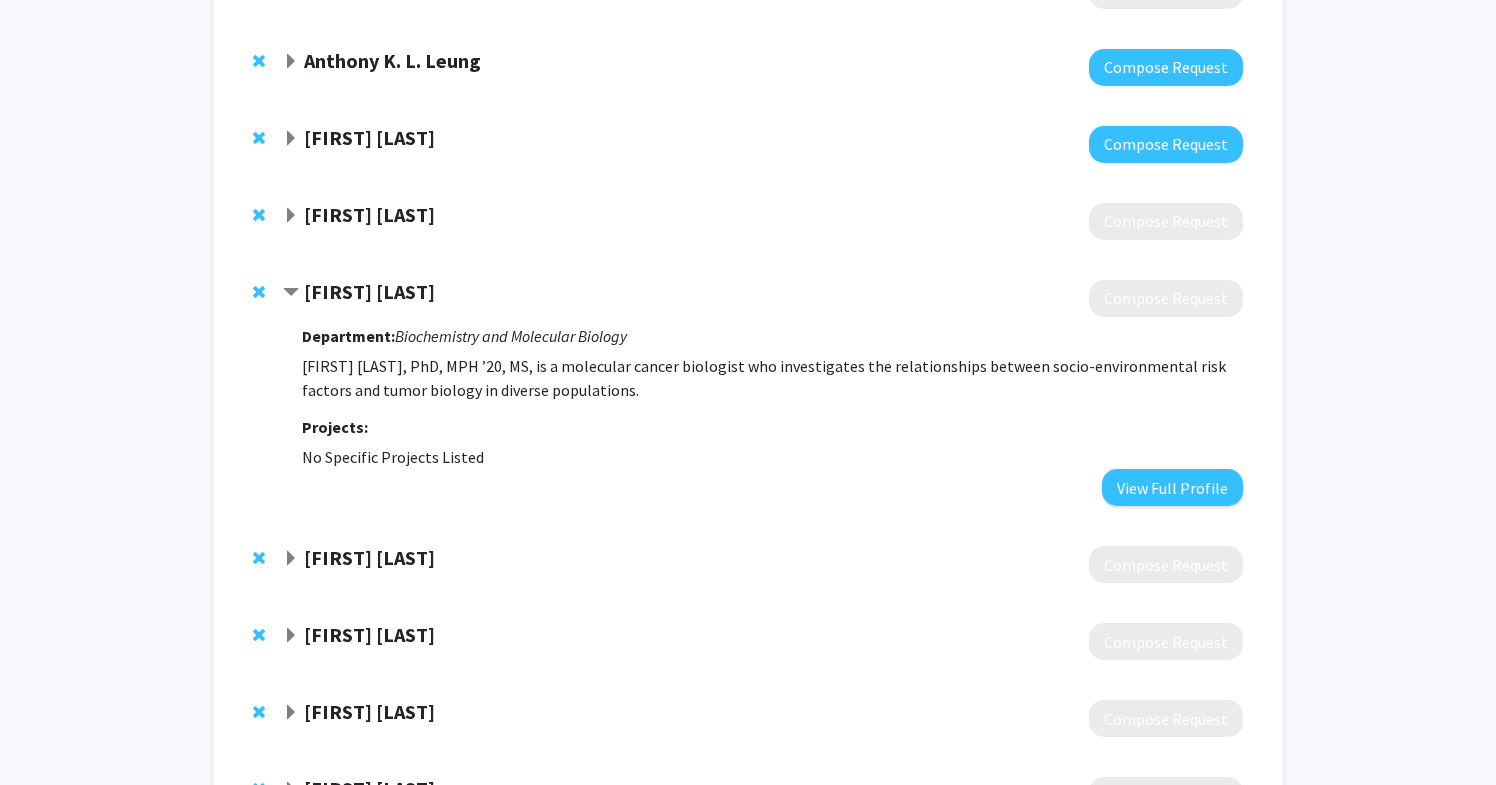 click on "[FIRST] [LAST]" 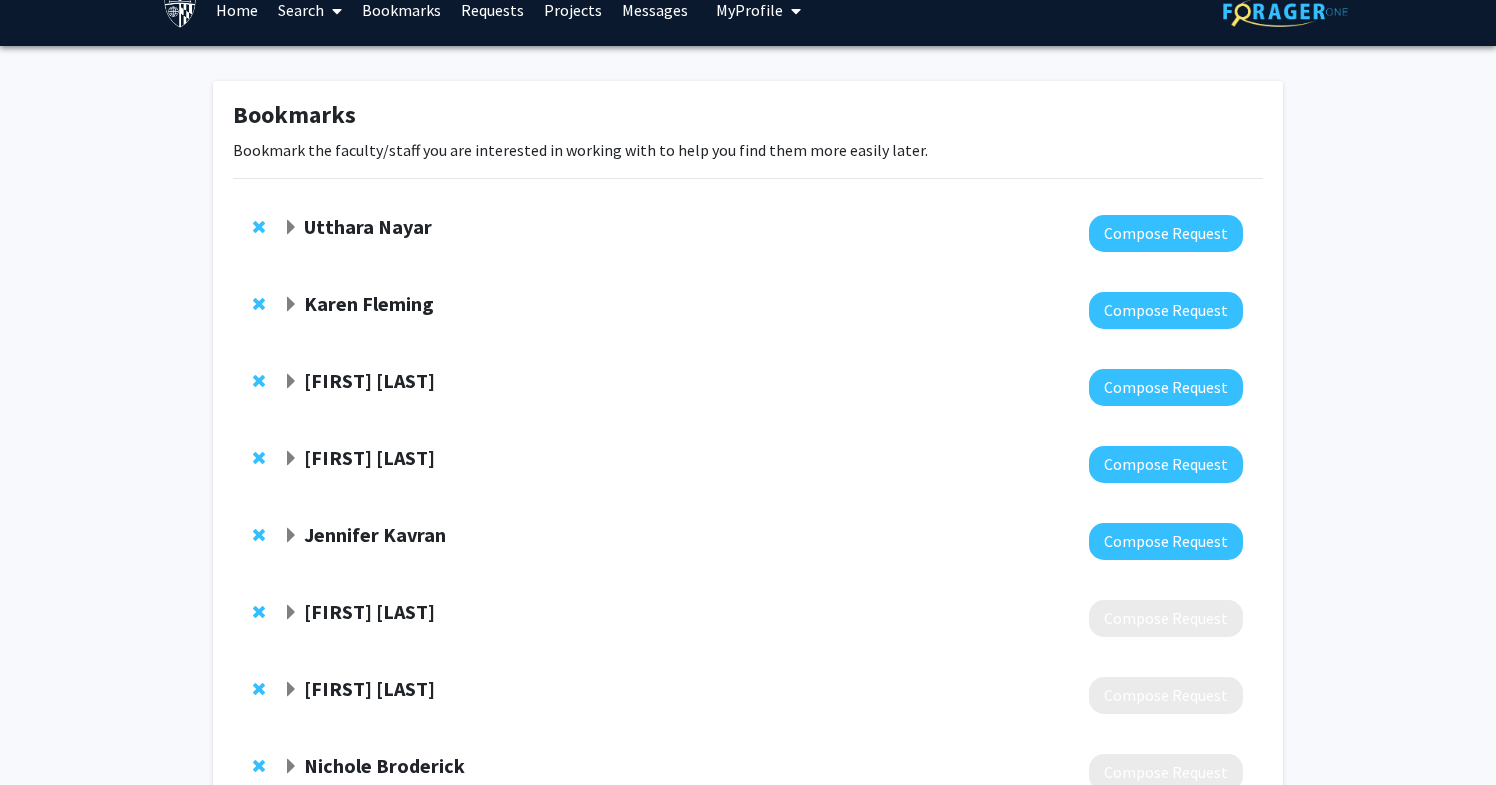 scroll, scrollTop: 0, scrollLeft: 0, axis: both 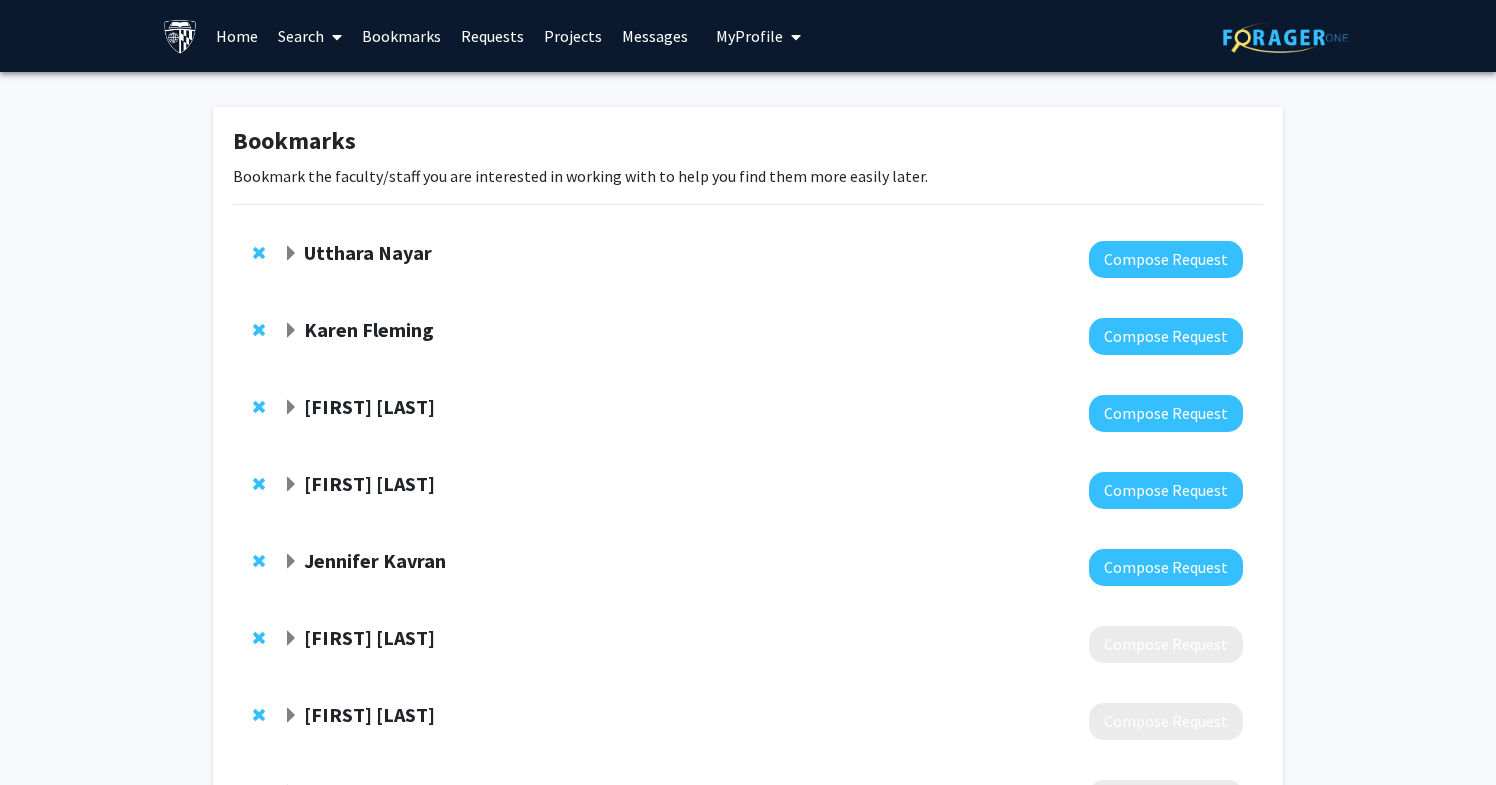 click on "My   Profile" at bounding box center (758, 36) 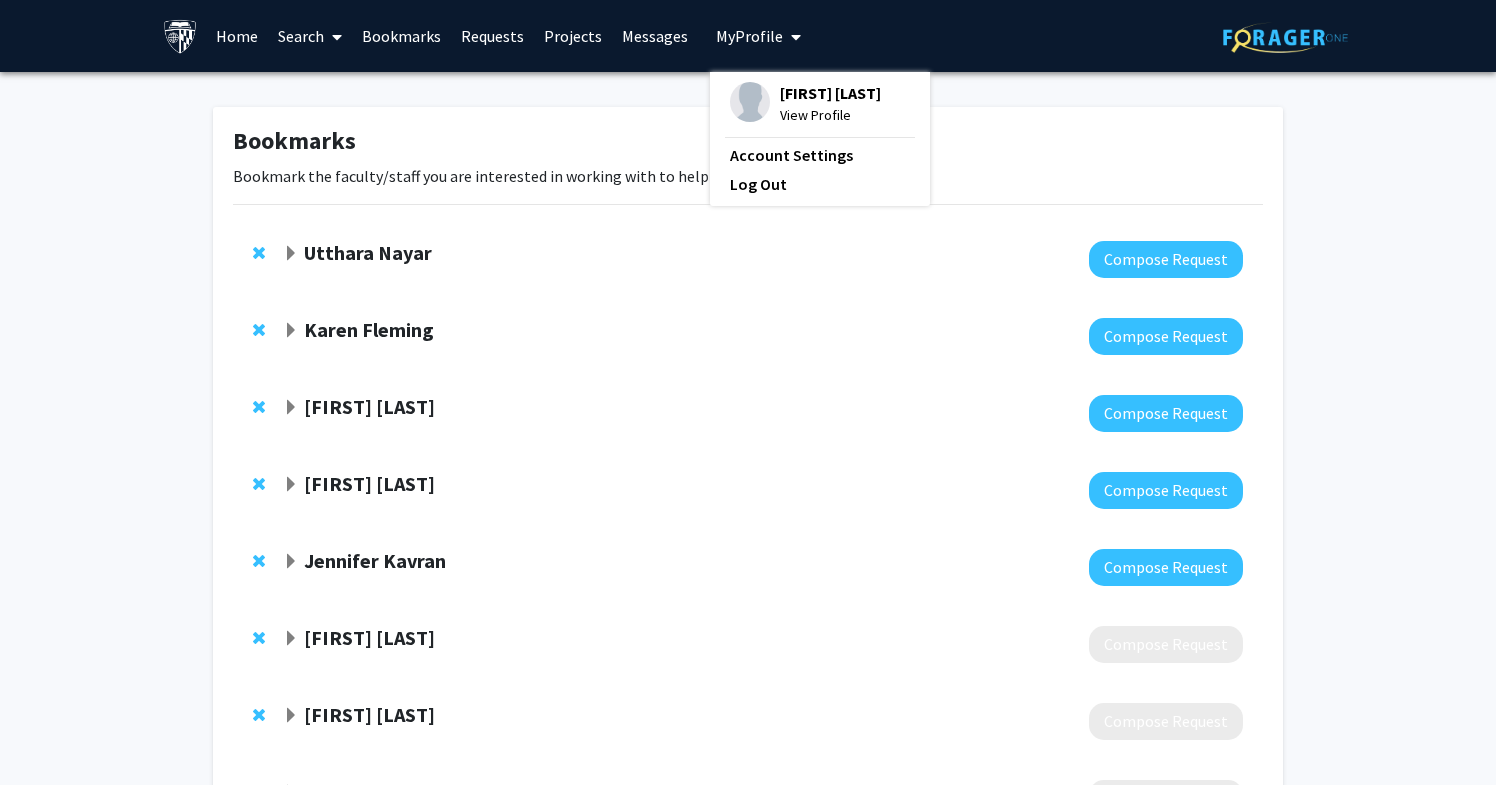 click on "My   Profile" at bounding box center (749, 36) 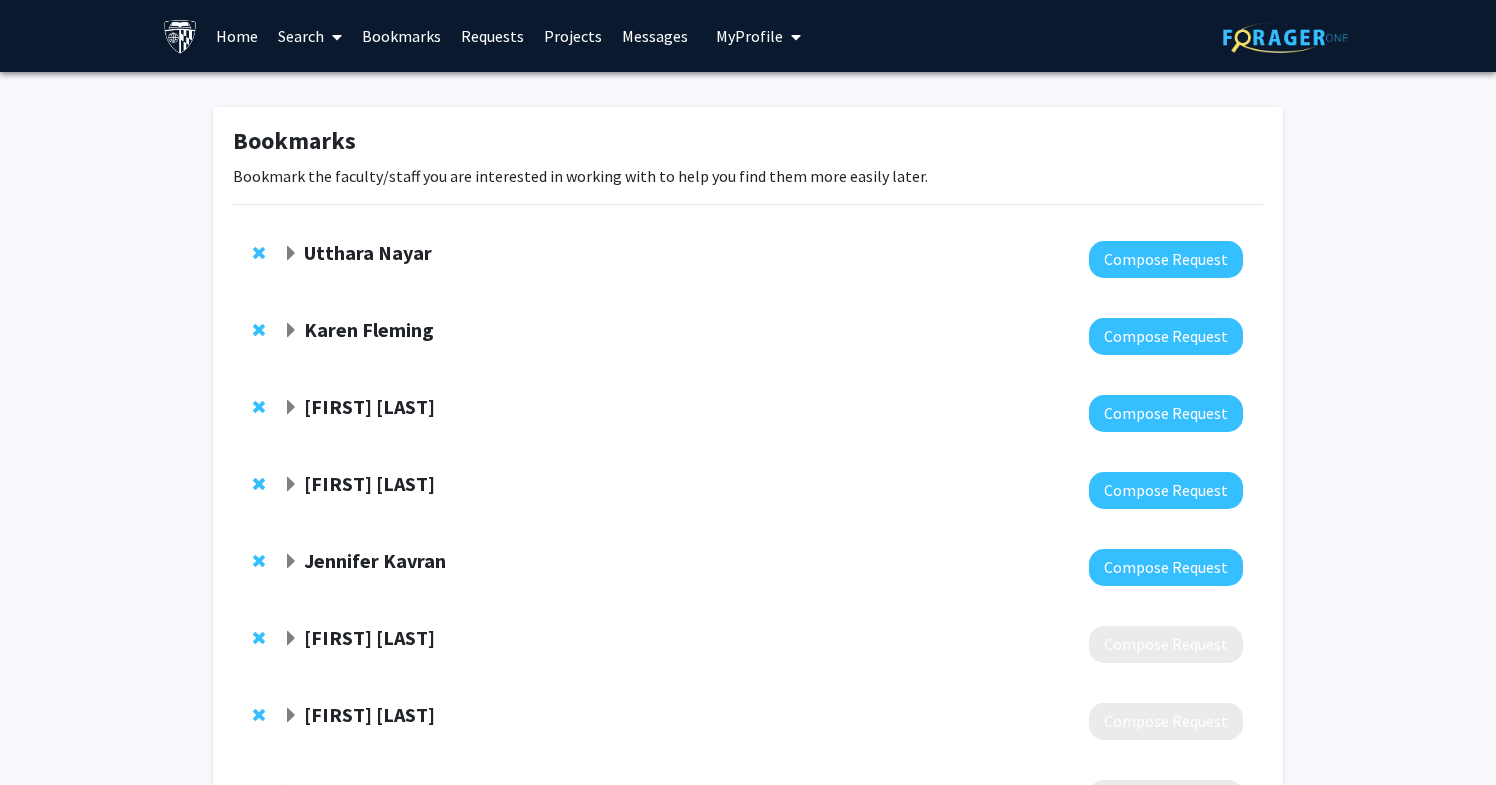 click on "Requests" at bounding box center (492, 36) 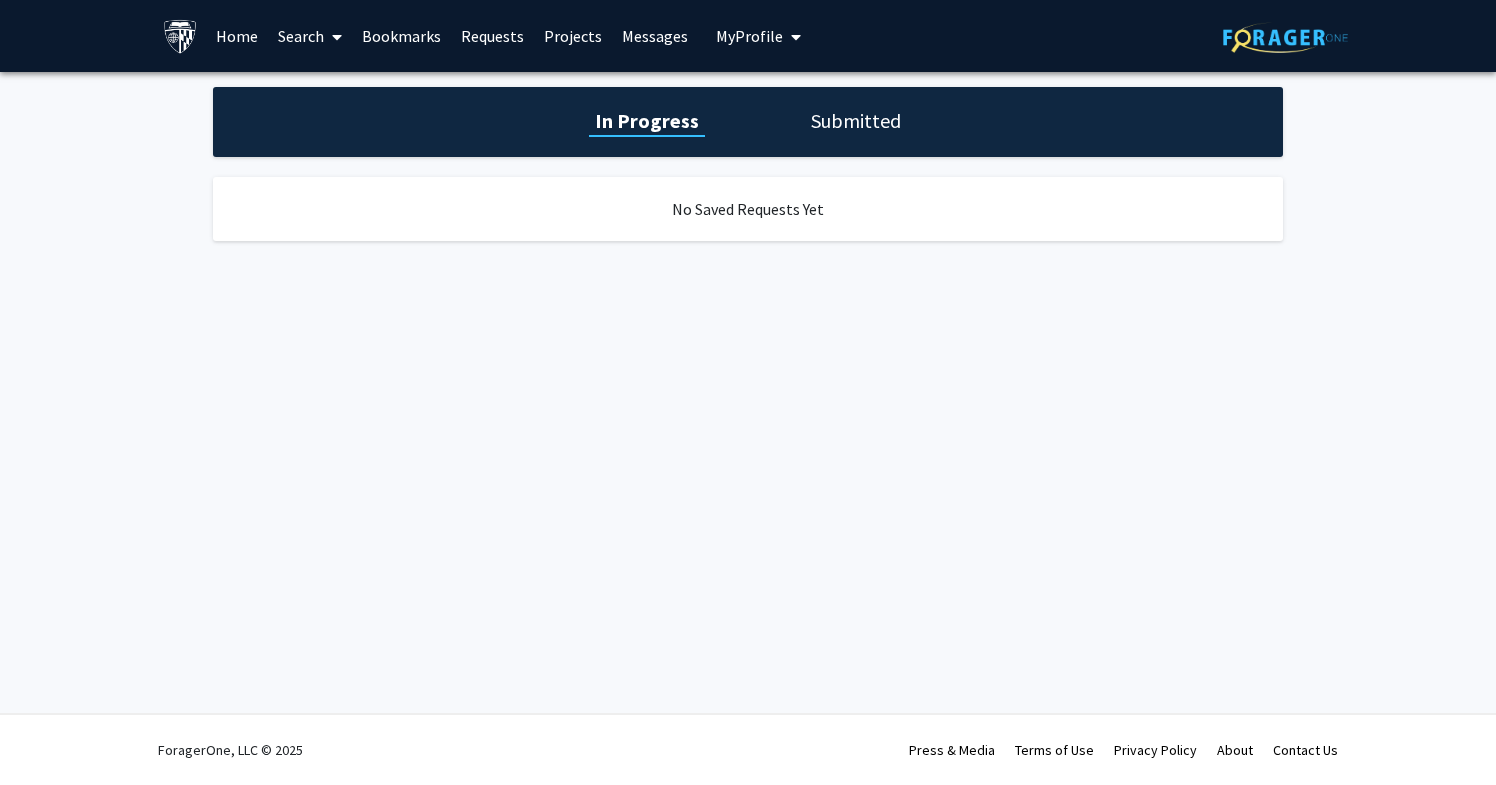 click on "Projects" at bounding box center [573, 36] 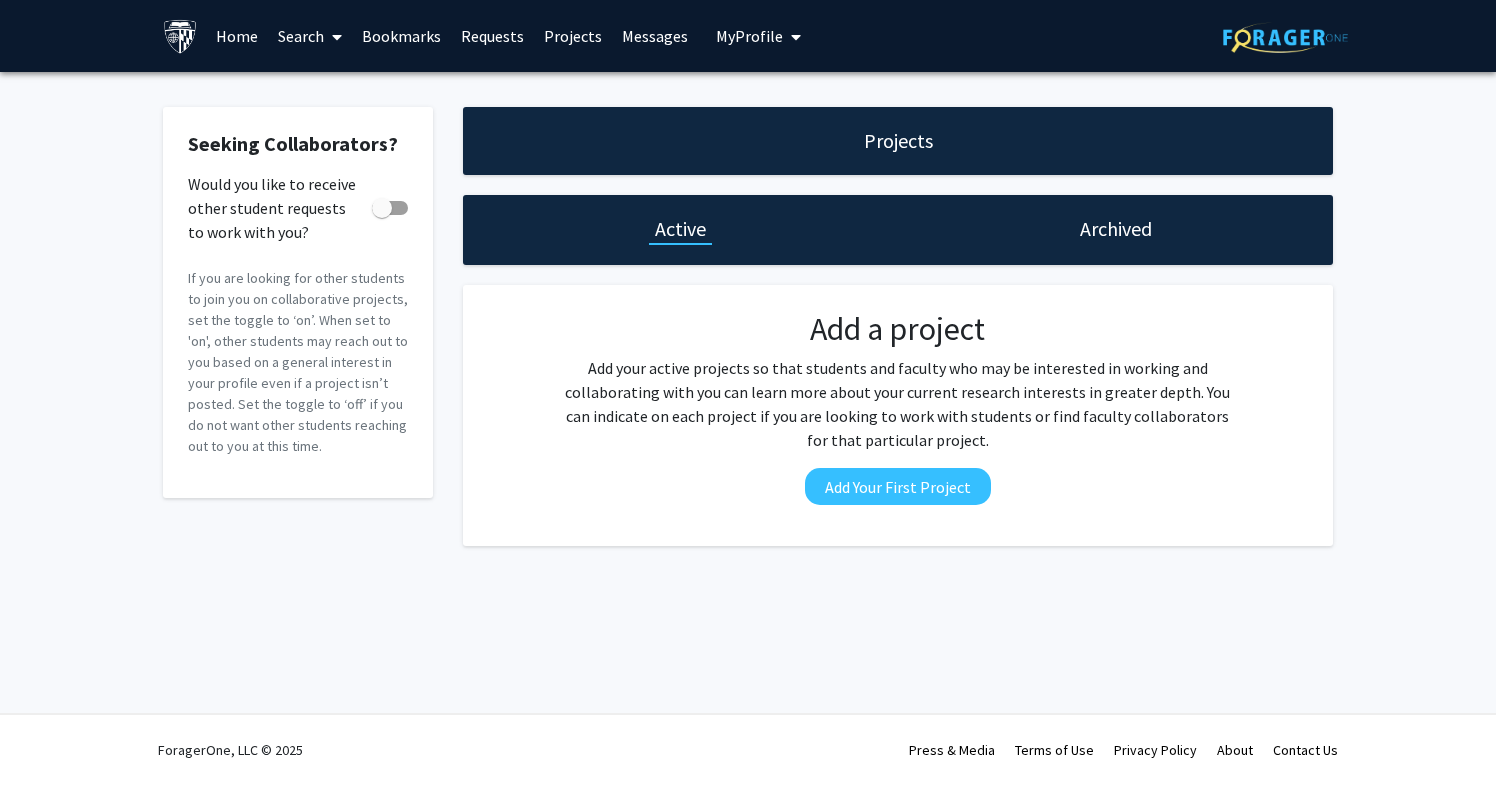 click on "Messages" at bounding box center [655, 36] 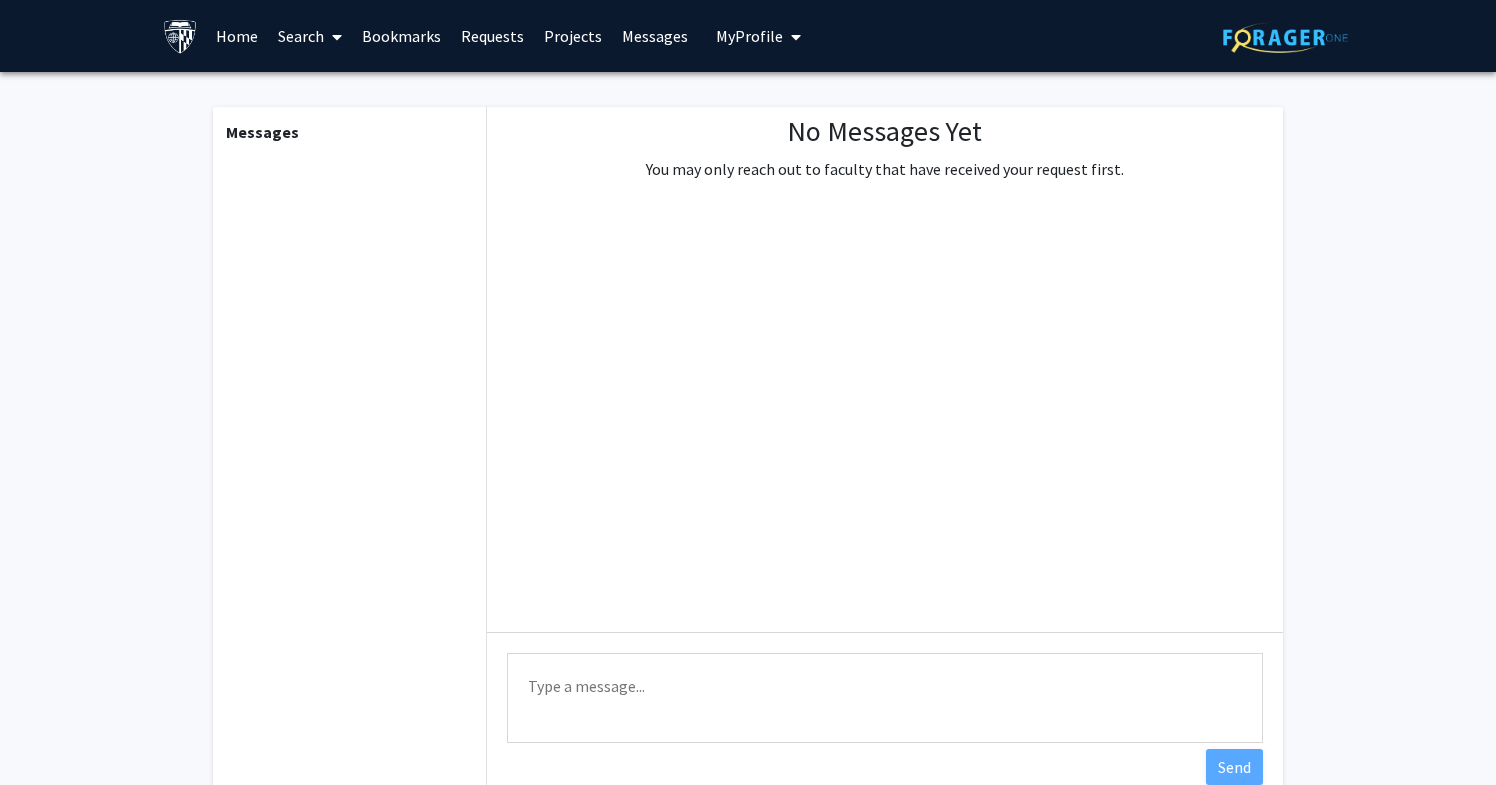 click on "Bookmarks" at bounding box center (401, 36) 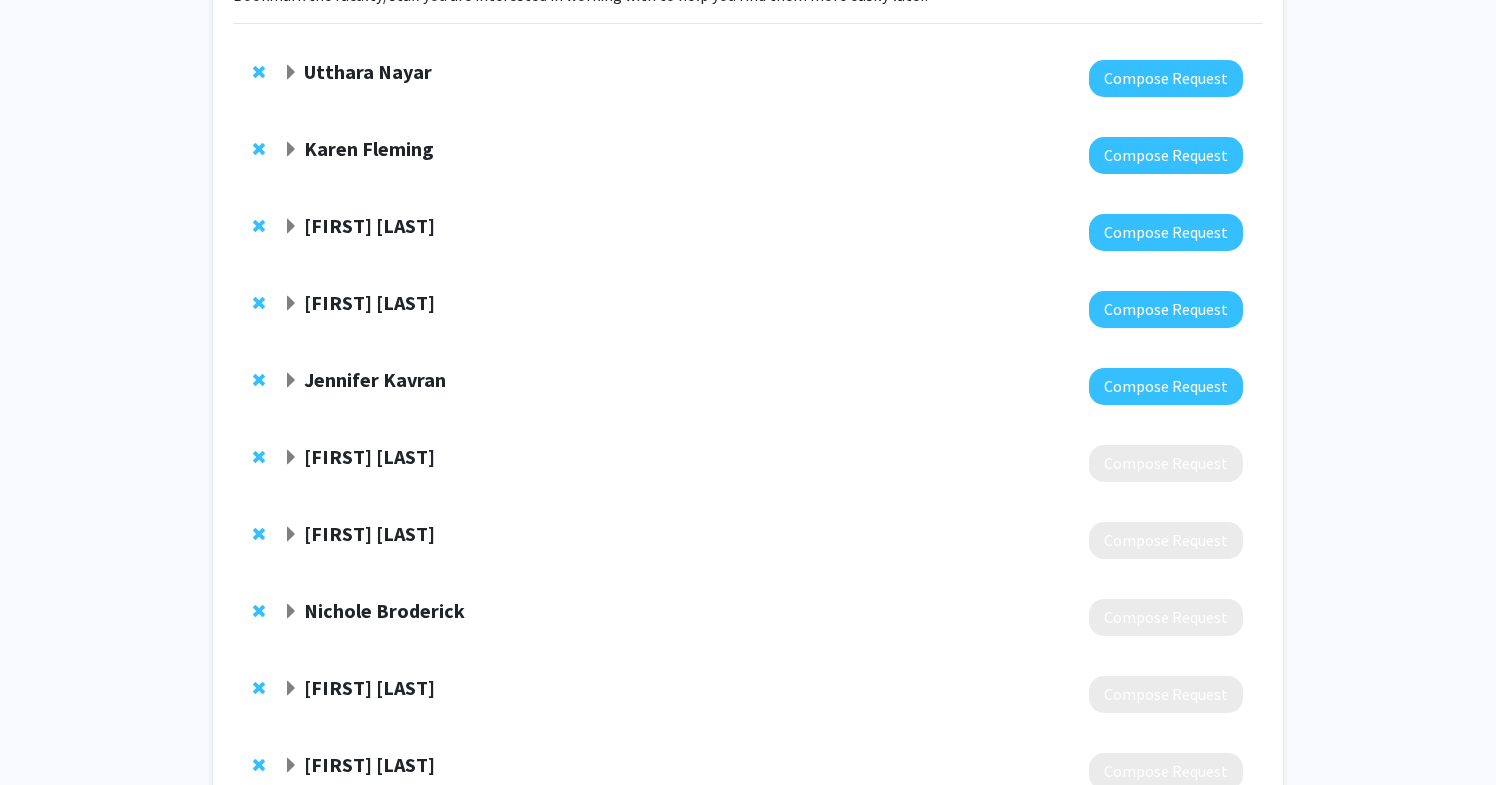 scroll, scrollTop: 0, scrollLeft: 0, axis: both 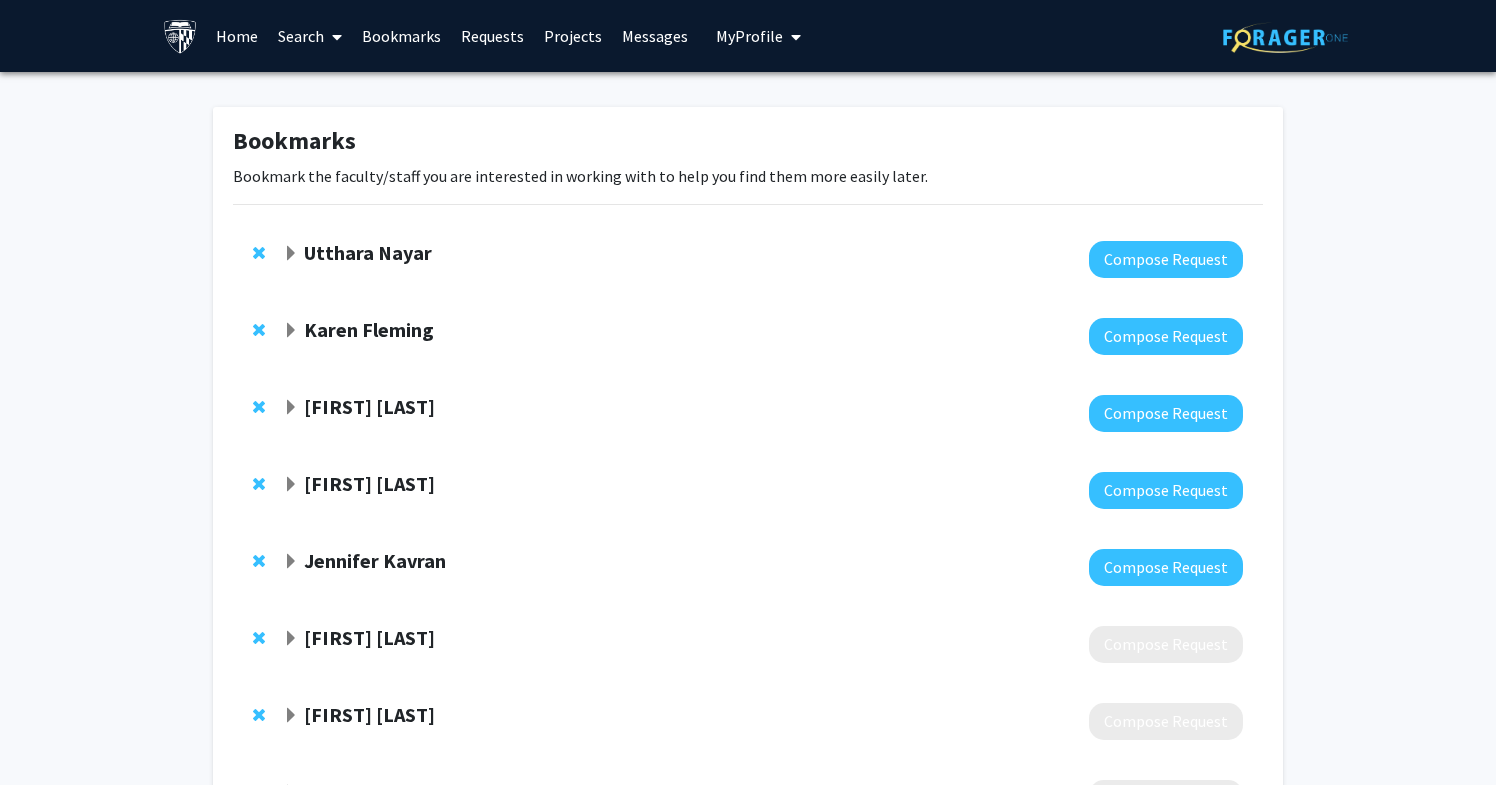 click on "Search" at bounding box center (310, 36) 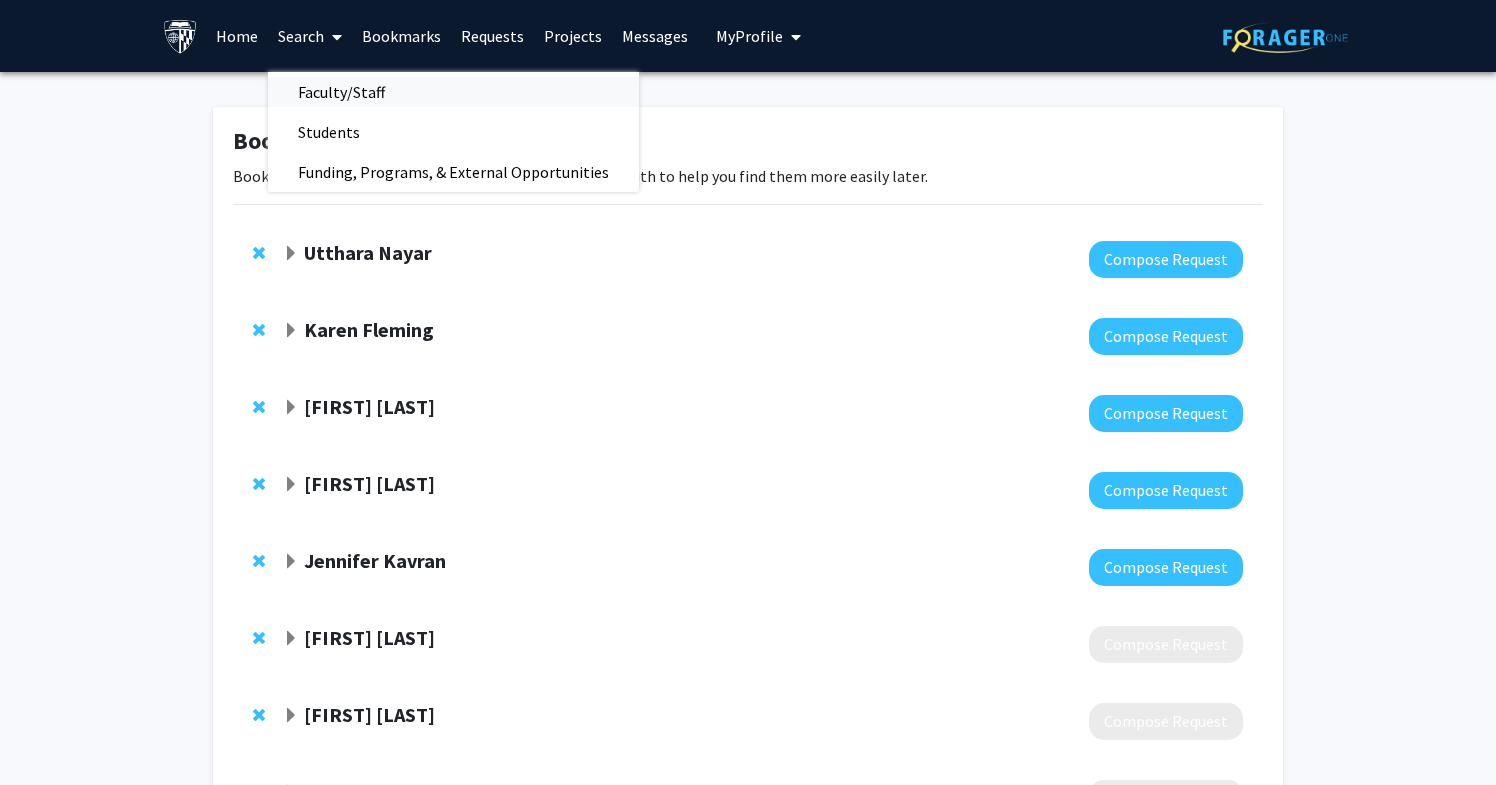 click on "Faculty/Staff" at bounding box center [341, 92] 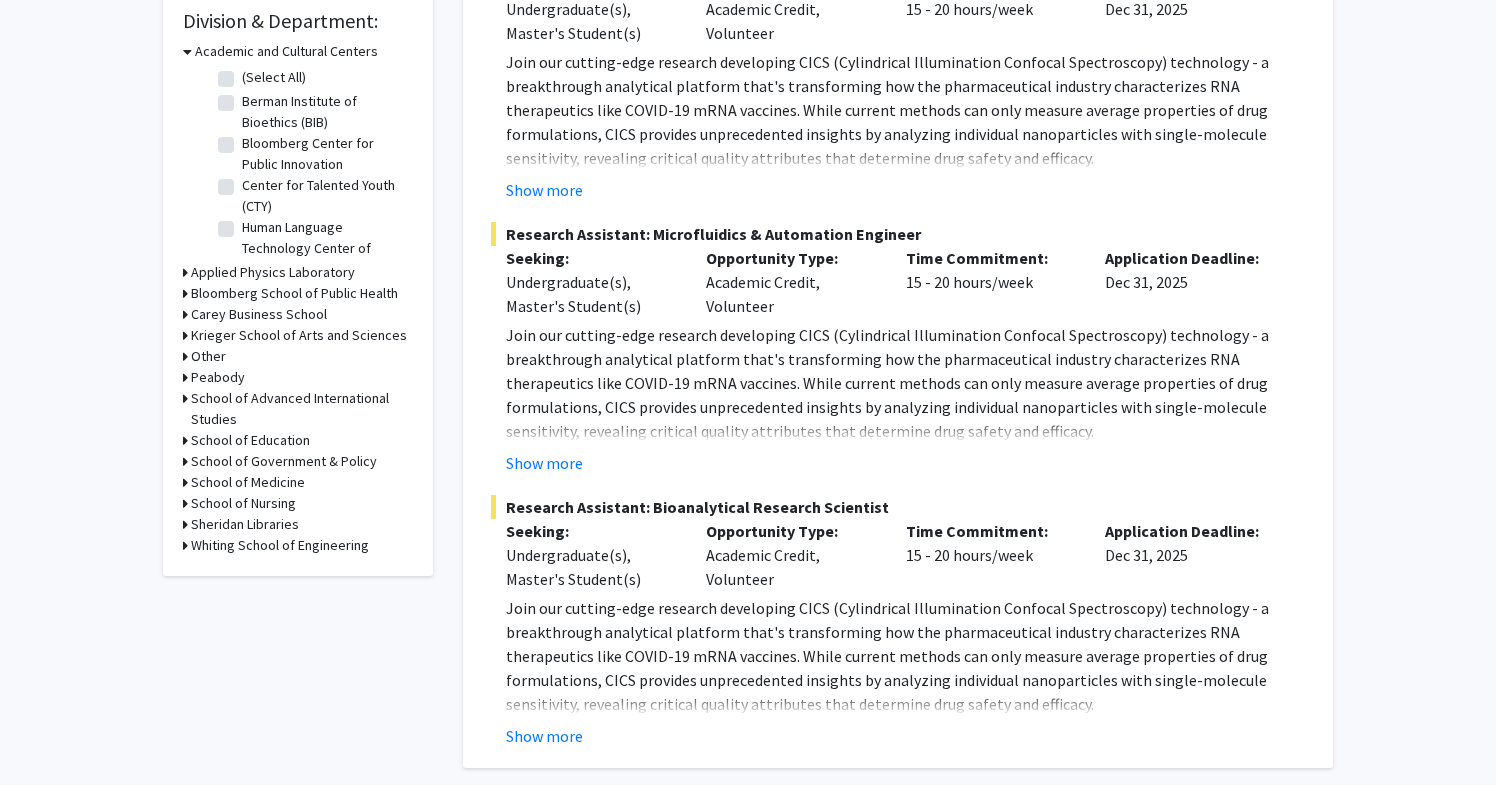scroll, scrollTop: 608, scrollLeft: 0, axis: vertical 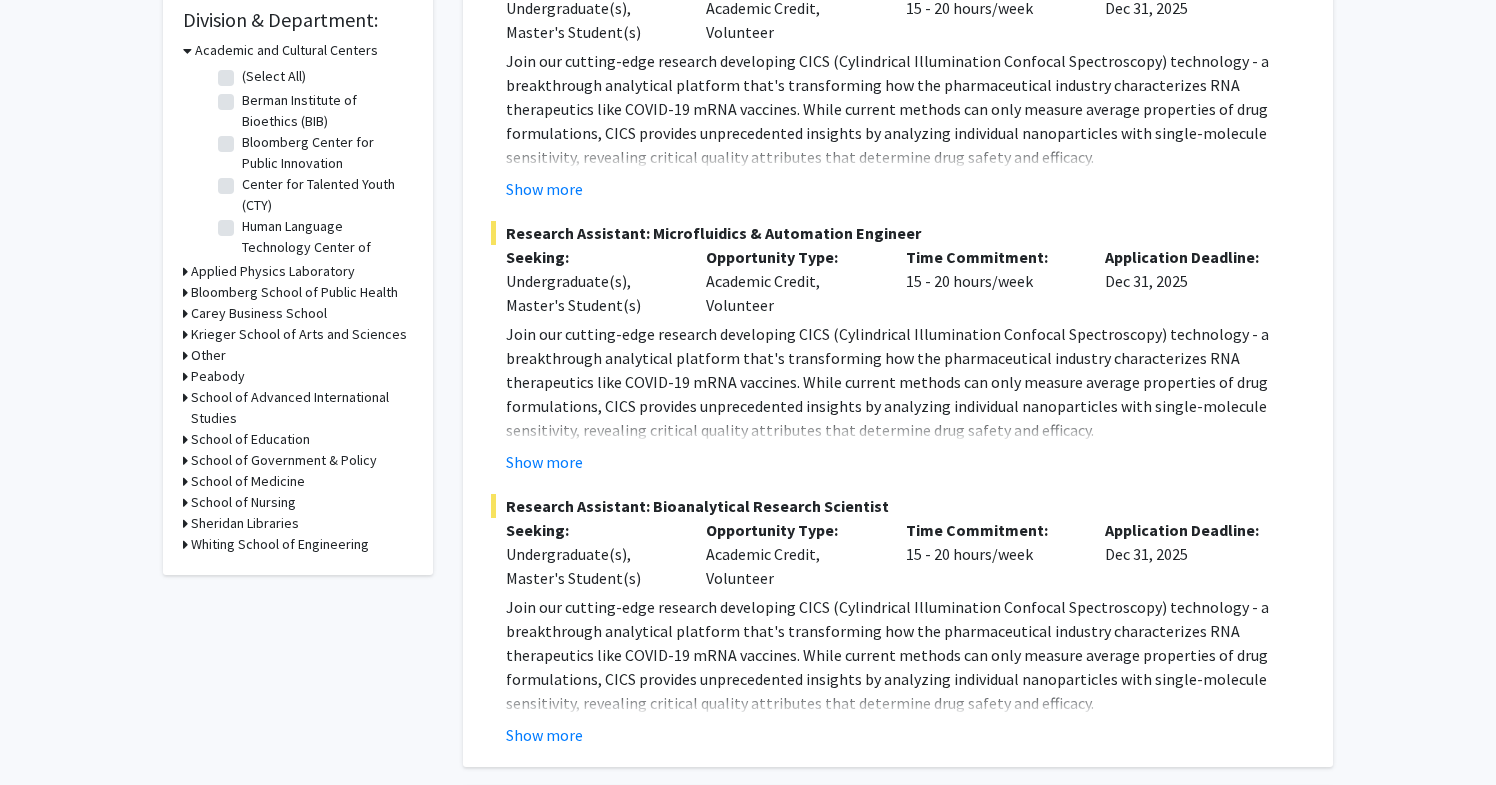 click on "School of Government & Policy" at bounding box center [284, 460] 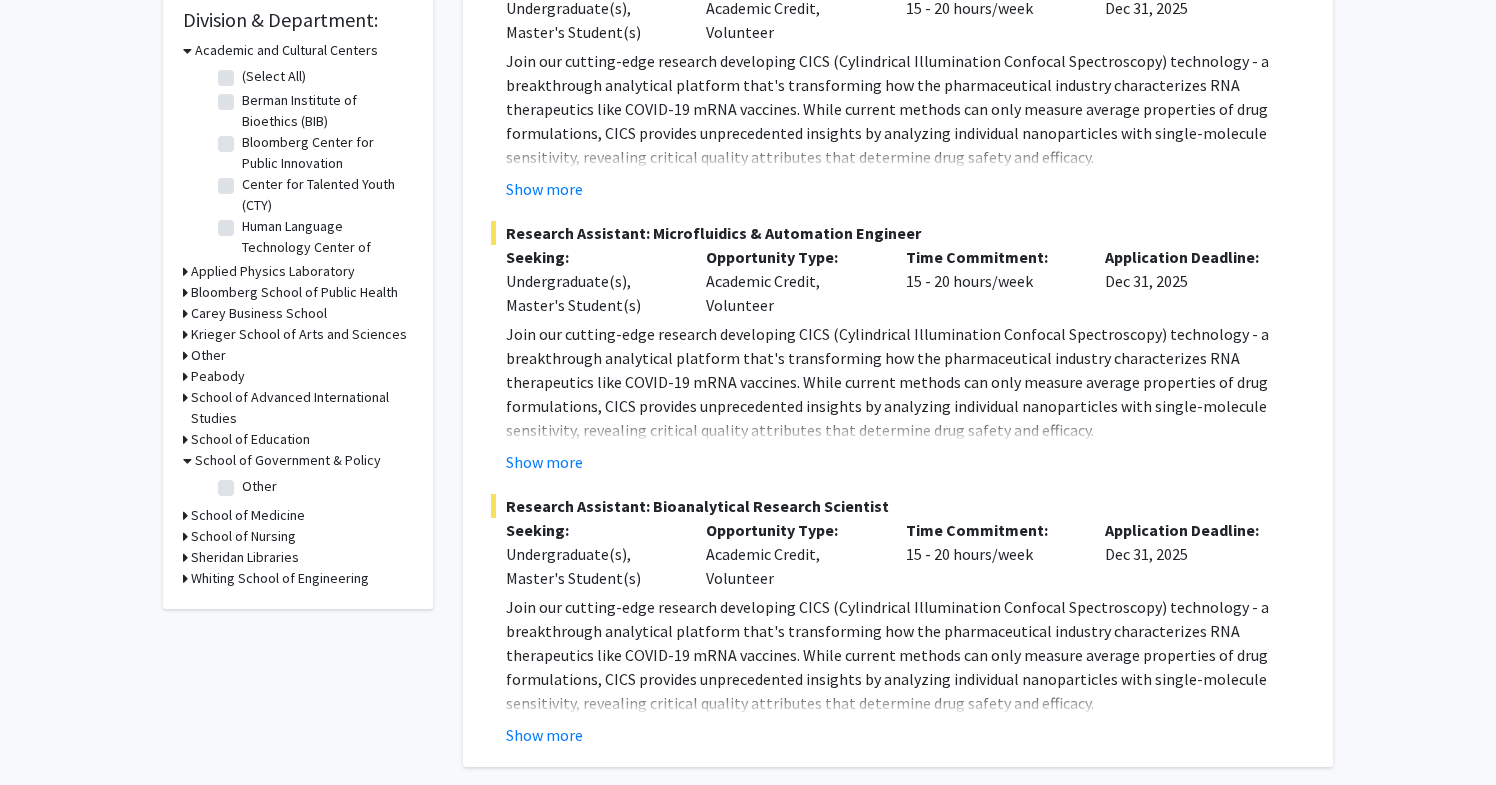 click on "School of Government & Policy" at bounding box center (288, 460) 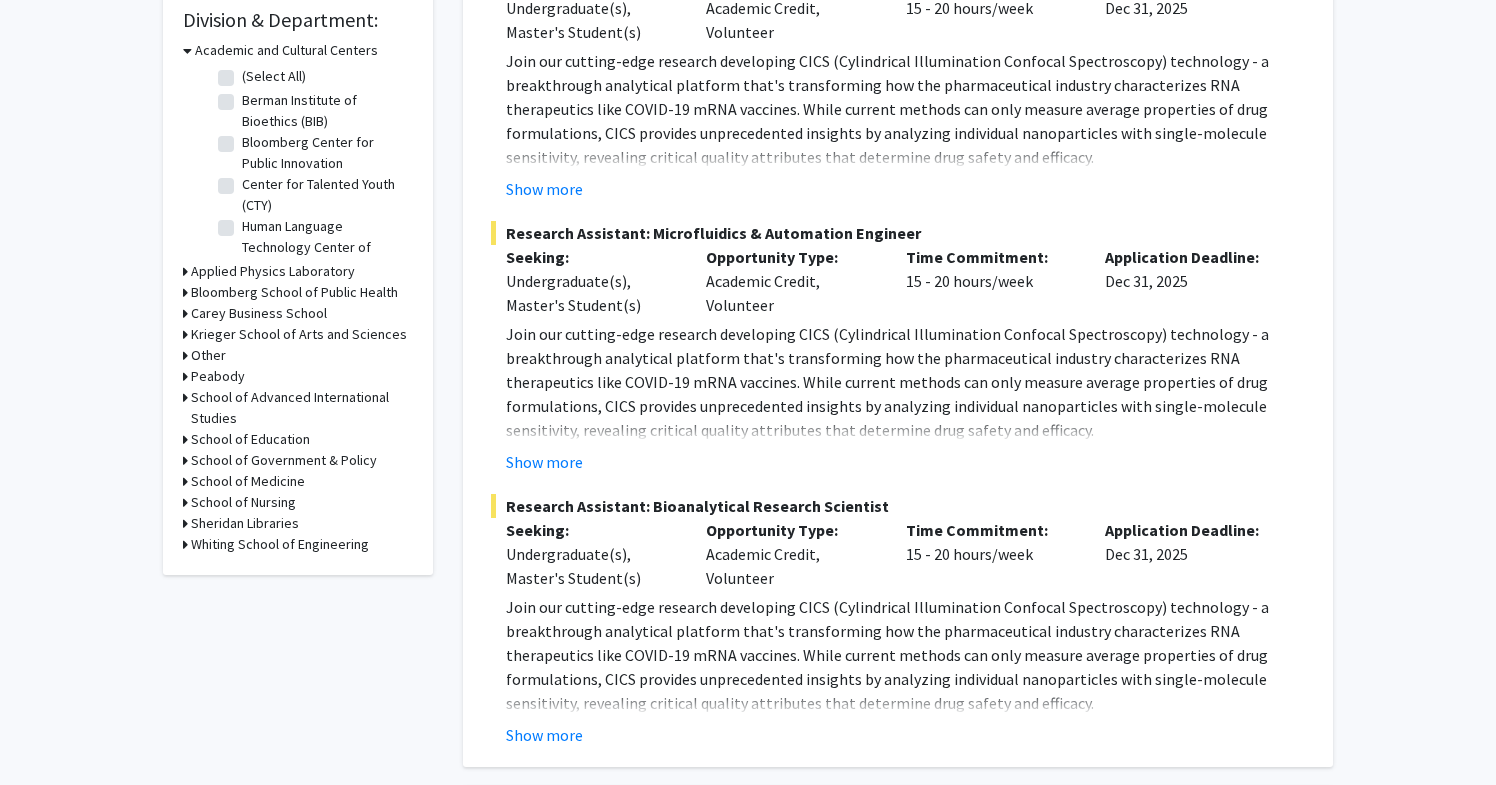 click on "School of Medicine" at bounding box center (248, 481) 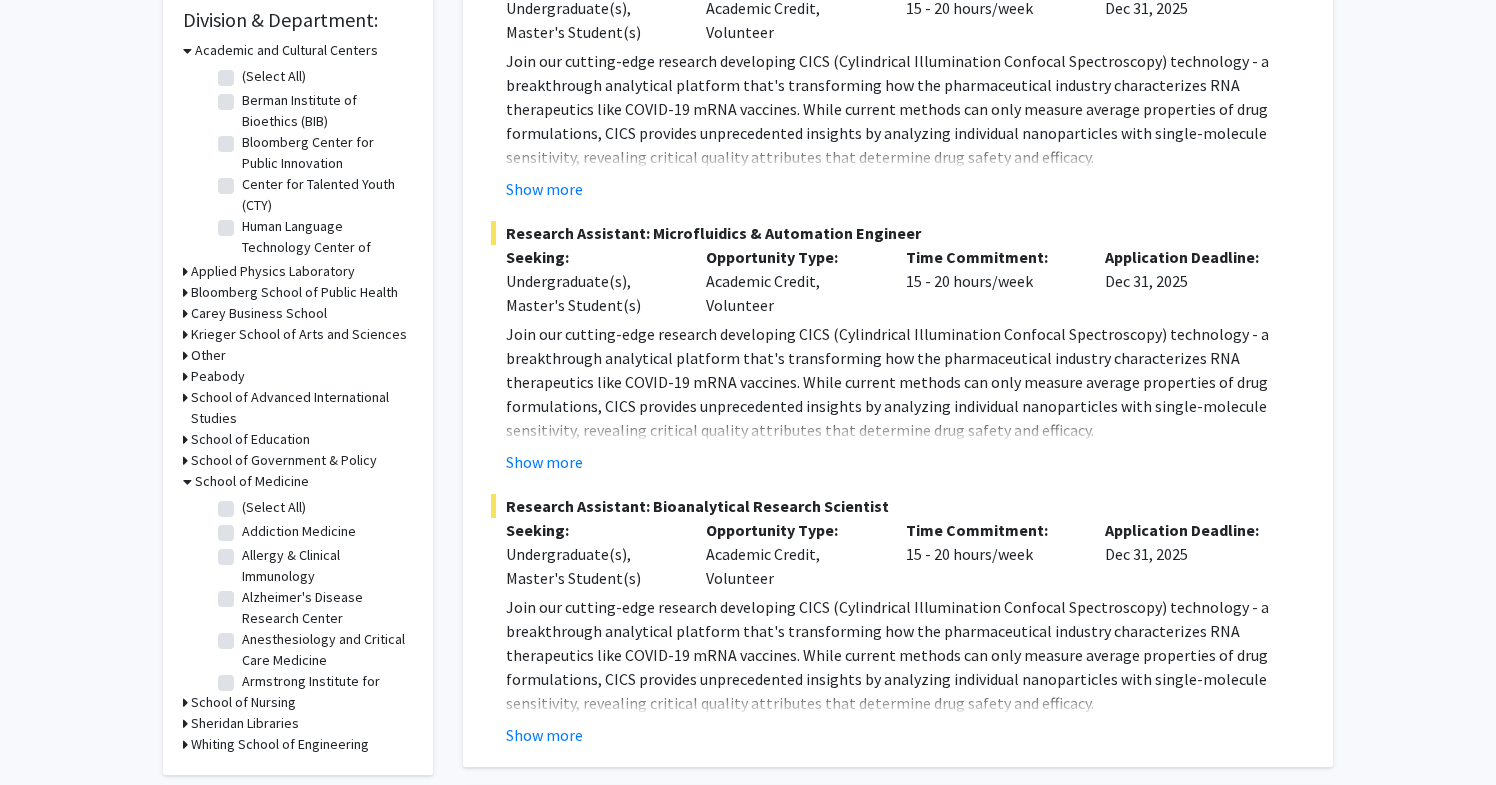 click on "School of Medicine" at bounding box center (252, 481) 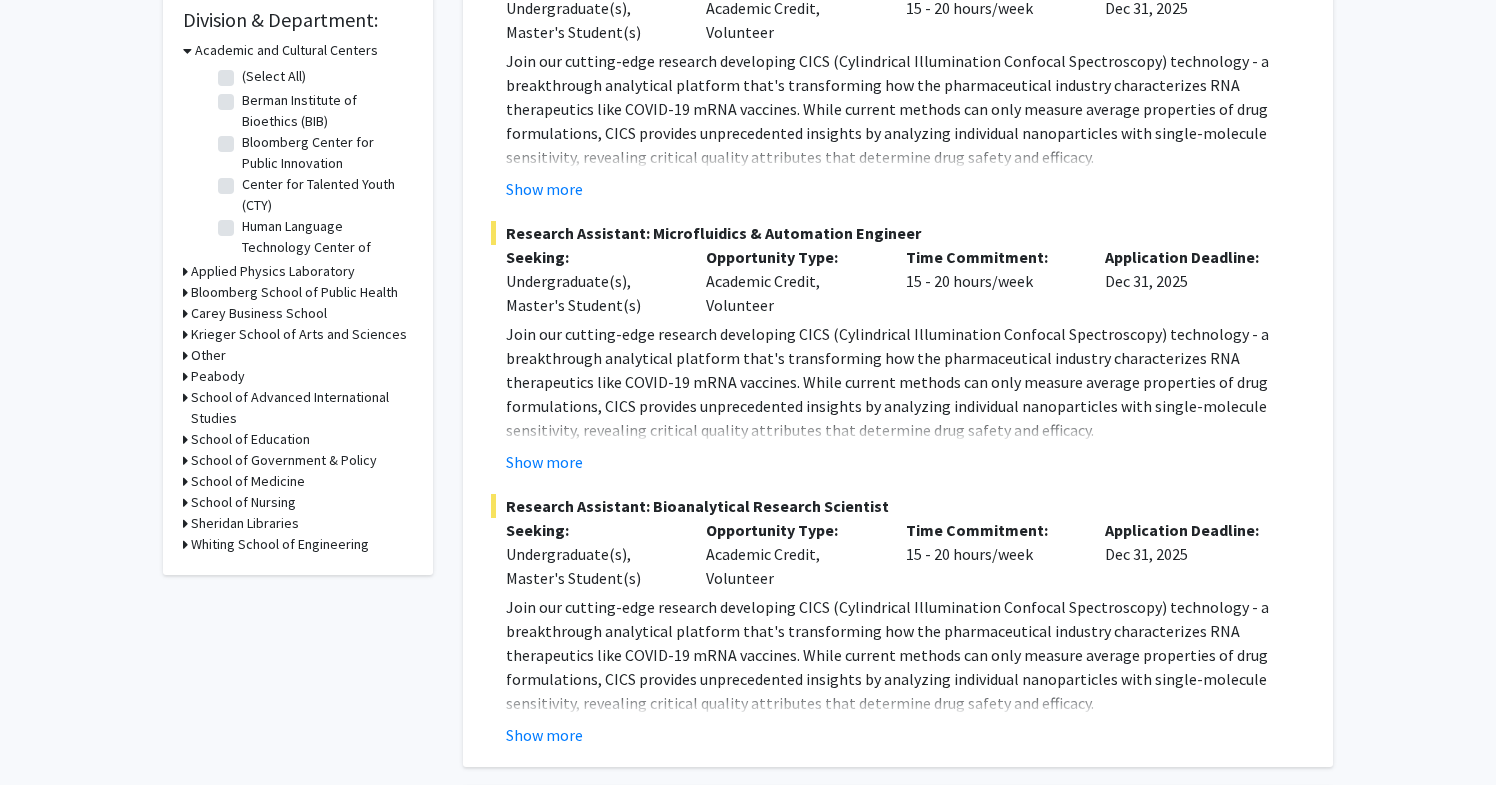click on "School of Nursing" at bounding box center [243, 502] 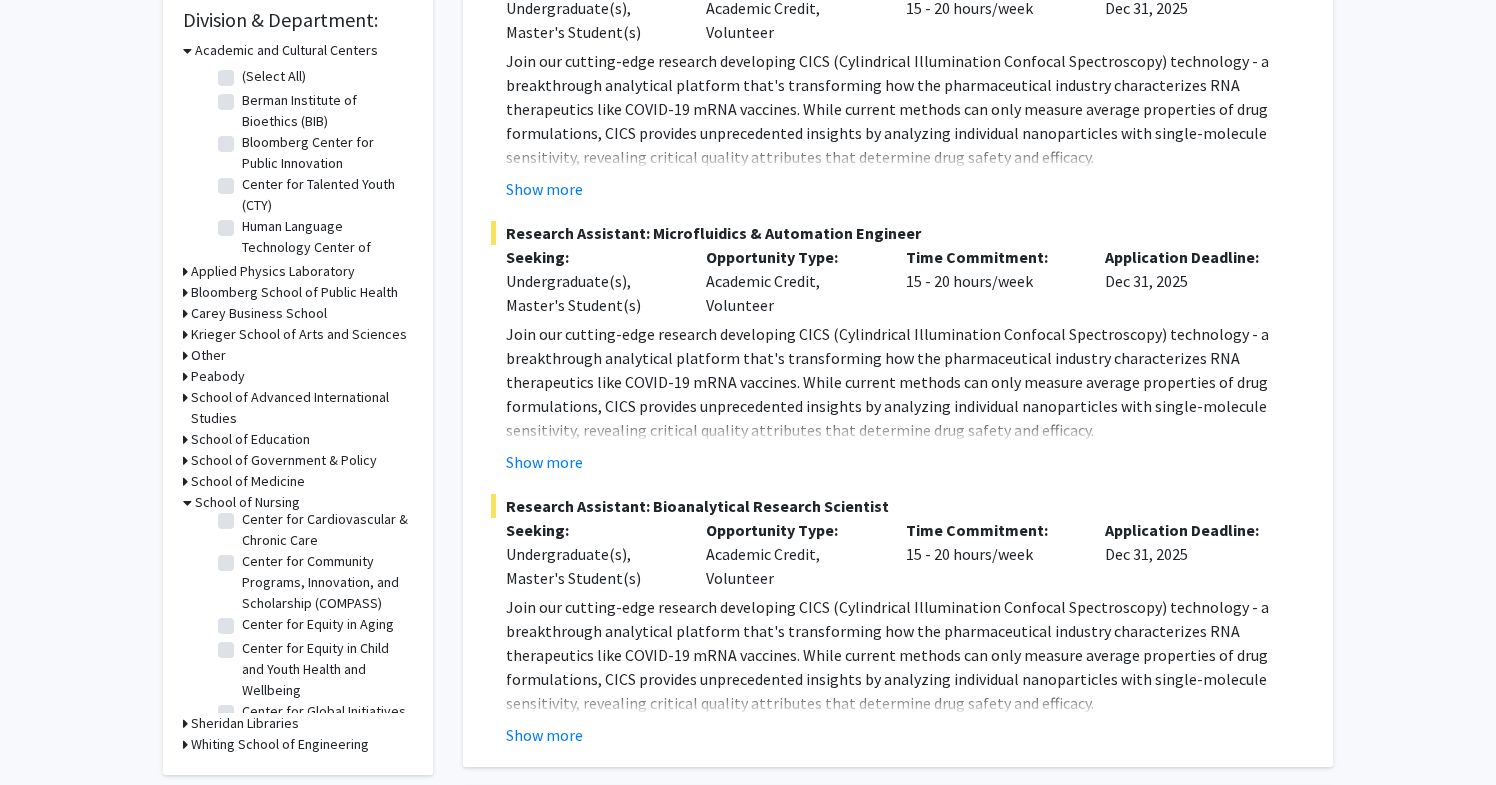 scroll, scrollTop: 0, scrollLeft: 0, axis: both 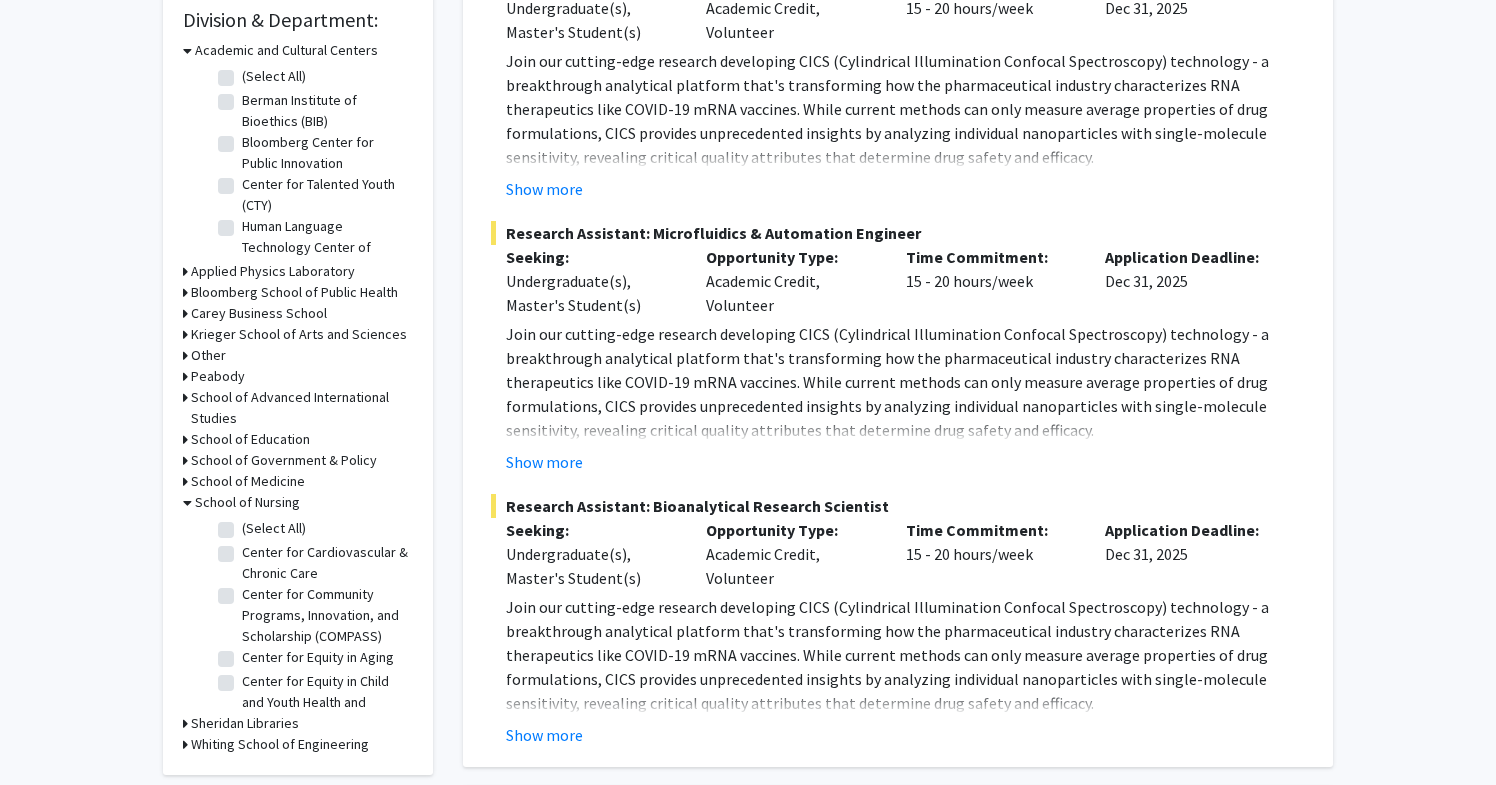 click on "School of Nursing" at bounding box center [247, 502] 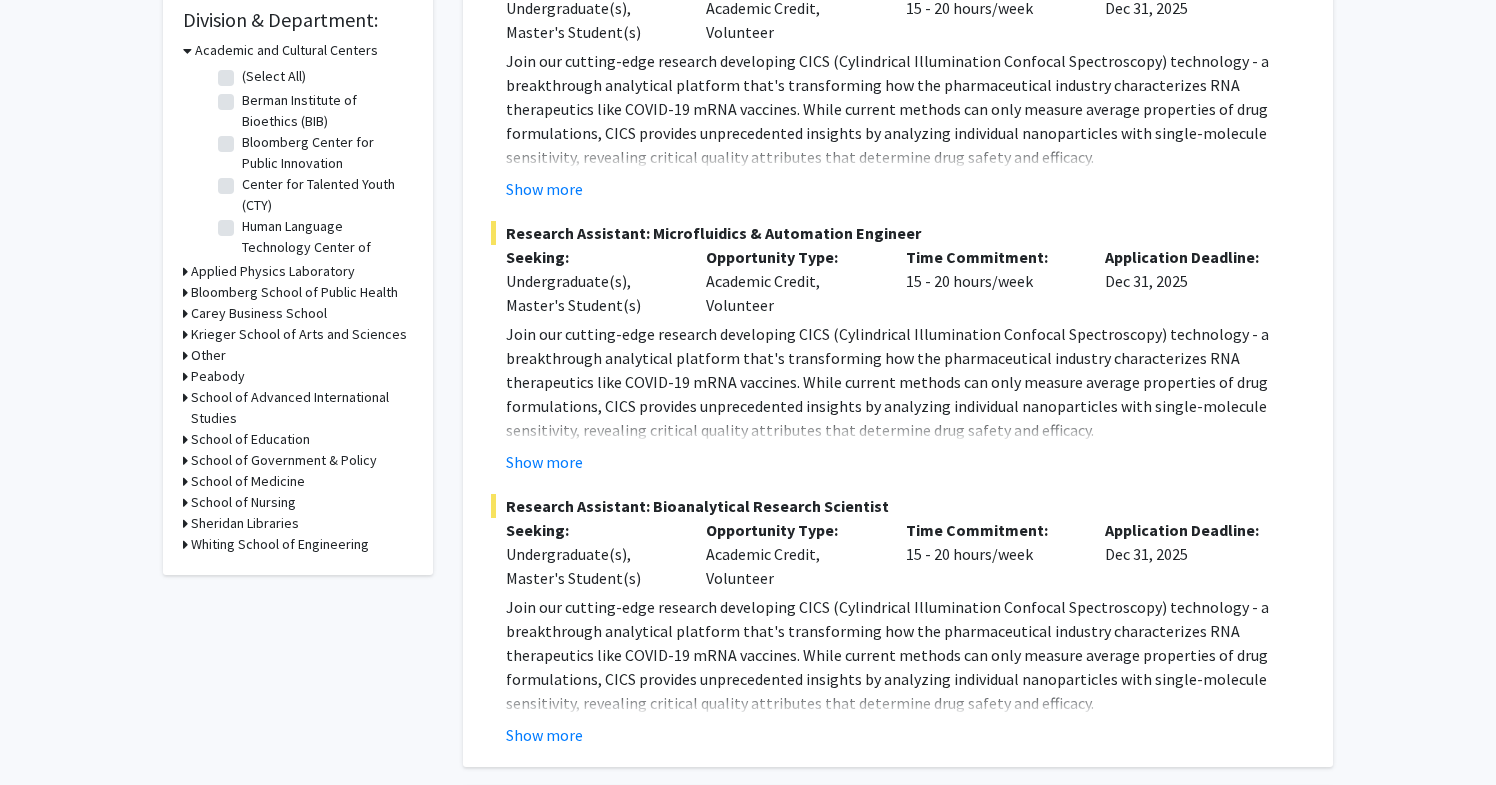 click on "Whiting School of Engineering" at bounding box center [280, 544] 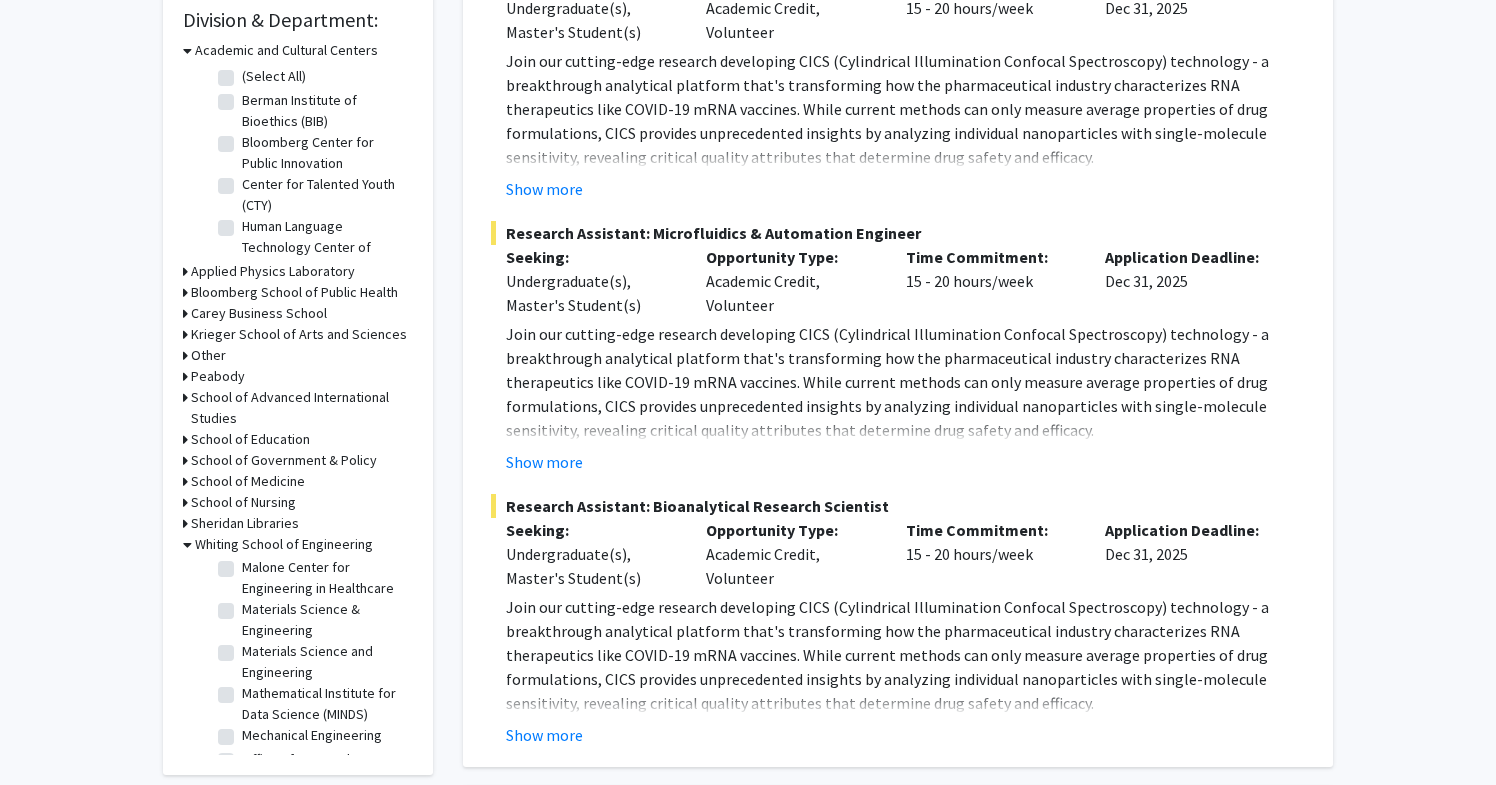 scroll, scrollTop: 986, scrollLeft: 0, axis: vertical 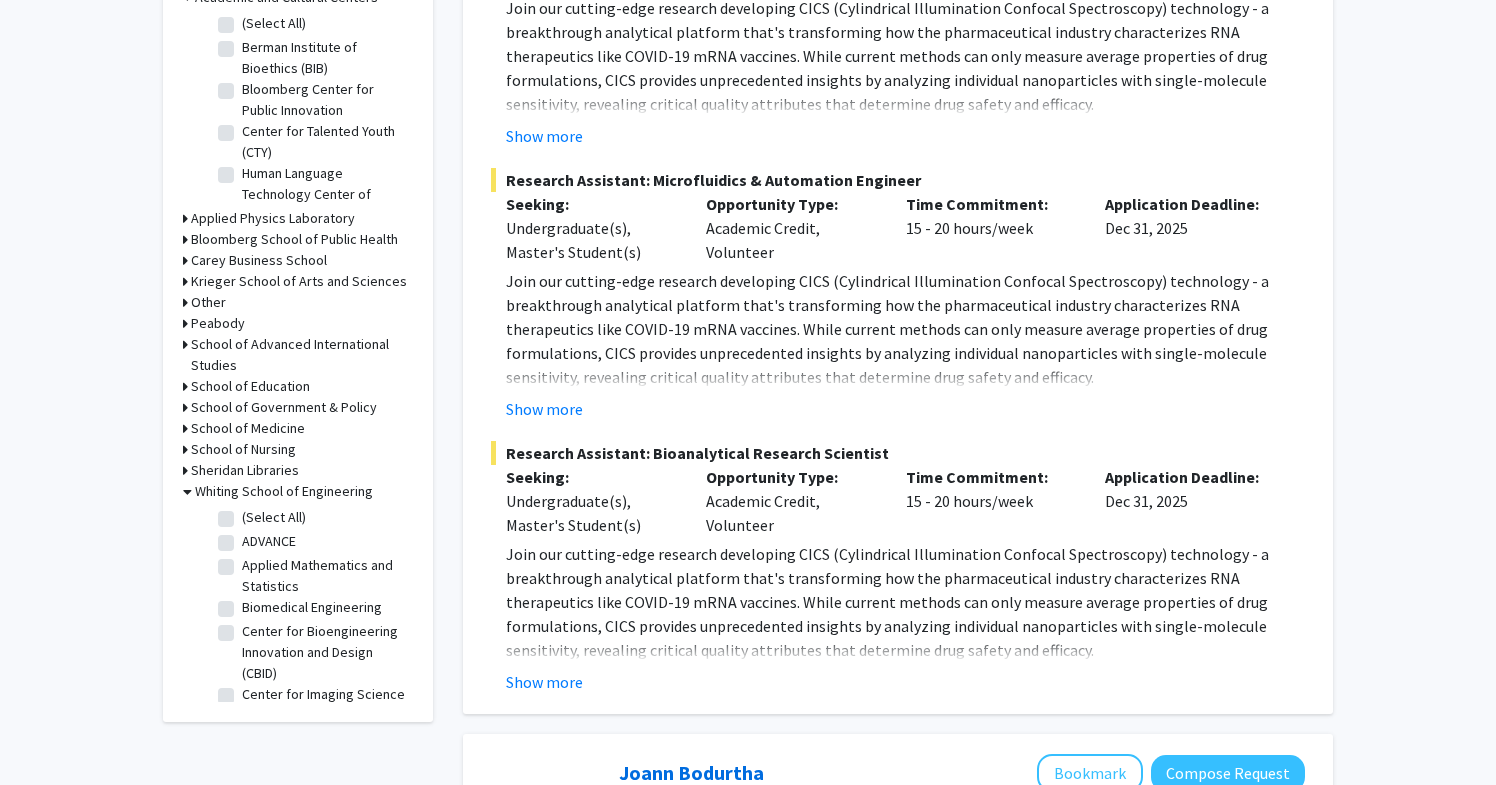 click on "Whiting School of Engineering" at bounding box center [284, 491] 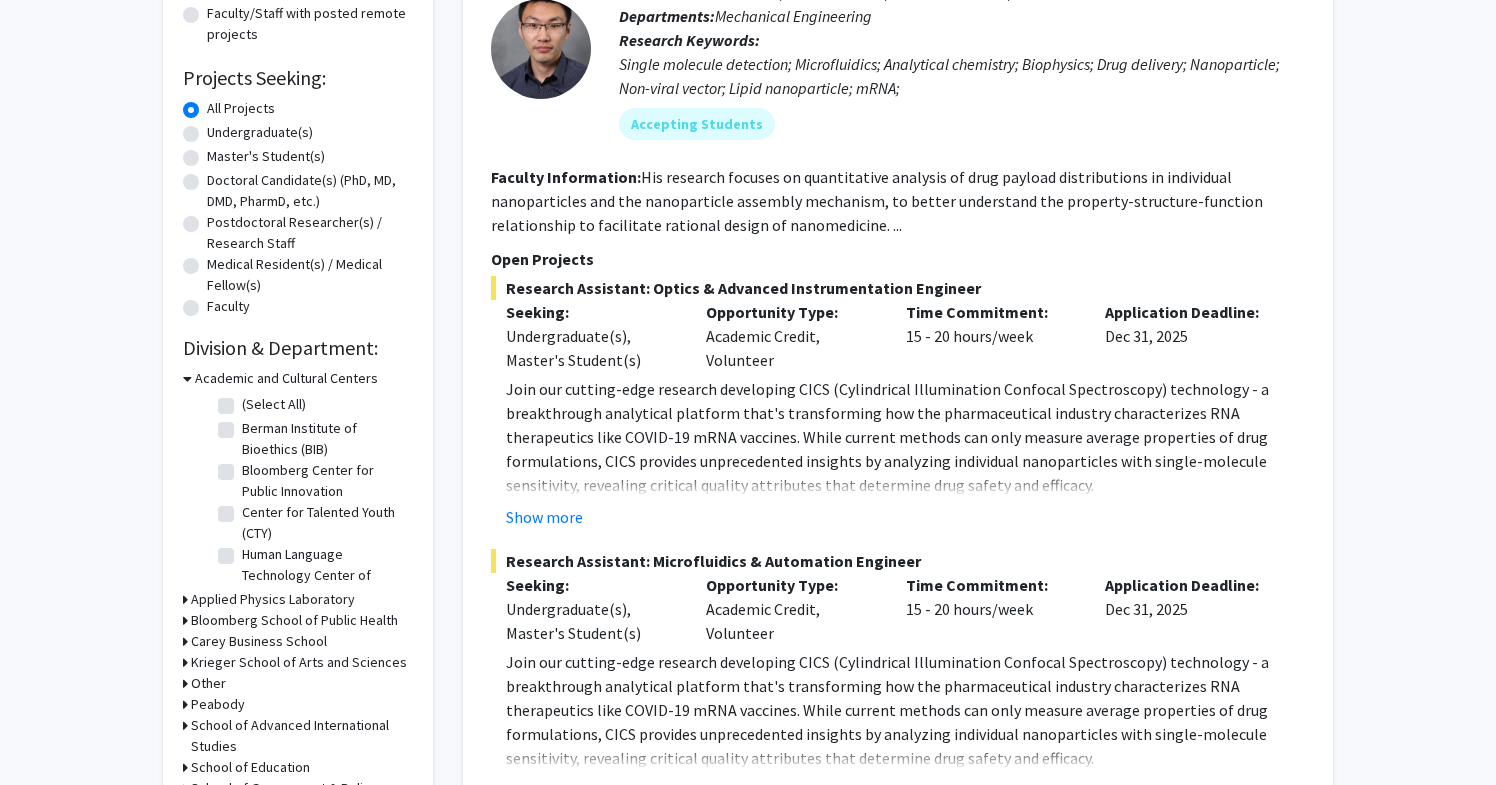 scroll, scrollTop: 265, scrollLeft: 0, axis: vertical 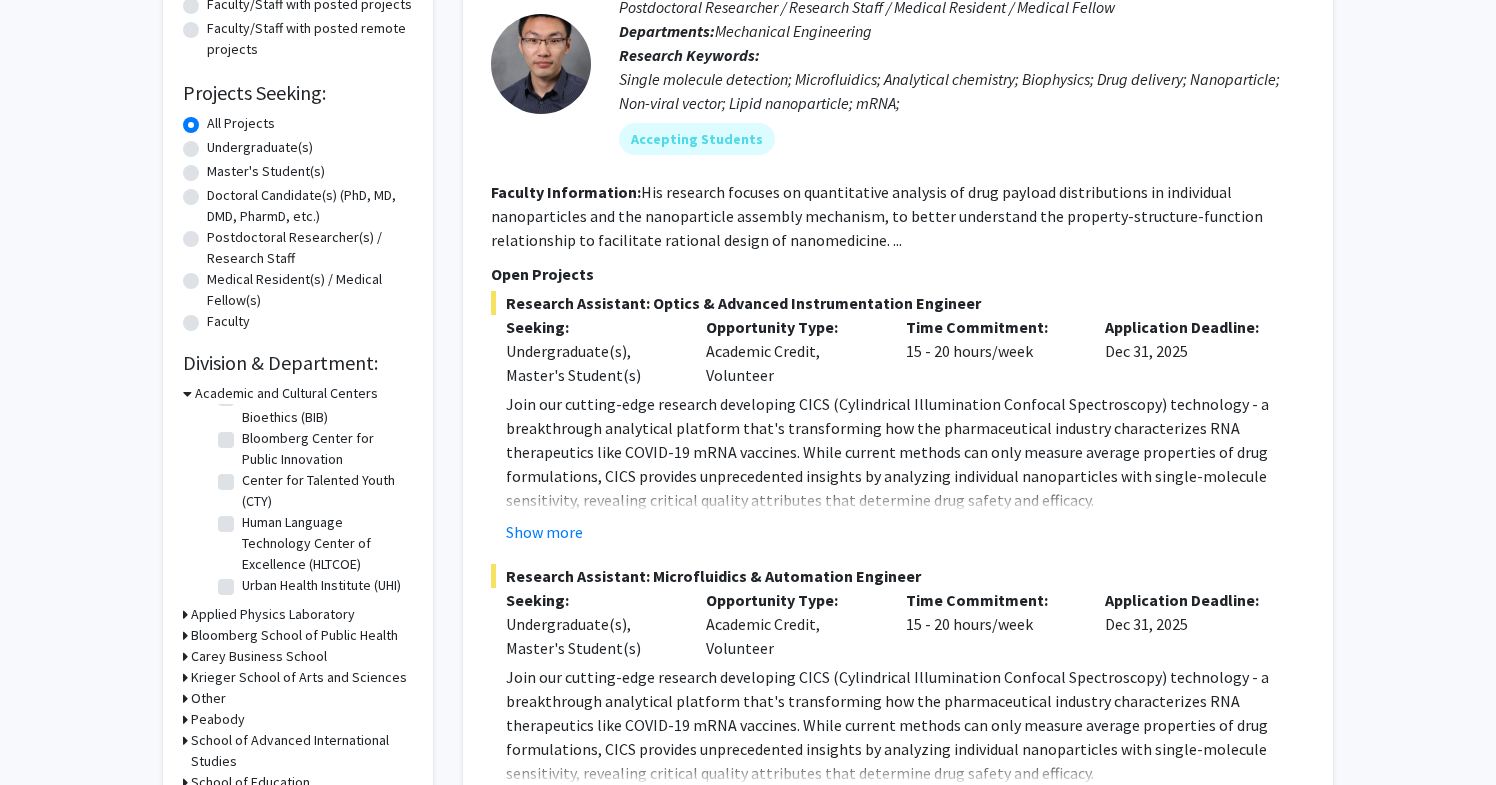 click on "Bloomberg School of Public Health" at bounding box center [294, 635] 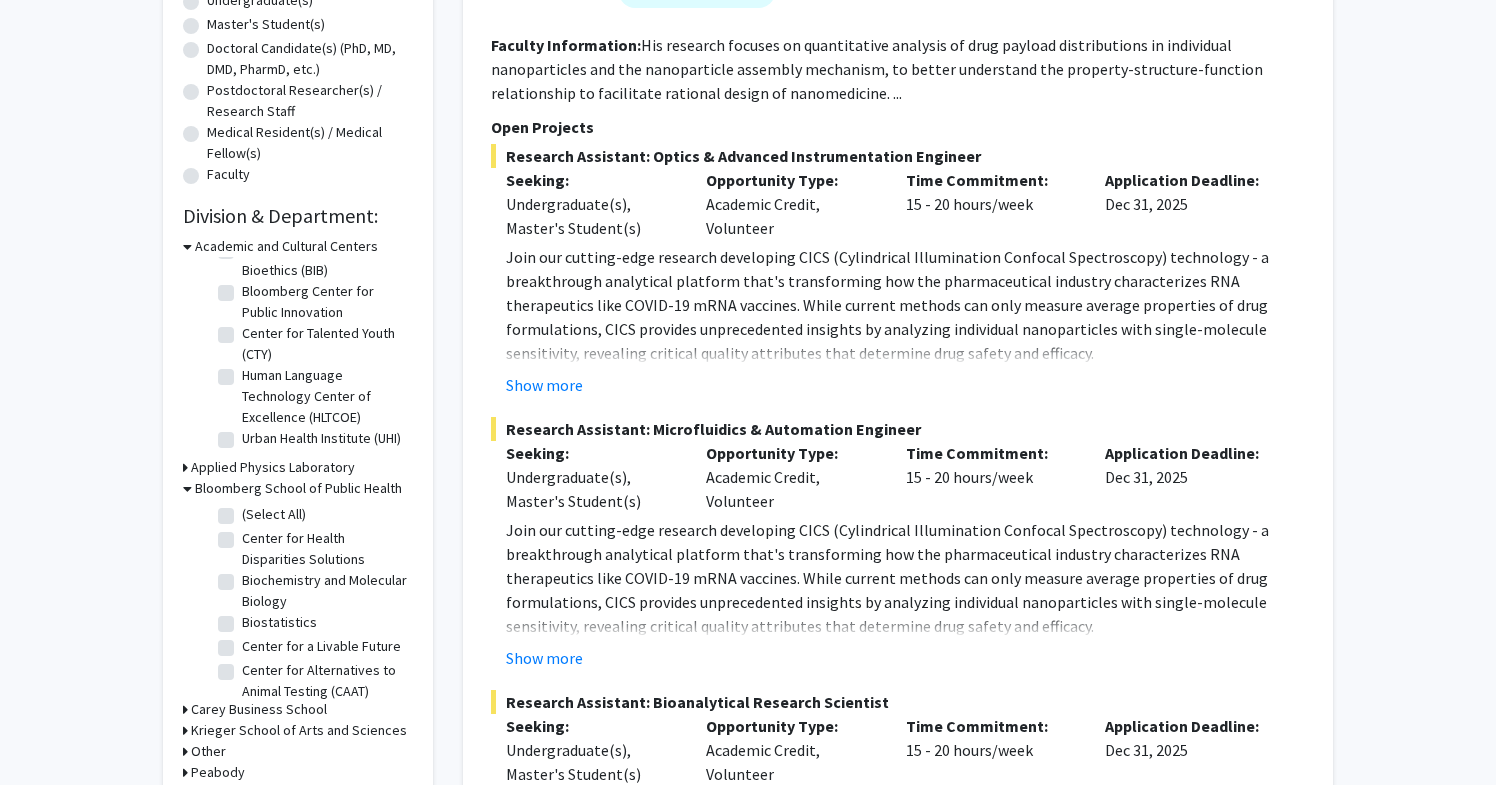 scroll, scrollTop: 420, scrollLeft: 0, axis: vertical 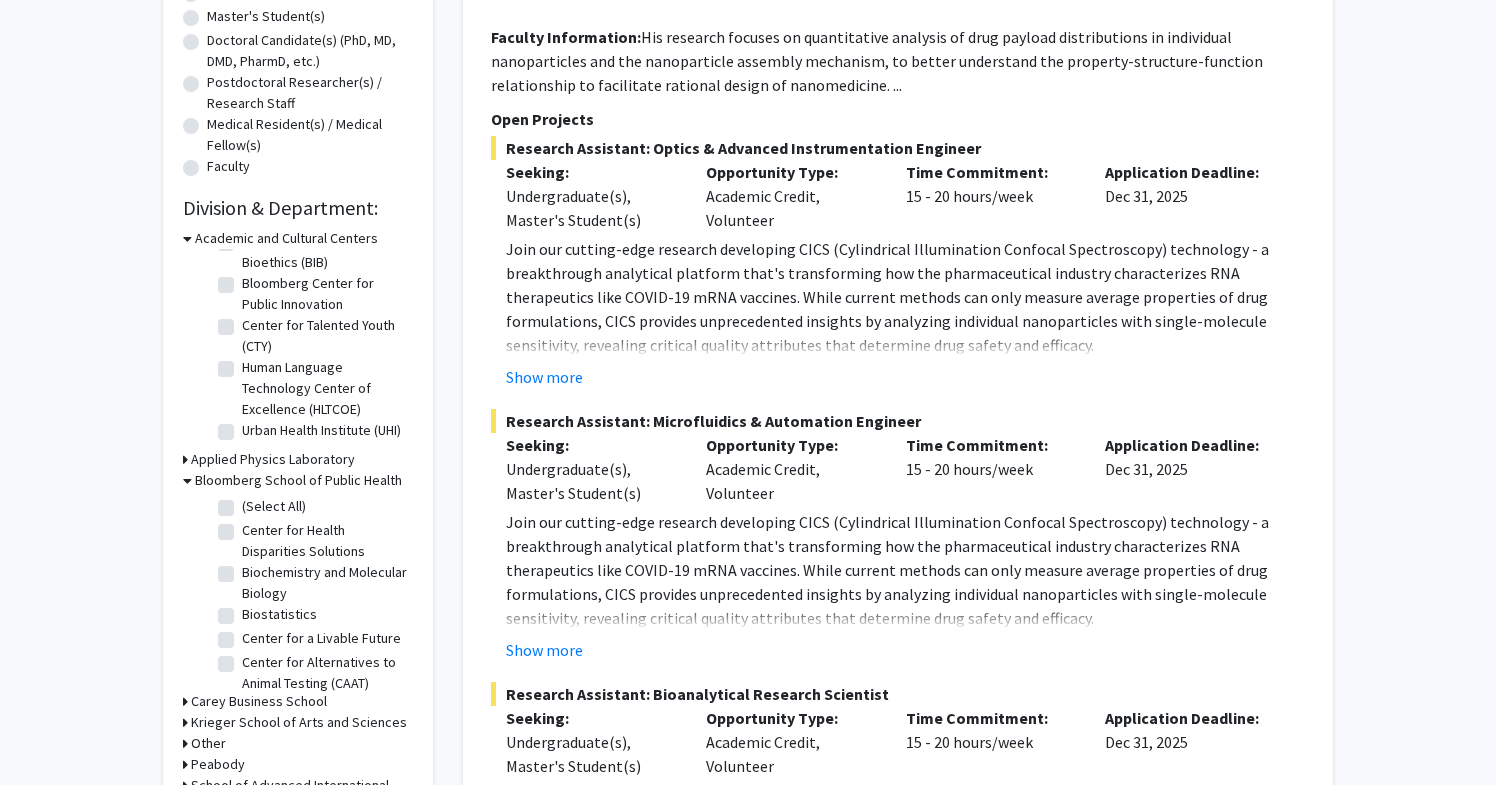 click on "Bloomberg School of Public Health" at bounding box center [298, 480] 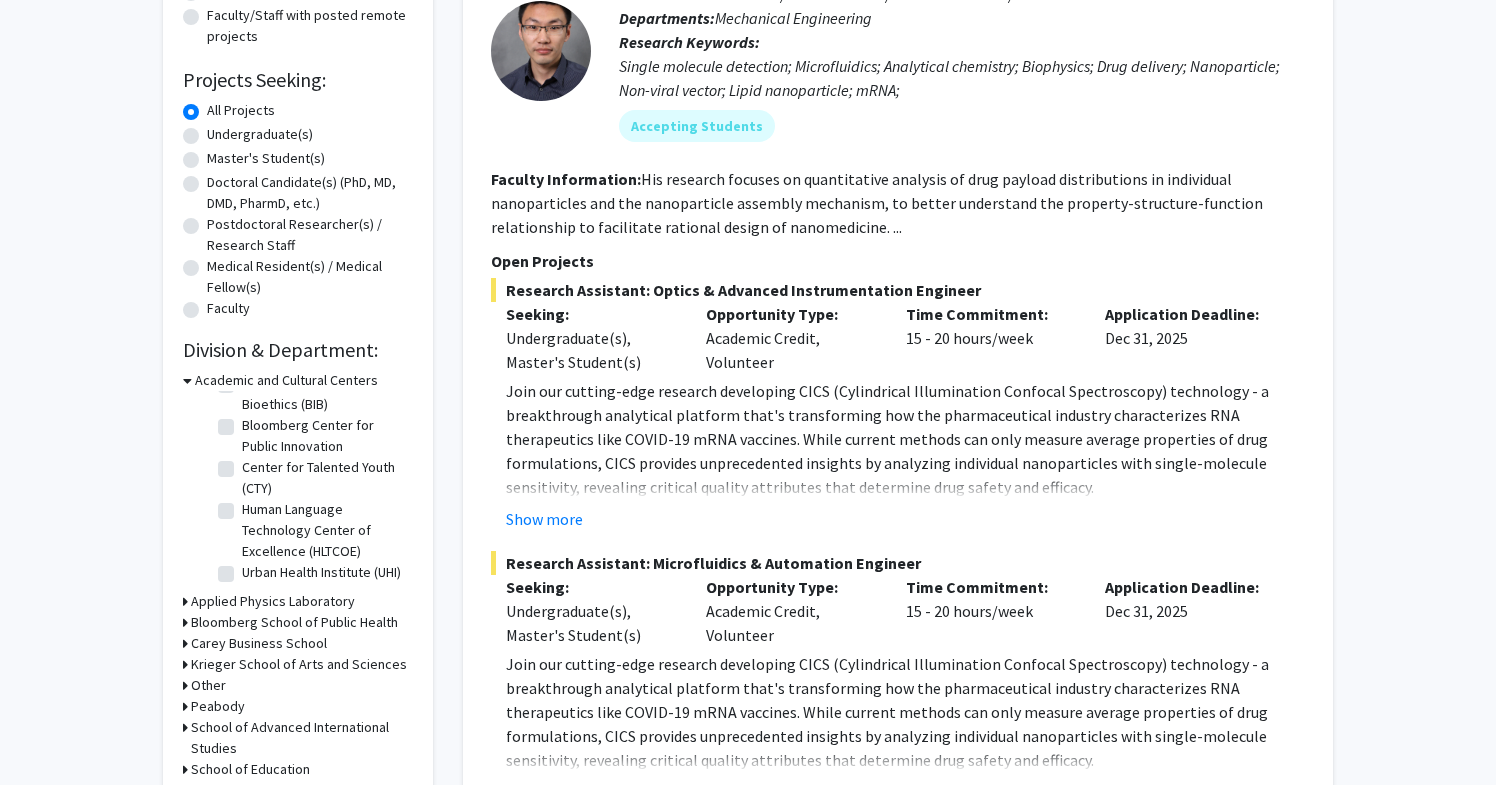 scroll, scrollTop: 277, scrollLeft: 0, axis: vertical 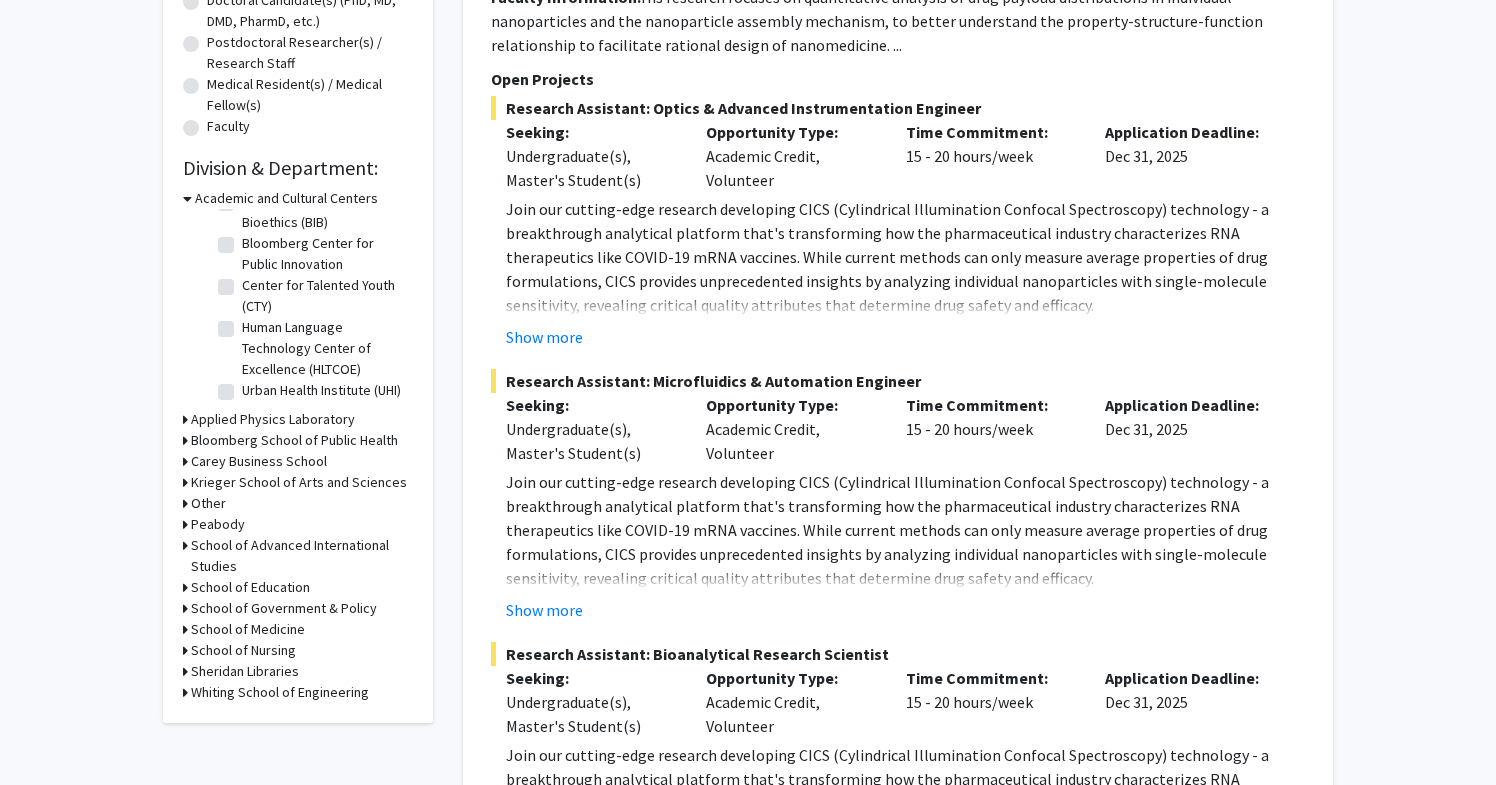 click on "Krieger School of Arts and Sciences" at bounding box center [299, 482] 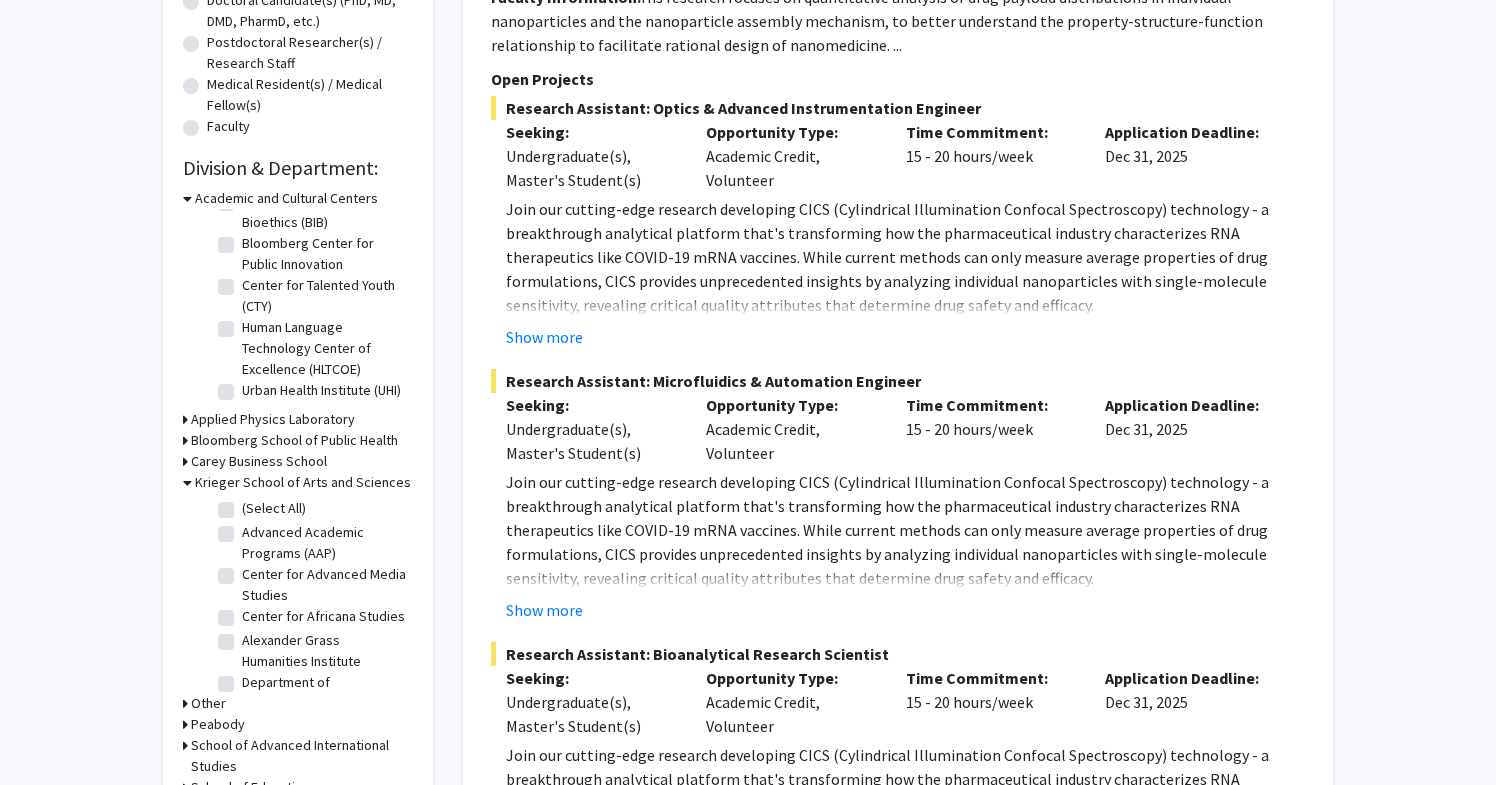 click on "Krieger School of Arts and Sciences" at bounding box center (303, 482) 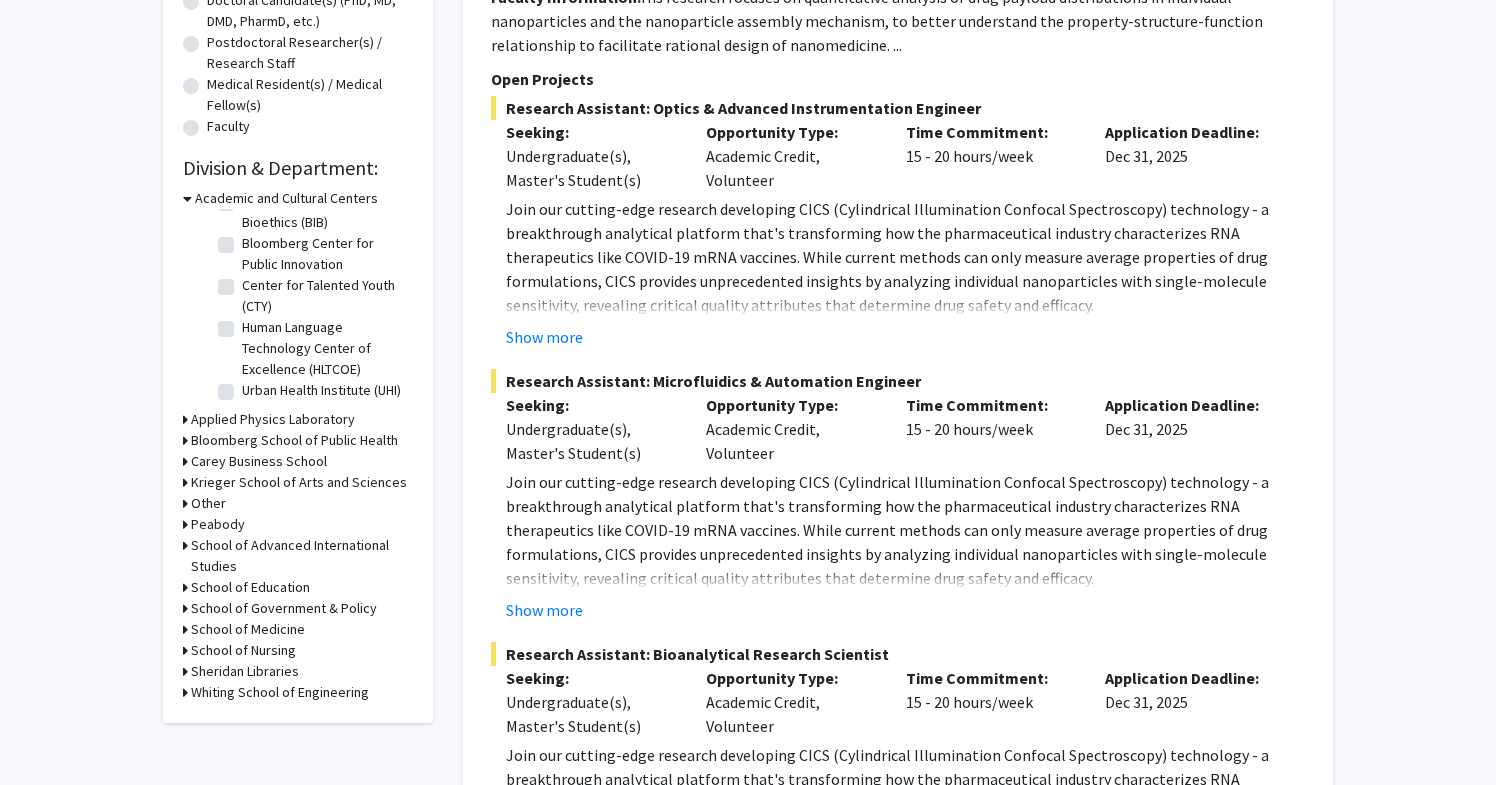 click on "Other" at bounding box center (208, 503) 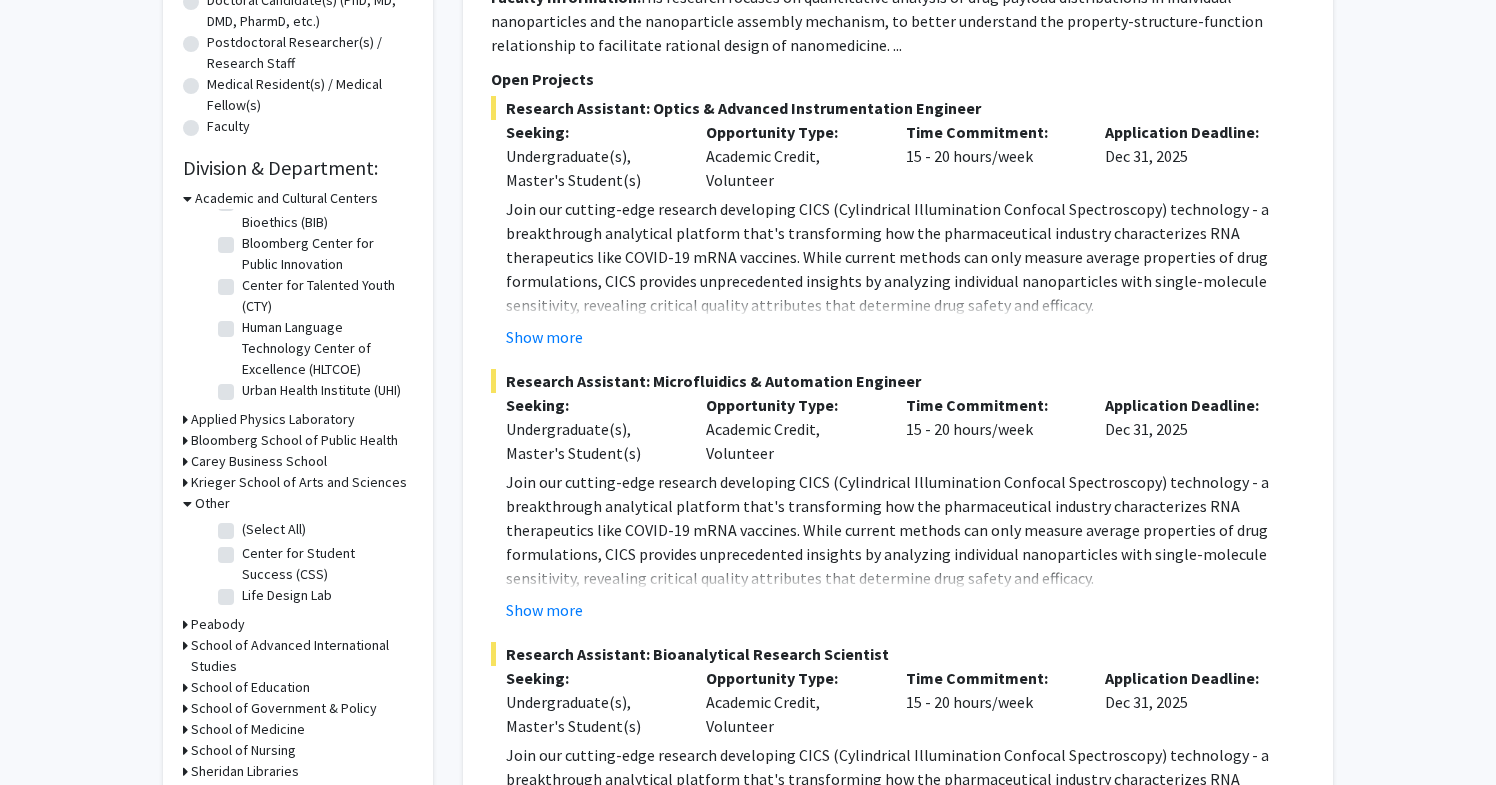 click on "Other" at bounding box center [212, 503] 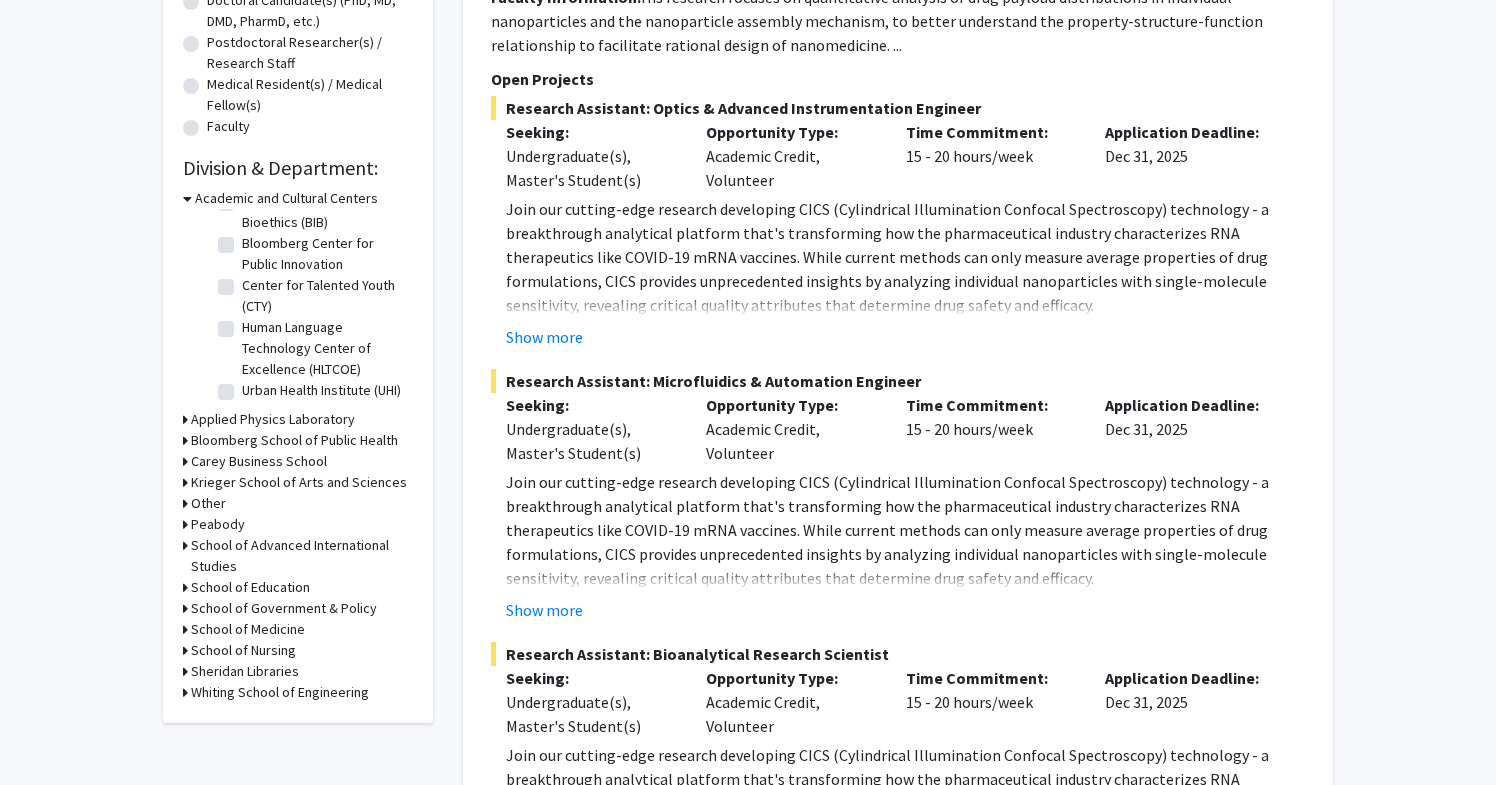 click on "School of Medicine" at bounding box center (248, 629) 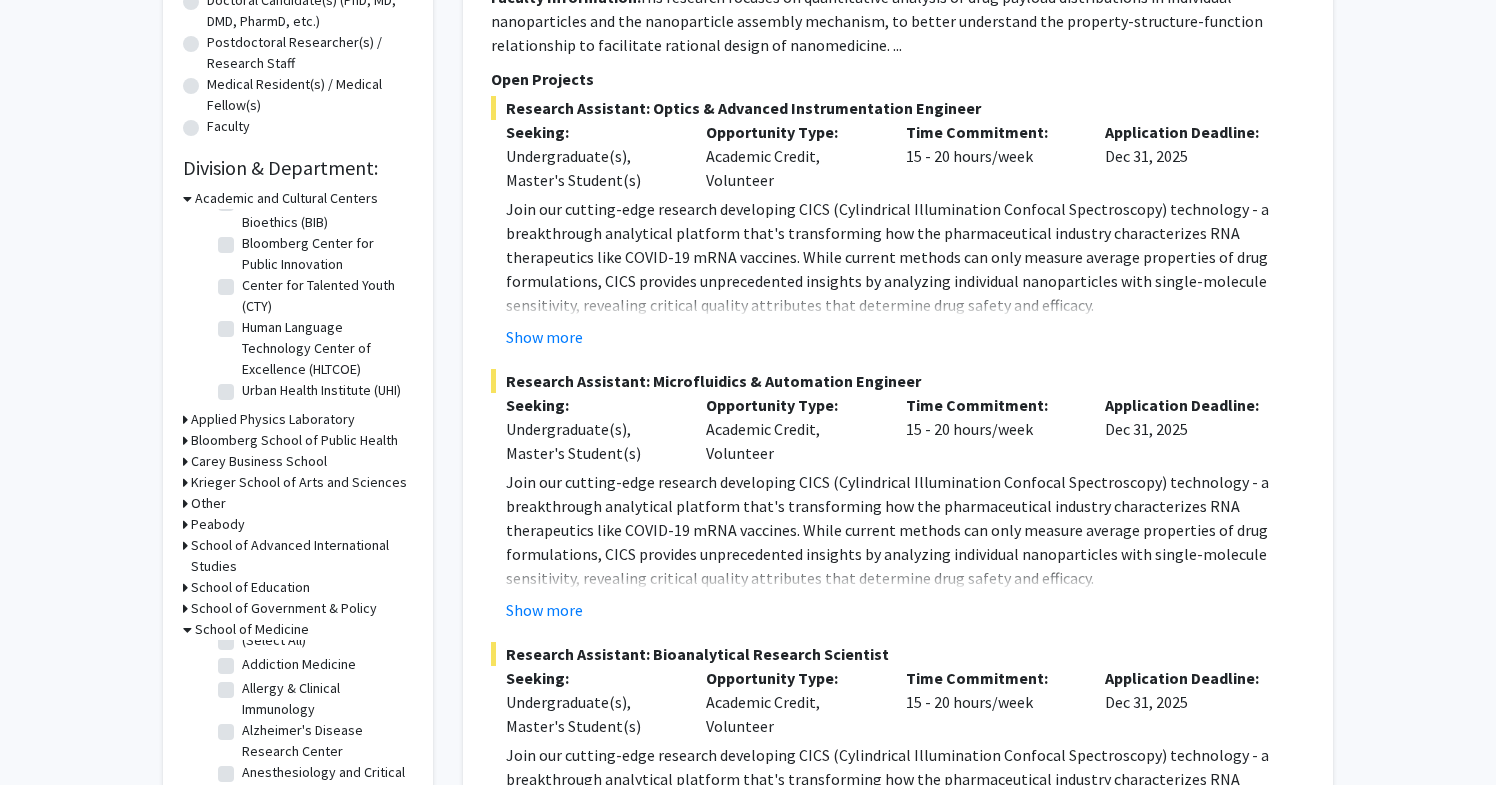 scroll, scrollTop: 0, scrollLeft: 0, axis: both 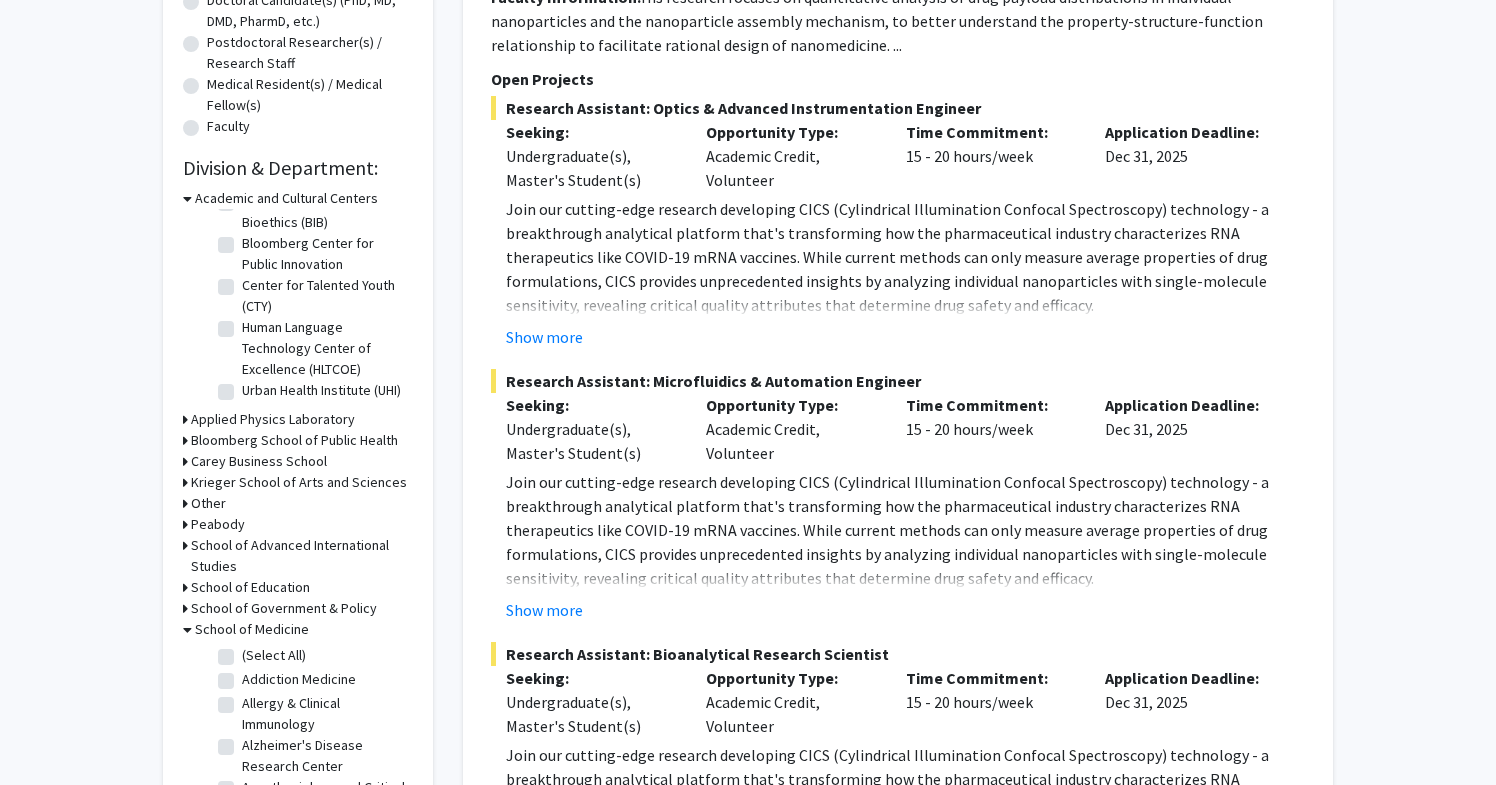 click on "School of Medicine" at bounding box center (252, 629) 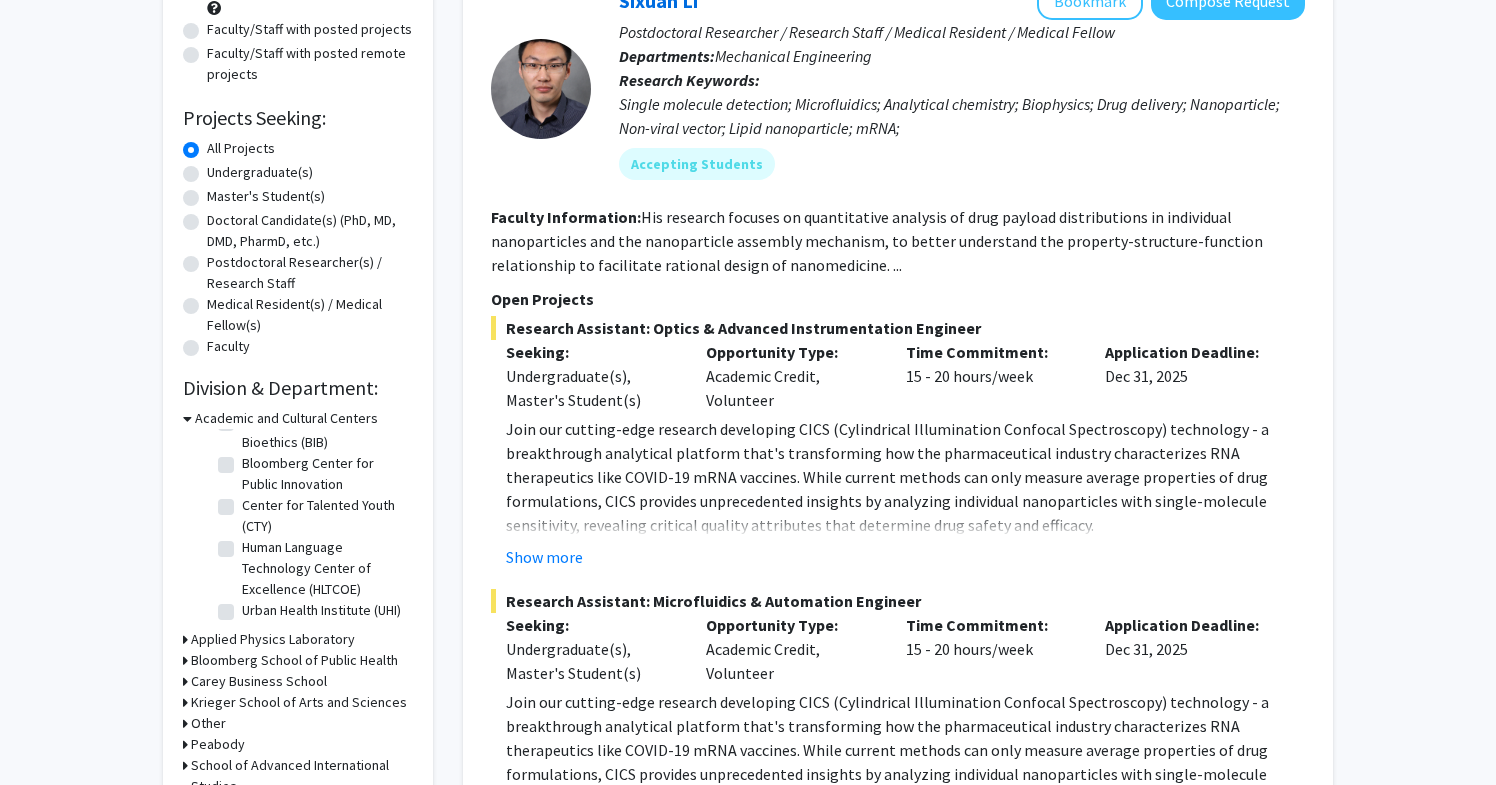 scroll, scrollTop: 231, scrollLeft: 0, axis: vertical 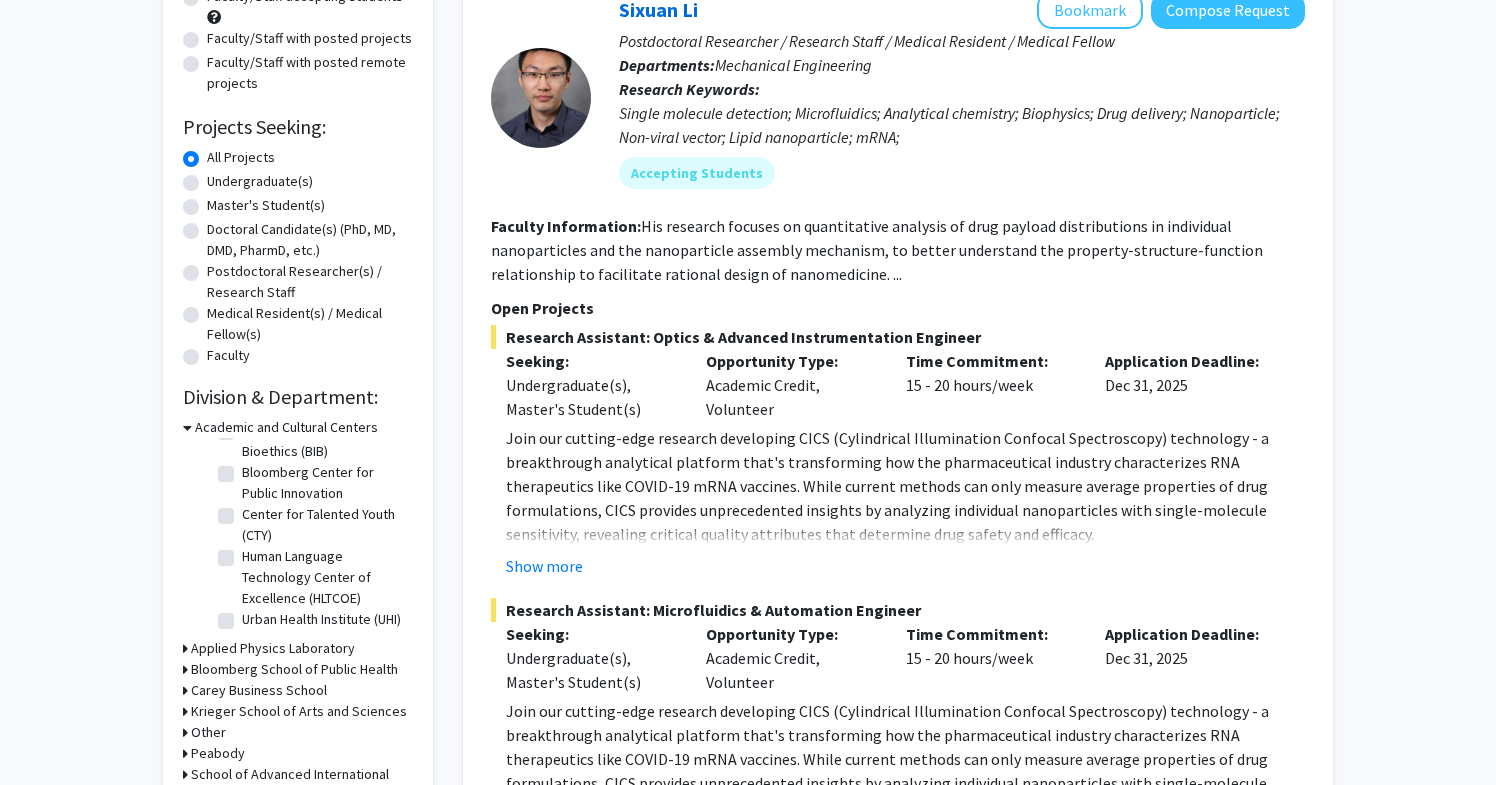click on "Applied Physics Laboratory" at bounding box center (273, 648) 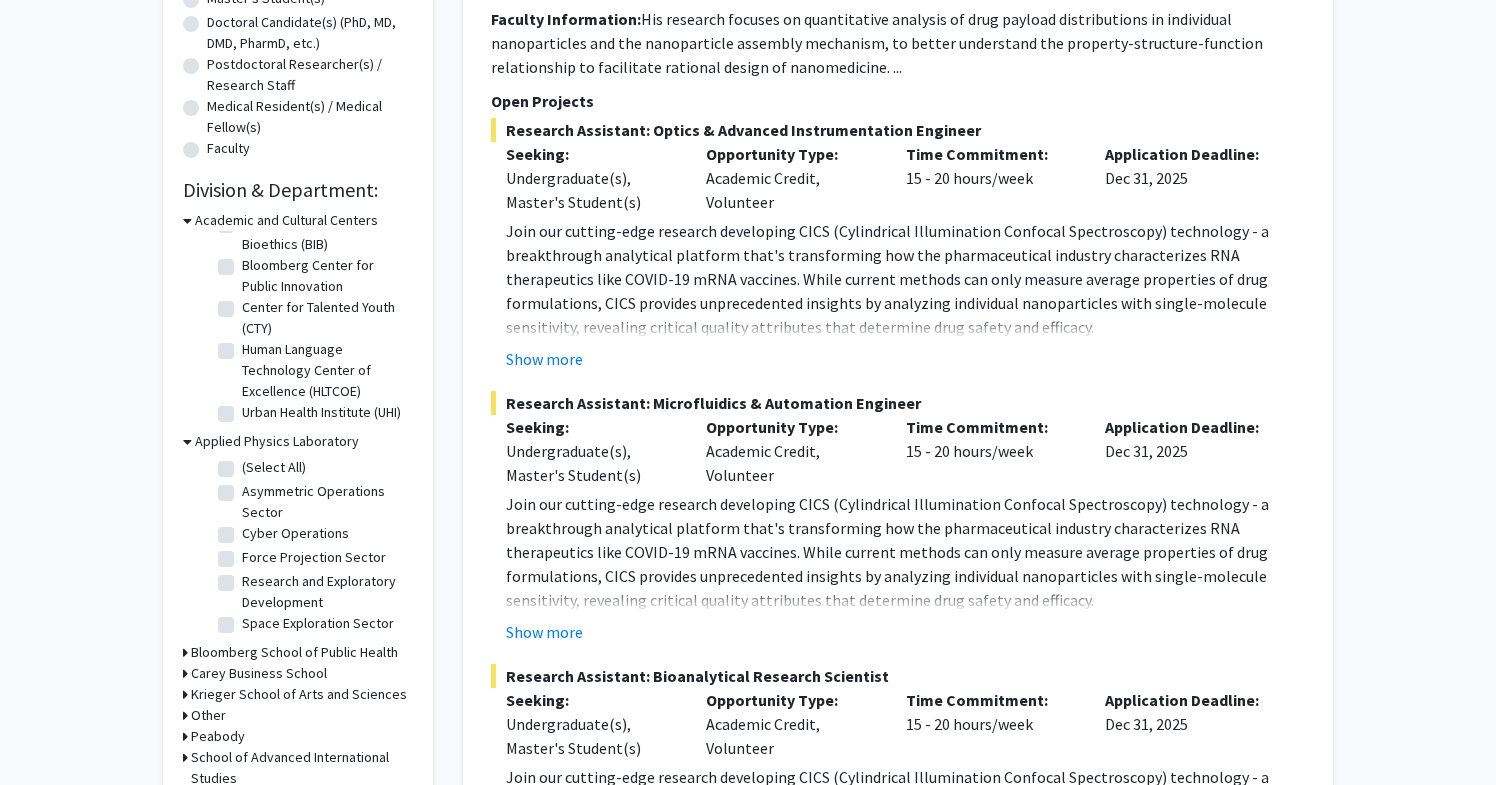 scroll, scrollTop: 440, scrollLeft: 0, axis: vertical 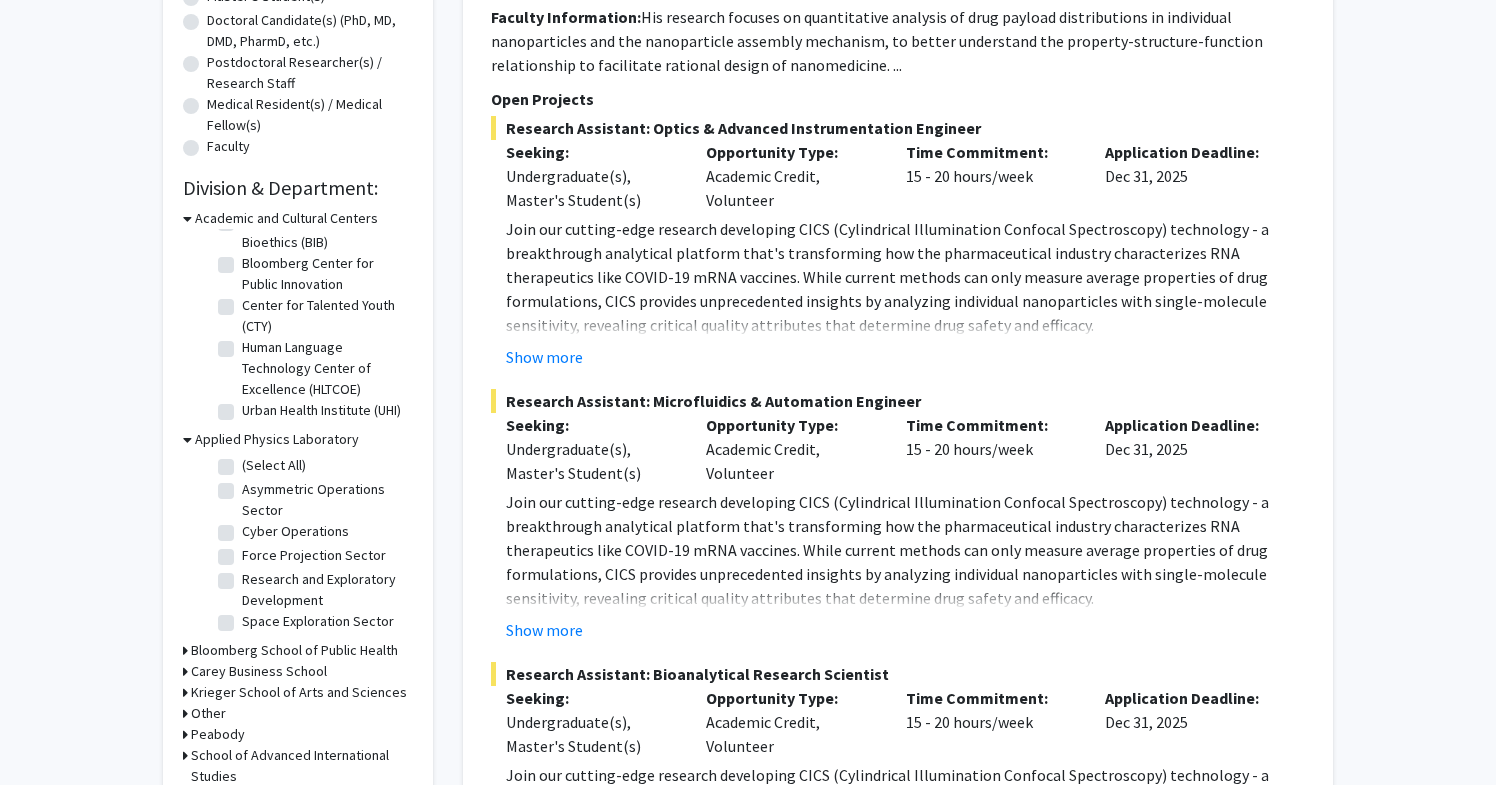 click on "Applied Physics Laboratory" at bounding box center [277, 439] 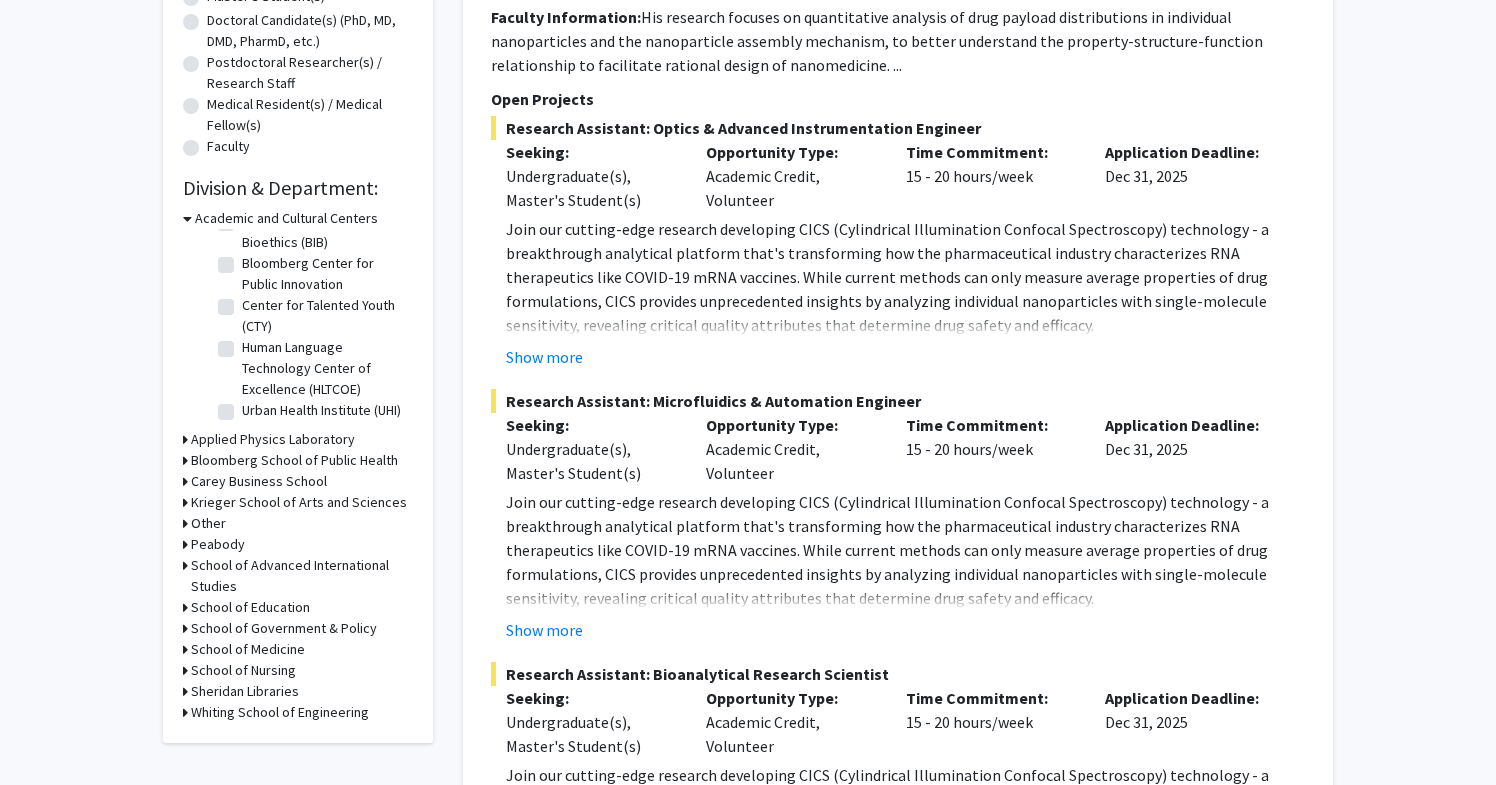 click on "Bloomberg School of Public Health" at bounding box center (294, 460) 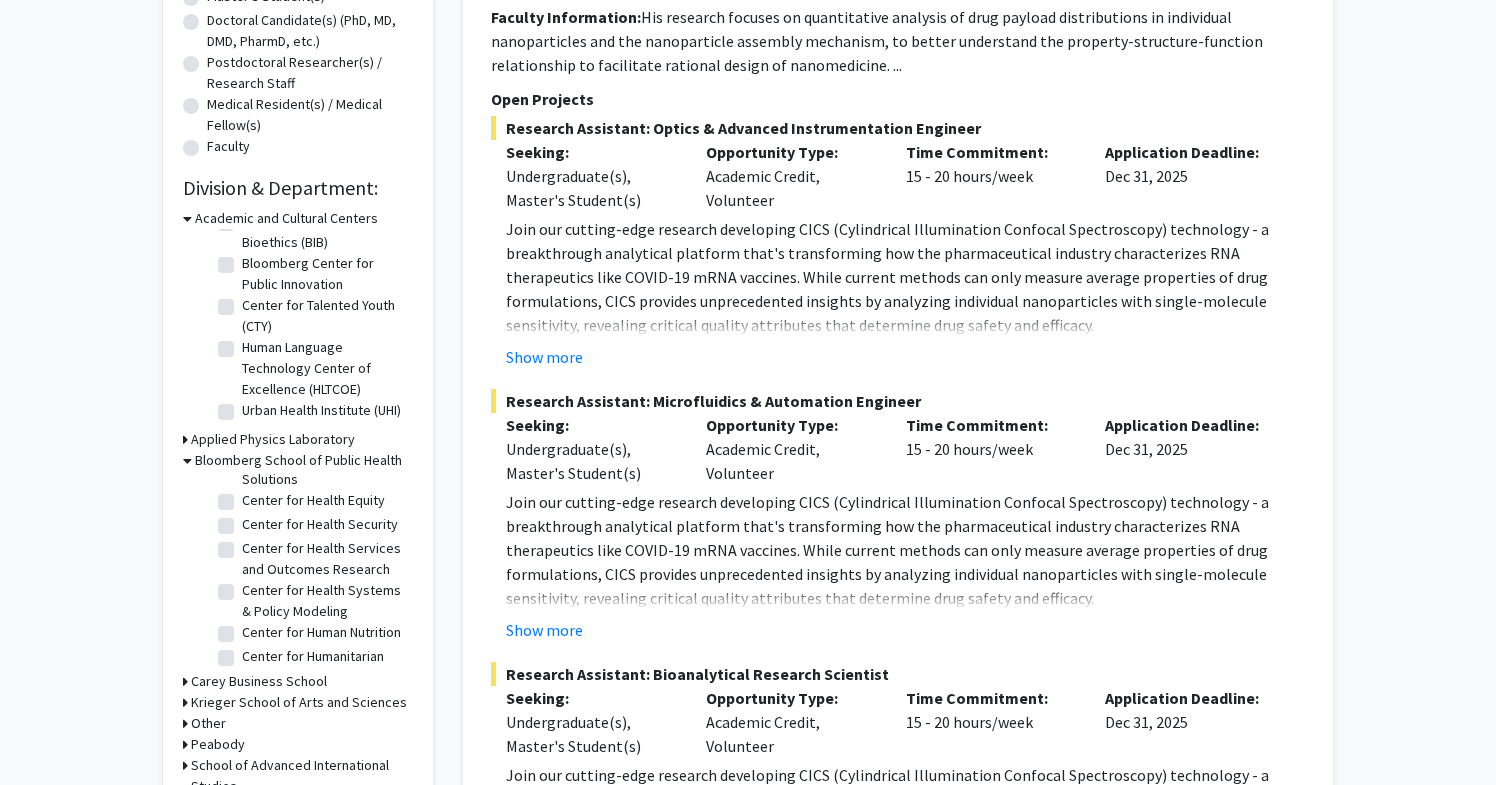 scroll, scrollTop: 296, scrollLeft: 0, axis: vertical 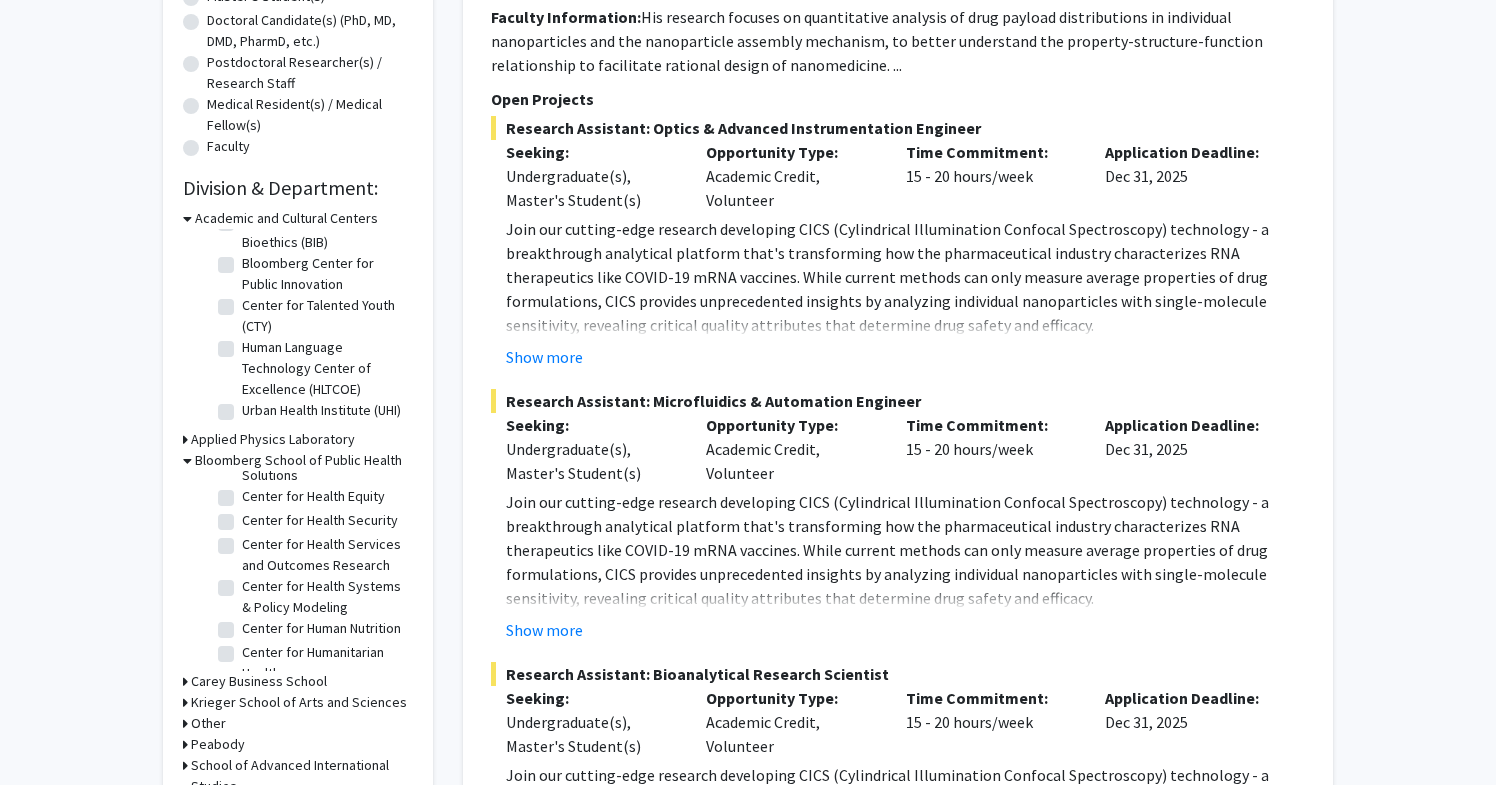 click on "Center for Health Security" 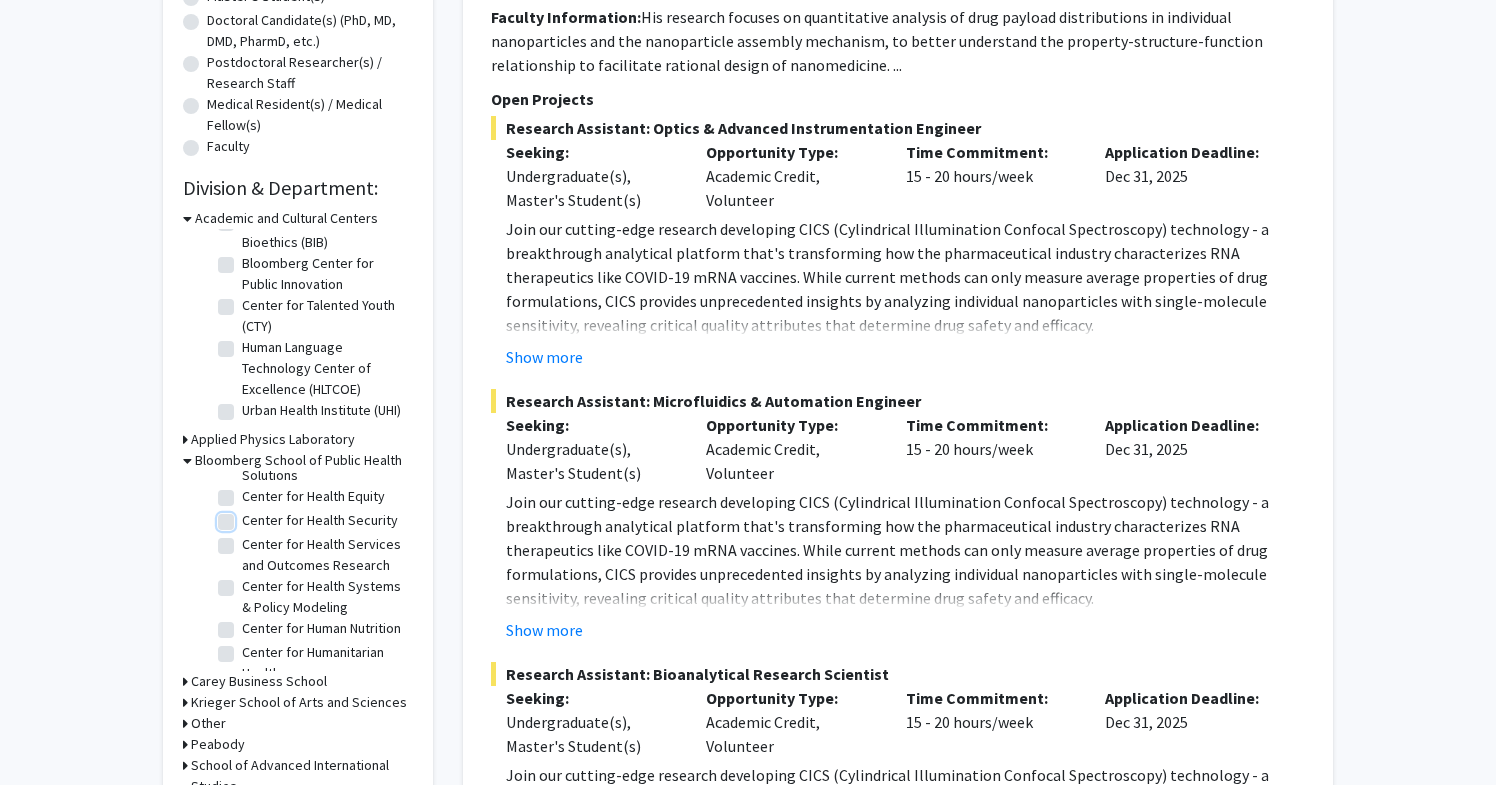 click on "Center for Health Security" at bounding box center (248, 516) 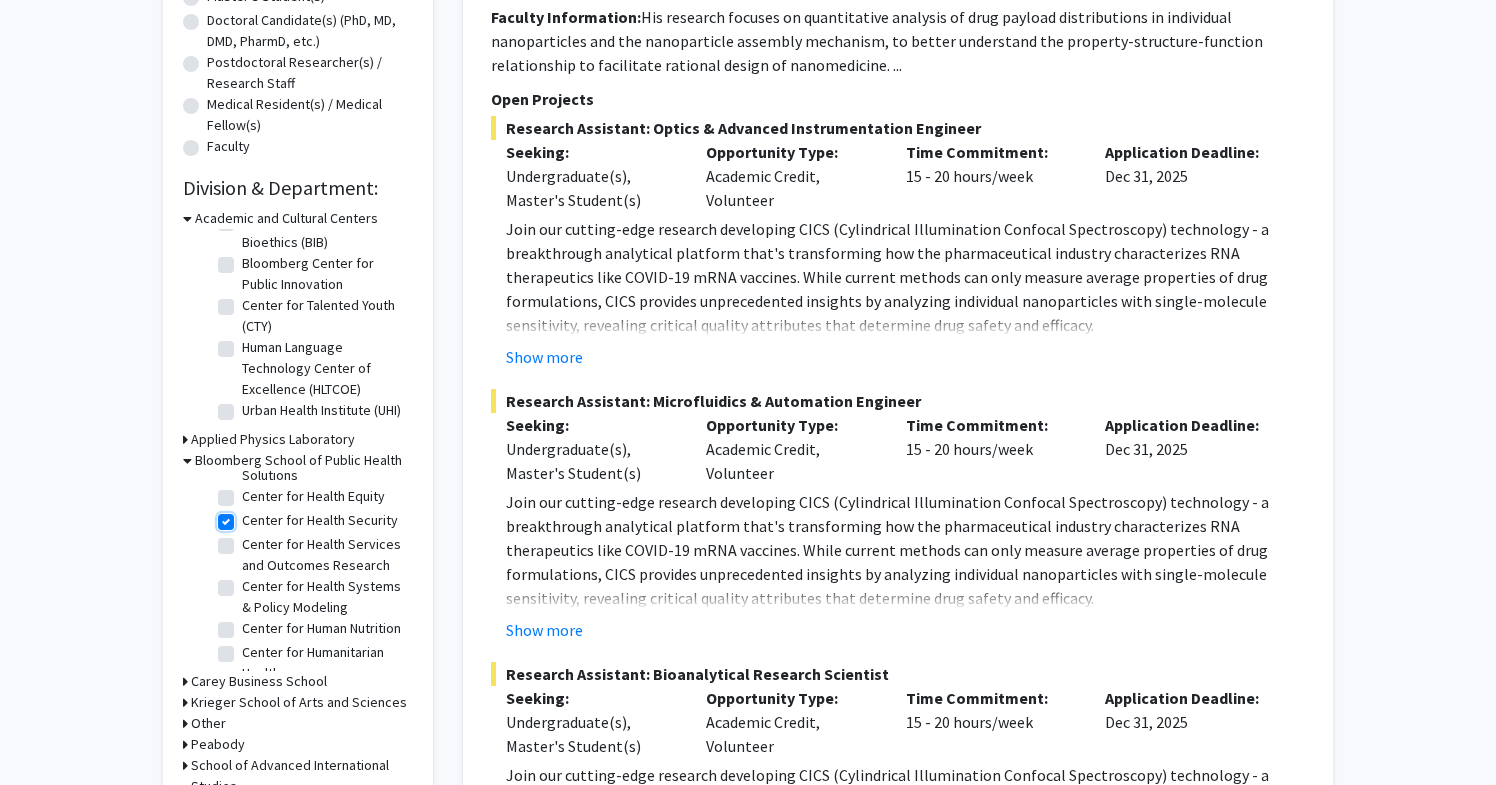 checkbox on "true" 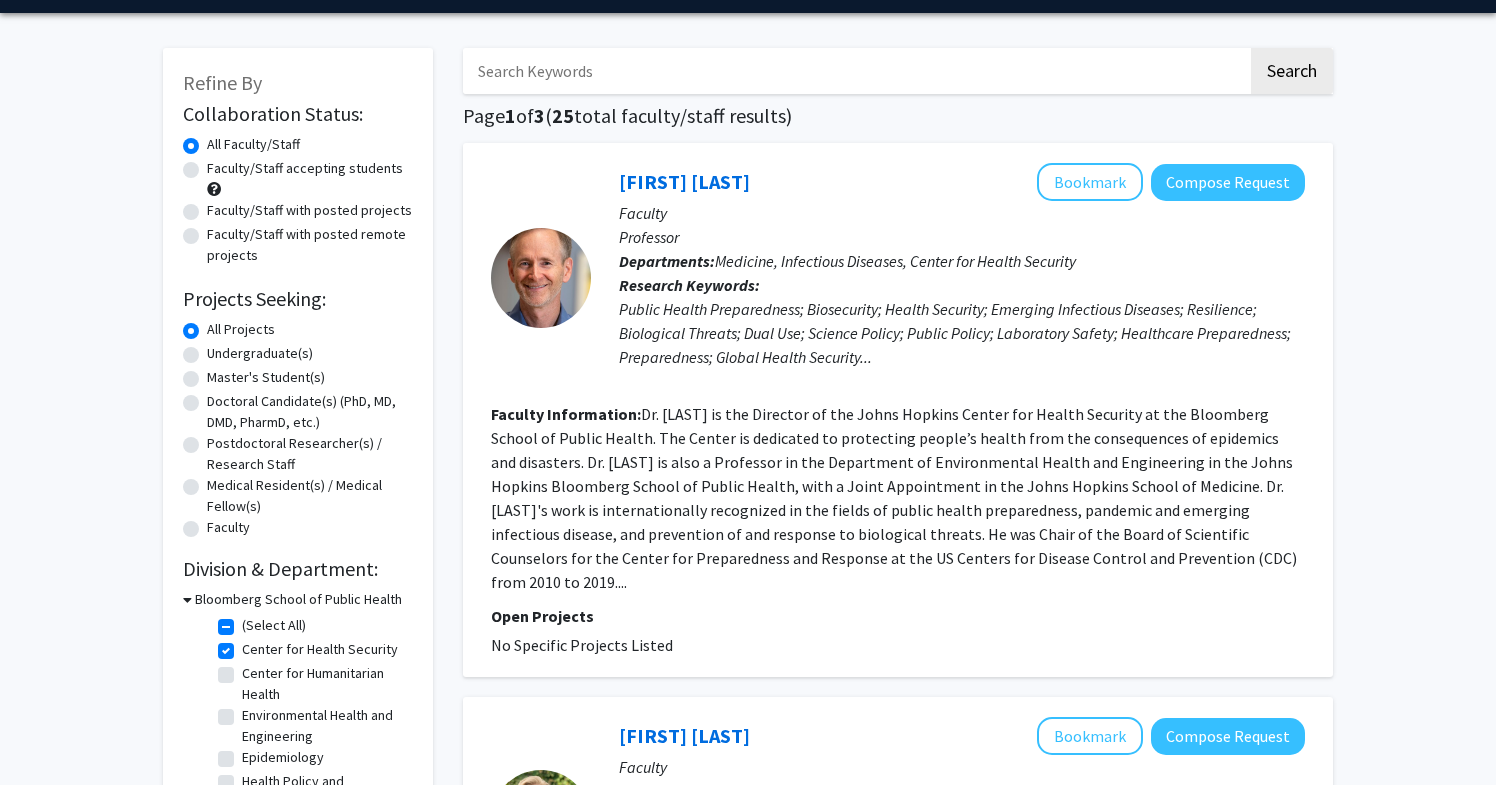 scroll, scrollTop: 0, scrollLeft: 0, axis: both 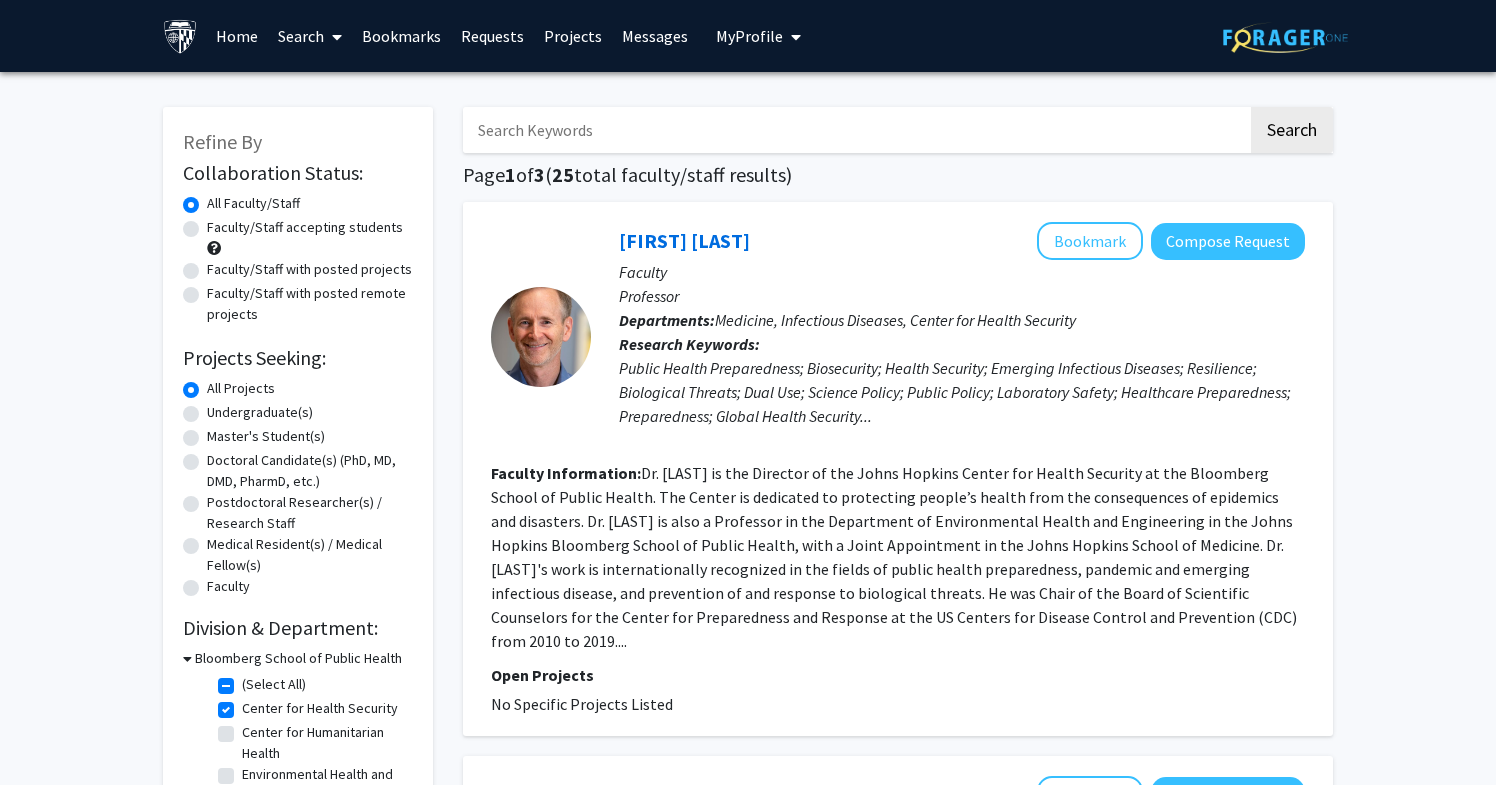 click on "Home" at bounding box center [237, 36] 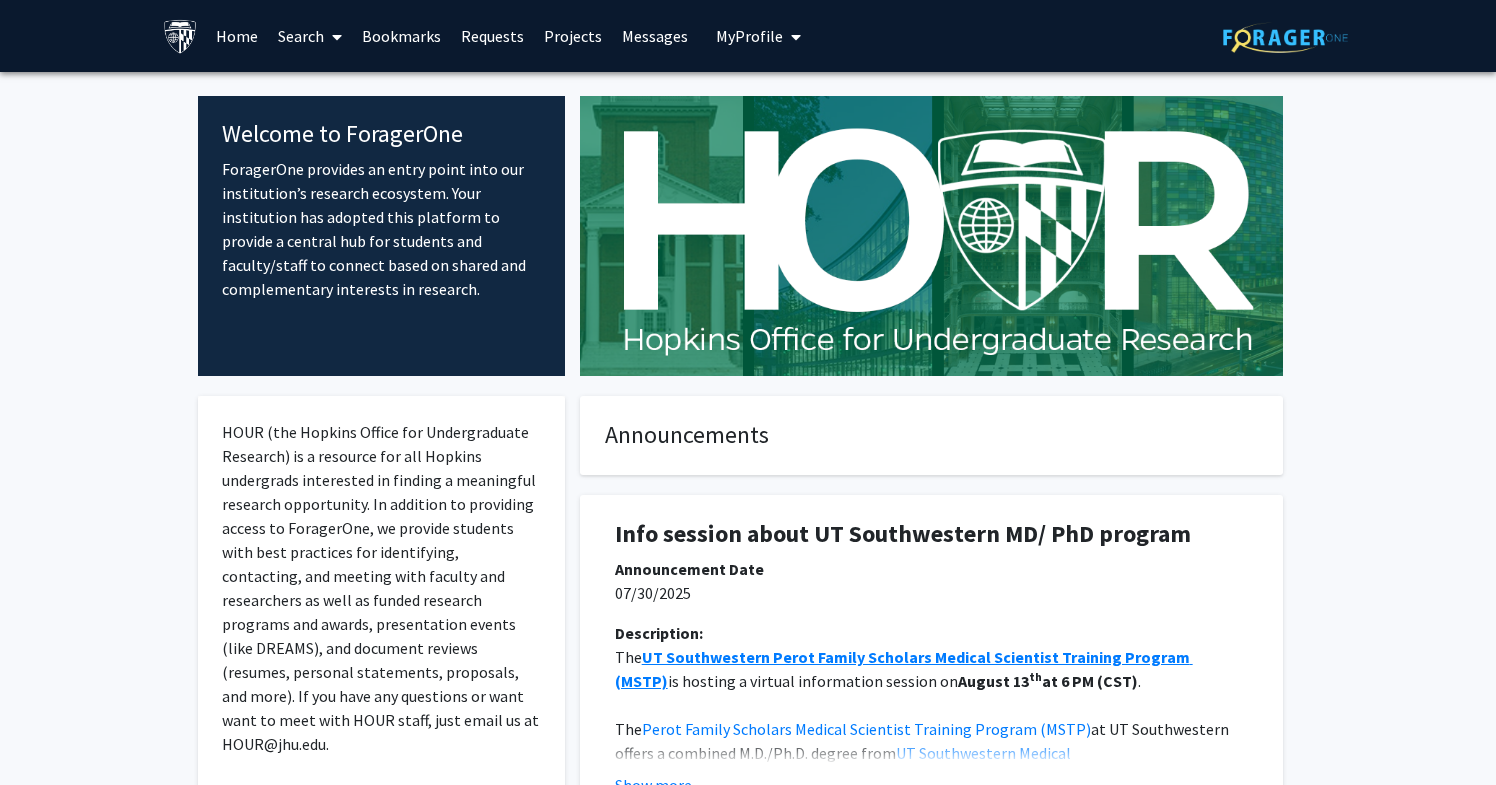 click on "Search" at bounding box center (310, 36) 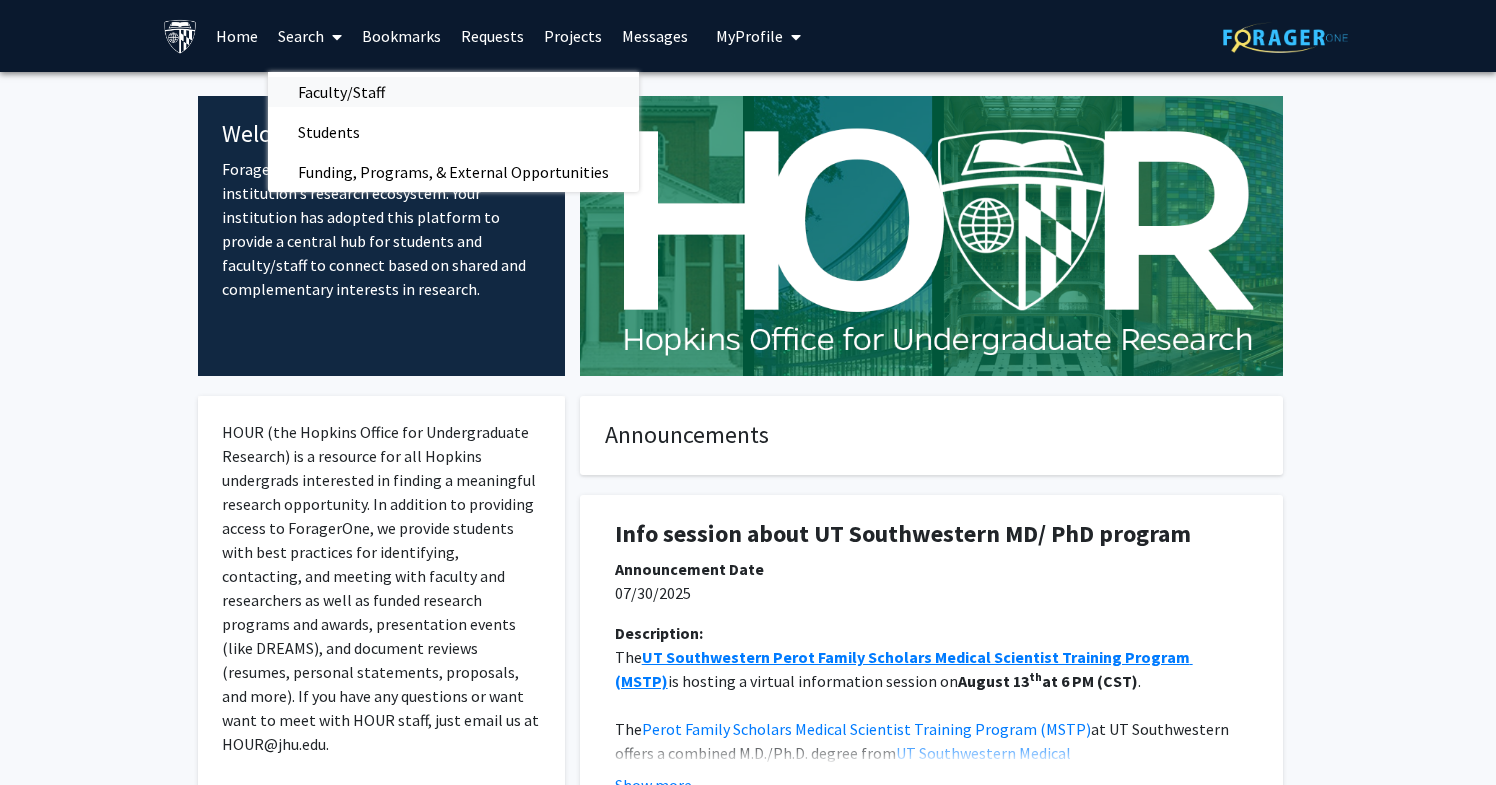 click on "Faculty/Staff" at bounding box center [341, 92] 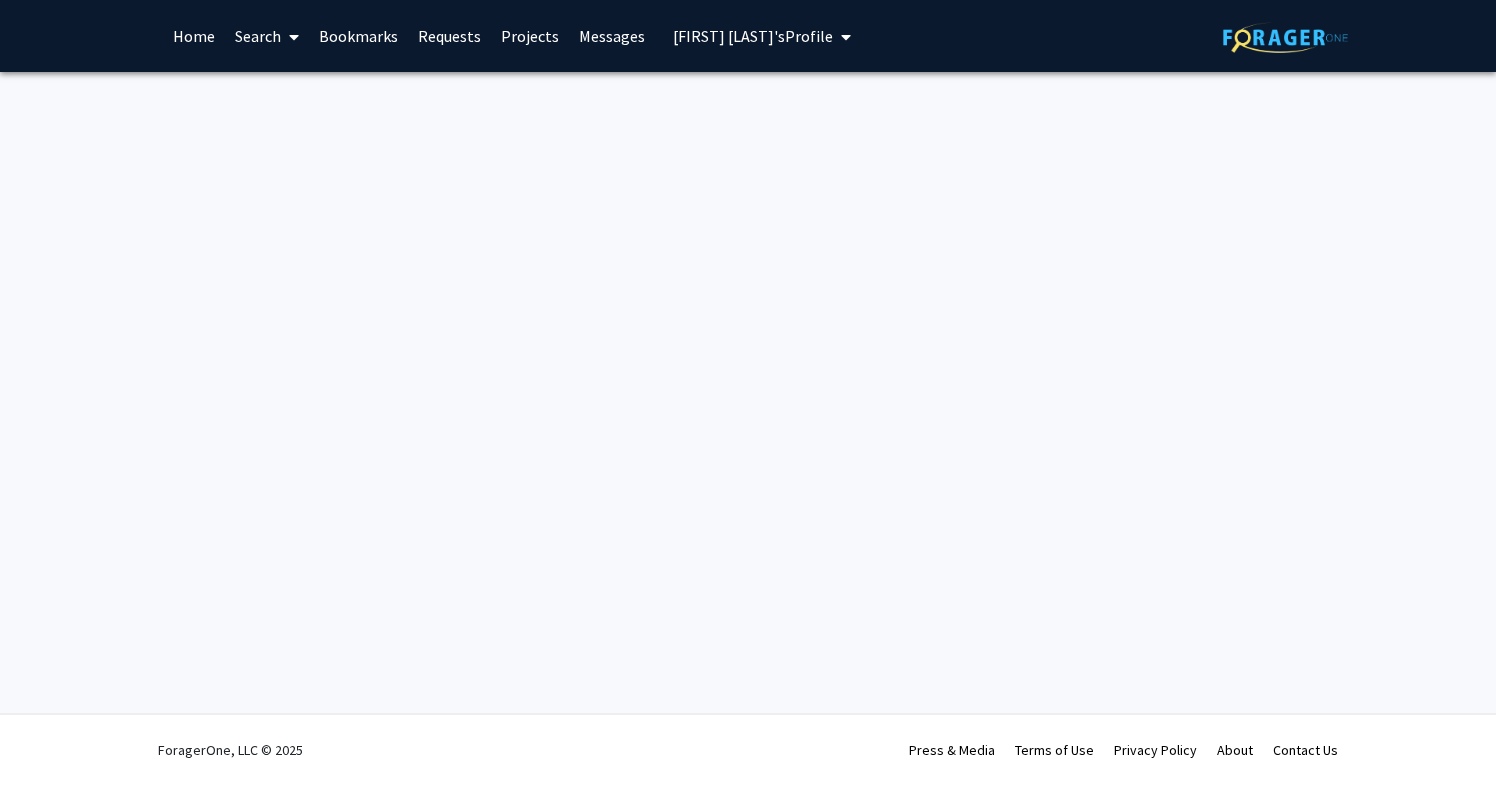 scroll, scrollTop: 0, scrollLeft: 0, axis: both 